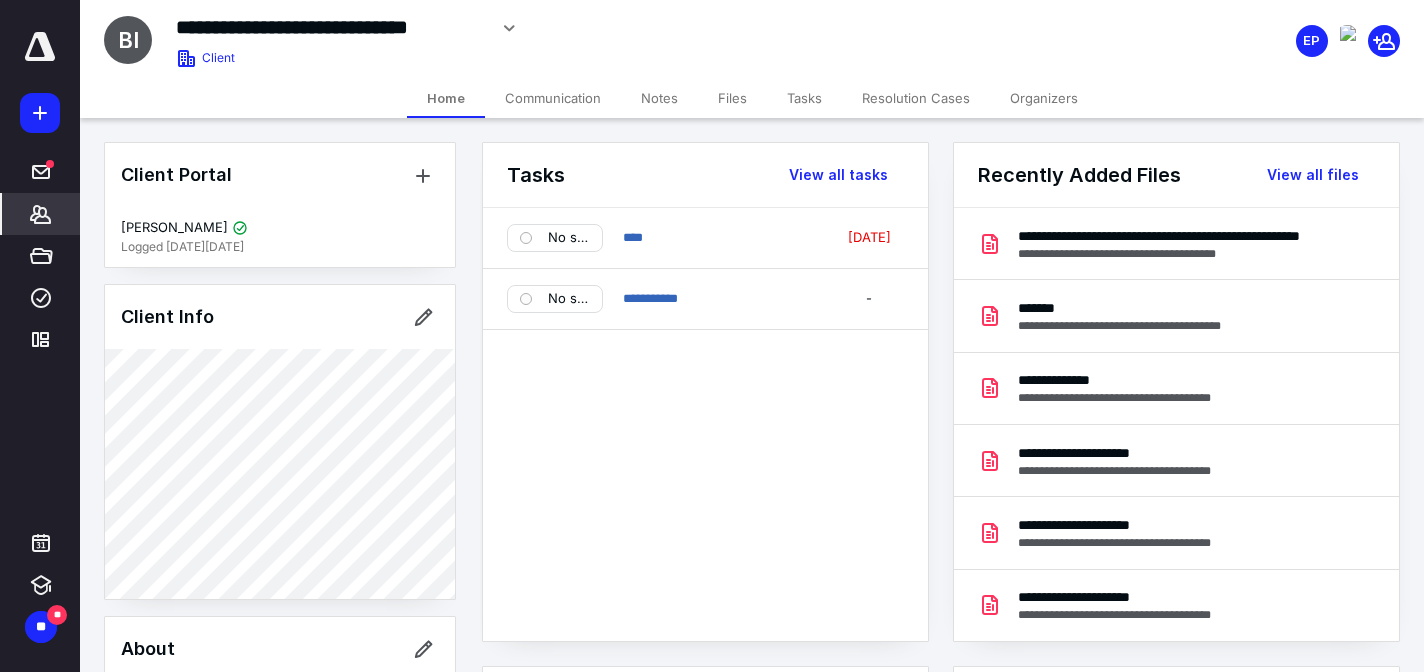 scroll, scrollTop: 0, scrollLeft: 0, axis: both 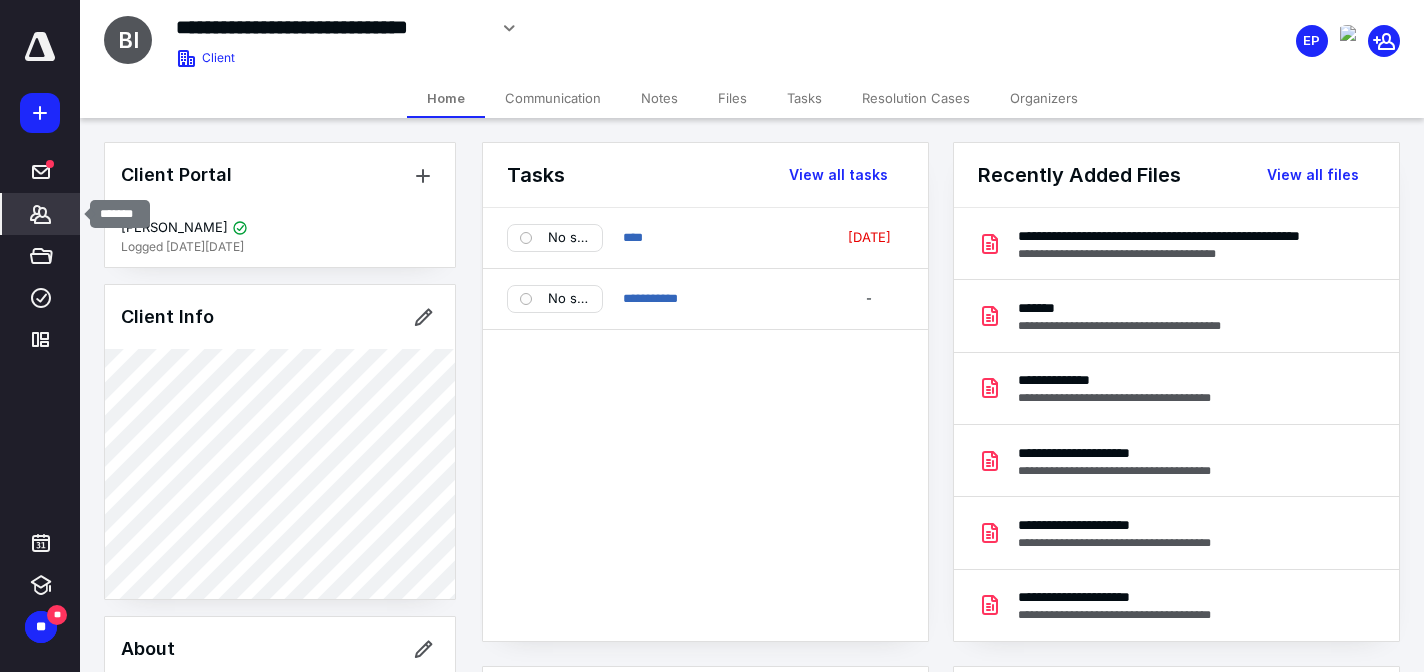 click on "*******" at bounding box center (41, 214) 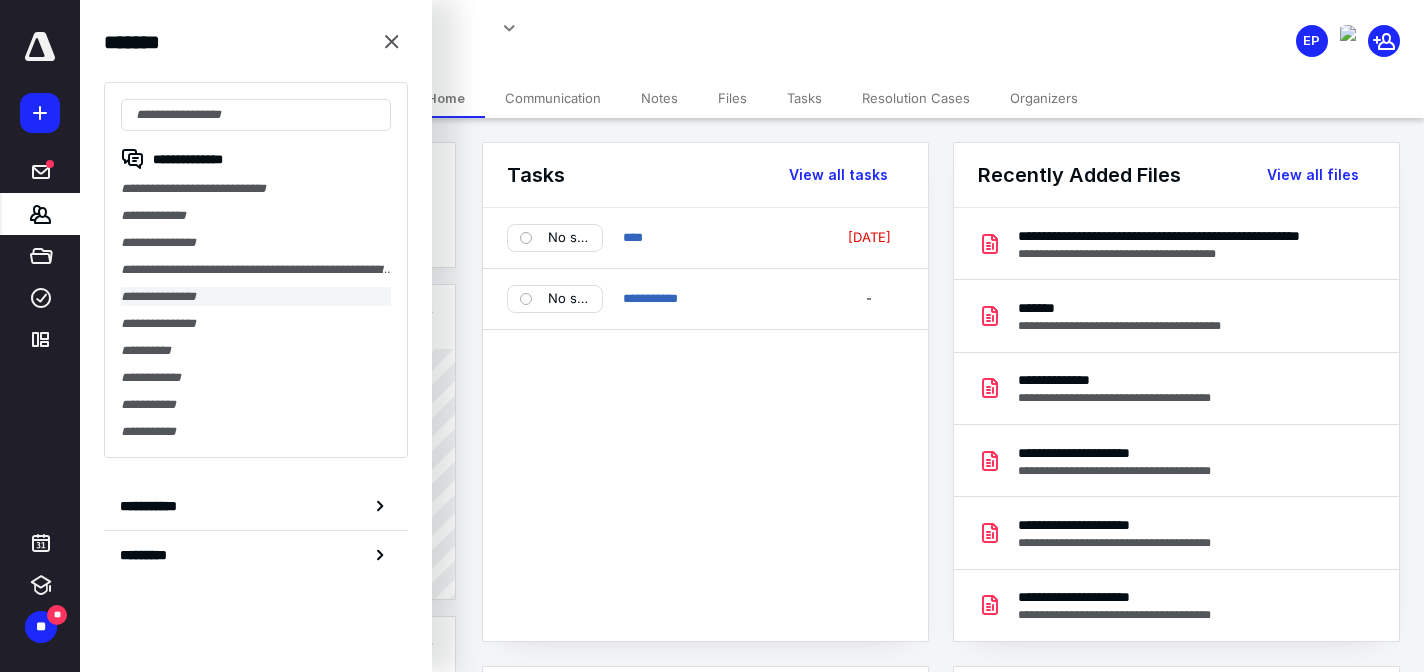 click on "**********" at bounding box center [256, 296] 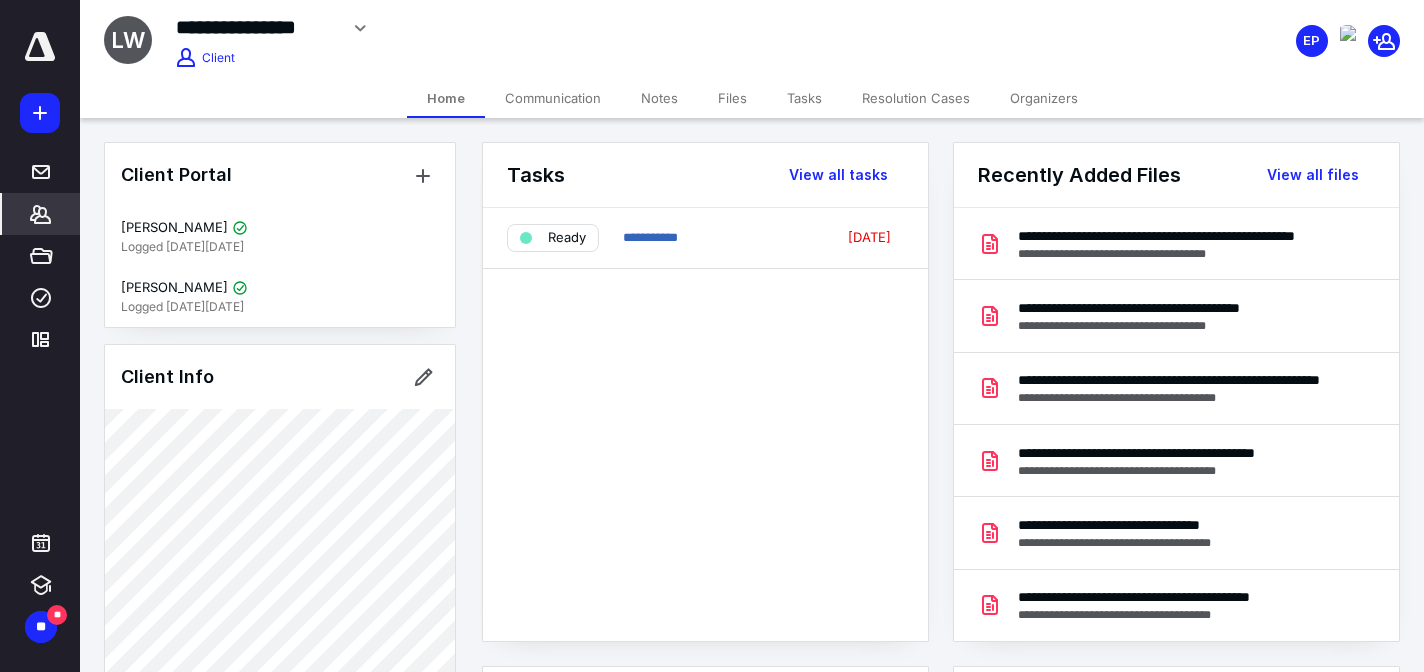 click 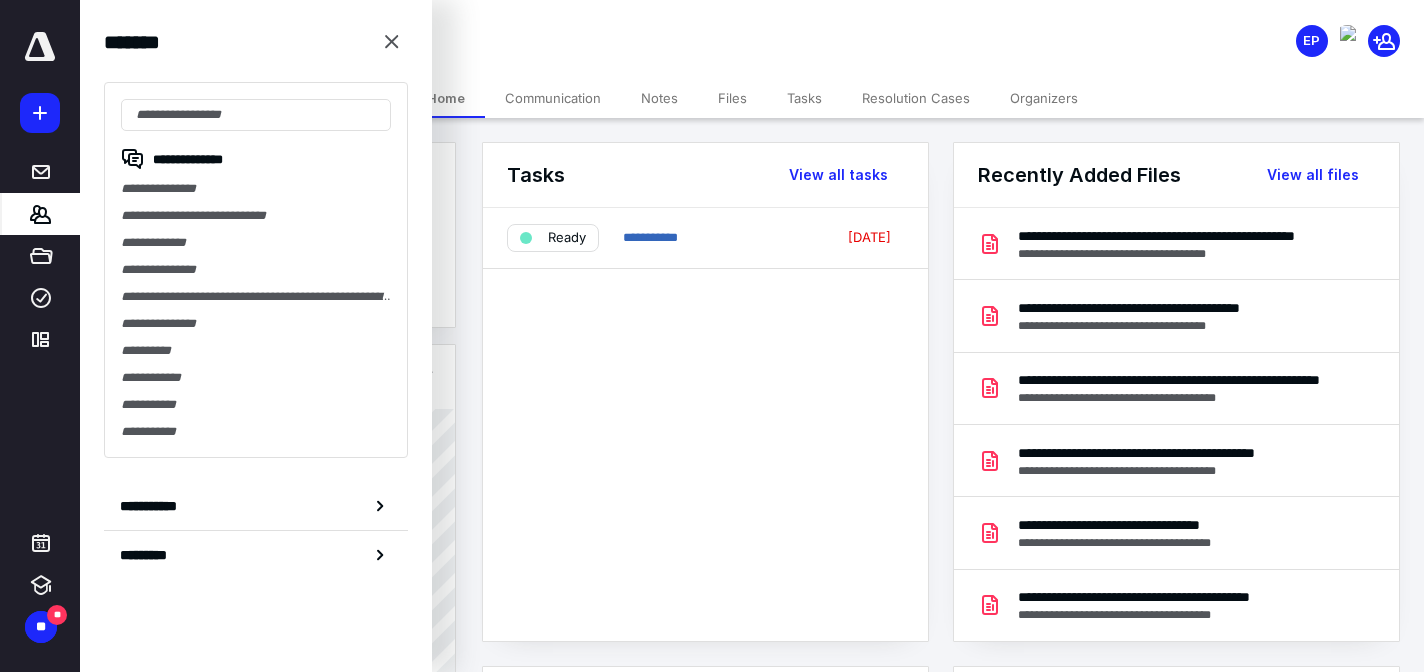 click on "**********" at bounding box center (256, 506) 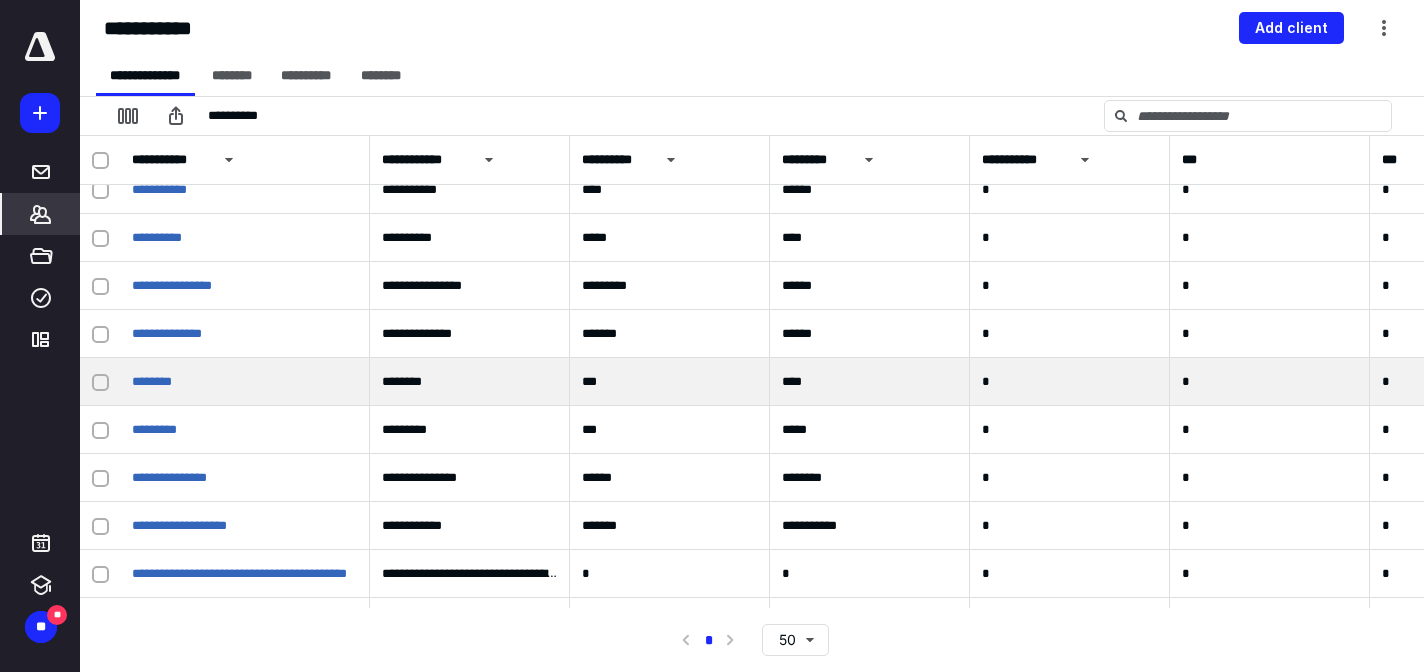 scroll, scrollTop: 165, scrollLeft: 0, axis: vertical 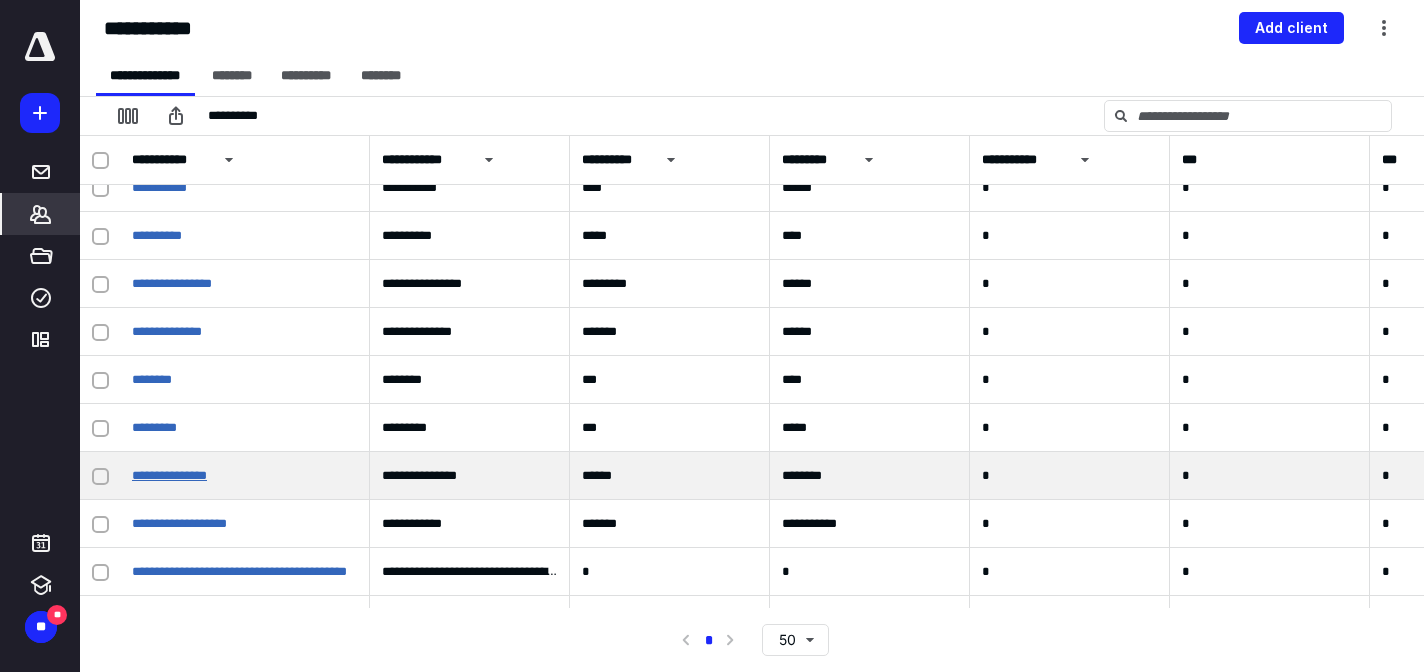 click on "**********" at bounding box center [169, 475] 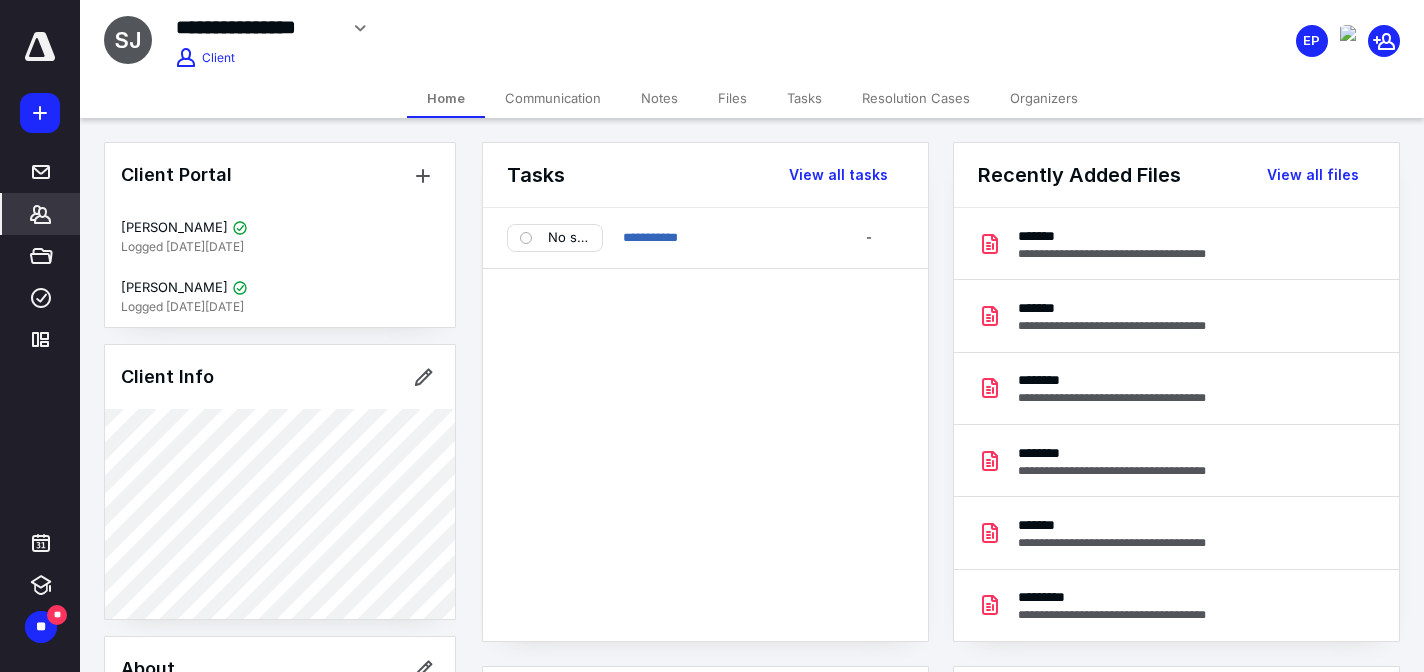 click on "Files" at bounding box center (732, 98) 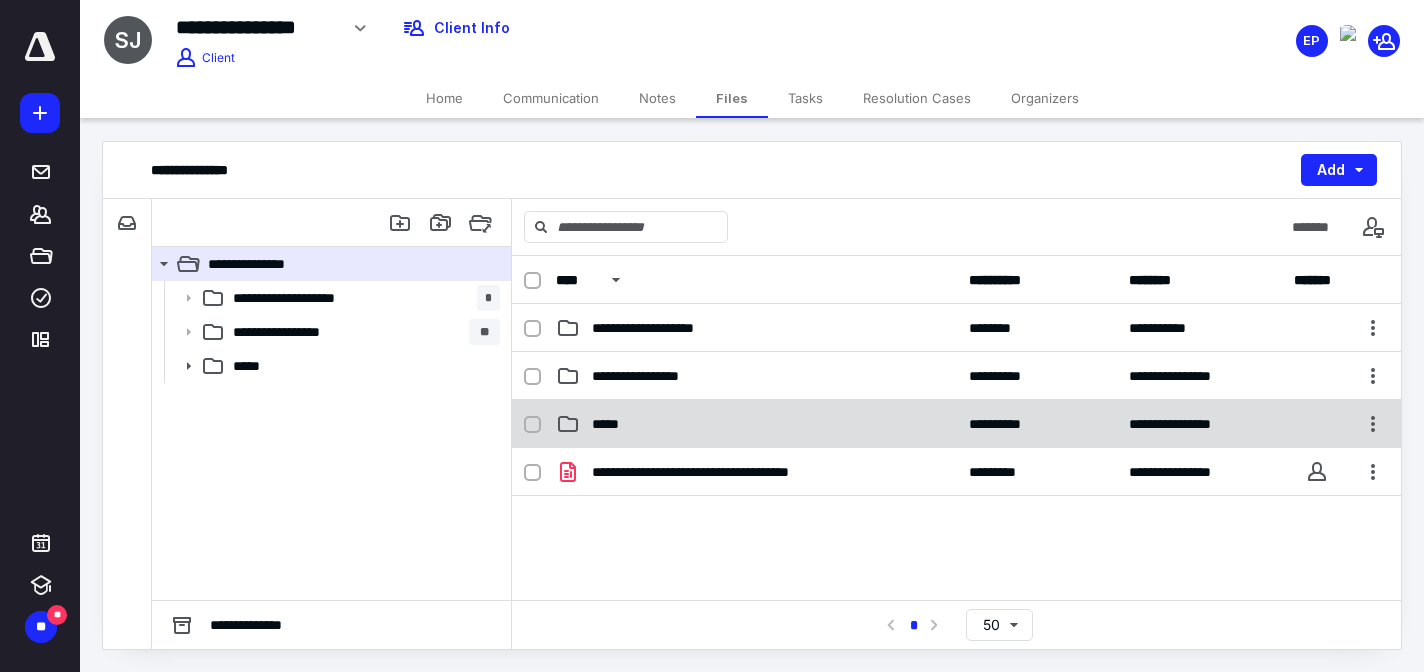 click on "*****" at bounding box center [756, 424] 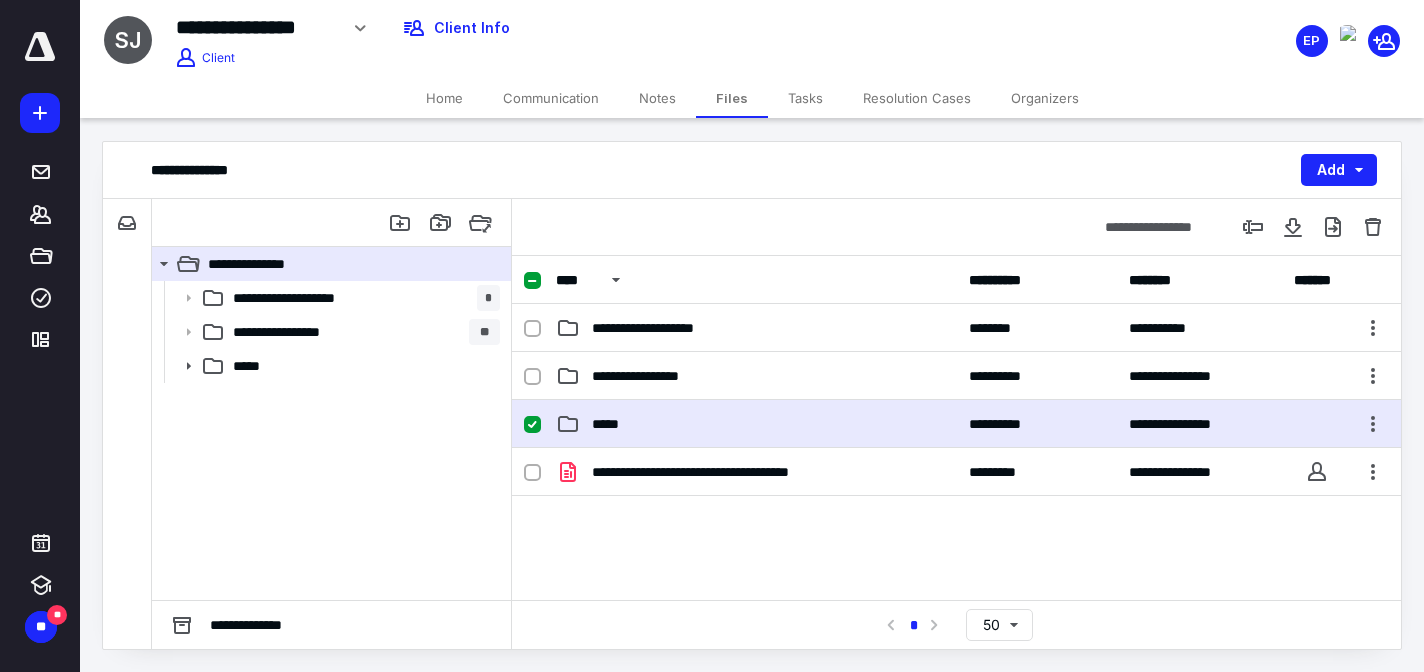 click on "*****" at bounding box center [756, 424] 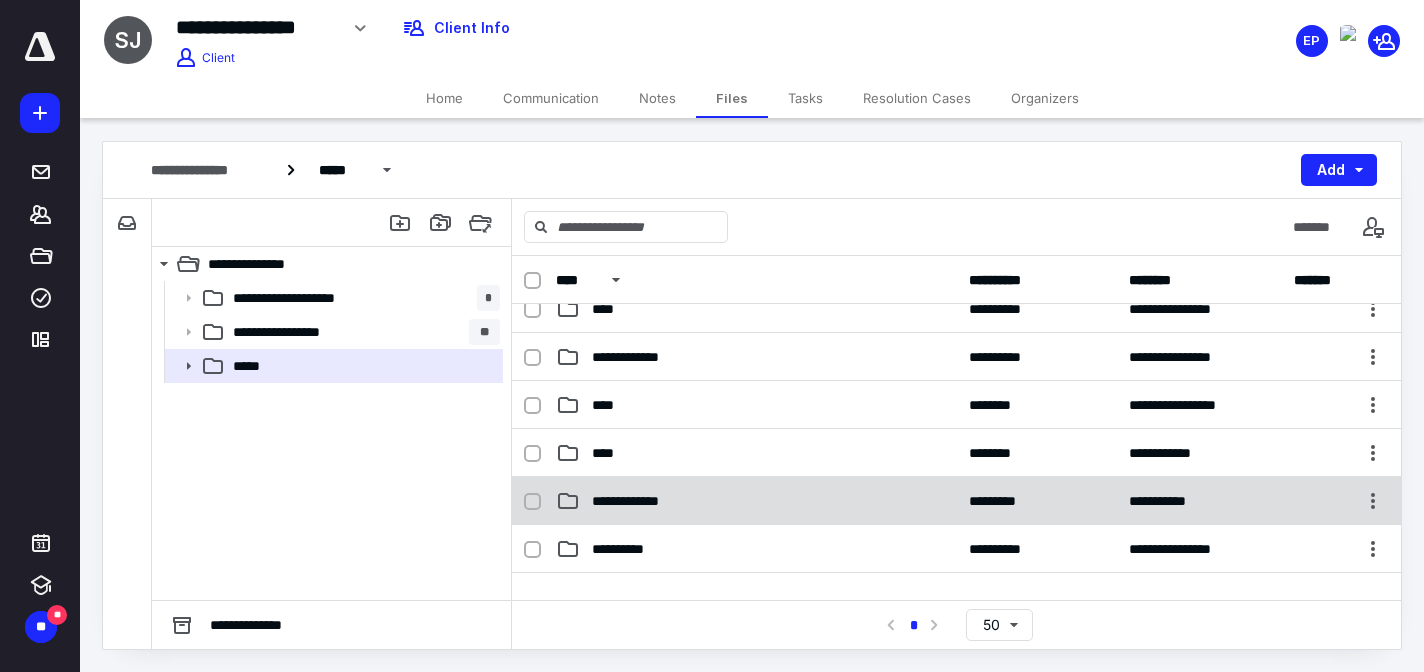 scroll, scrollTop: 32, scrollLeft: 0, axis: vertical 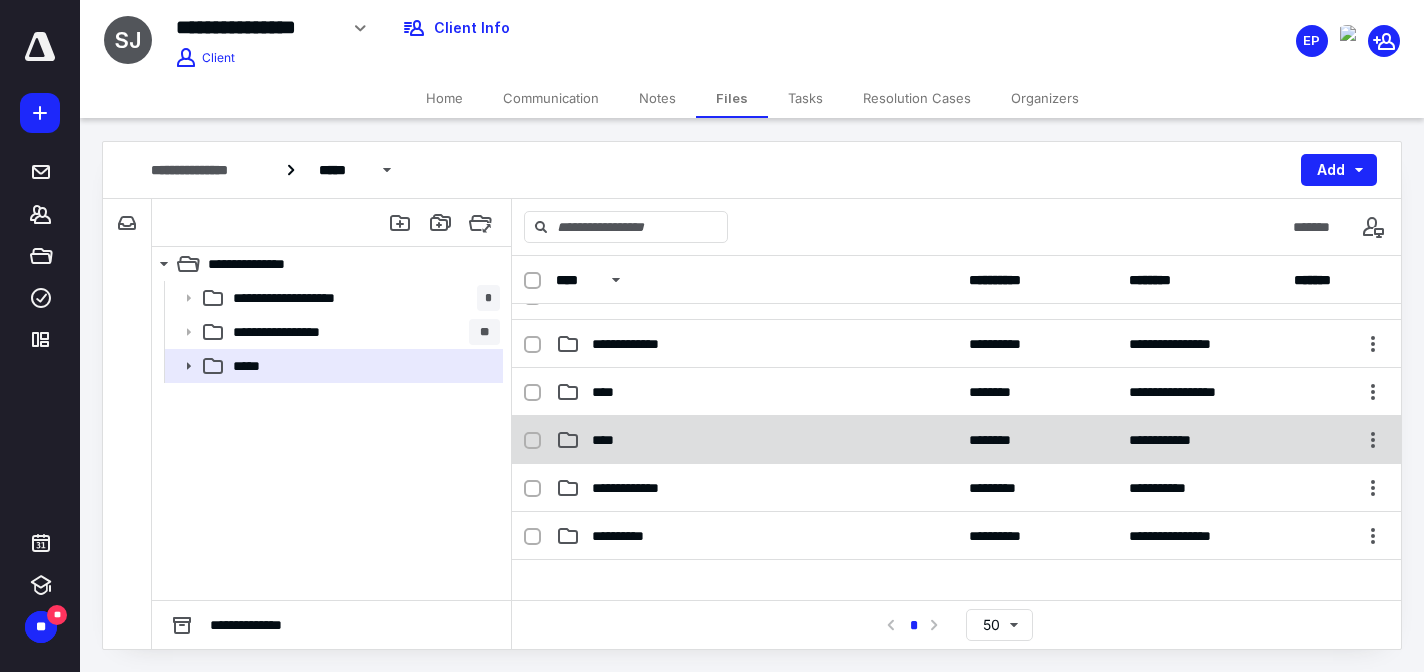 click on "****" at bounding box center (756, 440) 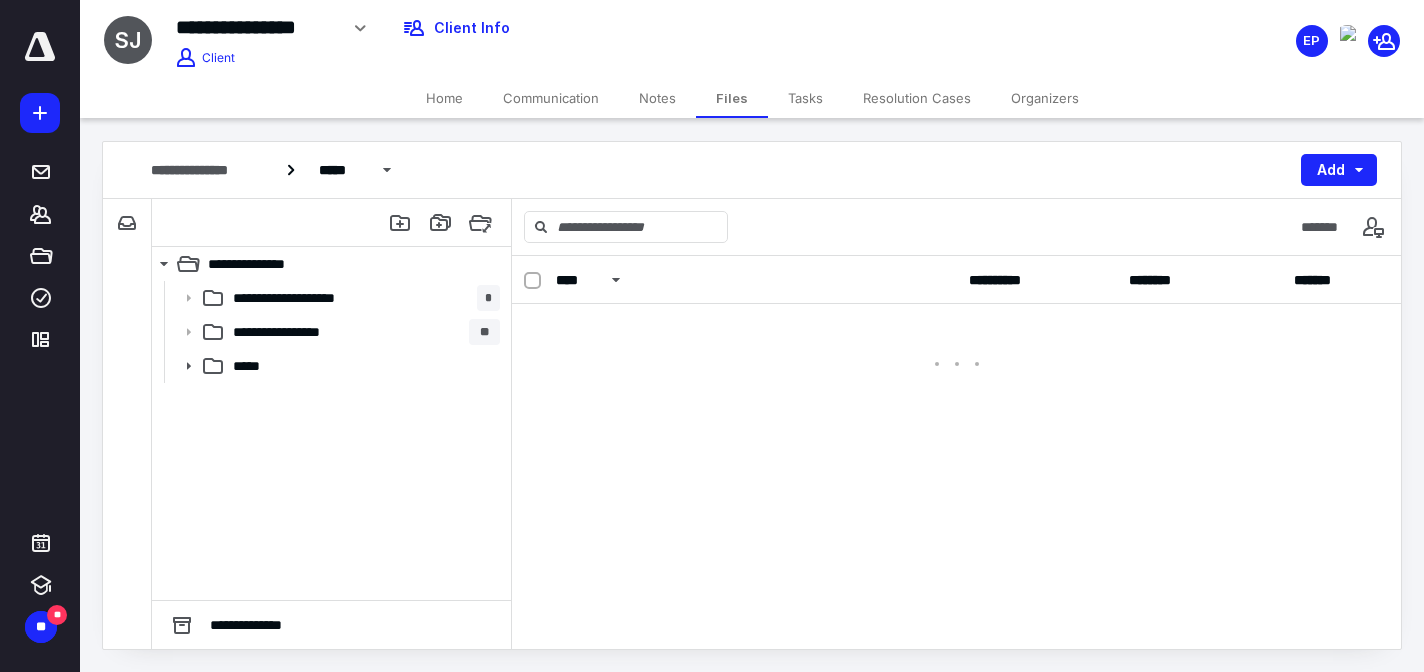 scroll, scrollTop: 0, scrollLeft: 0, axis: both 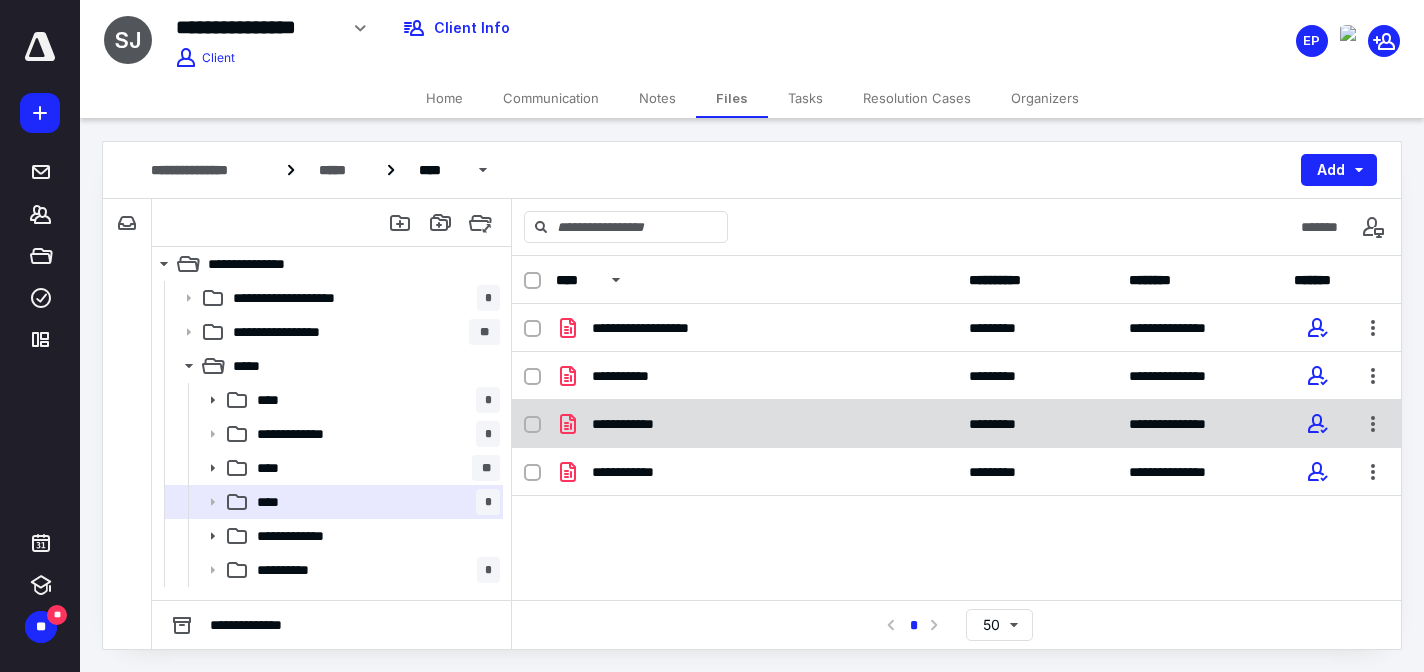 click on "**********" at bounding box center [756, 424] 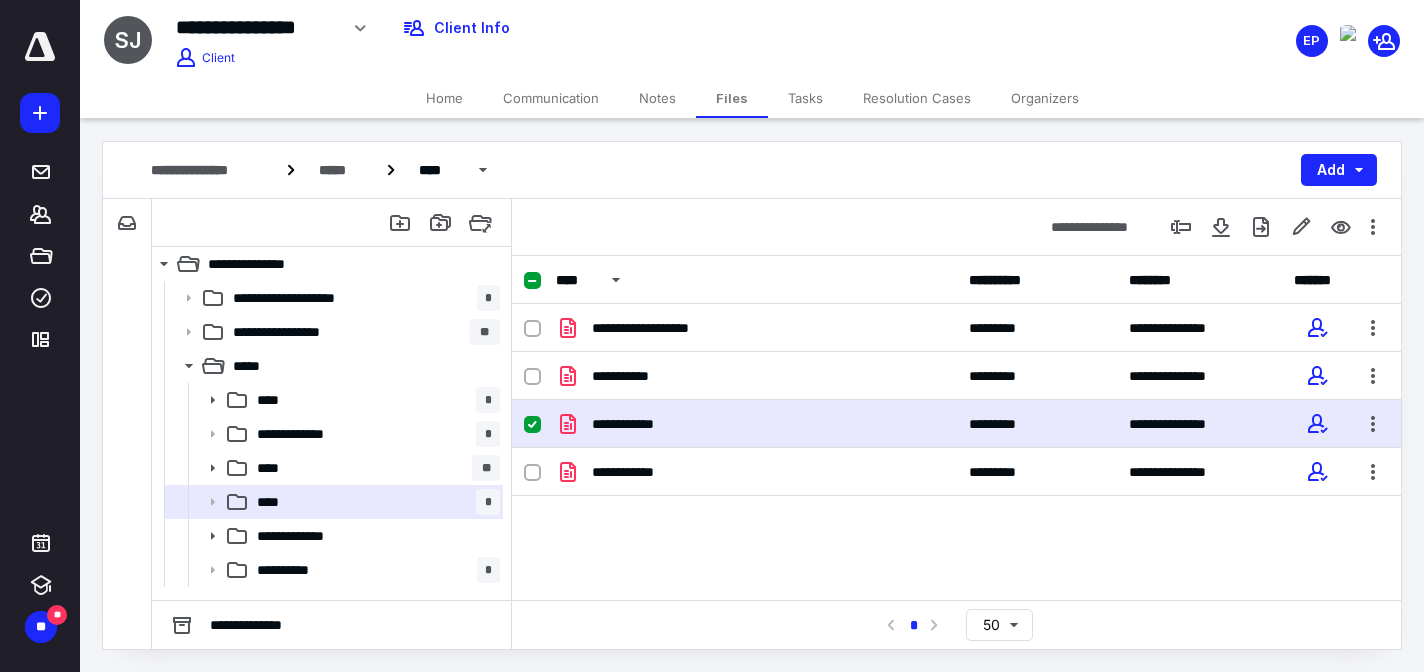 click on "**********" at bounding box center [756, 424] 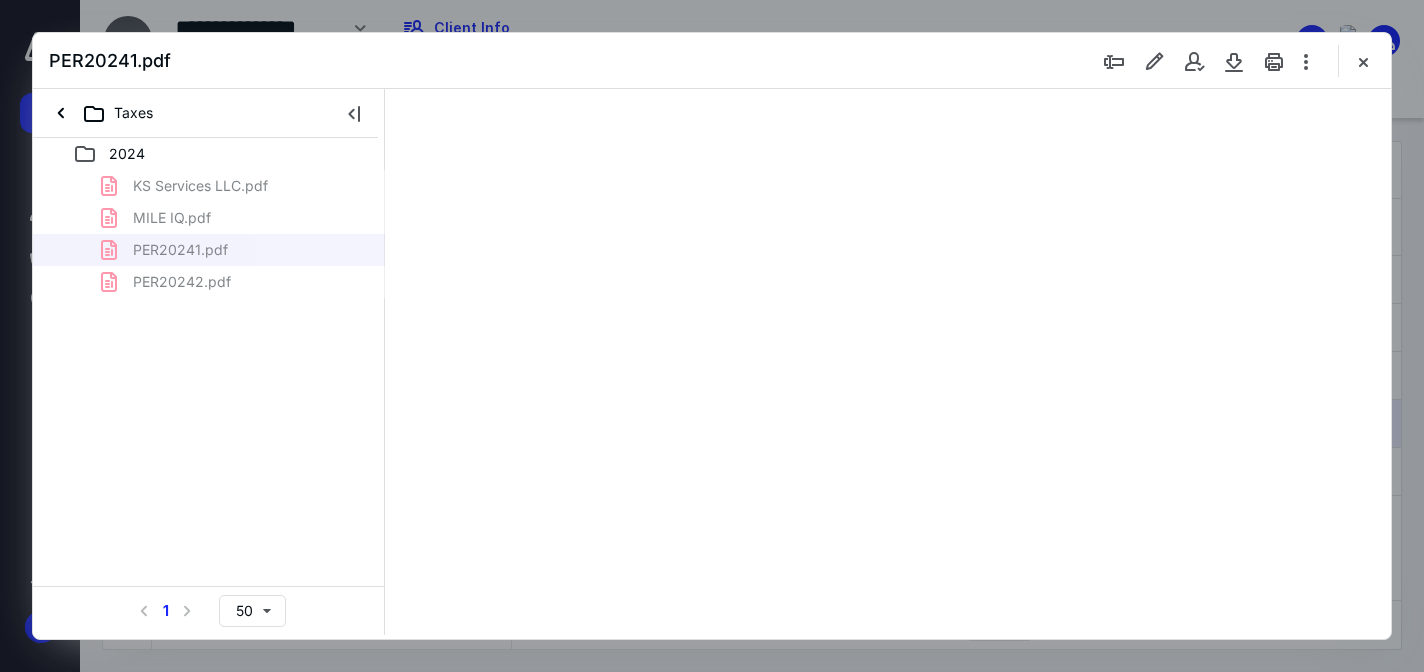 scroll, scrollTop: 0, scrollLeft: 0, axis: both 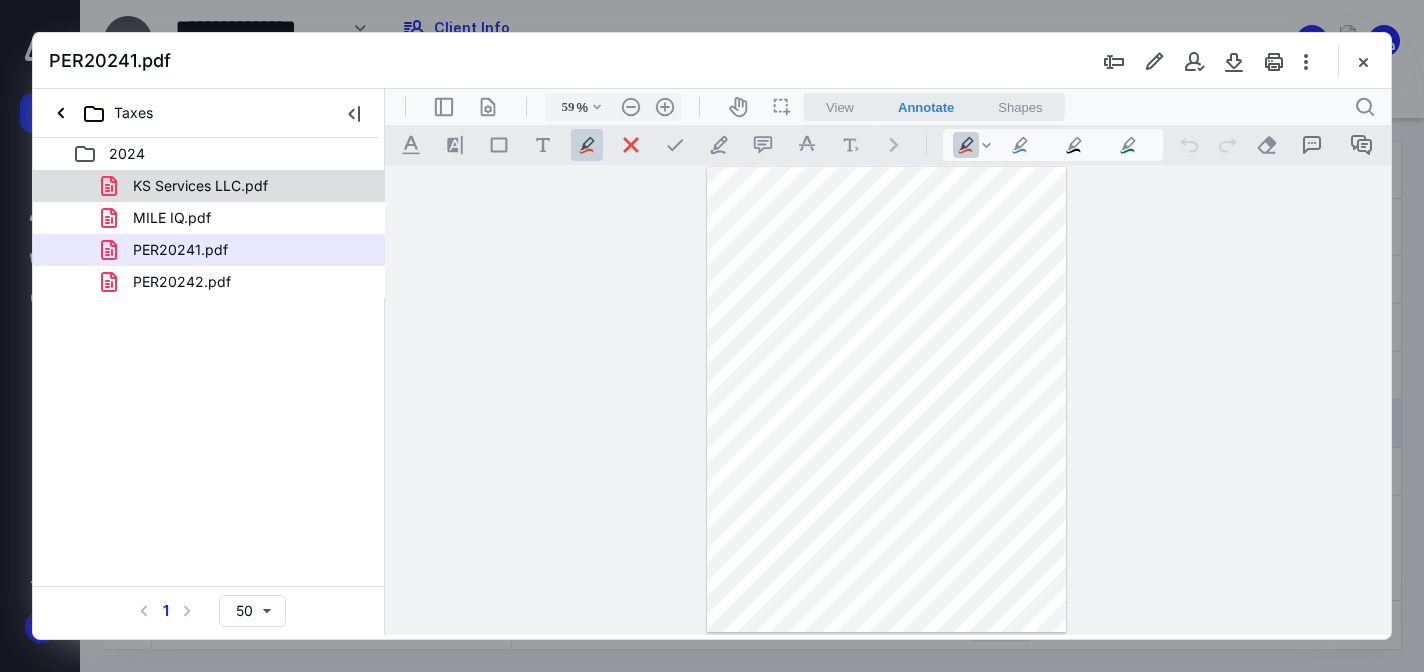 click on "KS Services LLC.pdf" at bounding box center [200, 186] 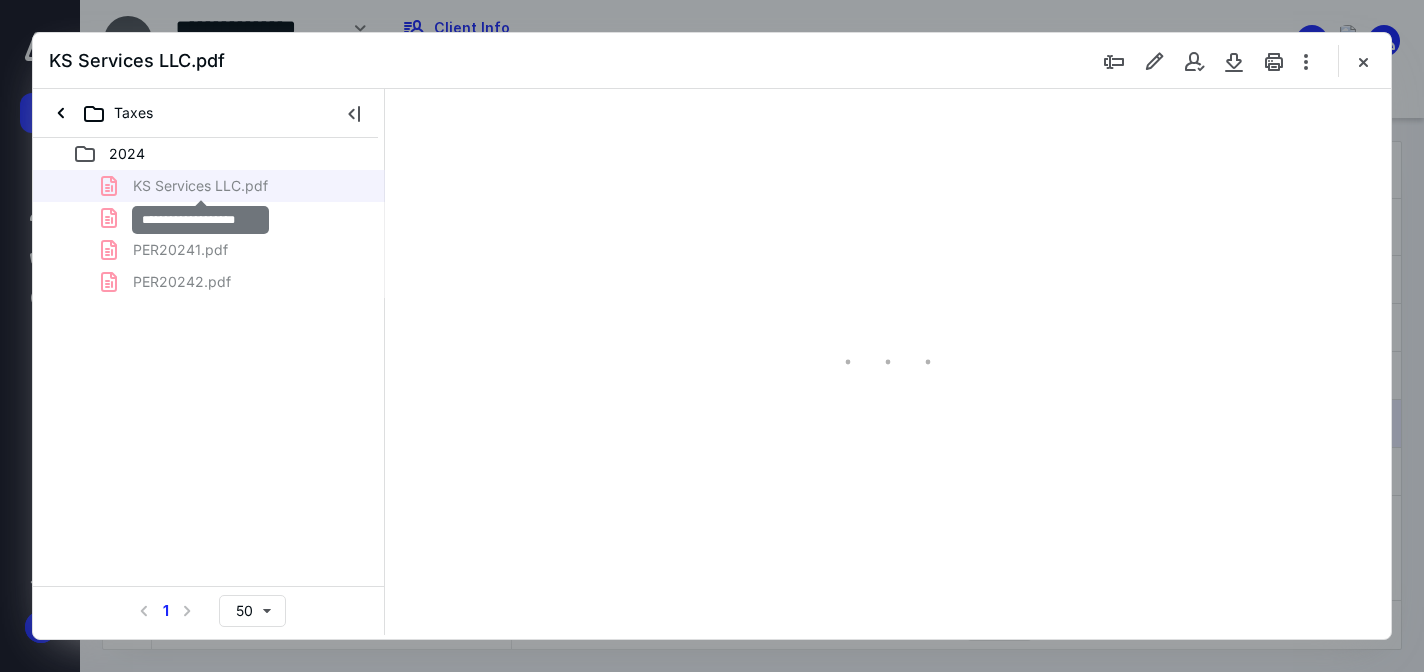 type on "59" 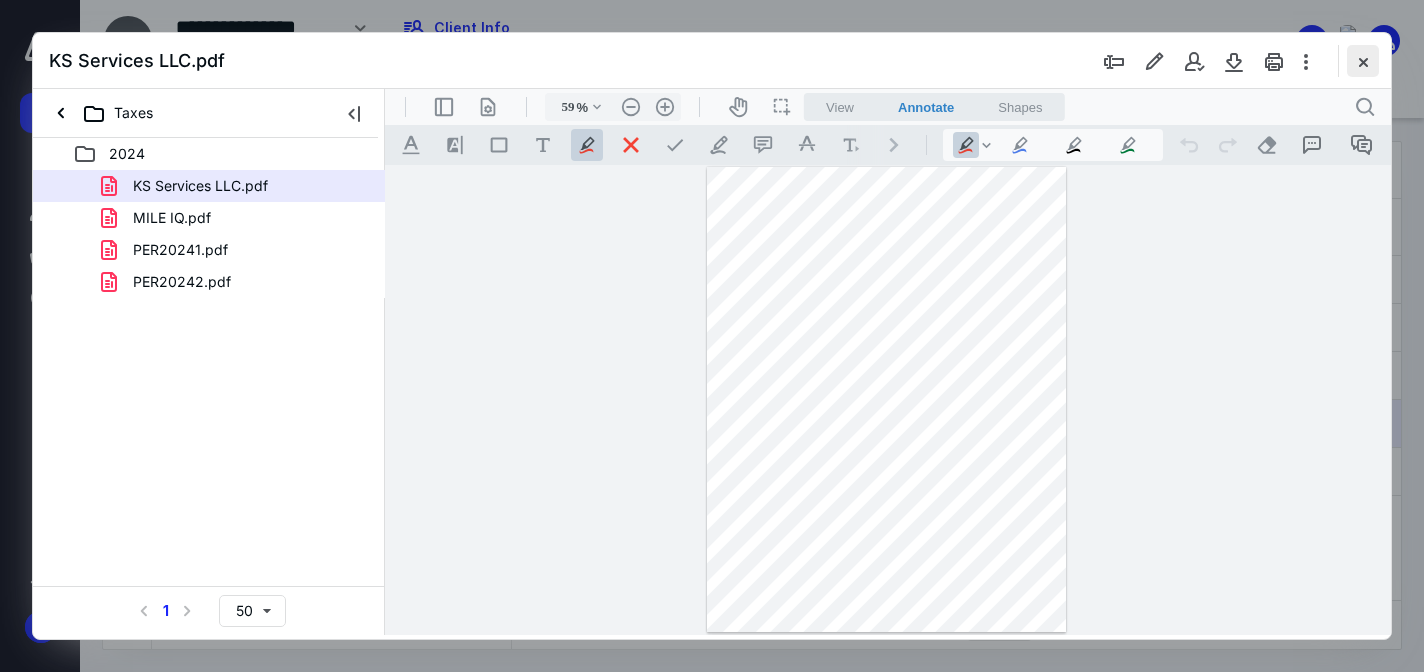 click at bounding box center (1363, 61) 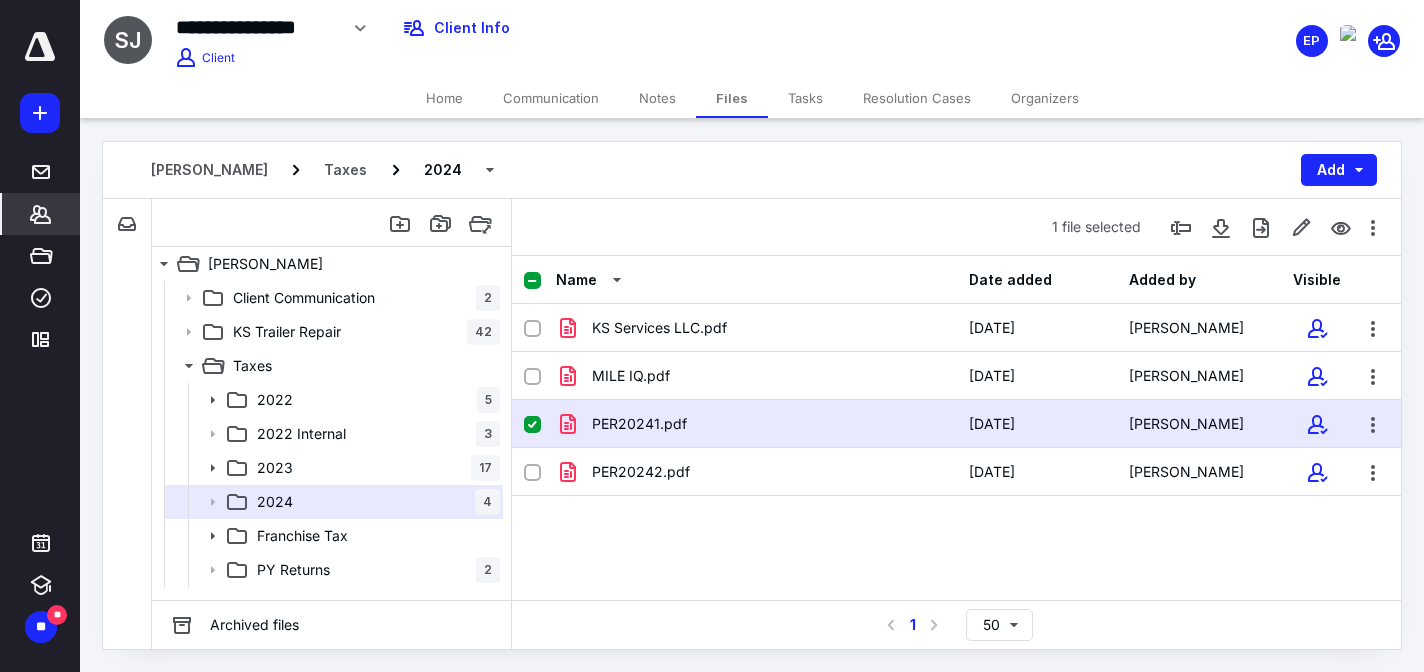 click 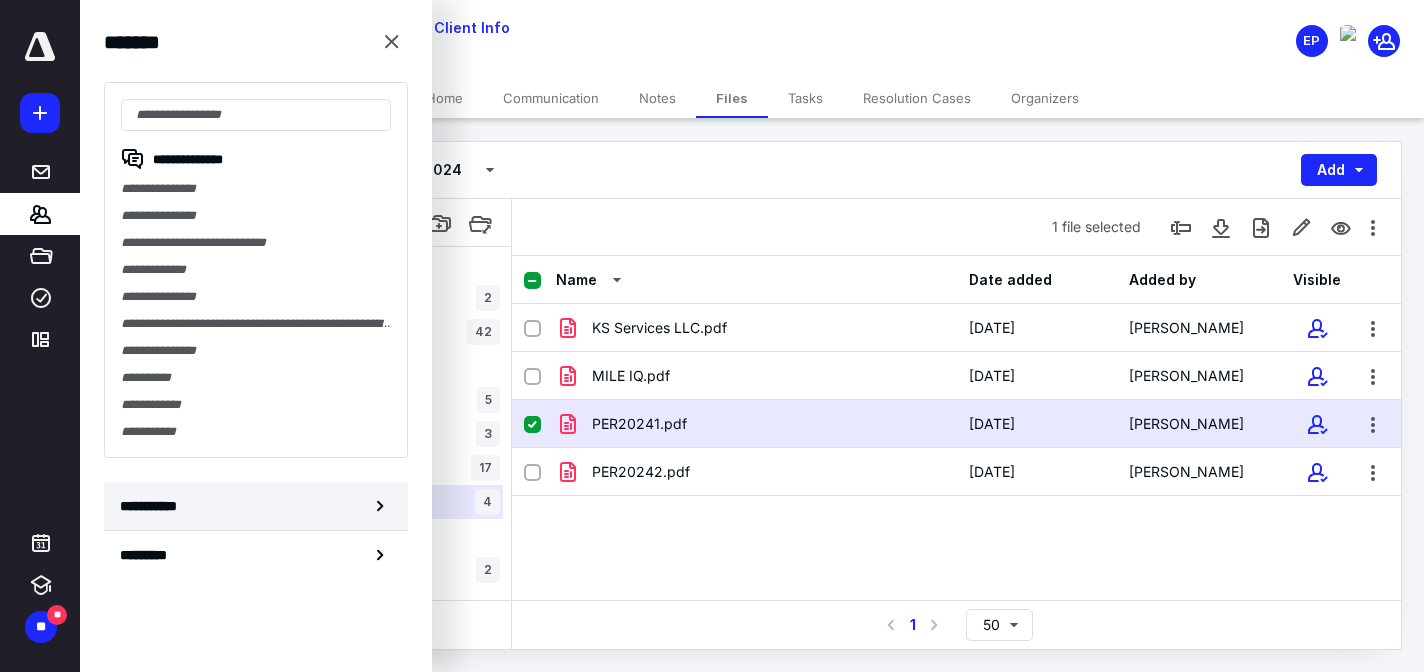 click on "**********" at bounding box center [256, 506] 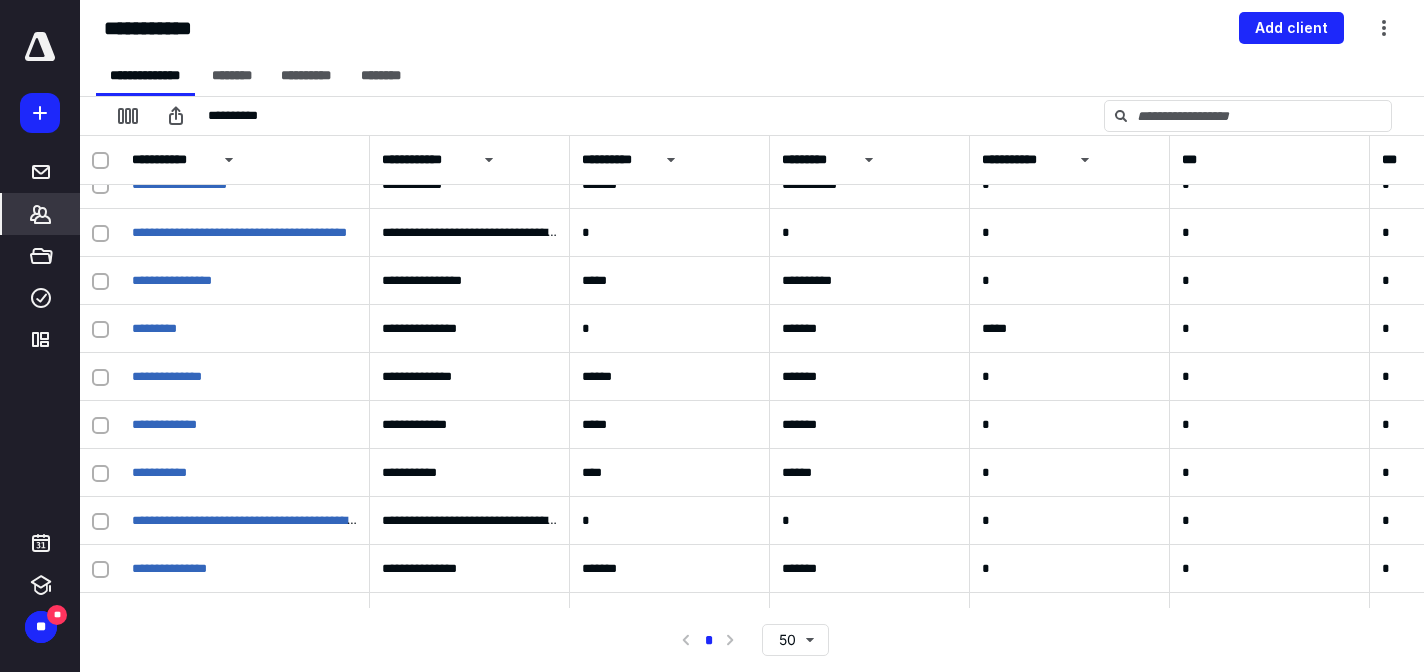 scroll, scrollTop: 515, scrollLeft: 0, axis: vertical 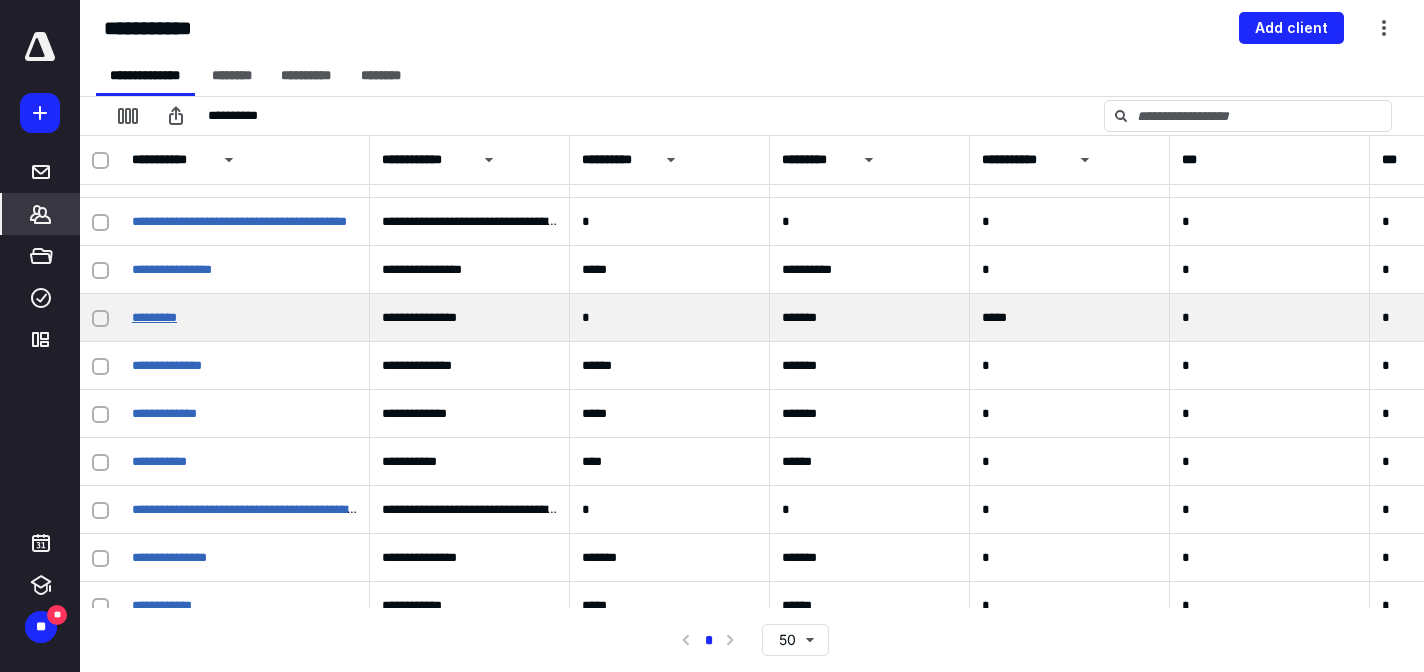 click on "*********" at bounding box center (154, 317) 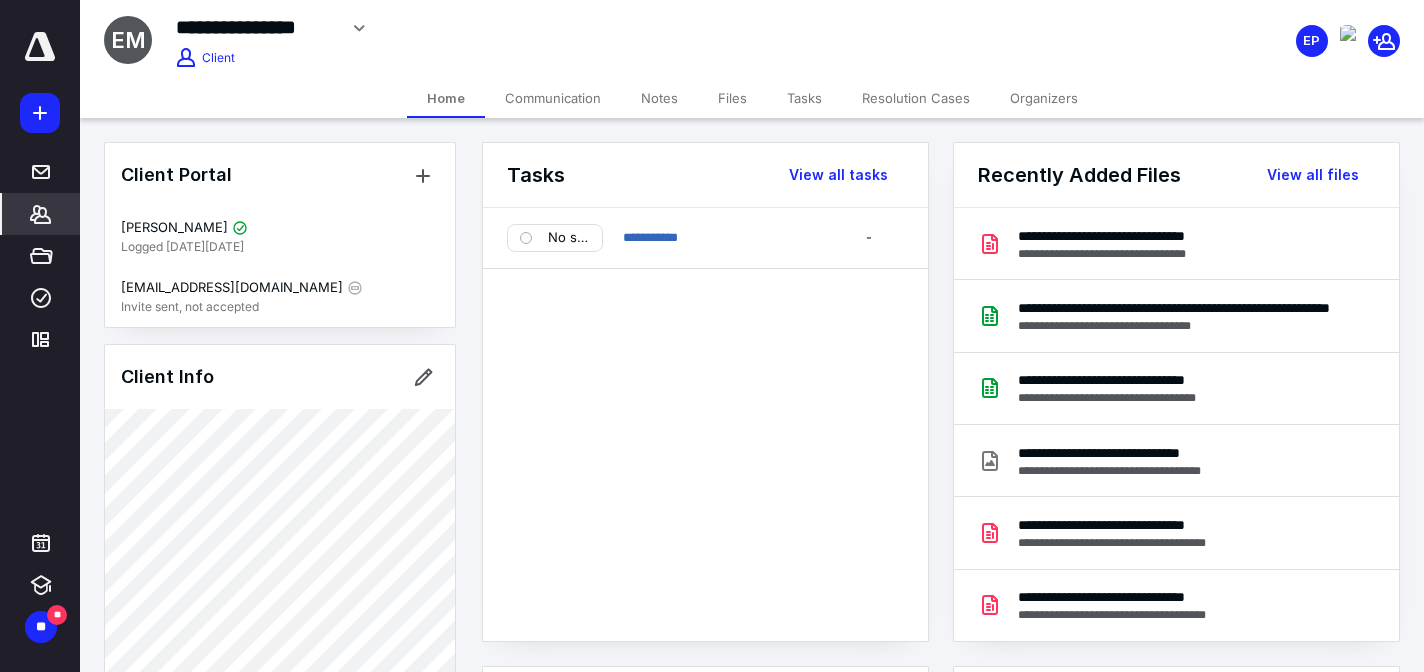 click on "Files" at bounding box center [732, 98] 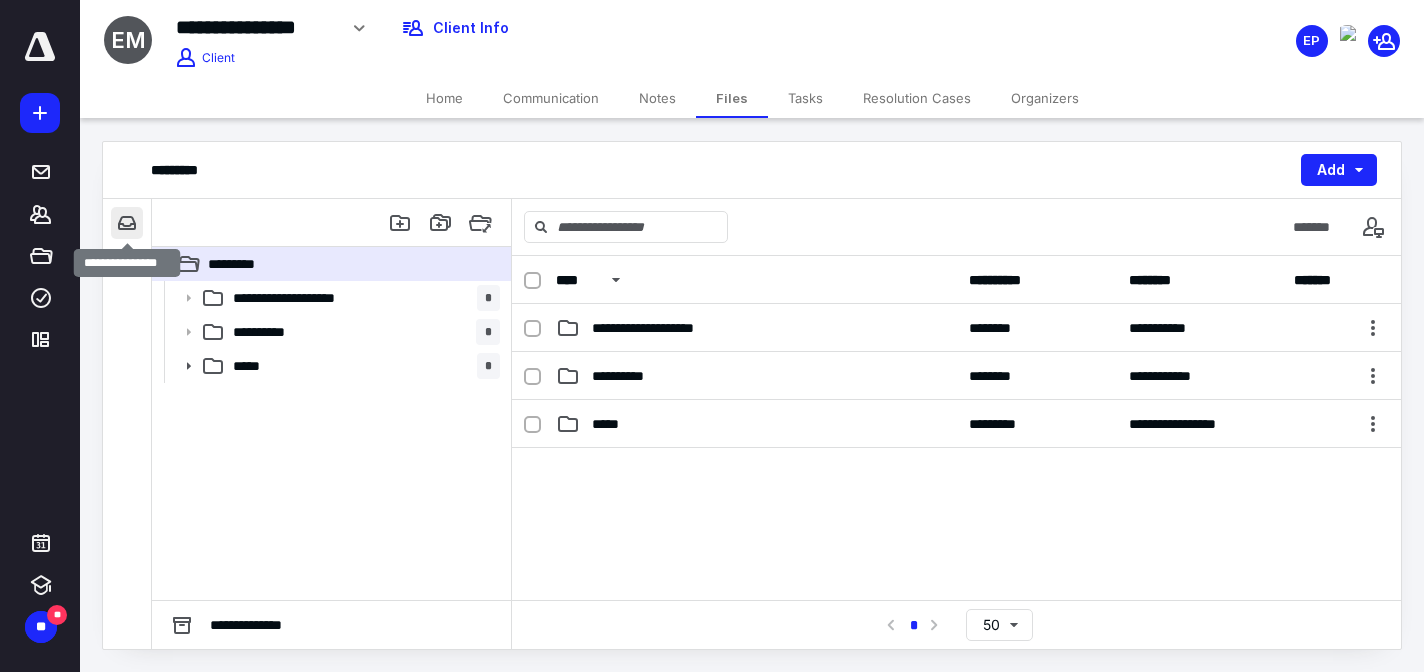 click at bounding box center [127, 223] 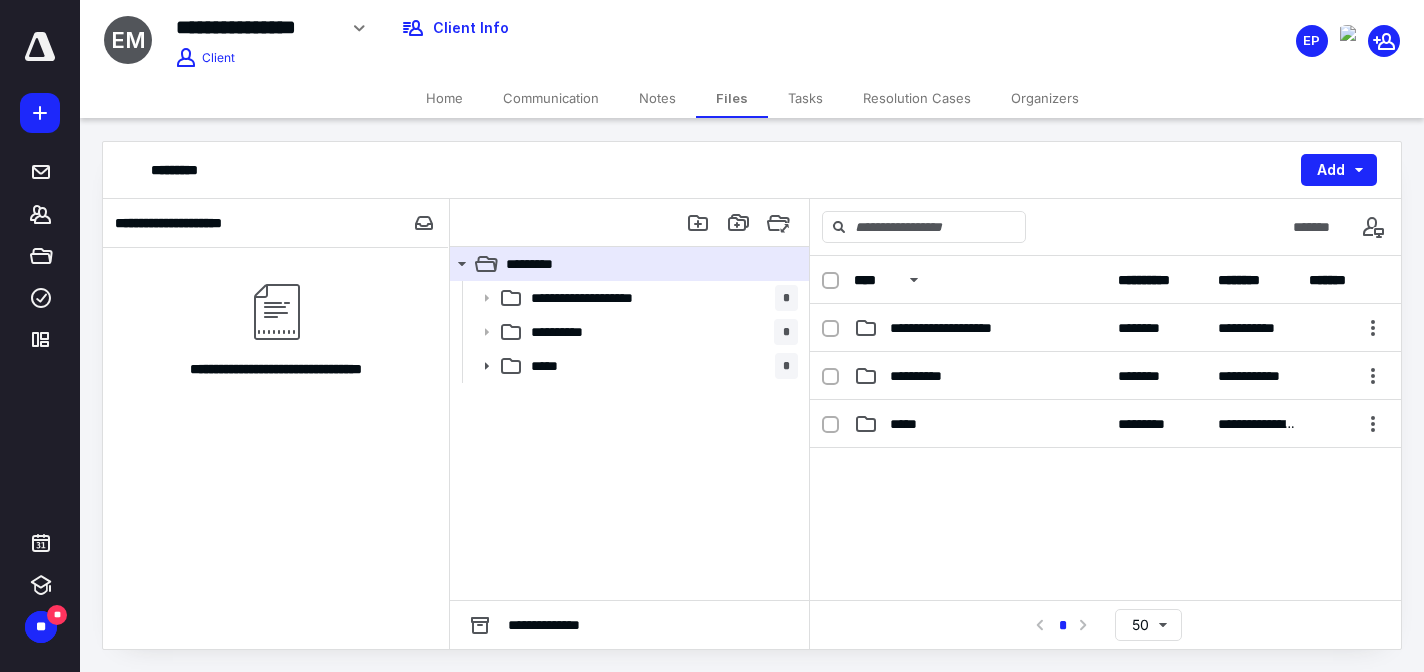 click on "**********" at bounding box center (275, 223) 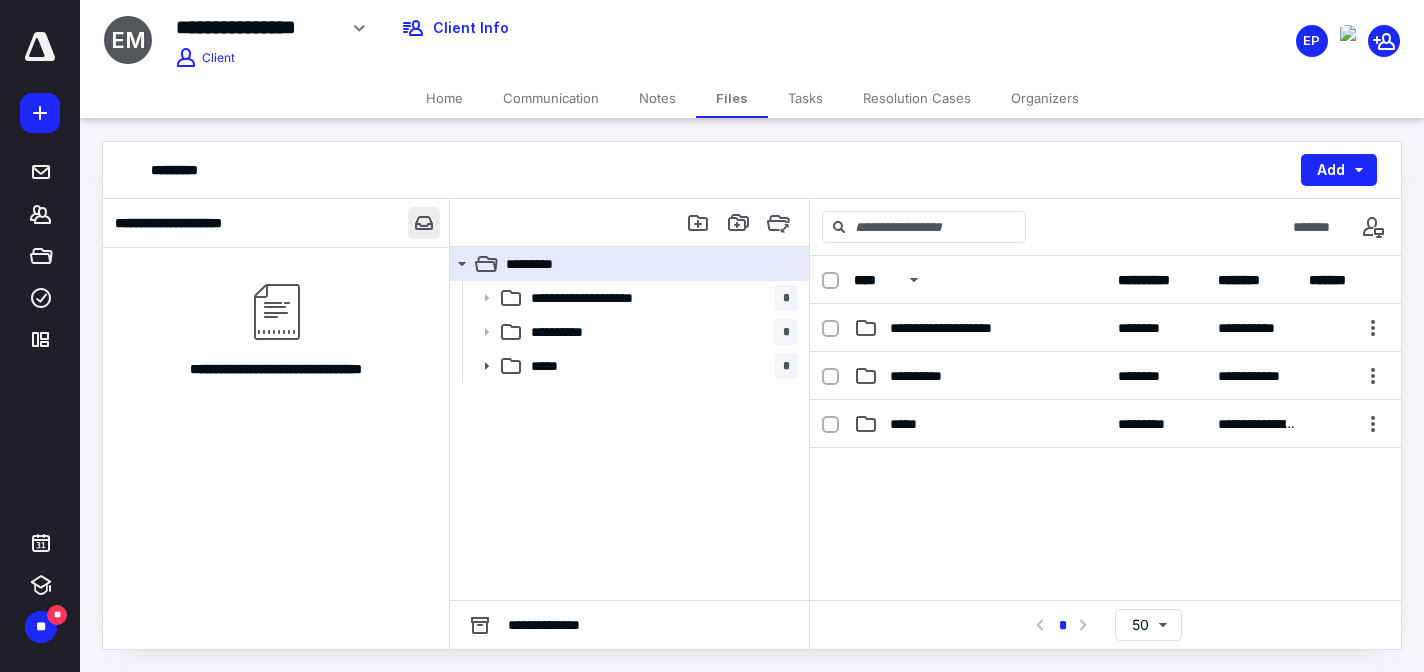 click at bounding box center (424, 223) 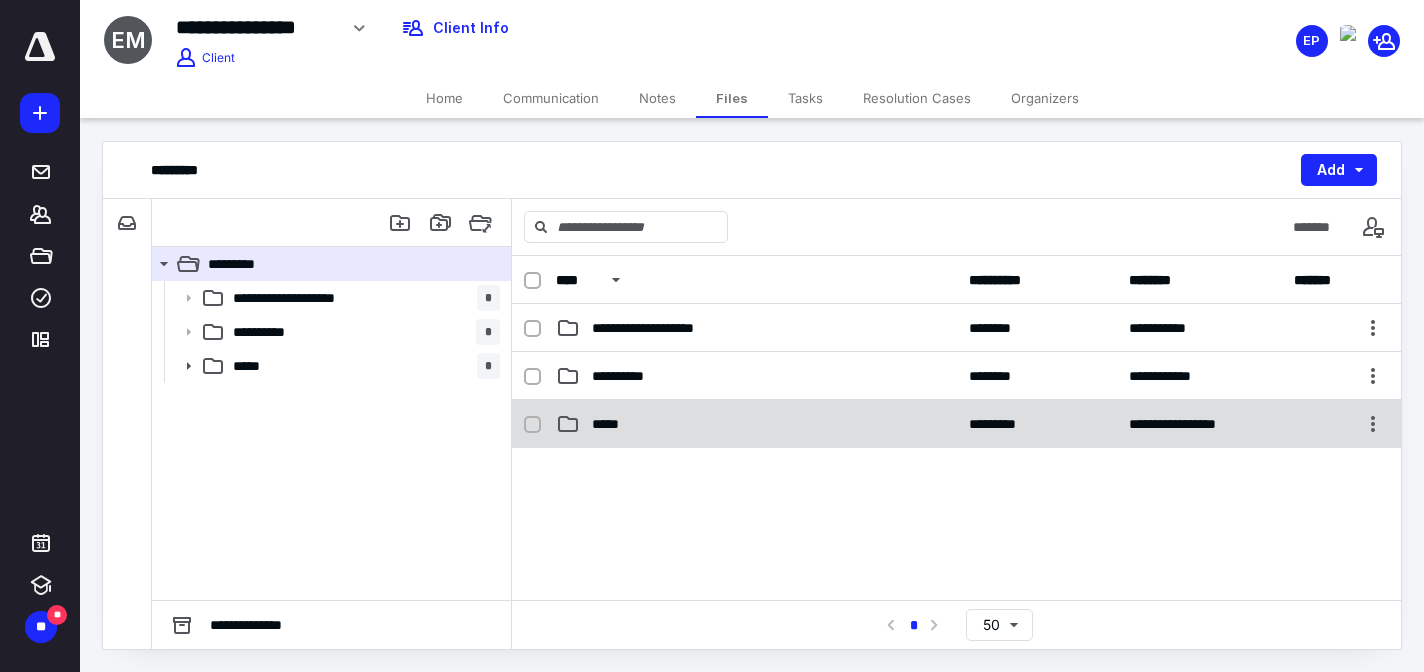 click on "*****" at bounding box center (756, 424) 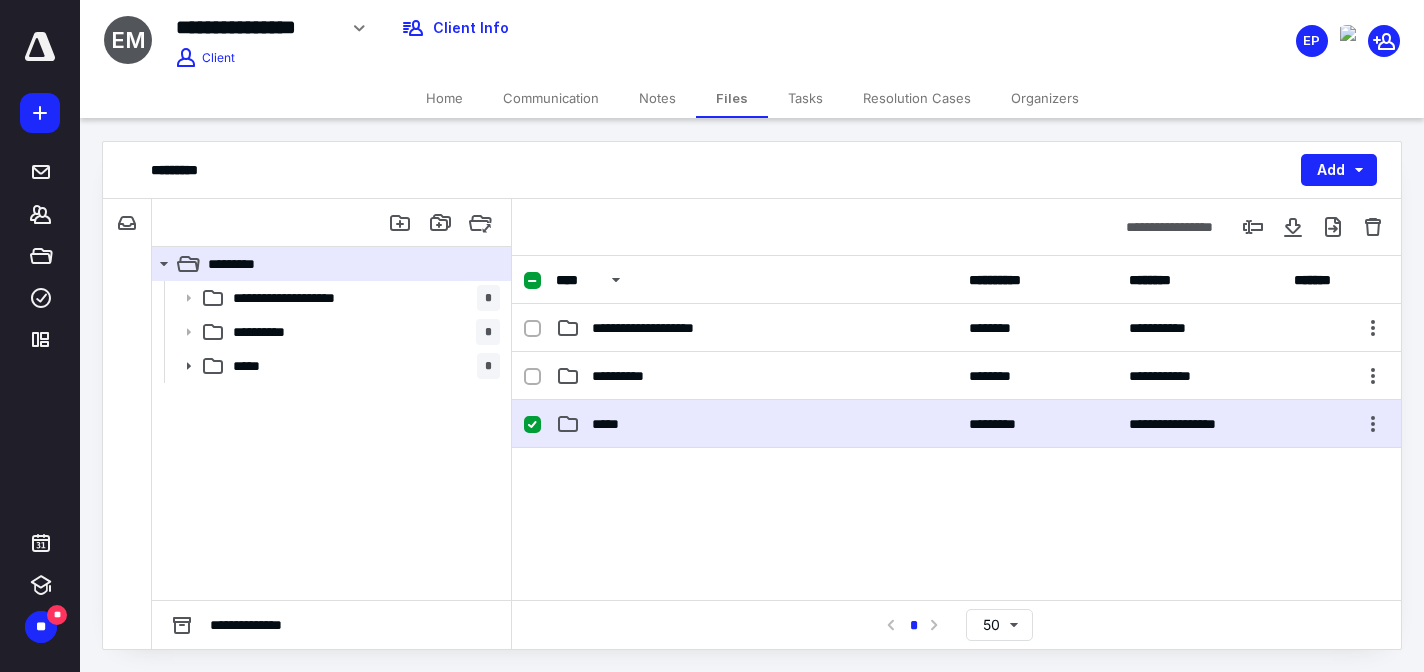 click on "*****" at bounding box center (756, 424) 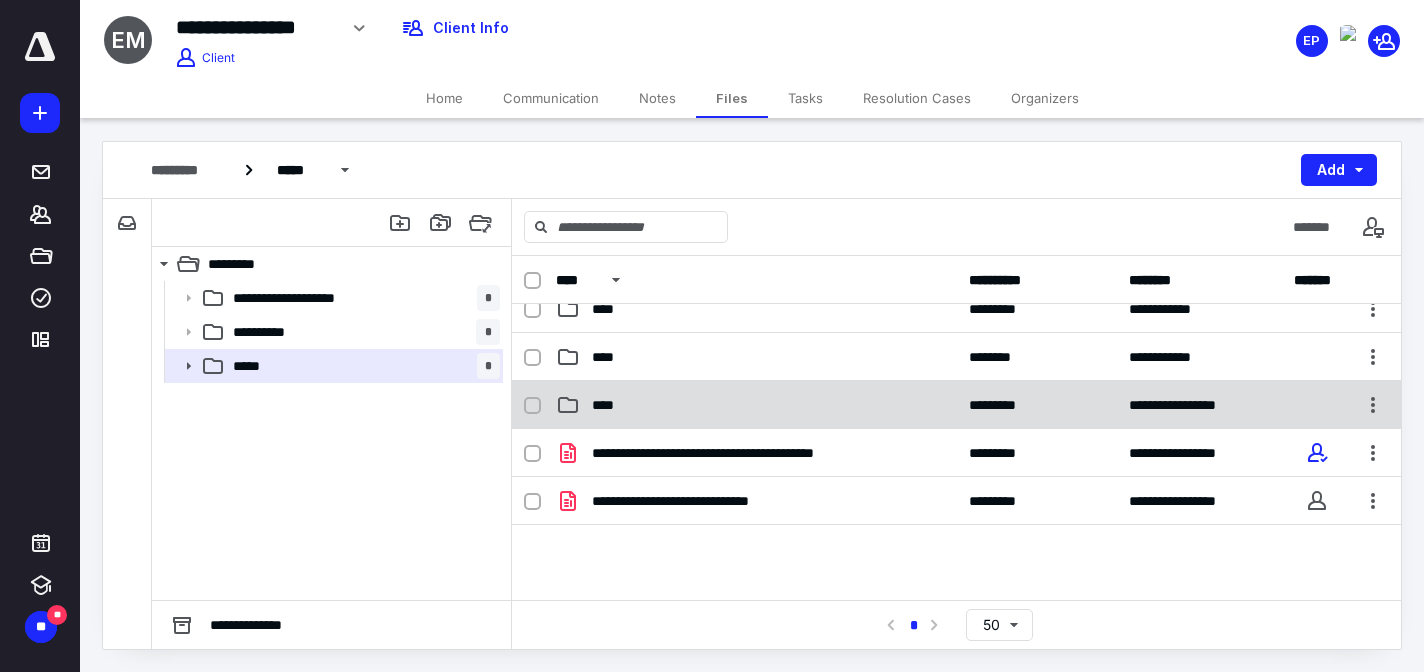 scroll, scrollTop: 90, scrollLeft: 0, axis: vertical 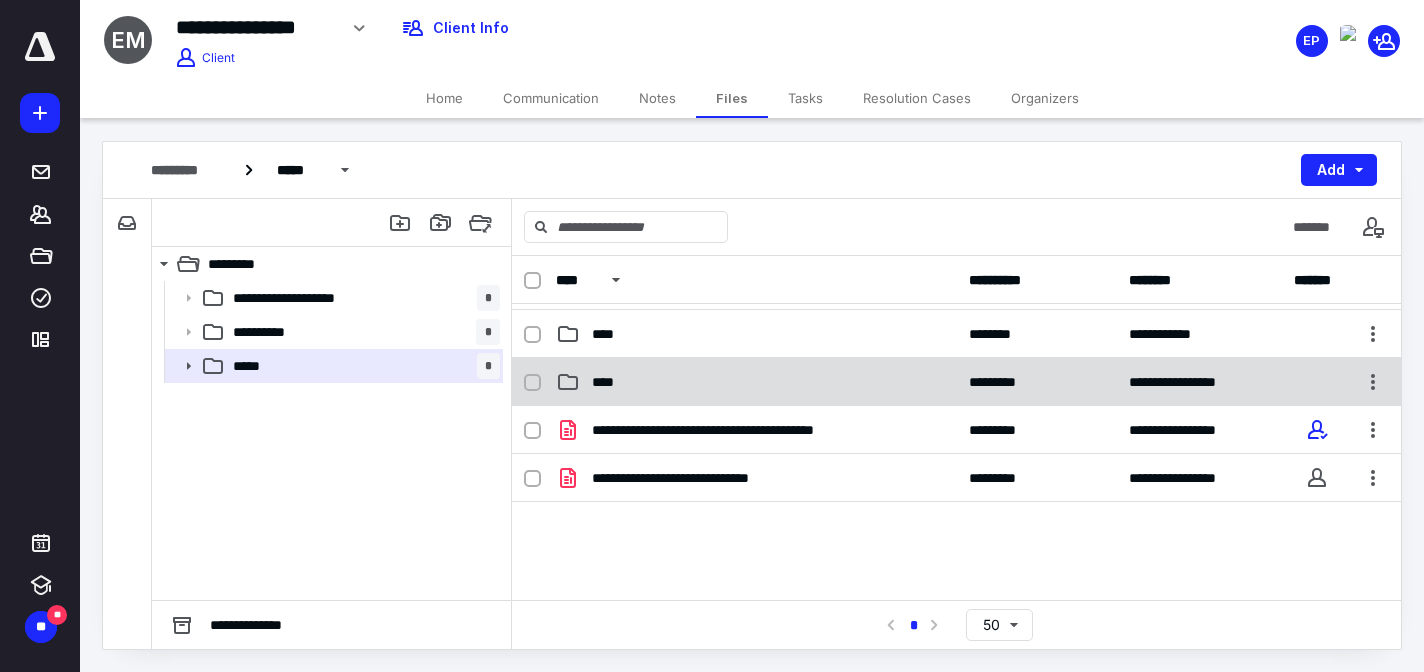 click on "**********" at bounding box center (956, 382) 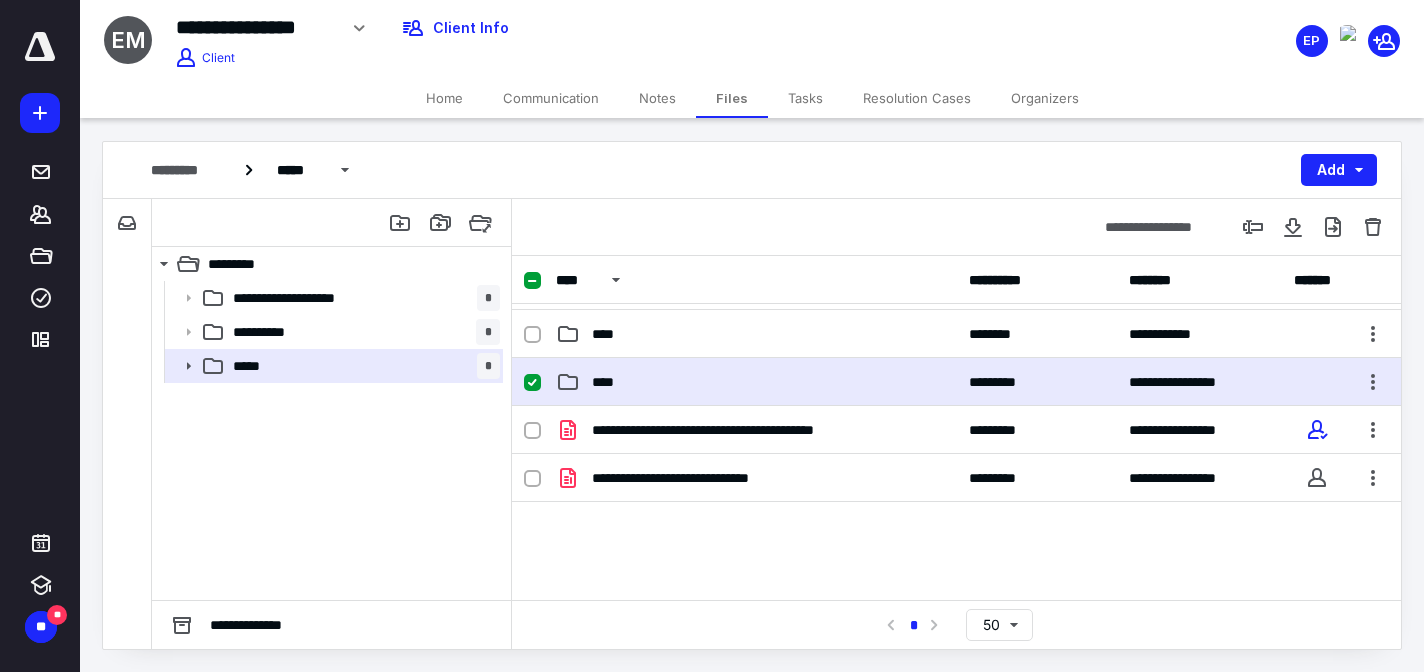 click on "**********" at bounding box center (956, 382) 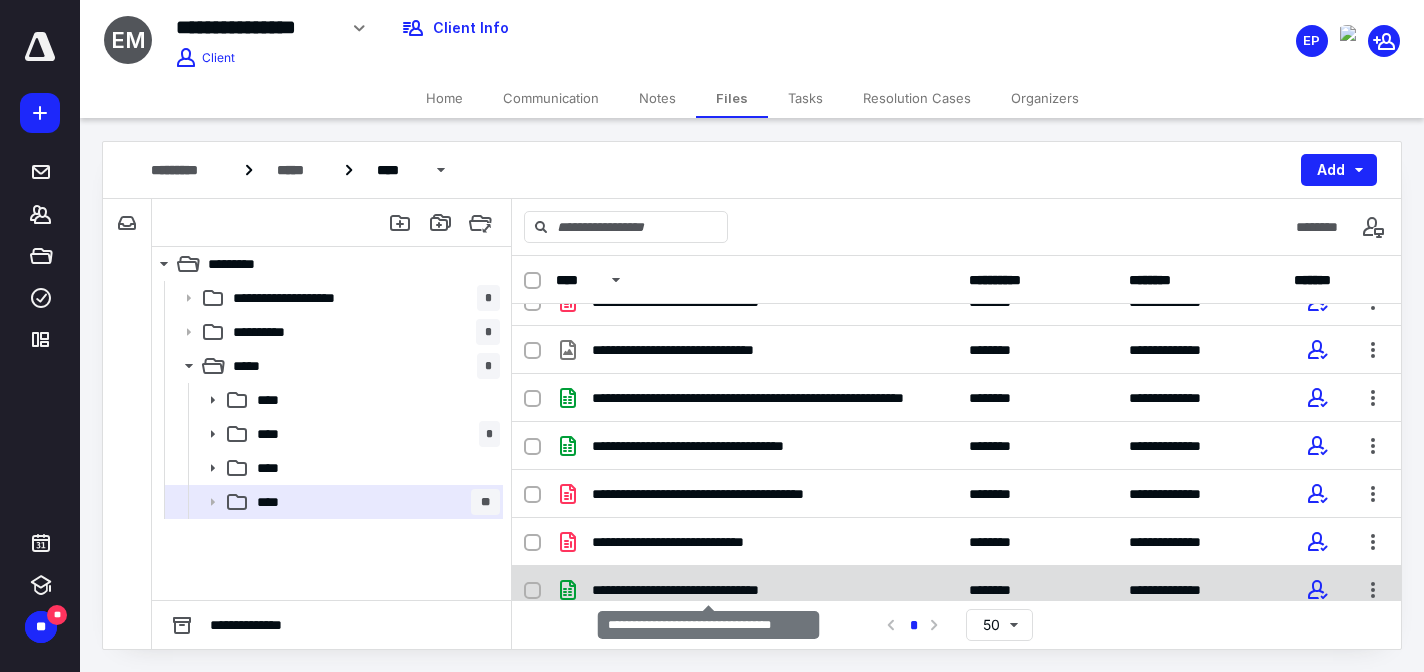 scroll, scrollTop: 265, scrollLeft: 0, axis: vertical 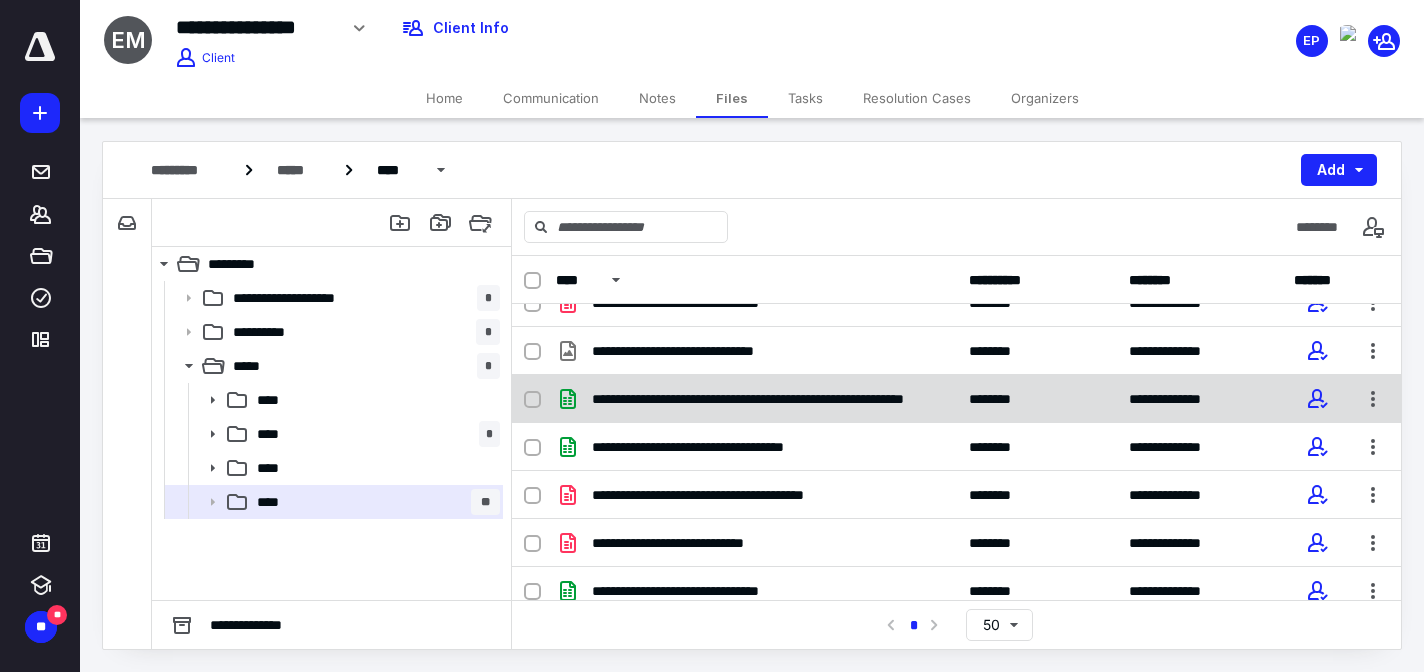 click on "**********" at bounding box center (768, 399) 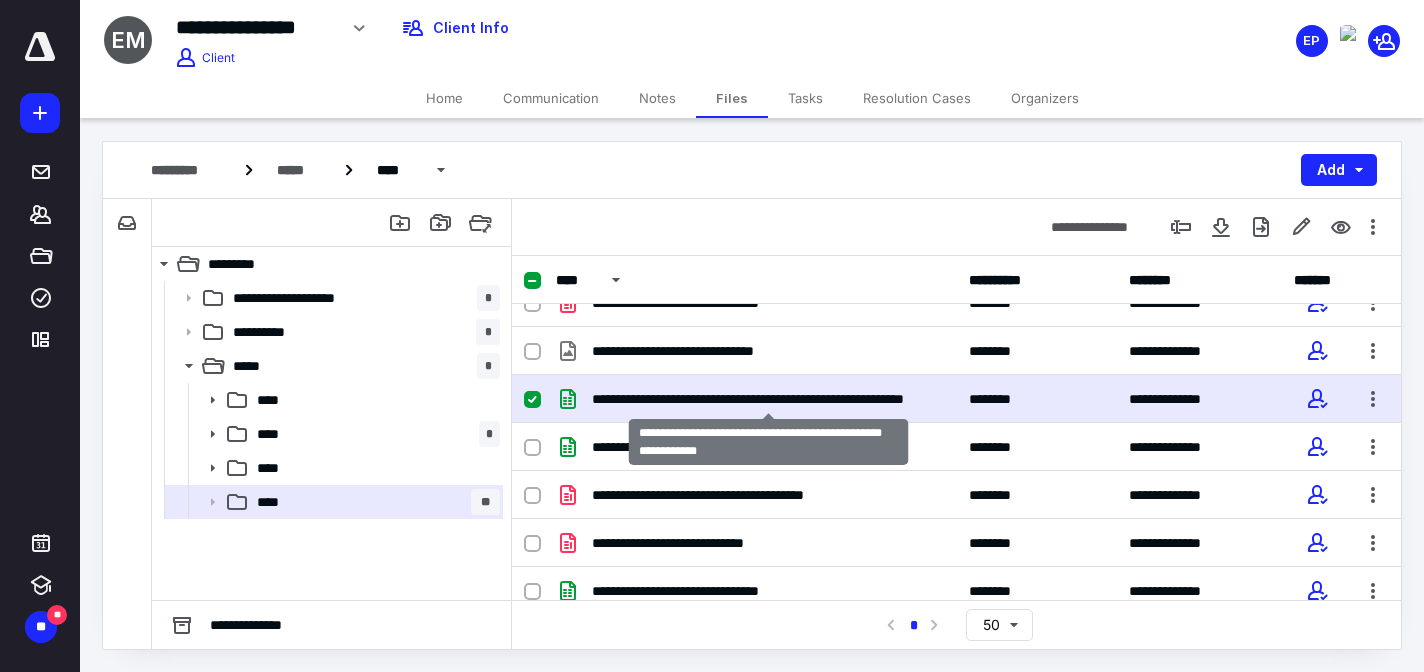 click on "**********" at bounding box center (768, 399) 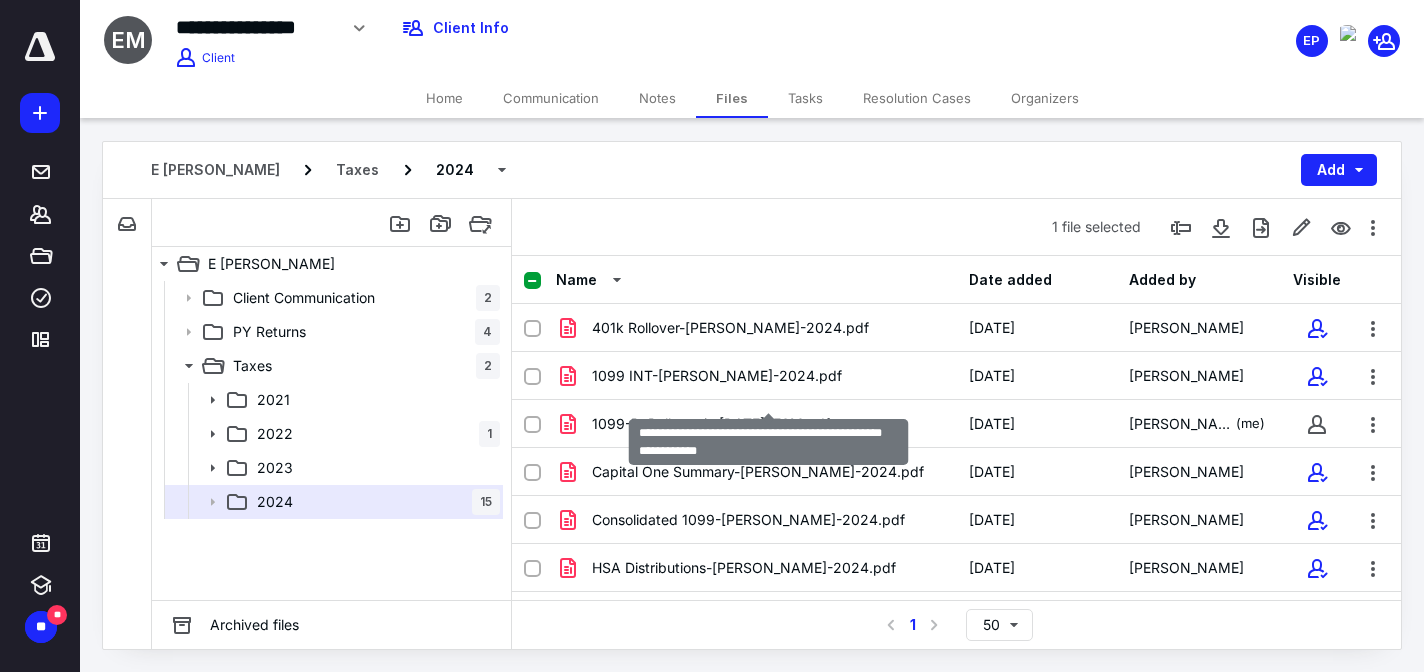 scroll, scrollTop: 265, scrollLeft: 0, axis: vertical 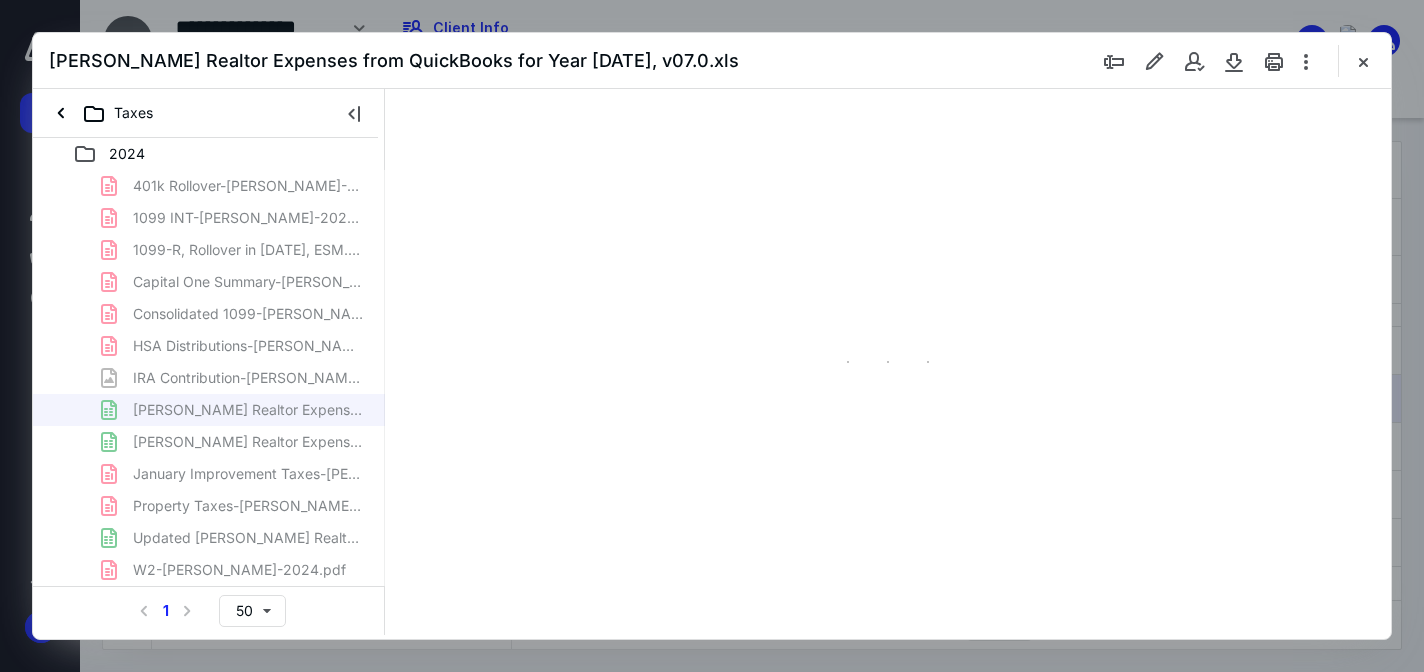 type on "59" 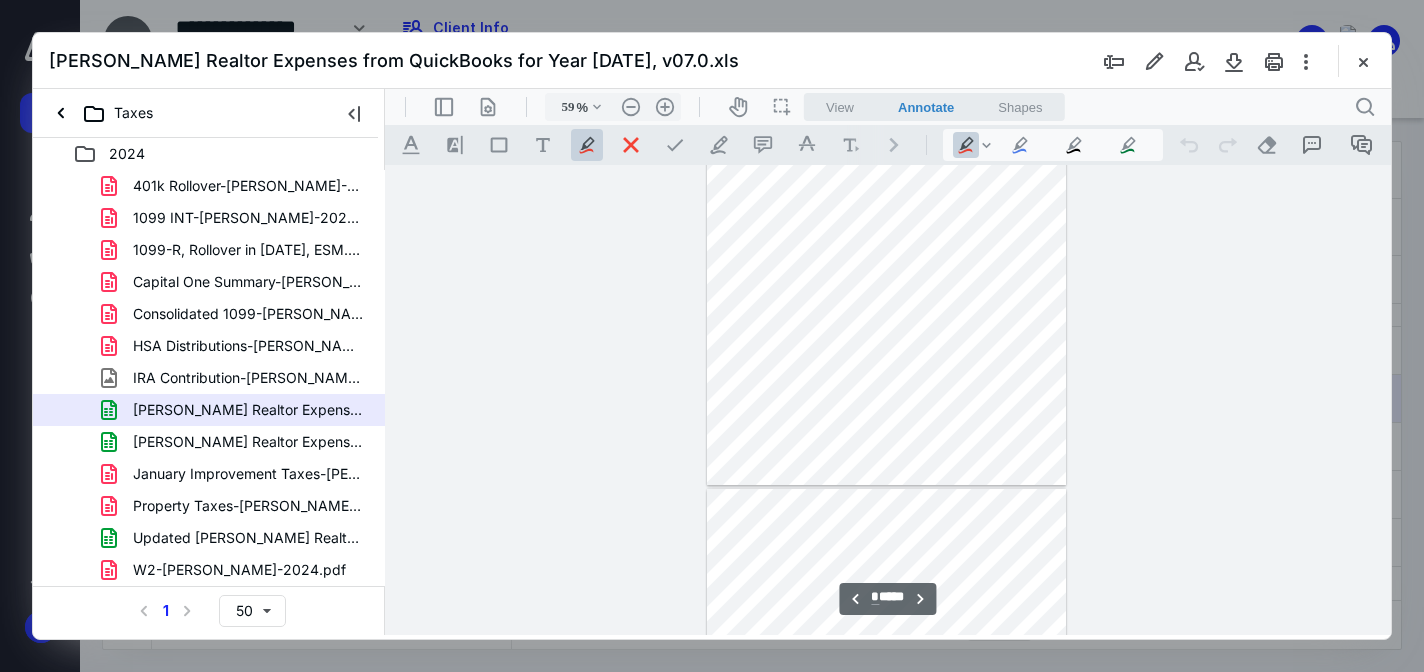 type on "*" 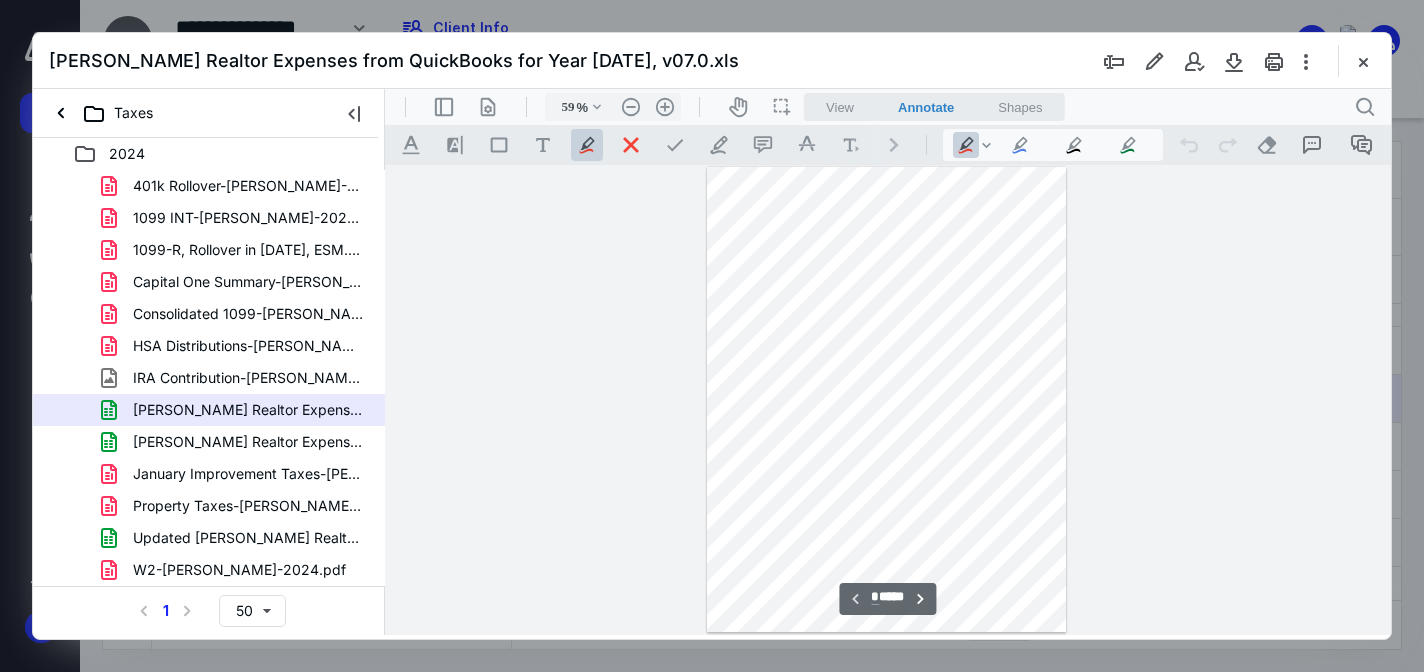 scroll, scrollTop: 0, scrollLeft: 0, axis: both 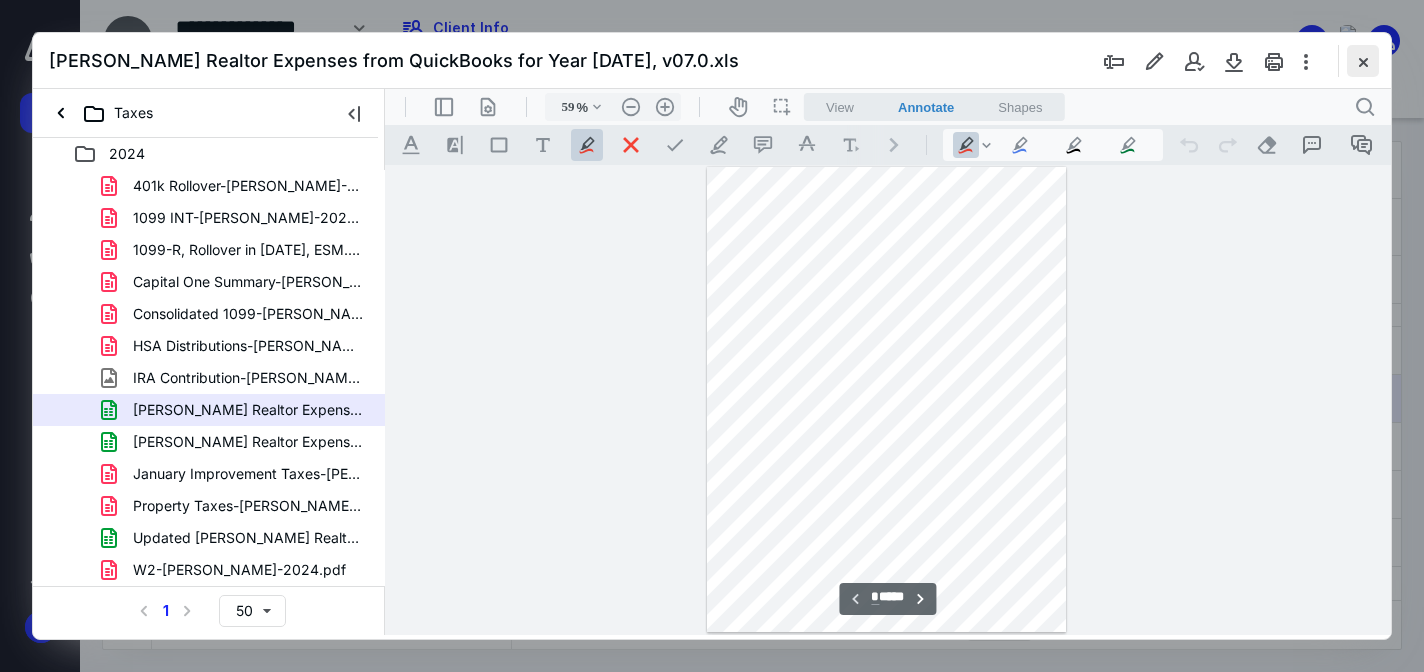 click at bounding box center [1363, 61] 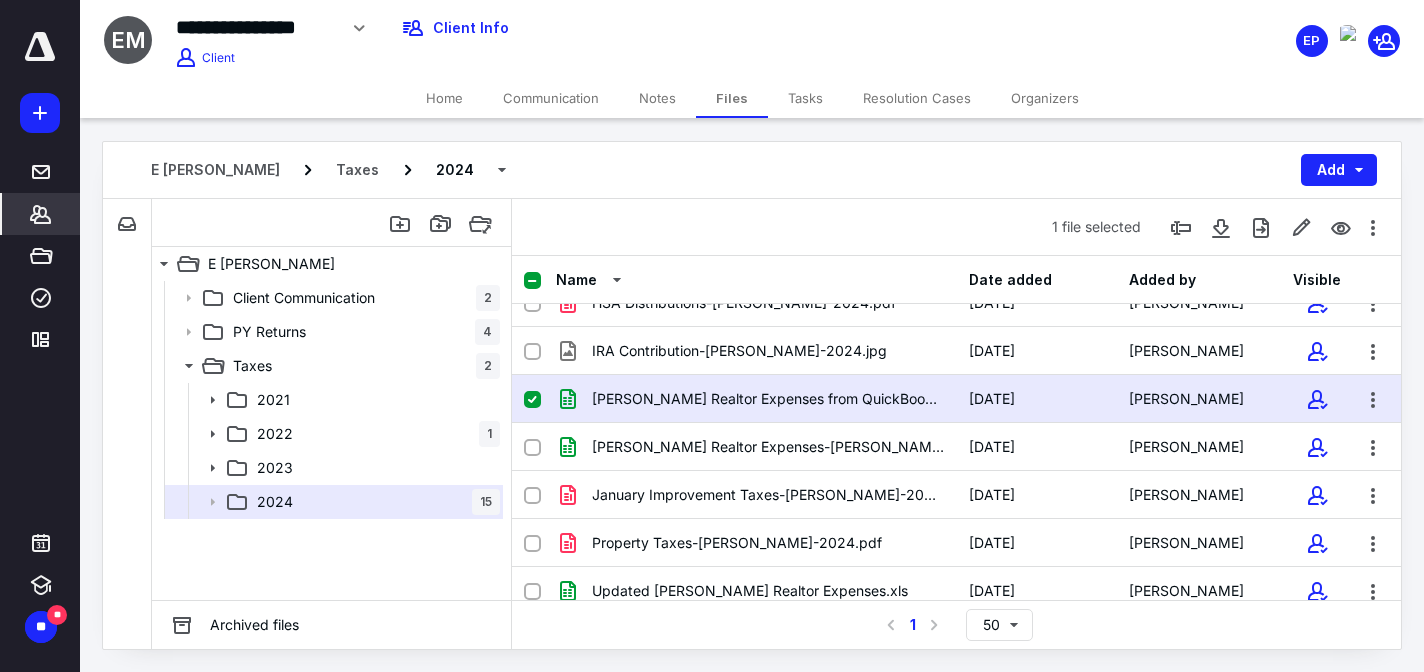 click on "*******" at bounding box center [41, 214] 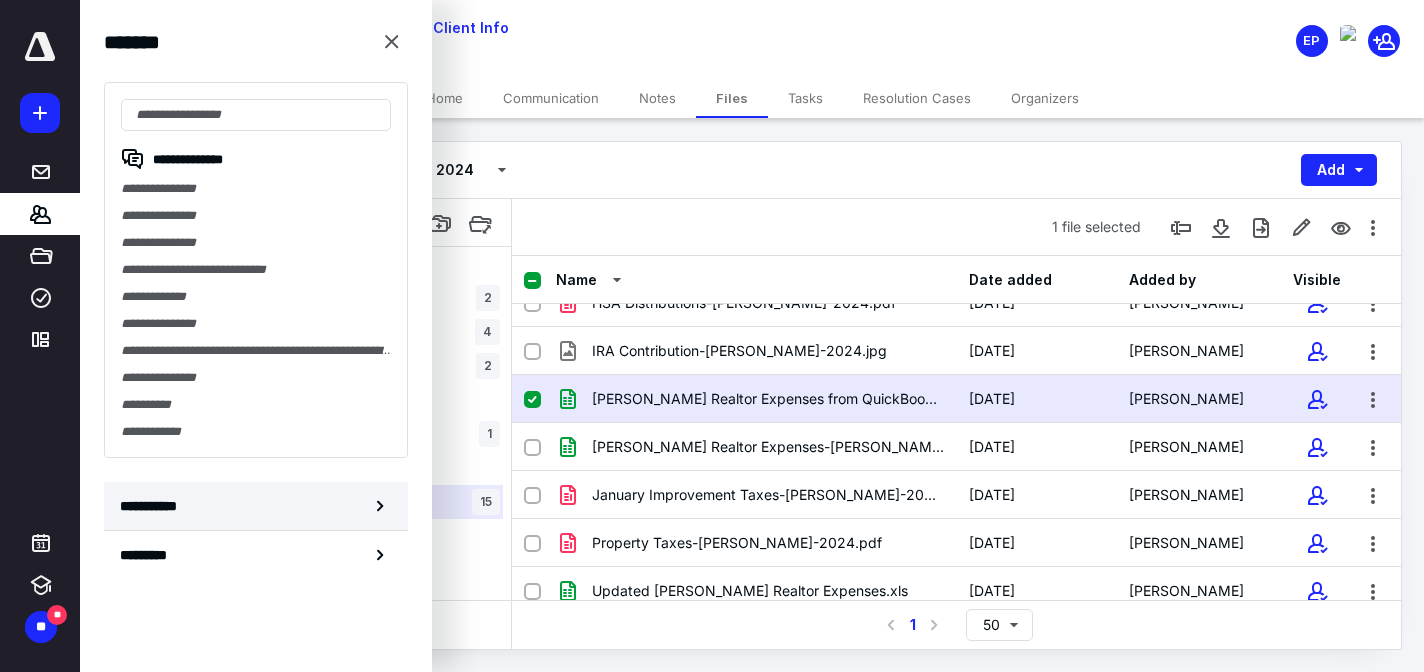 click on "**********" at bounding box center (256, 506) 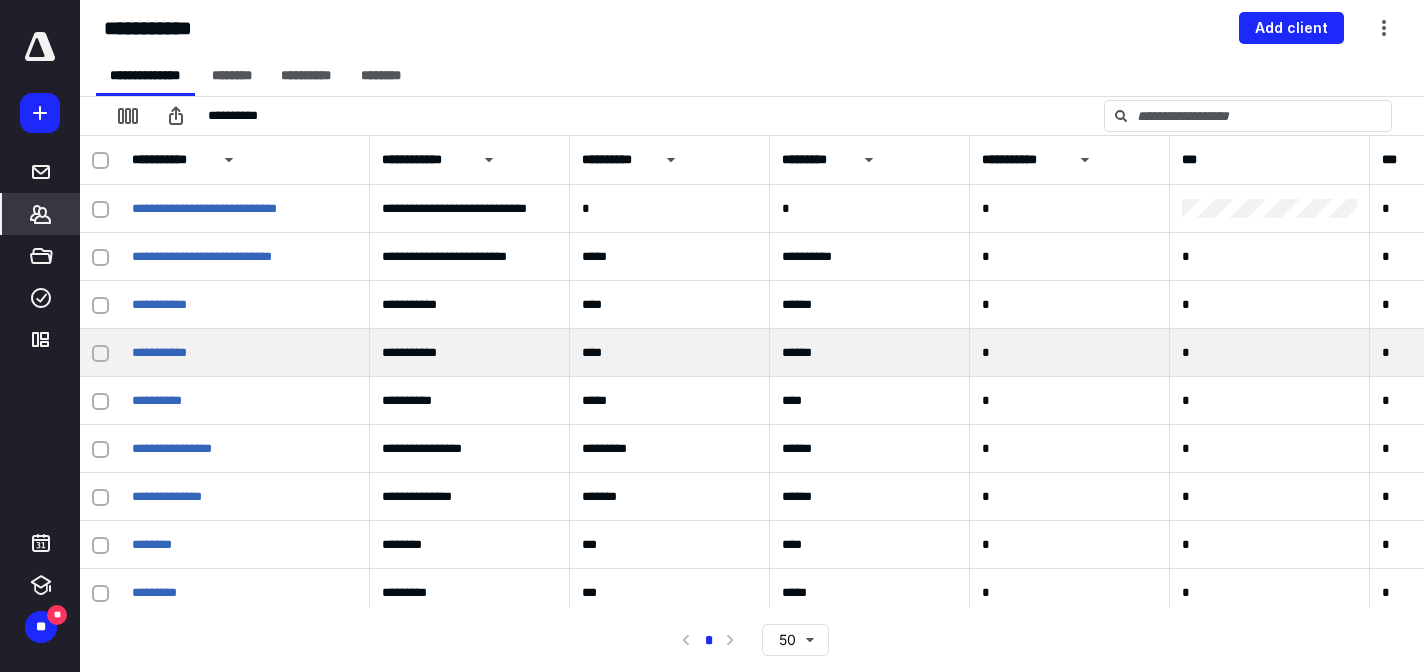 click on "**********" at bounding box center [245, 353] 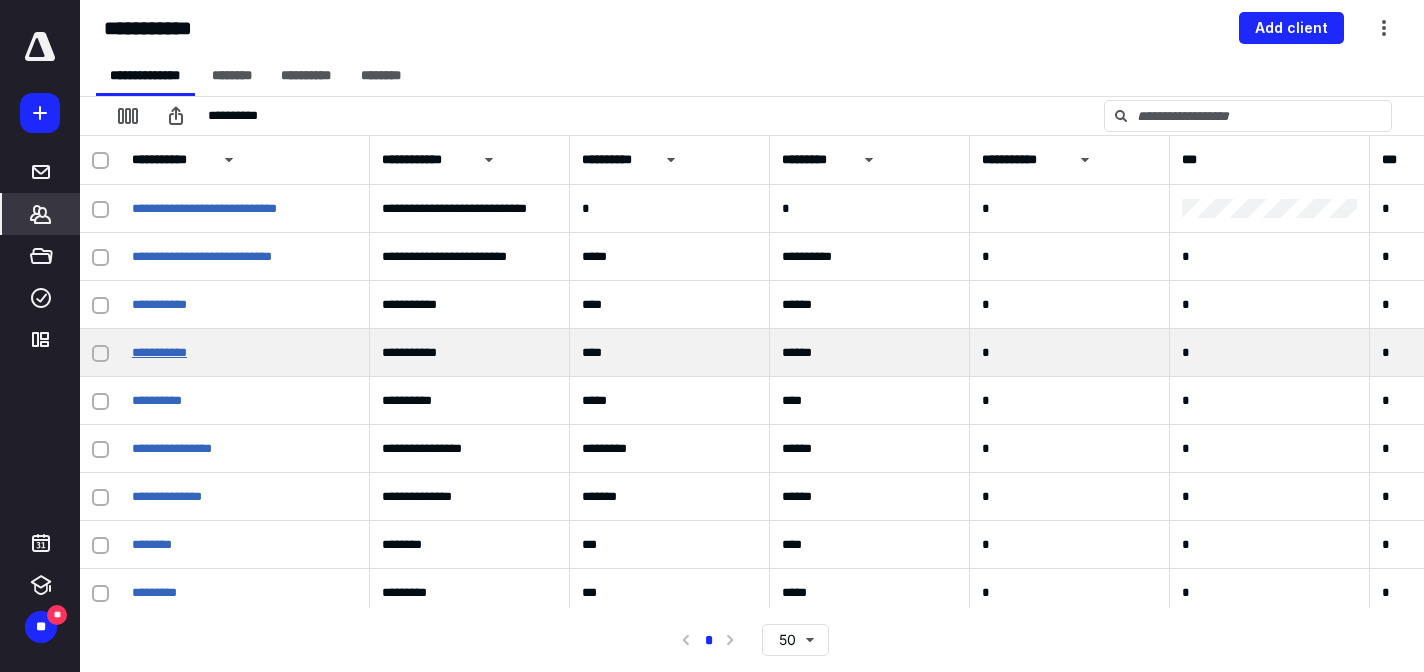 click on "**********" at bounding box center [159, 352] 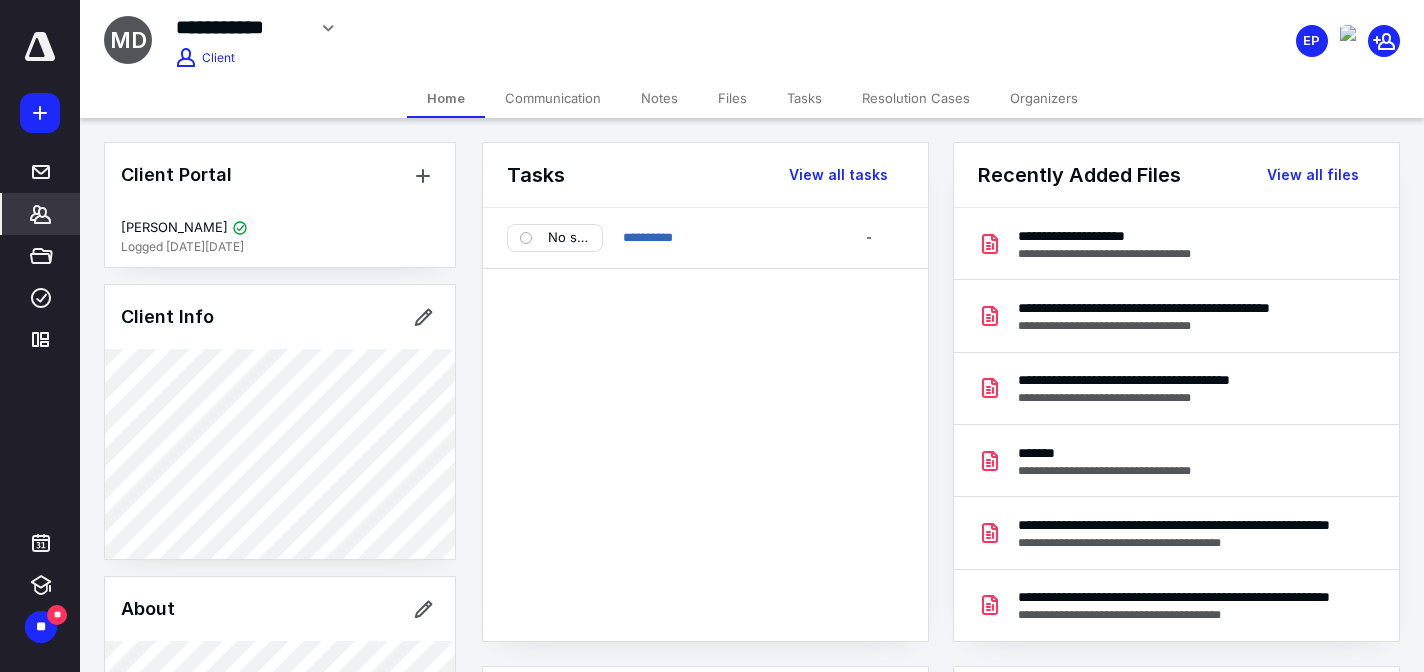 click on "Files" at bounding box center (732, 98) 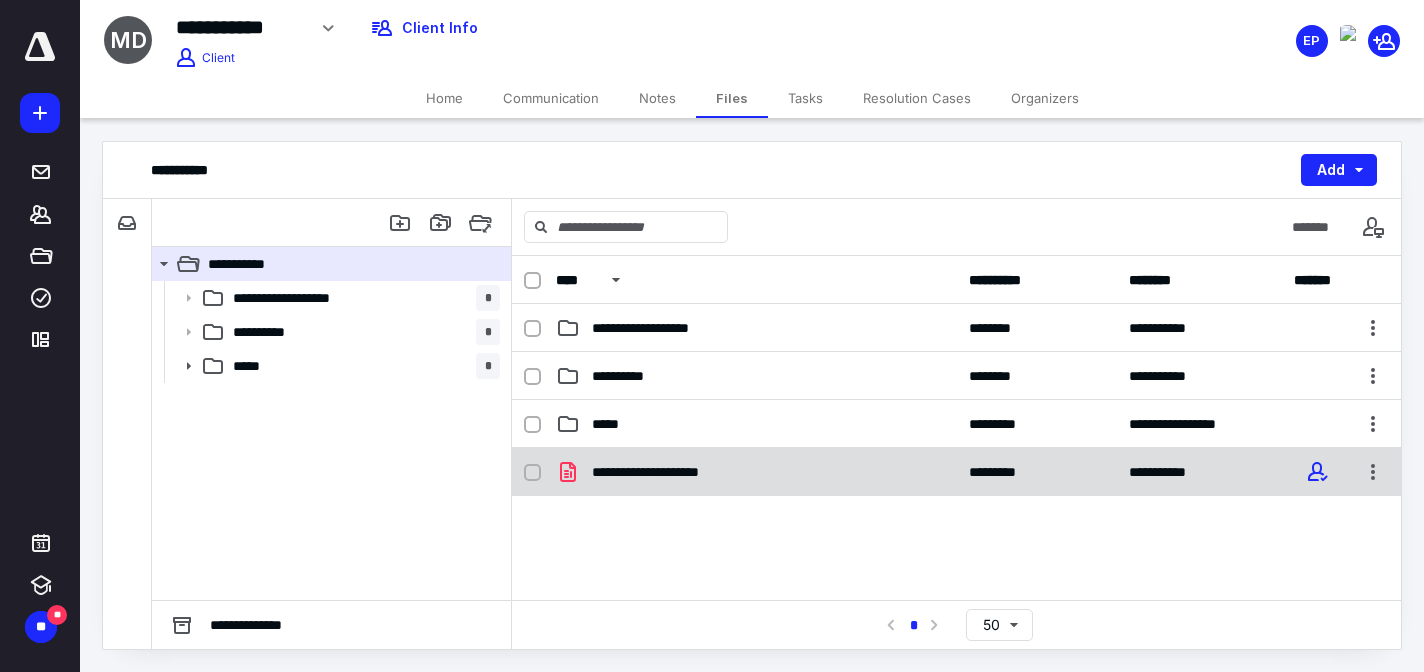 click on "**********" at bounding box center (665, 472) 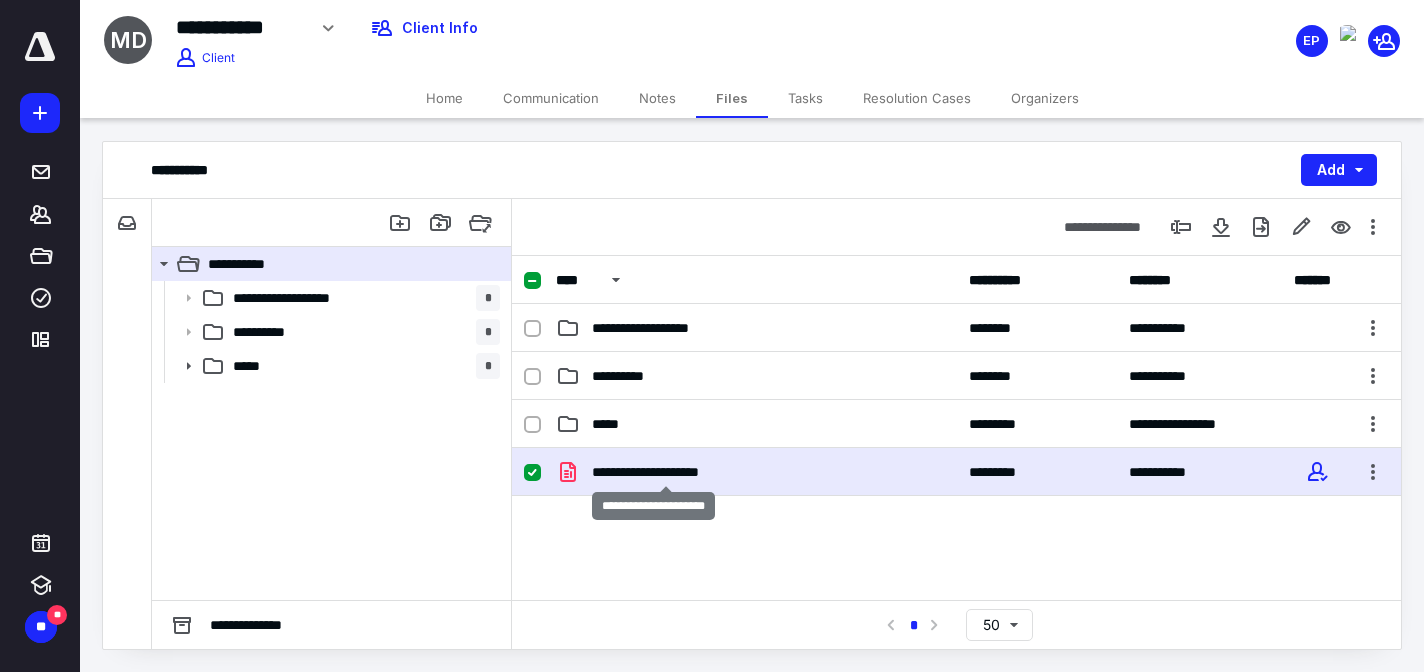 click on "**********" at bounding box center (665, 472) 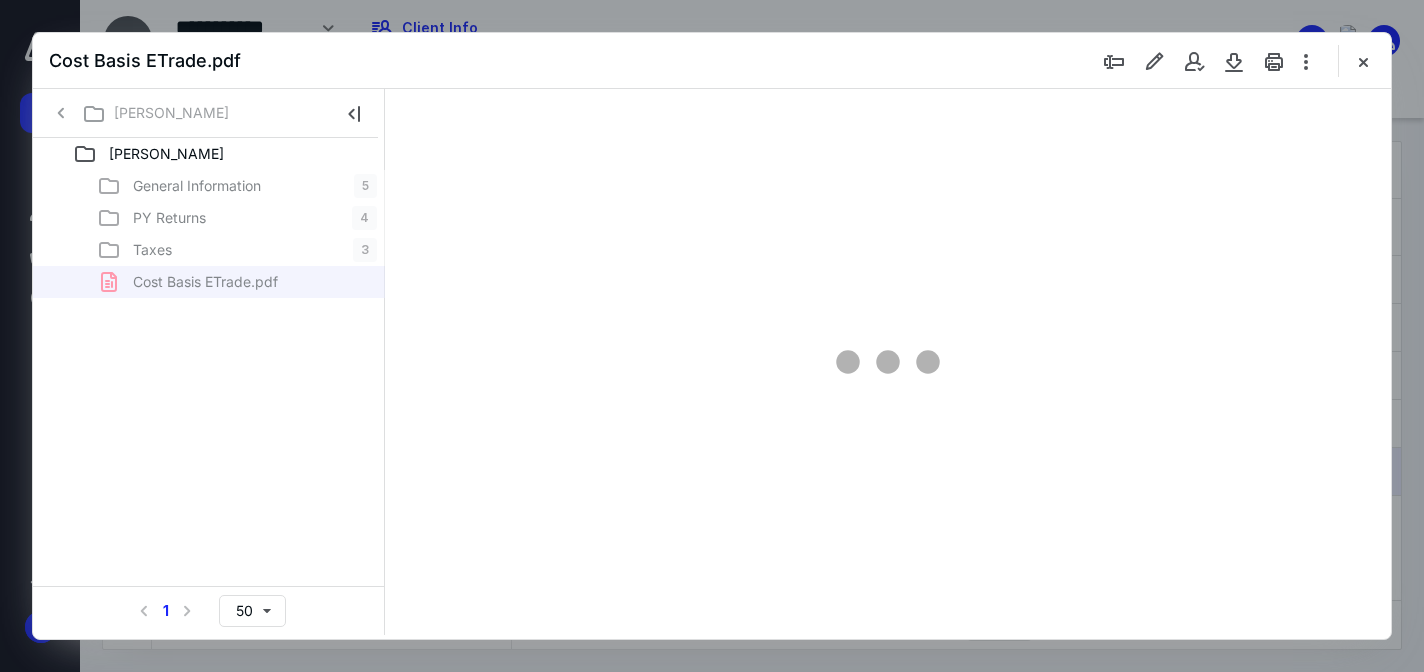 scroll, scrollTop: 0, scrollLeft: 0, axis: both 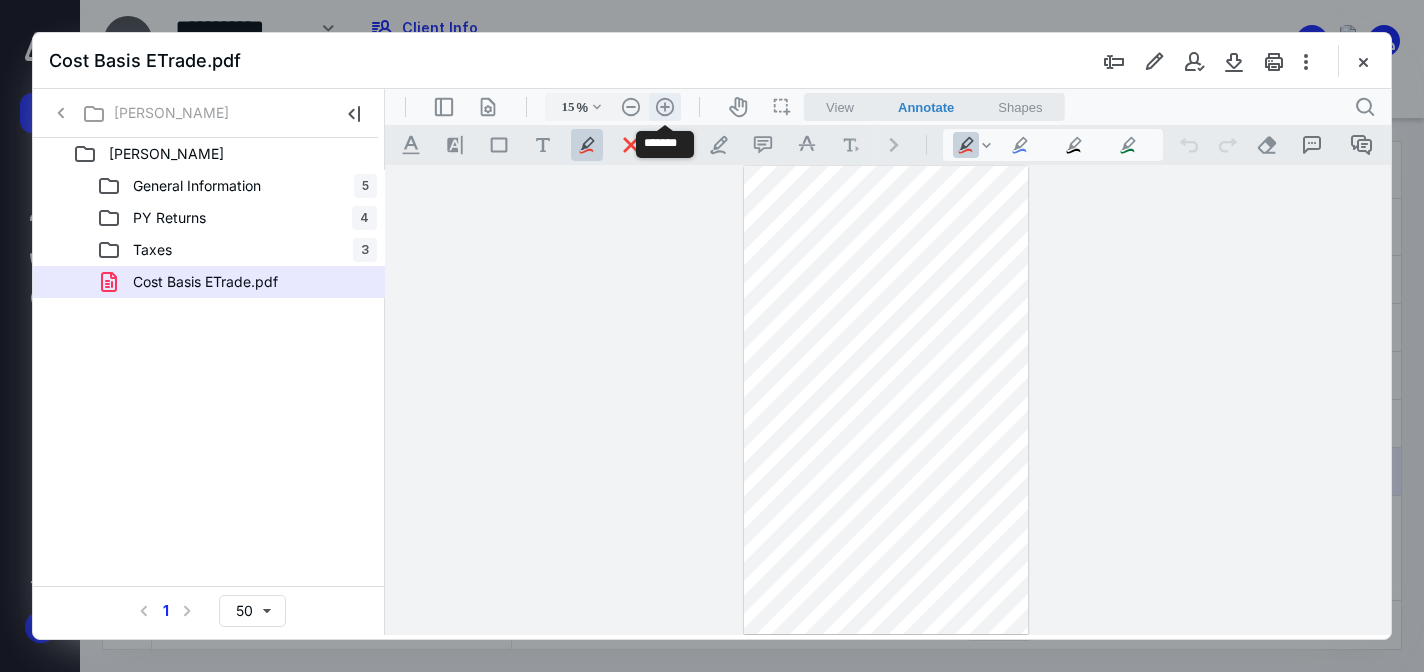 click on ".cls-1{fill:#abb0c4;} icon - header - zoom - in - line" at bounding box center [665, 107] 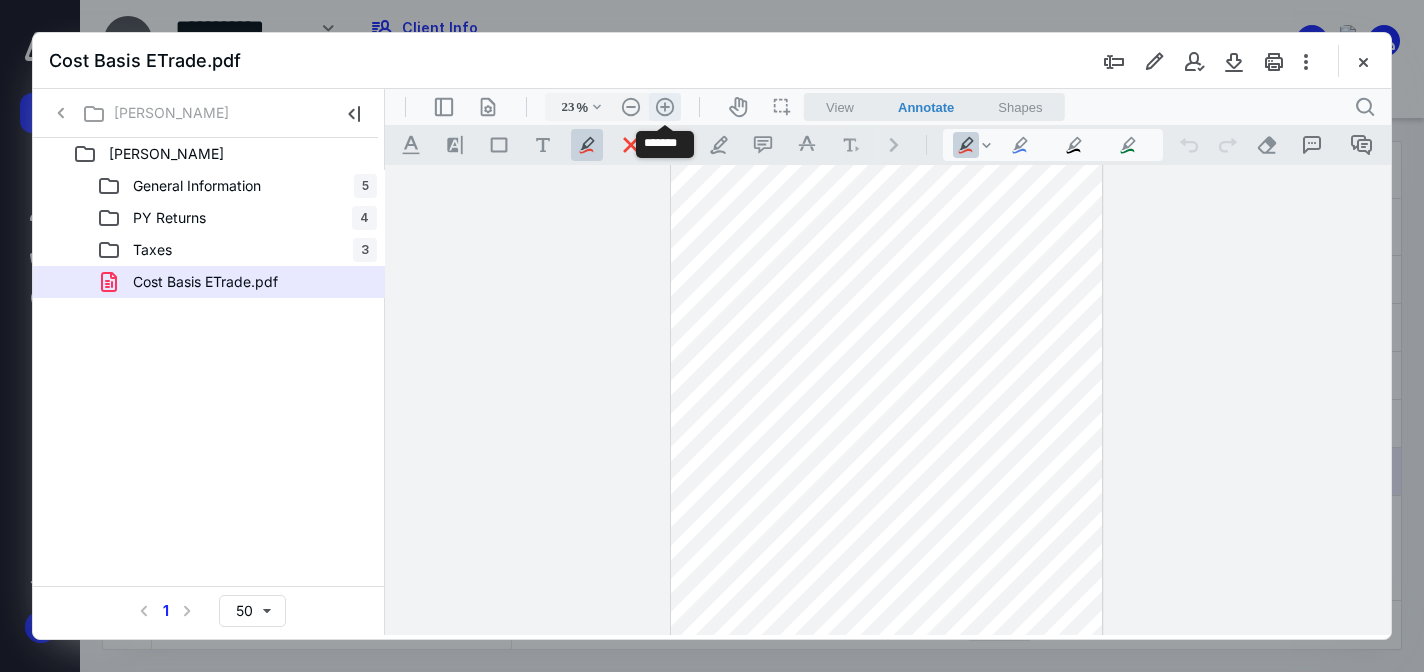 click on ".cls-1{fill:#abb0c4;} icon - header - zoom - in - line" at bounding box center [665, 107] 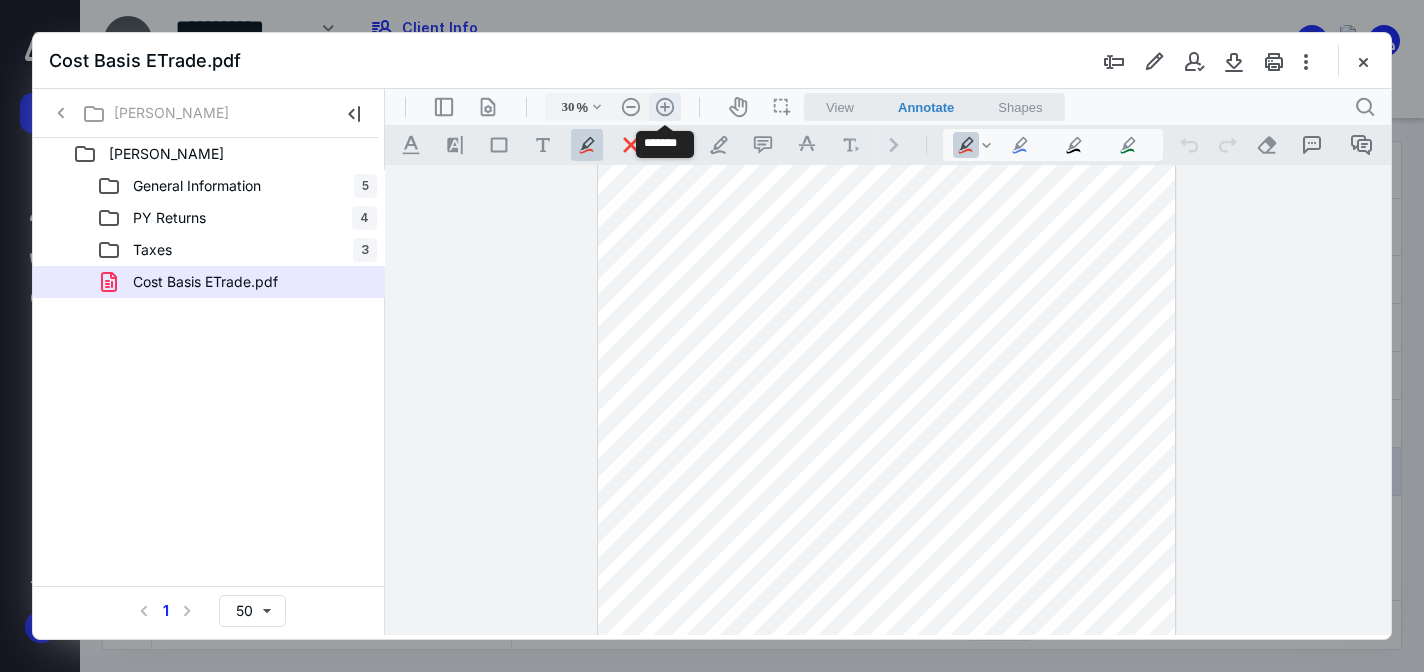 click on ".cls-1{fill:#abb0c4;} icon - header - zoom - in - line" at bounding box center (665, 107) 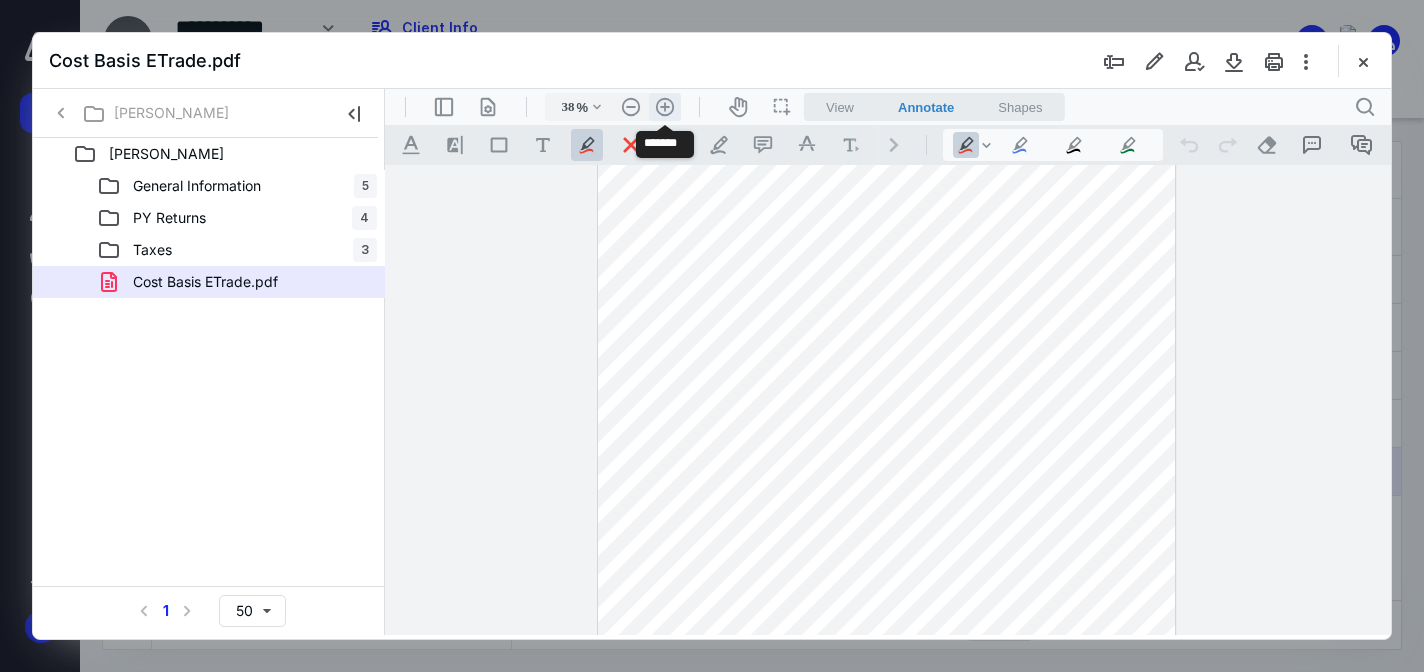 click on ".cls-1{fill:#abb0c4;} icon - header - zoom - in - line" at bounding box center (665, 107) 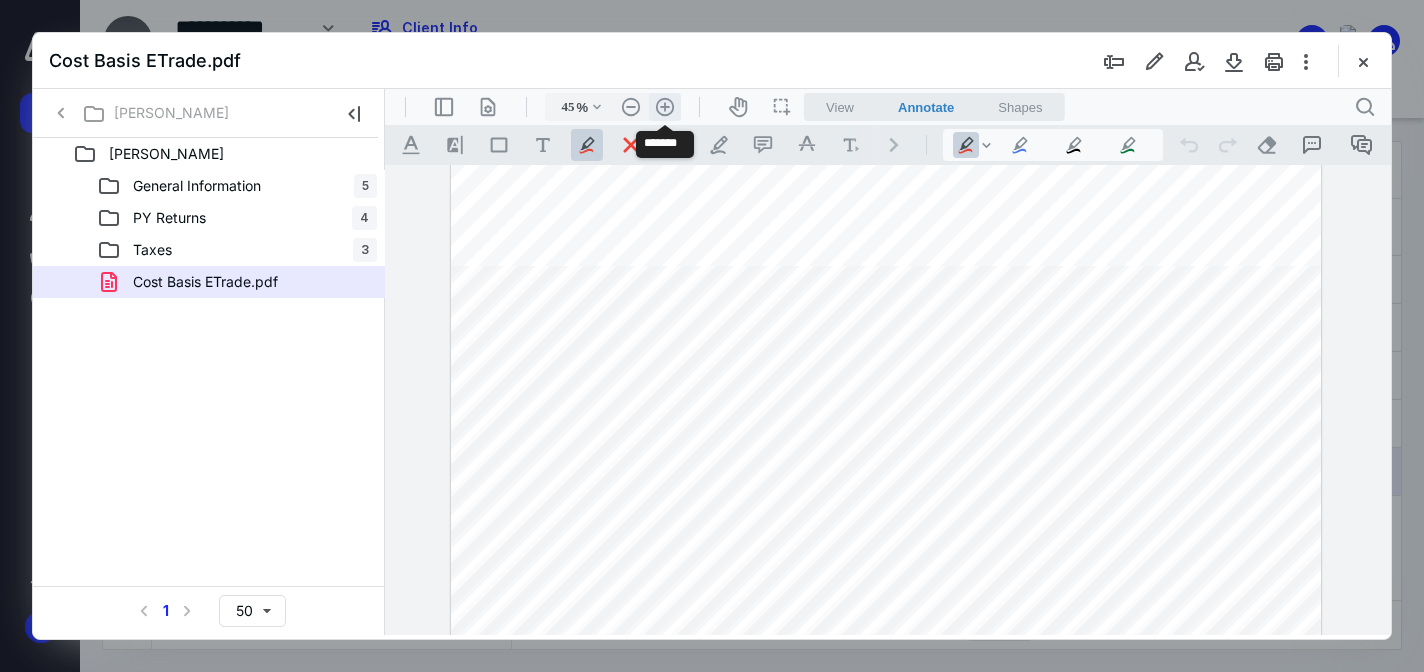 scroll, scrollTop: 404, scrollLeft: 0, axis: vertical 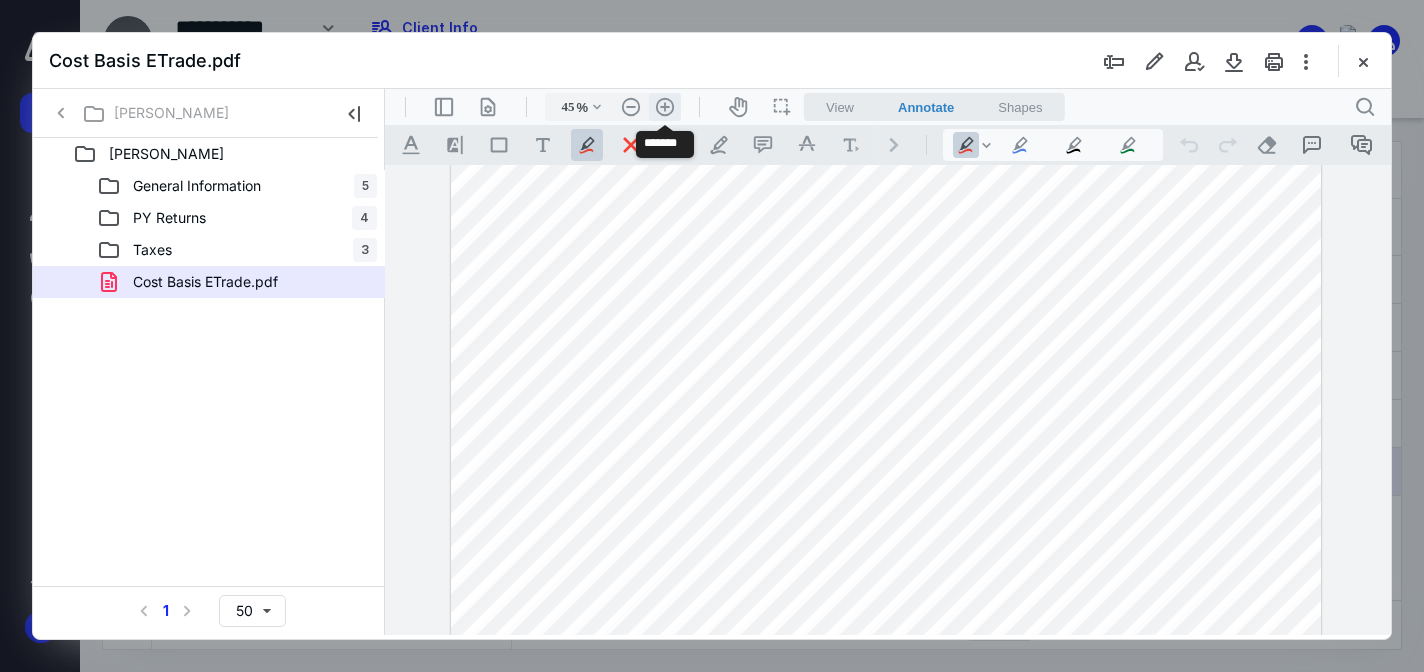 click on ".cls-1{fill:#abb0c4;} icon - header - zoom - in - line" at bounding box center (665, 107) 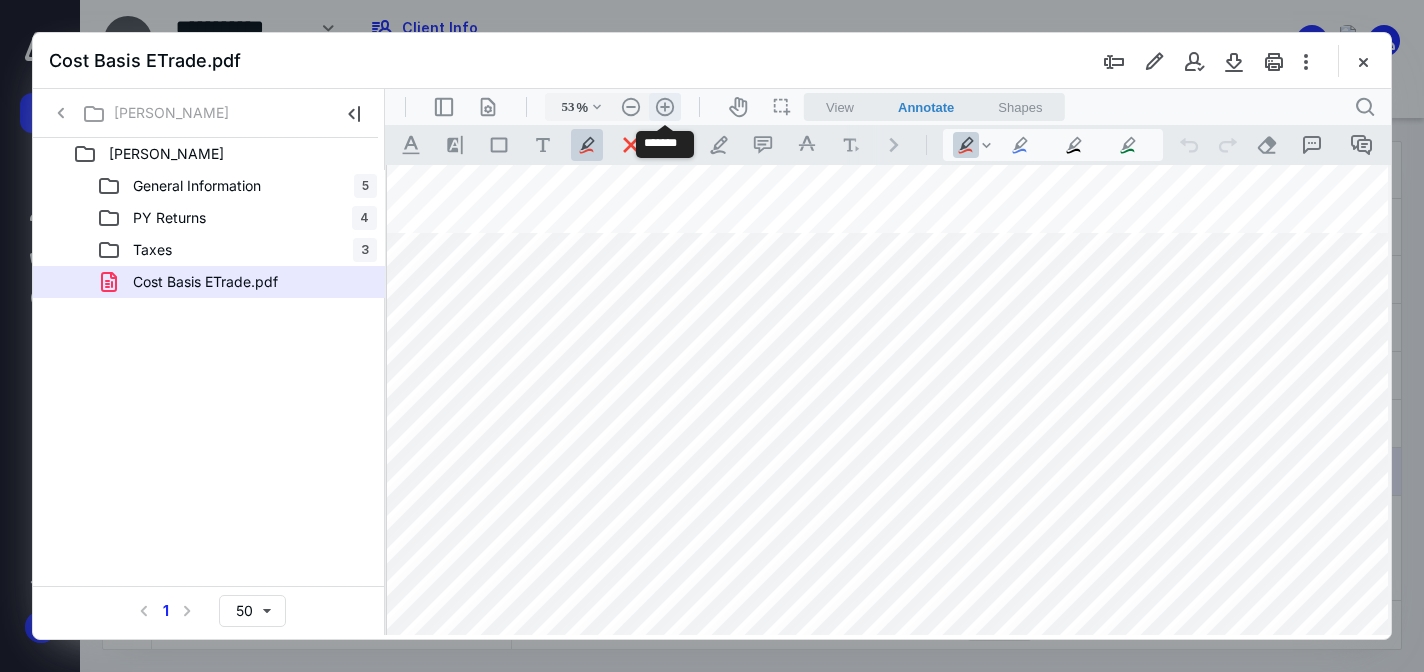 scroll, scrollTop: 505, scrollLeft: 13, axis: both 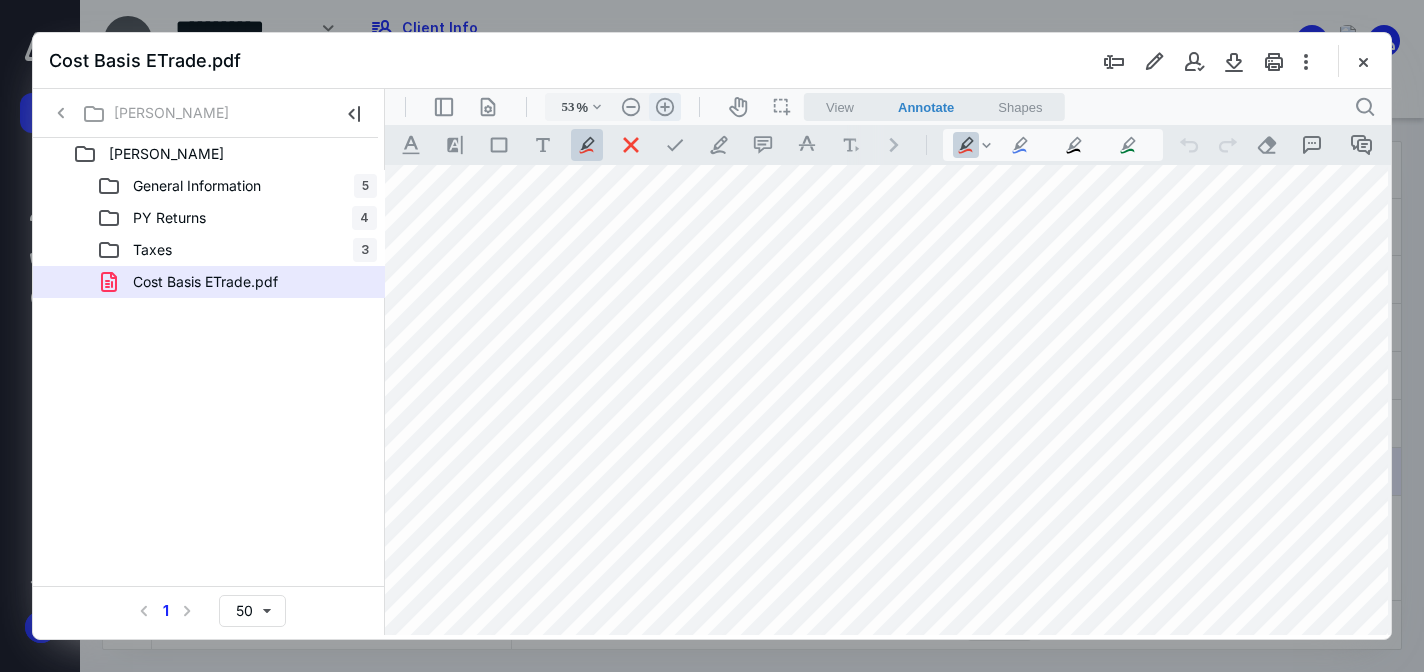 click on ".cls-1{fill:#abb0c4;} icon - header - zoom - in - line" at bounding box center (665, 107) 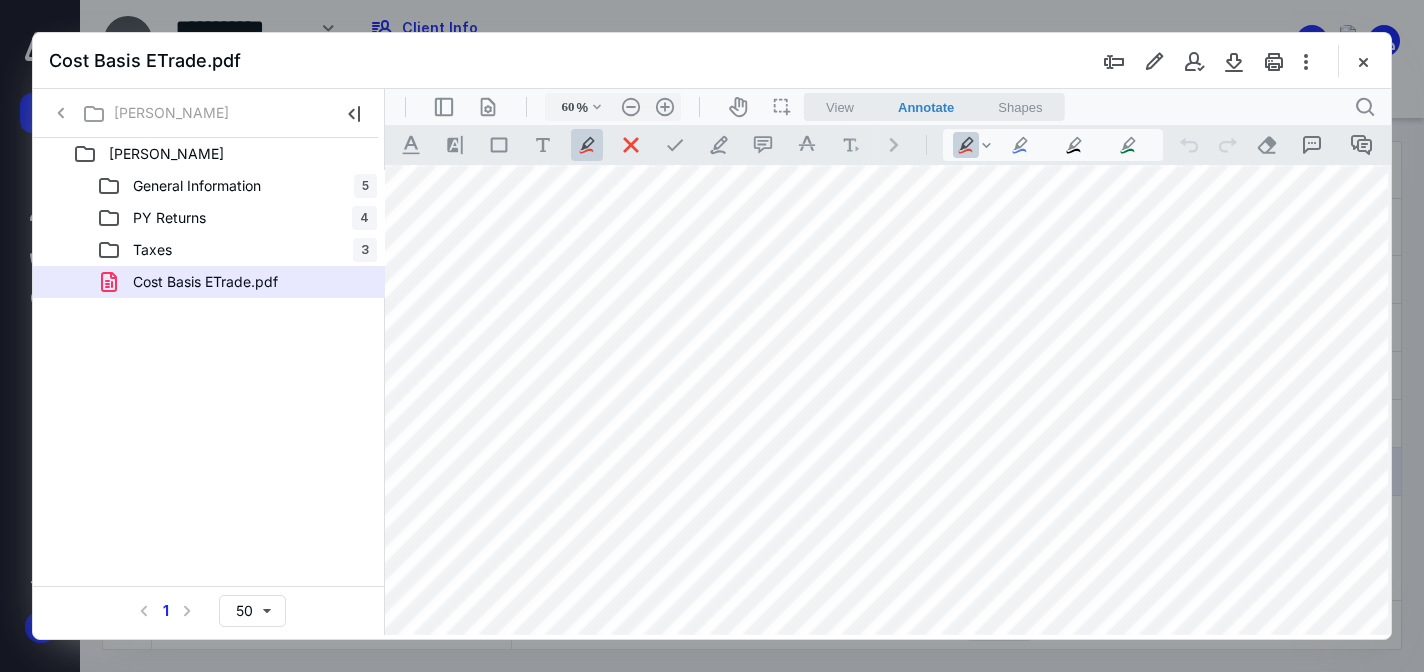scroll, scrollTop: 441, scrollLeft: 87, axis: both 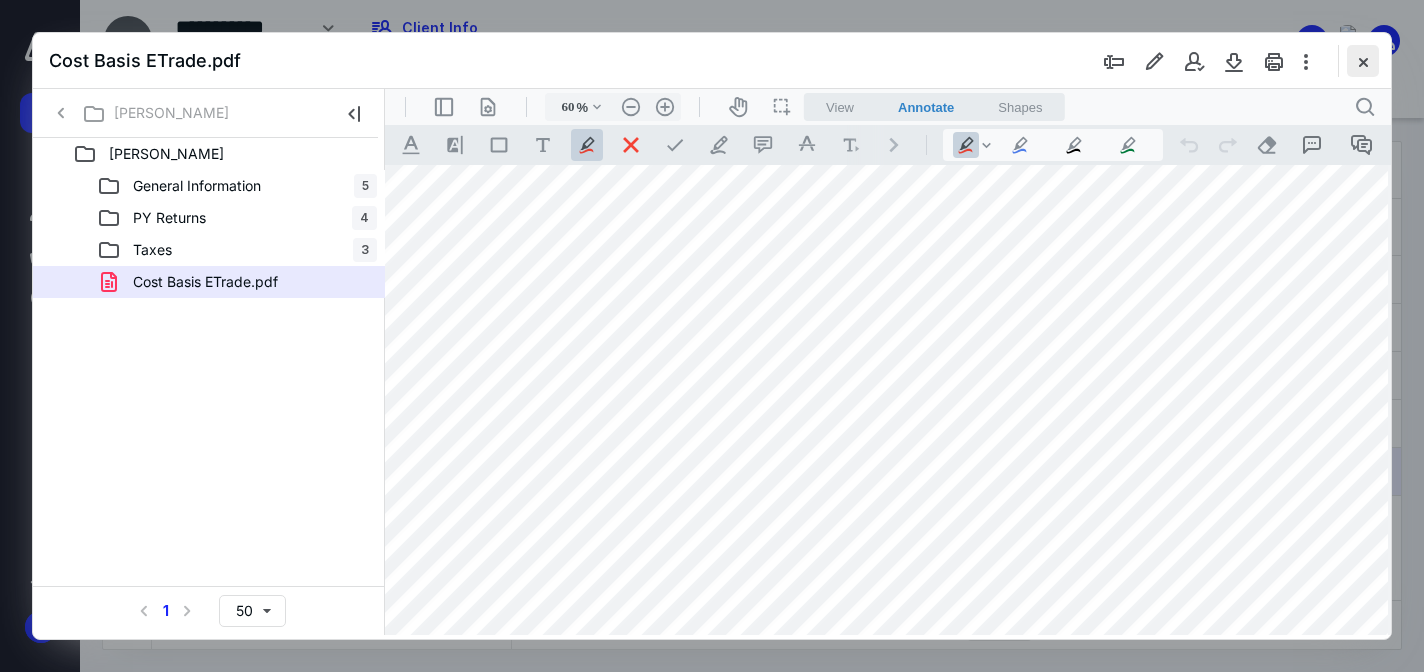 click at bounding box center (1363, 61) 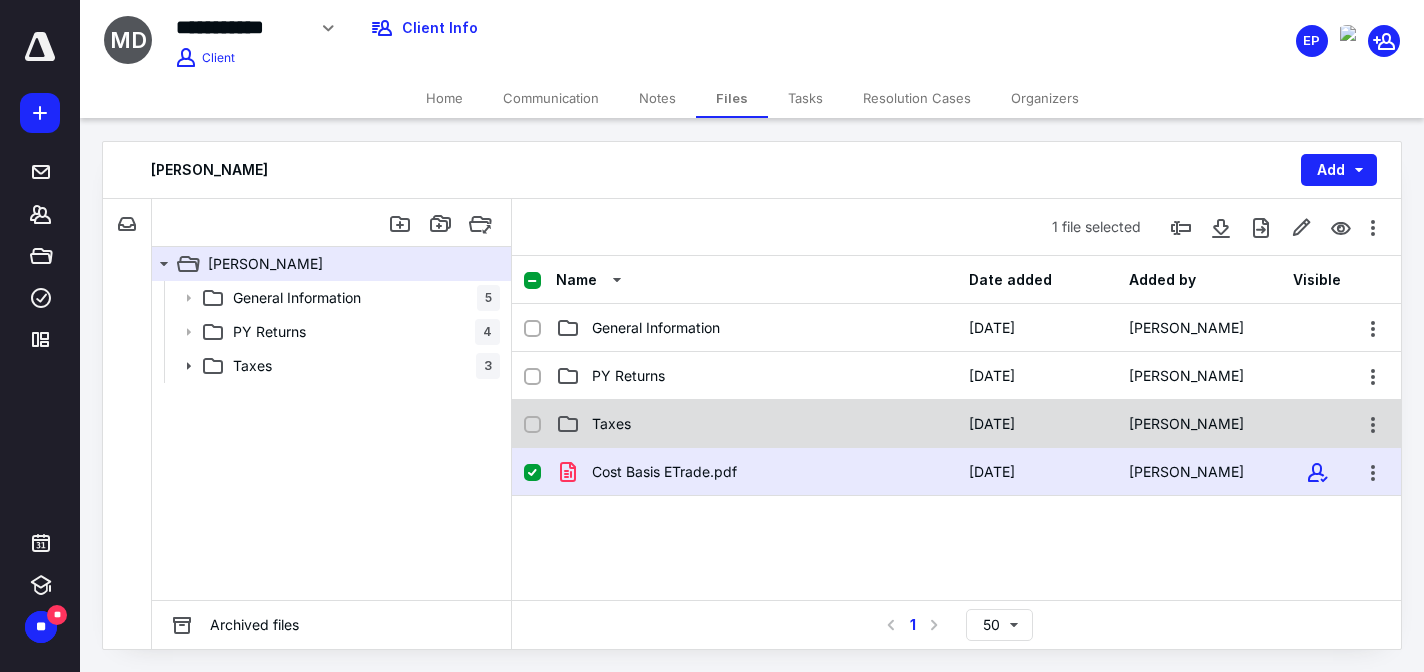 click on "Taxes" at bounding box center [756, 424] 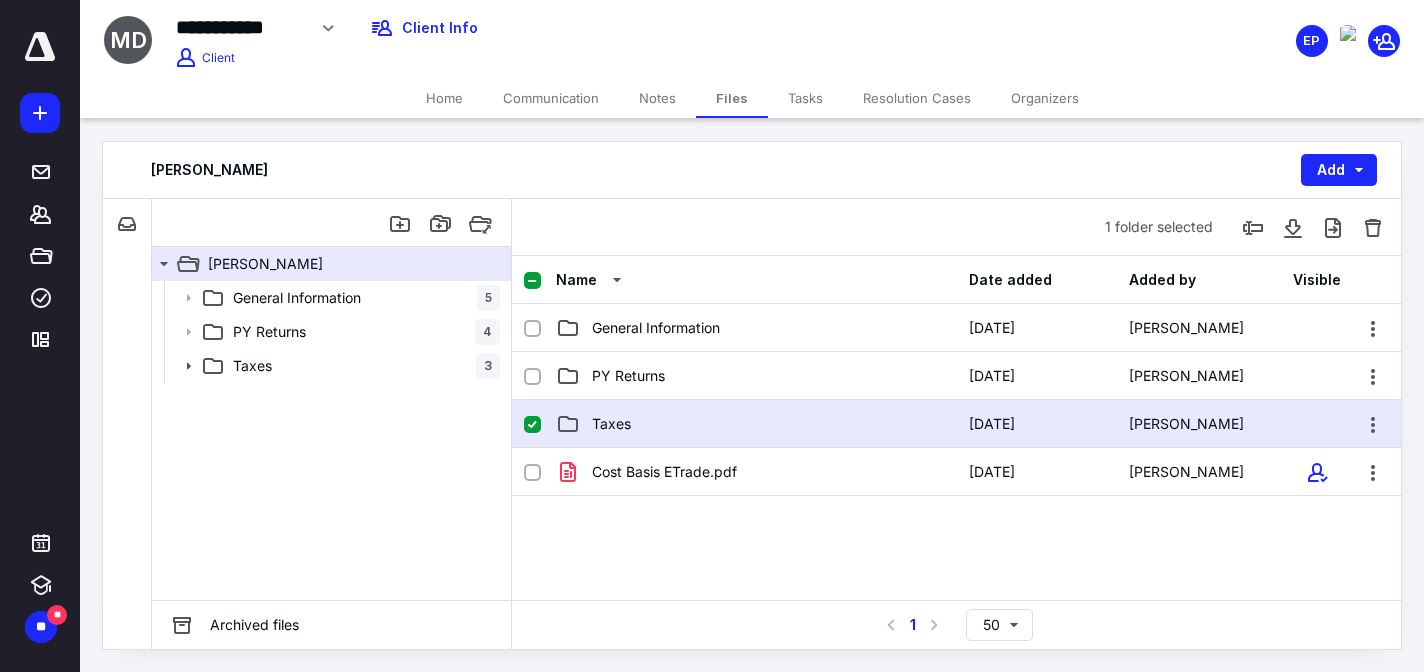 click on "Taxes" at bounding box center (756, 424) 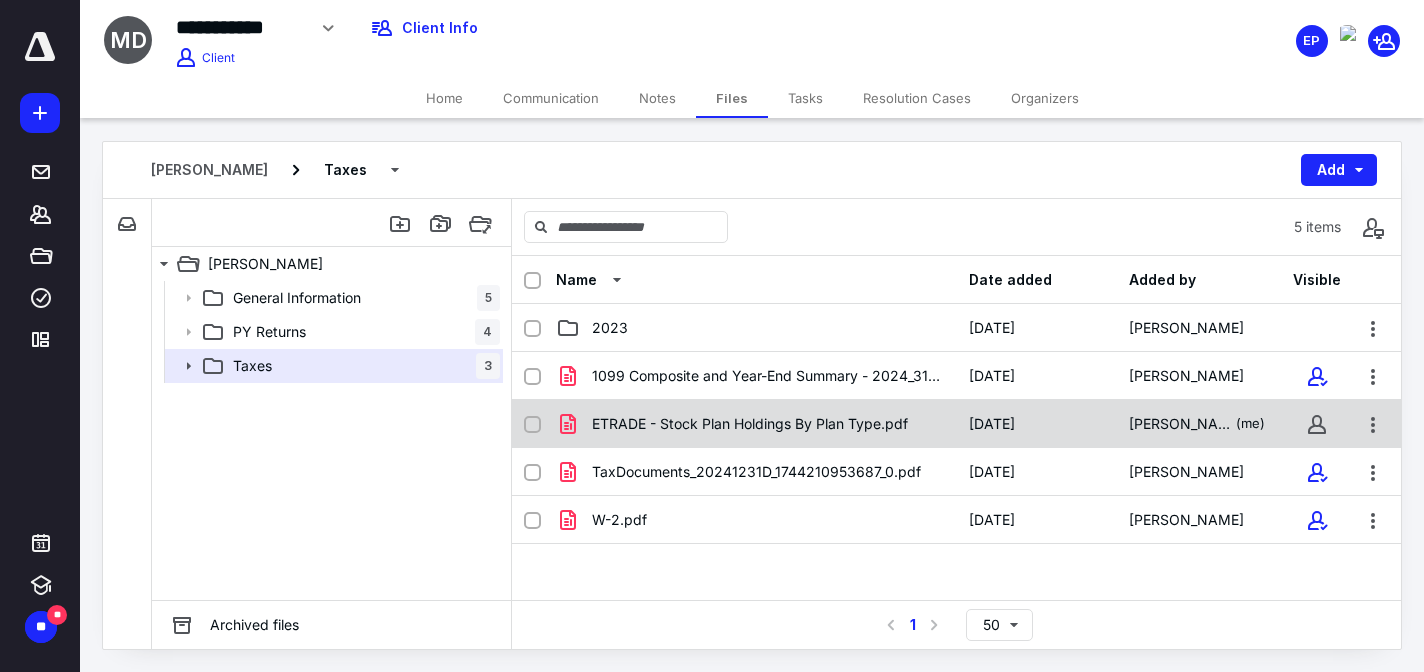 click on "ETRADE - Stock Plan Holdings By Plan Type.pdf" at bounding box center (750, 424) 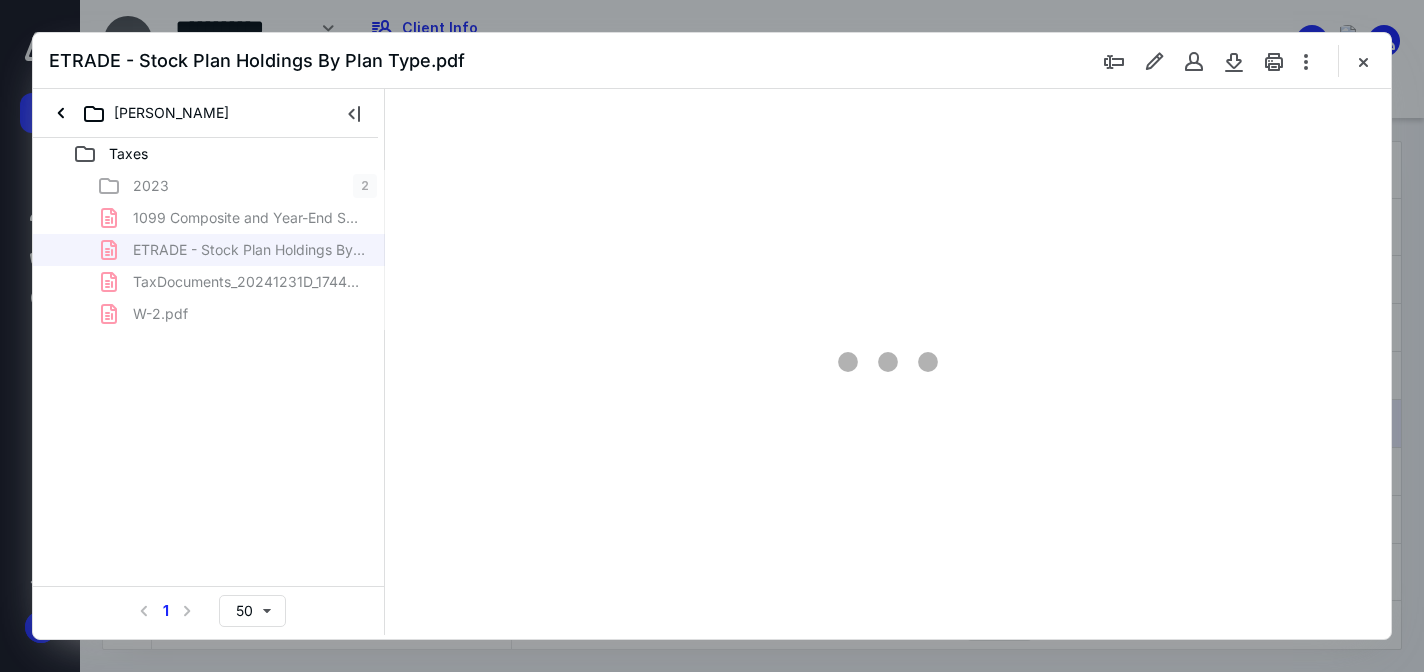 scroll, scrollTop: 0, scrollLeft: 0, axis: both 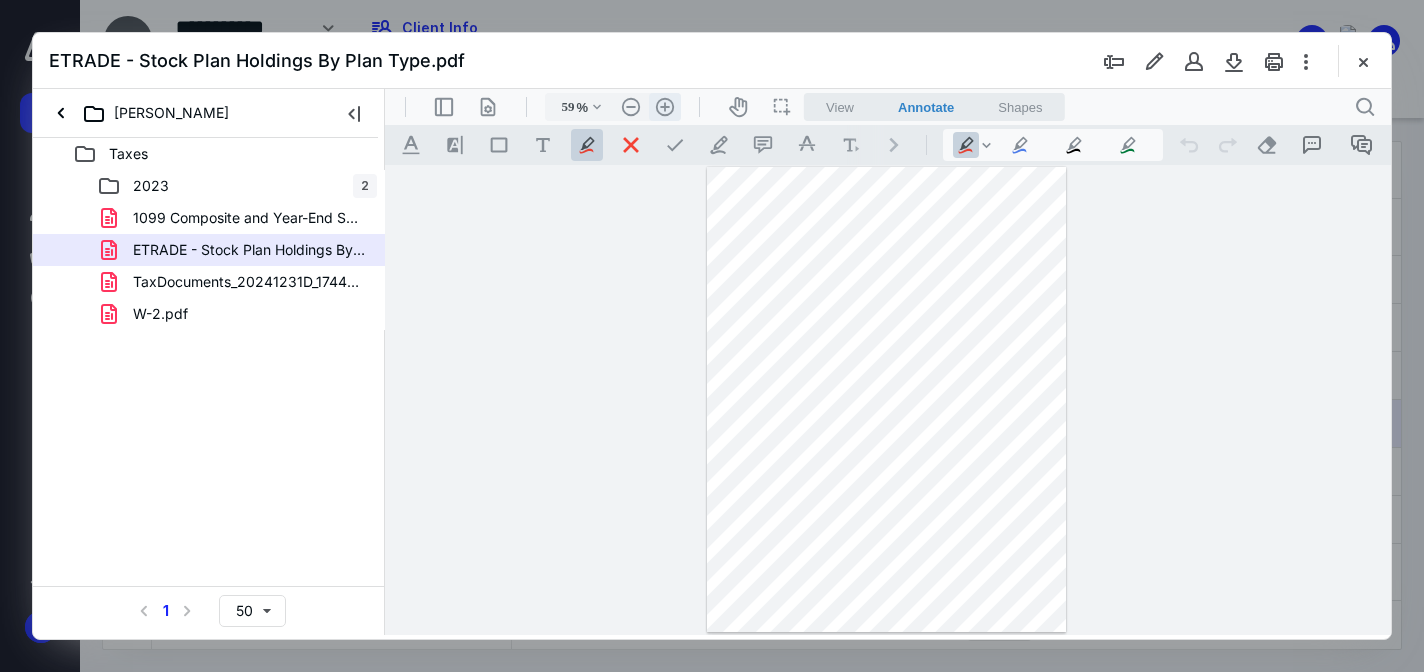 click on ".cls-1{fill:#abb0c4;} icon - header - zoom - in - line" at bounding box center (665, 107) 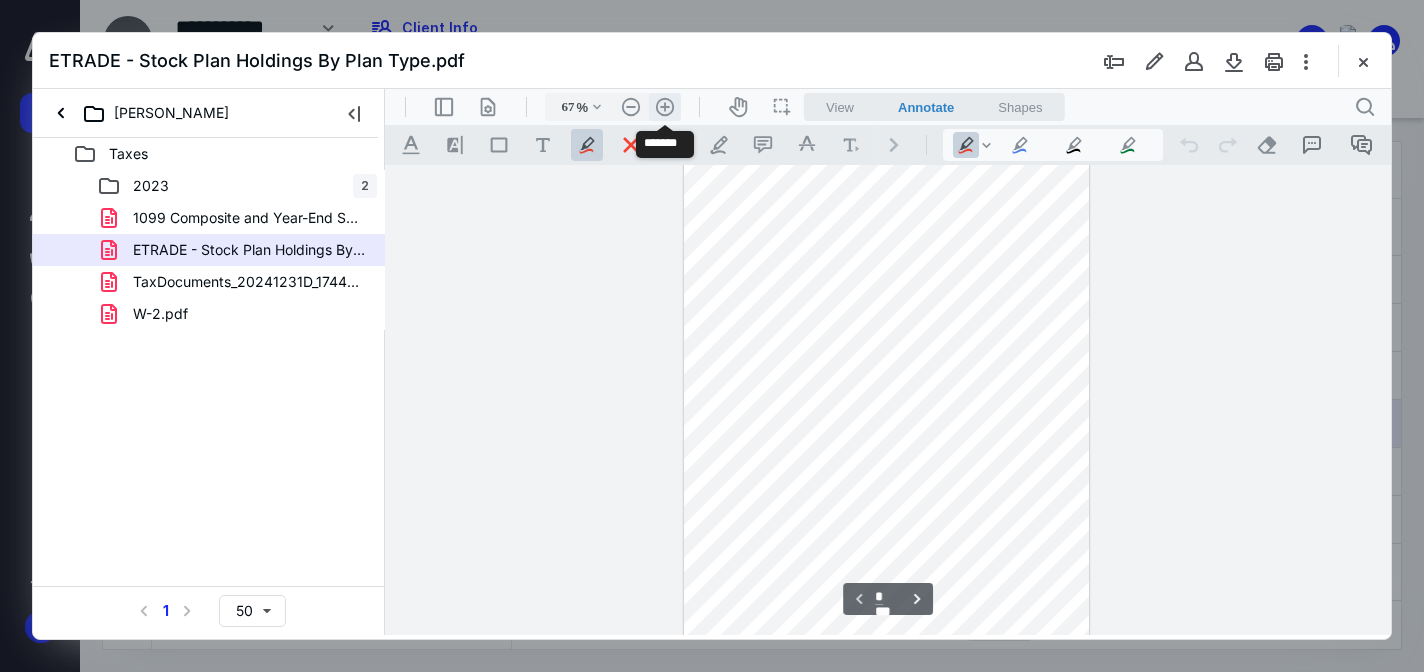 click on ".cls-1{fill:#abb0c4;} icon - header - zoom - in - line" at bounding box center (665, 107) 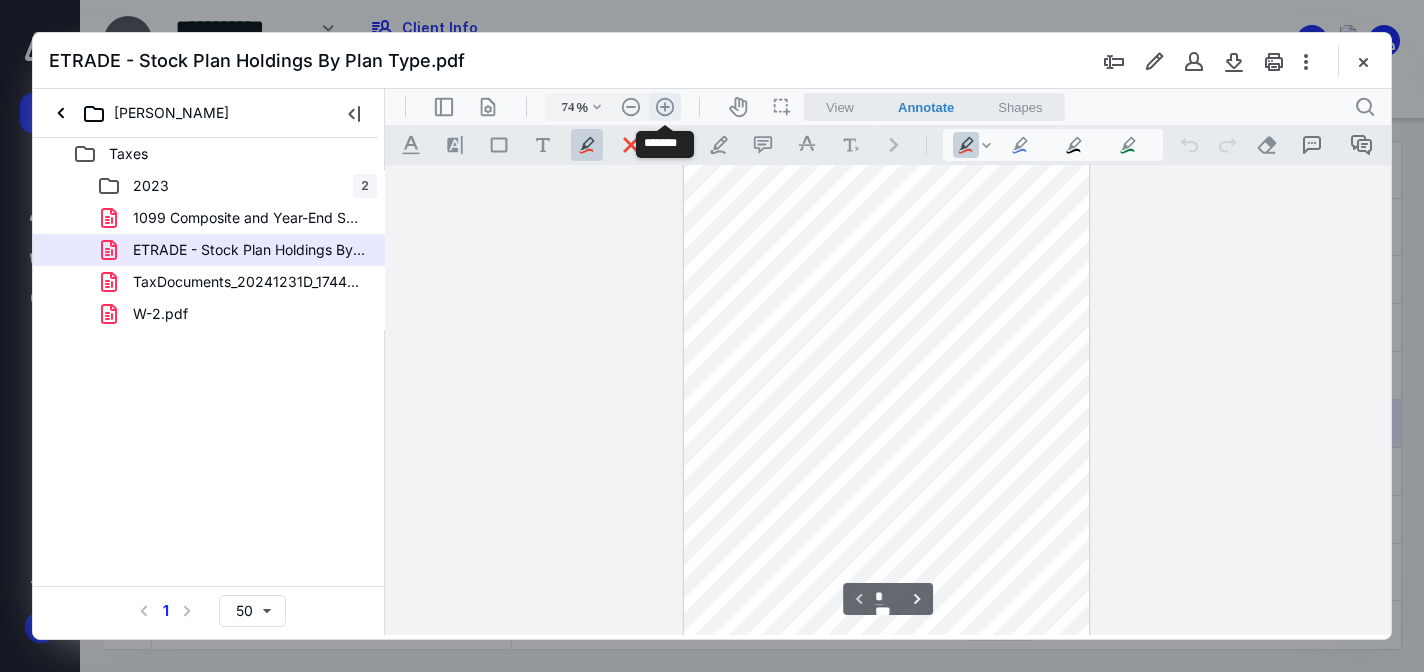 click on ".cls-1{fill:#abb0c4;} icon - header - zoom - in - line" at bounding box center [665, 107] 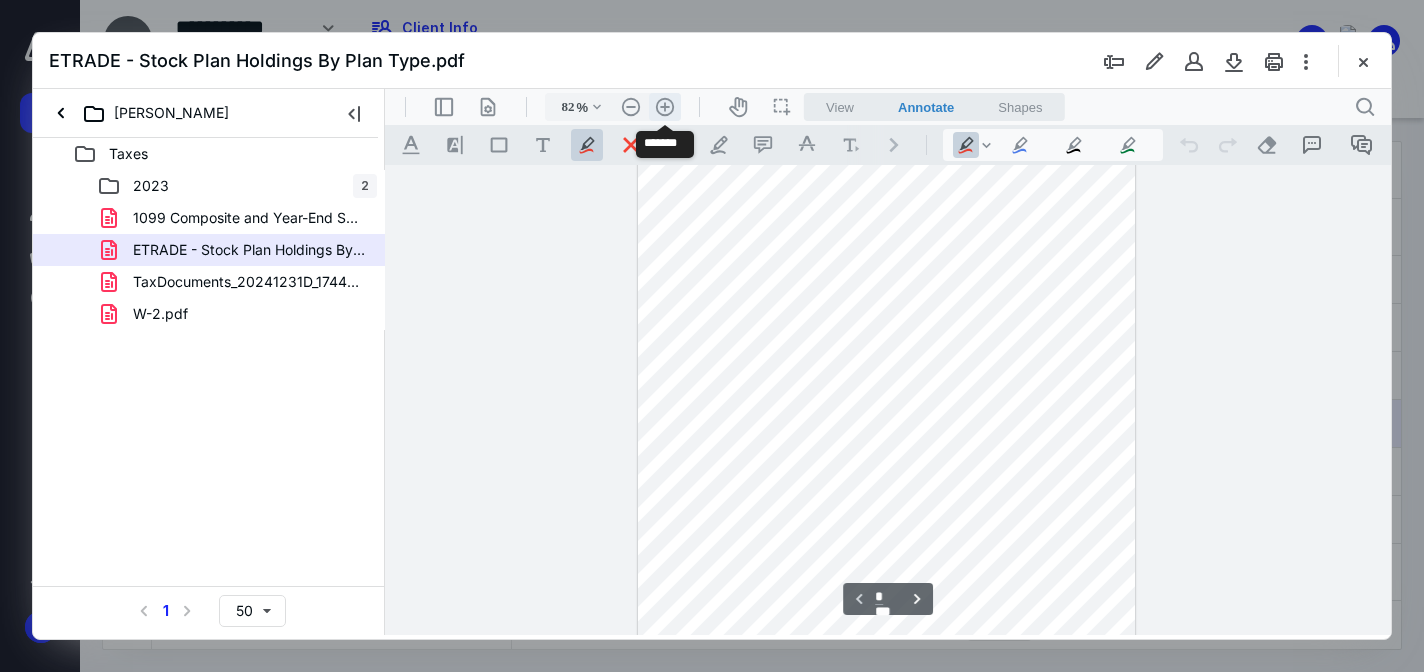 click on ".cls-1{fill:#abb0c4;} icon - header - zoom - in - line" at bounding box center [665, 107] 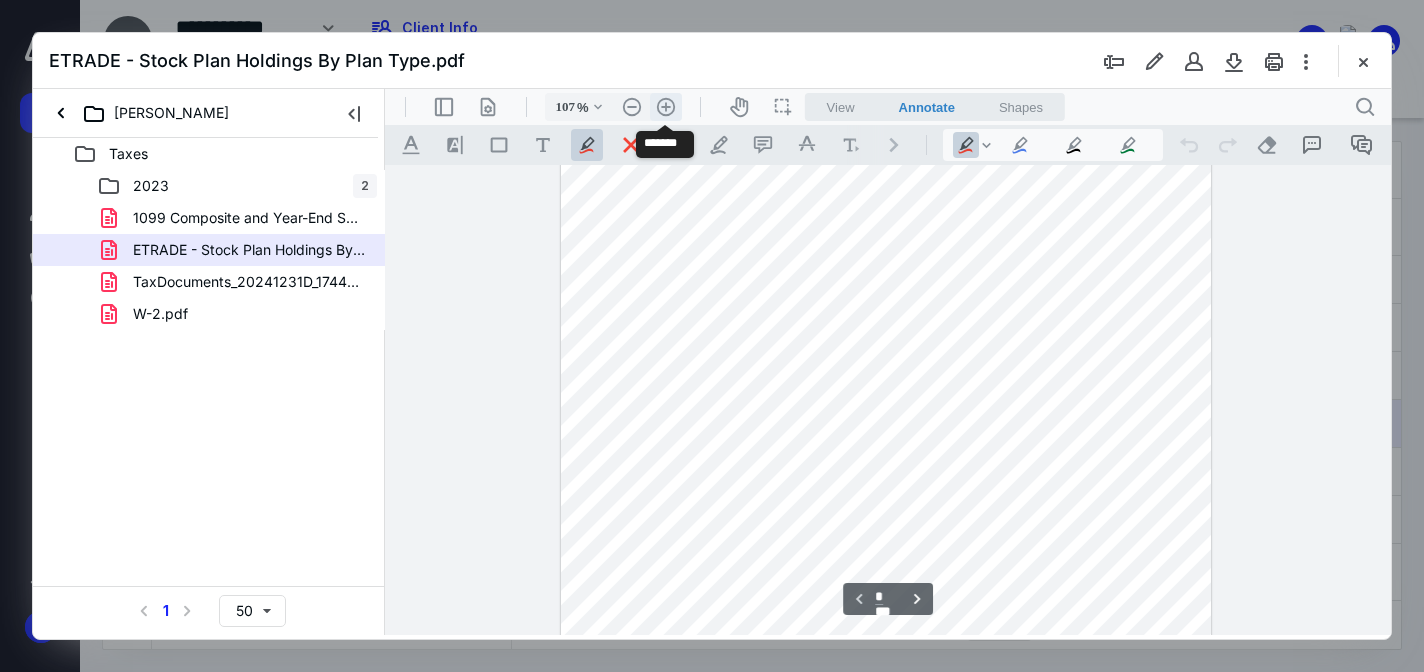 click on ".cls-1{fill:#abb0c4;} icon - header - zoom - in - line" at bounding box center [666, 107] 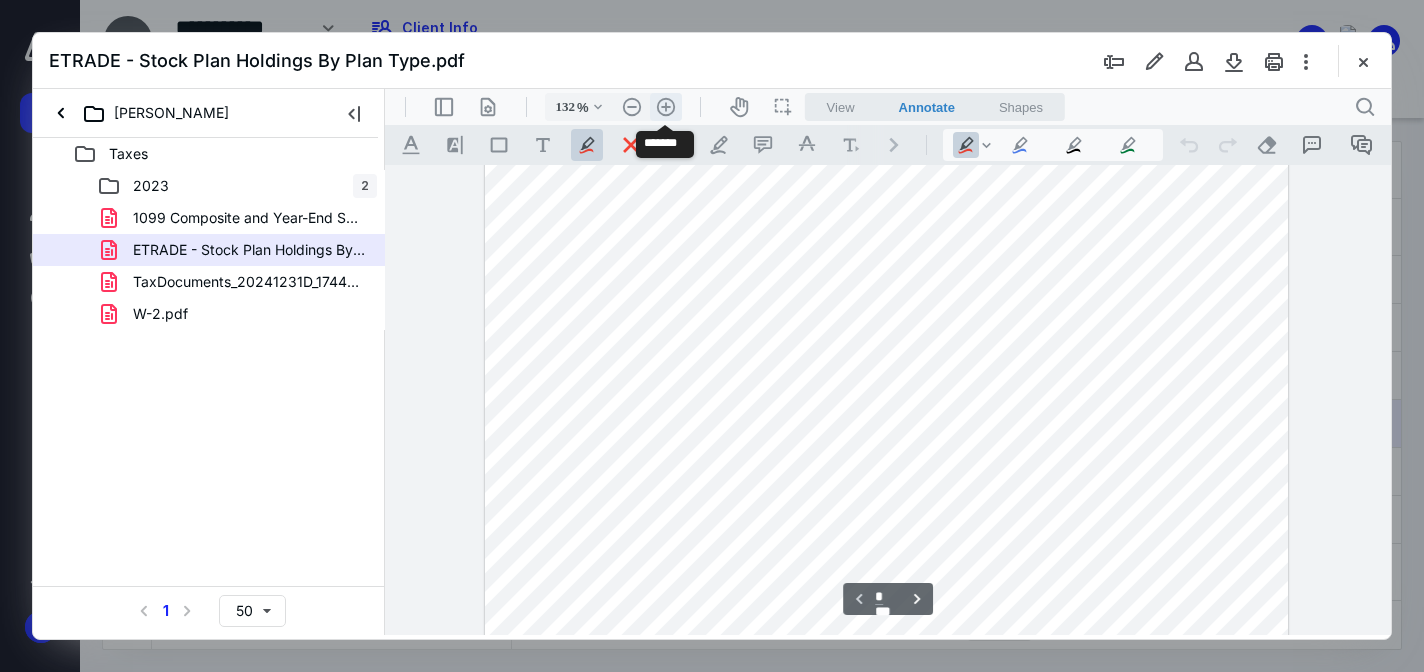 scroll, scrollTop: 241, scrollLeft: 0, axis: vertical 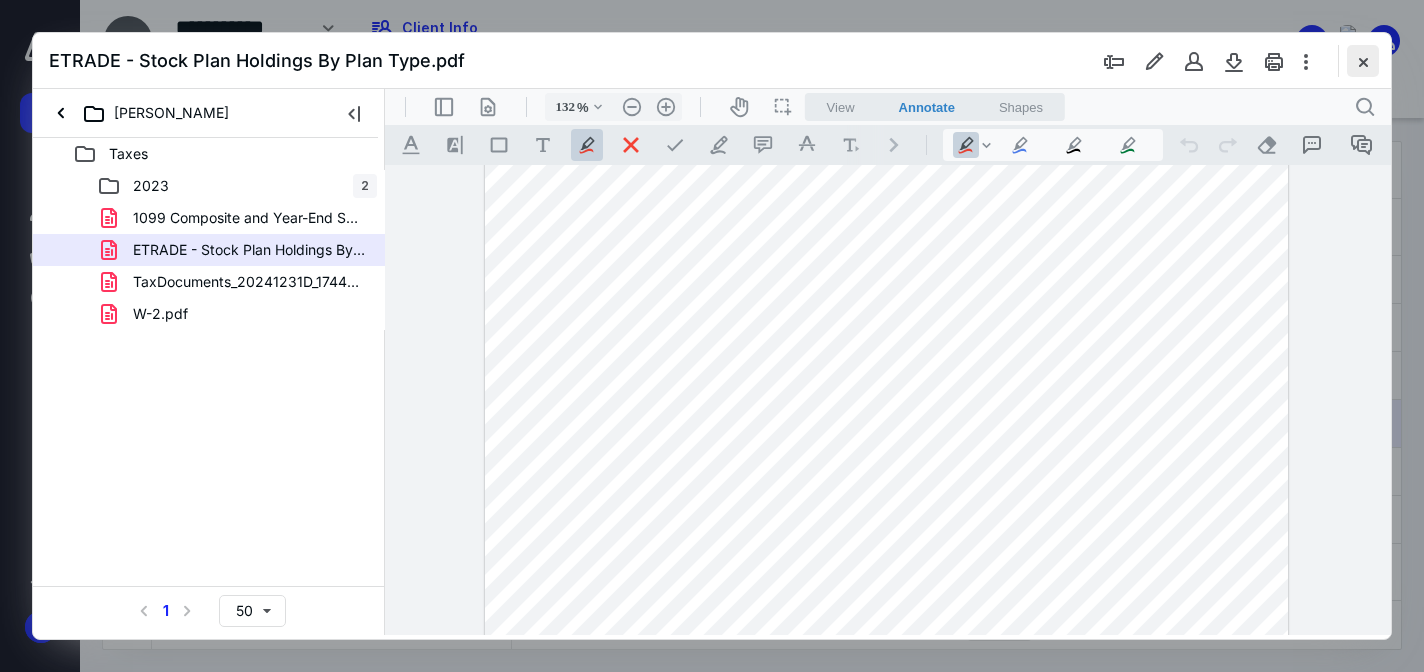 click at bounding box center [1363, 61] 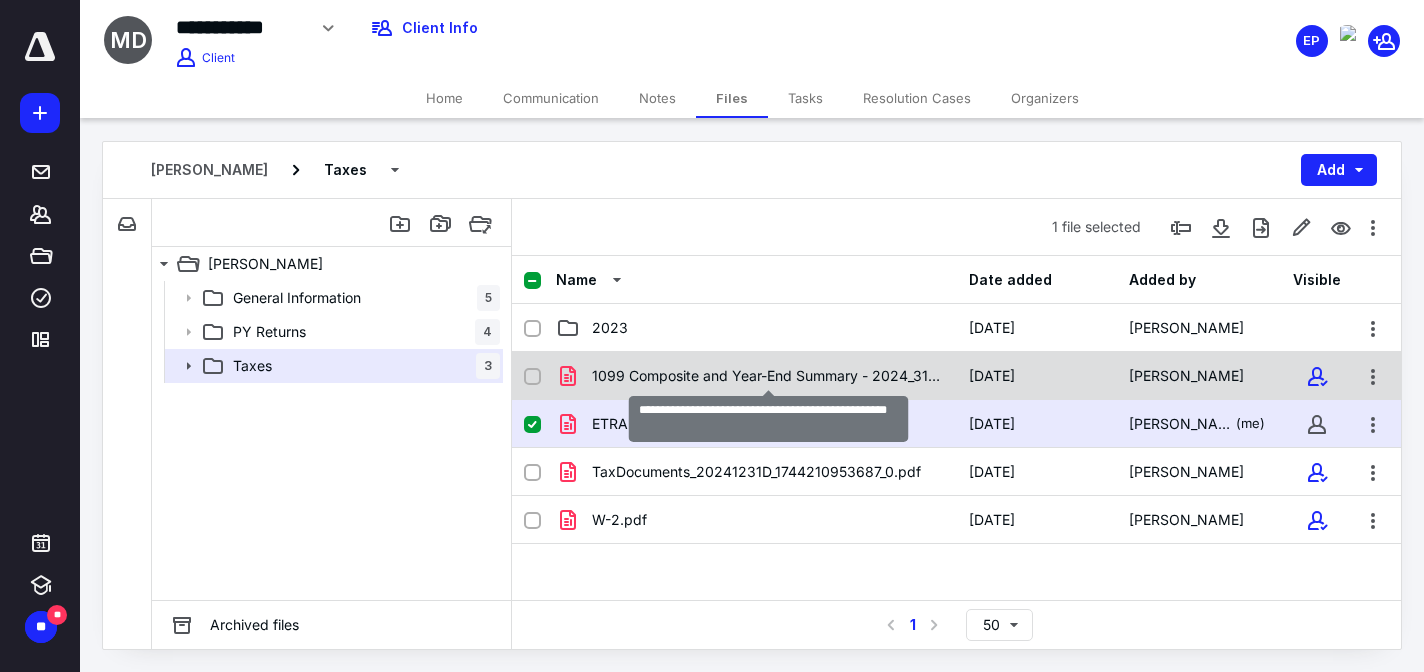 click on "1099 Composite and Year-End Summary - 2024_314.pdf" at bounding box center [768, 376] 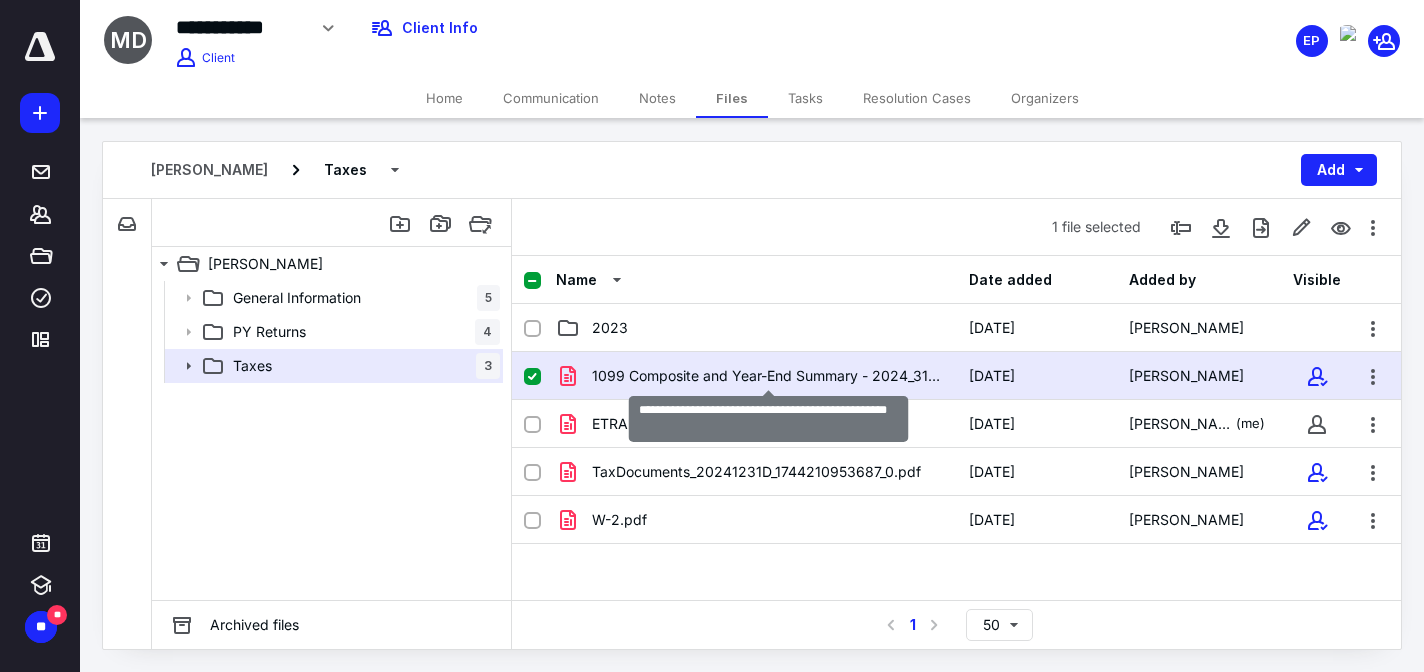checkbox on "true" 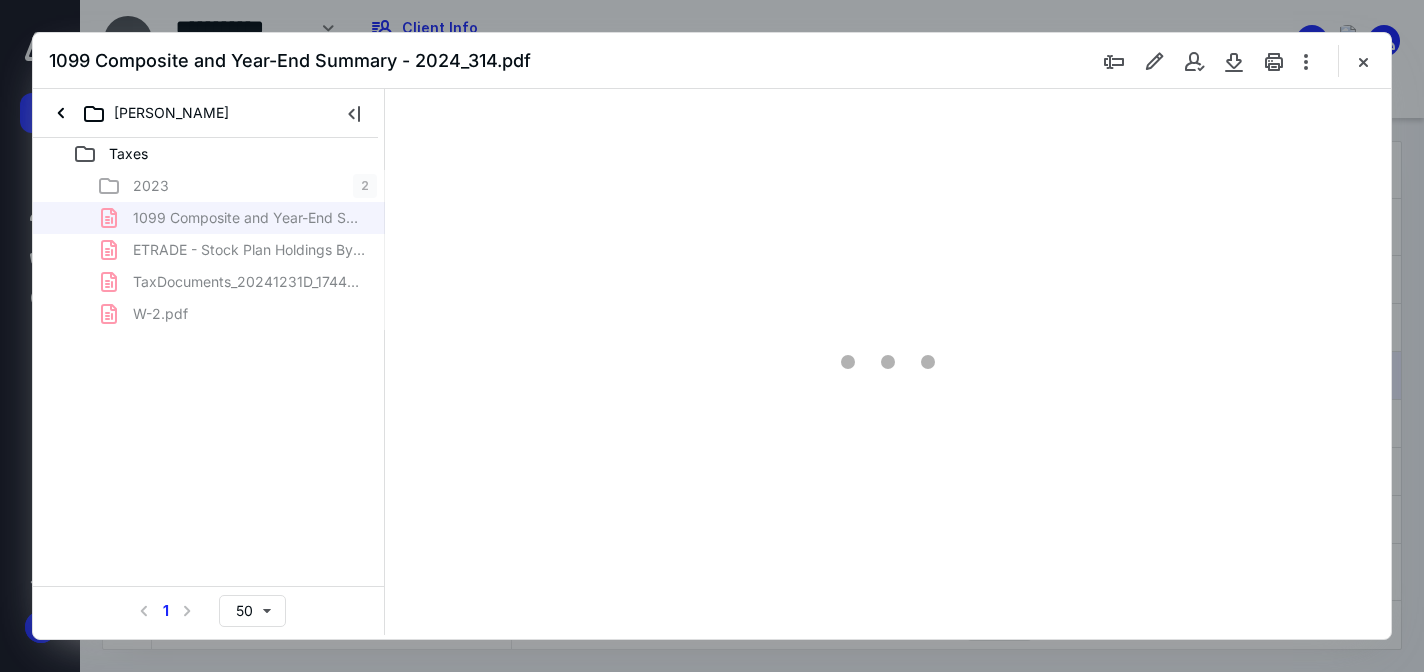 scroll, scrollTop: 0, scrollLeft: 0, axis: both 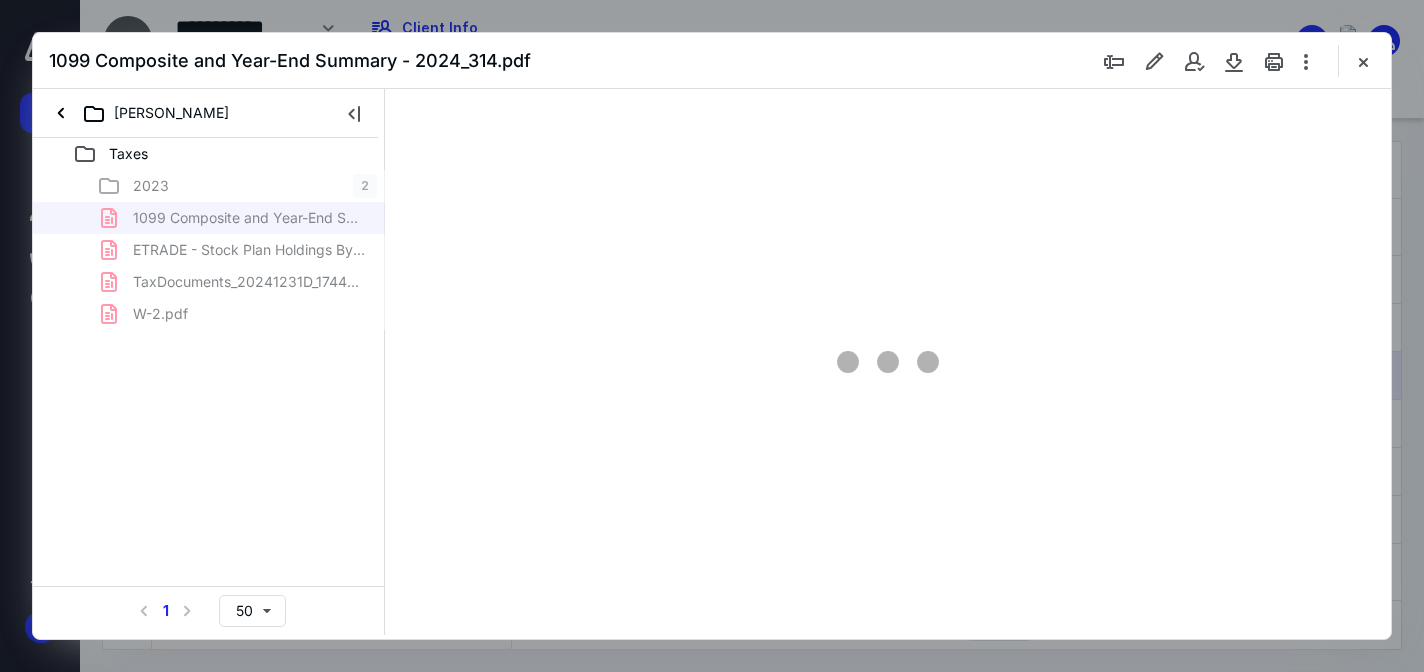 type on "76" 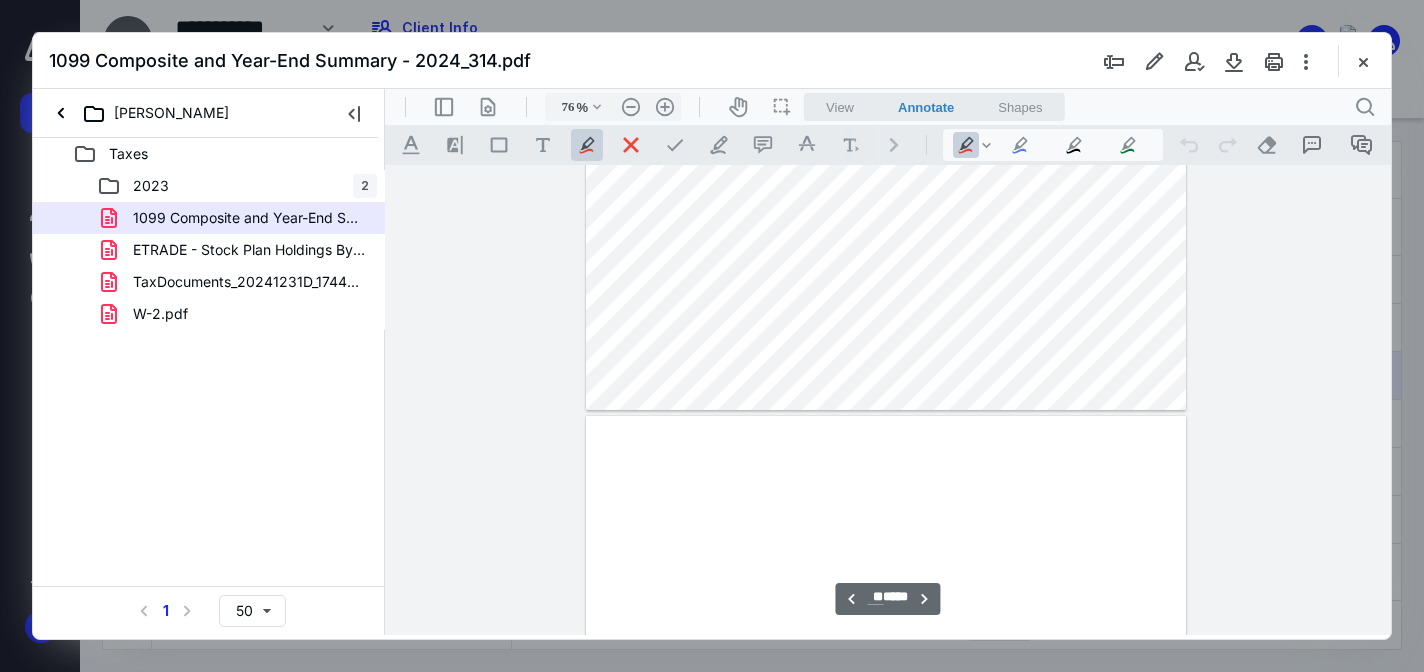 type on "**" 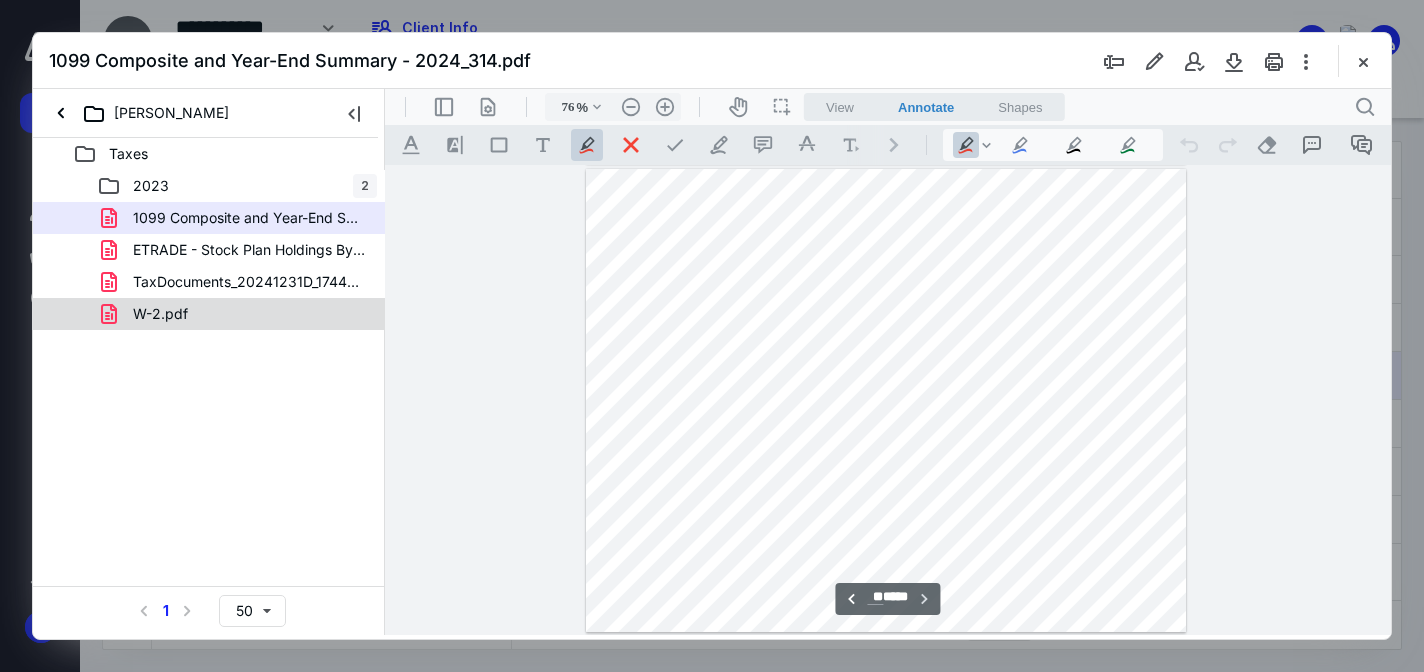 scroll, scrollTop: 10786, scrollLeft: 0, axis: vertical 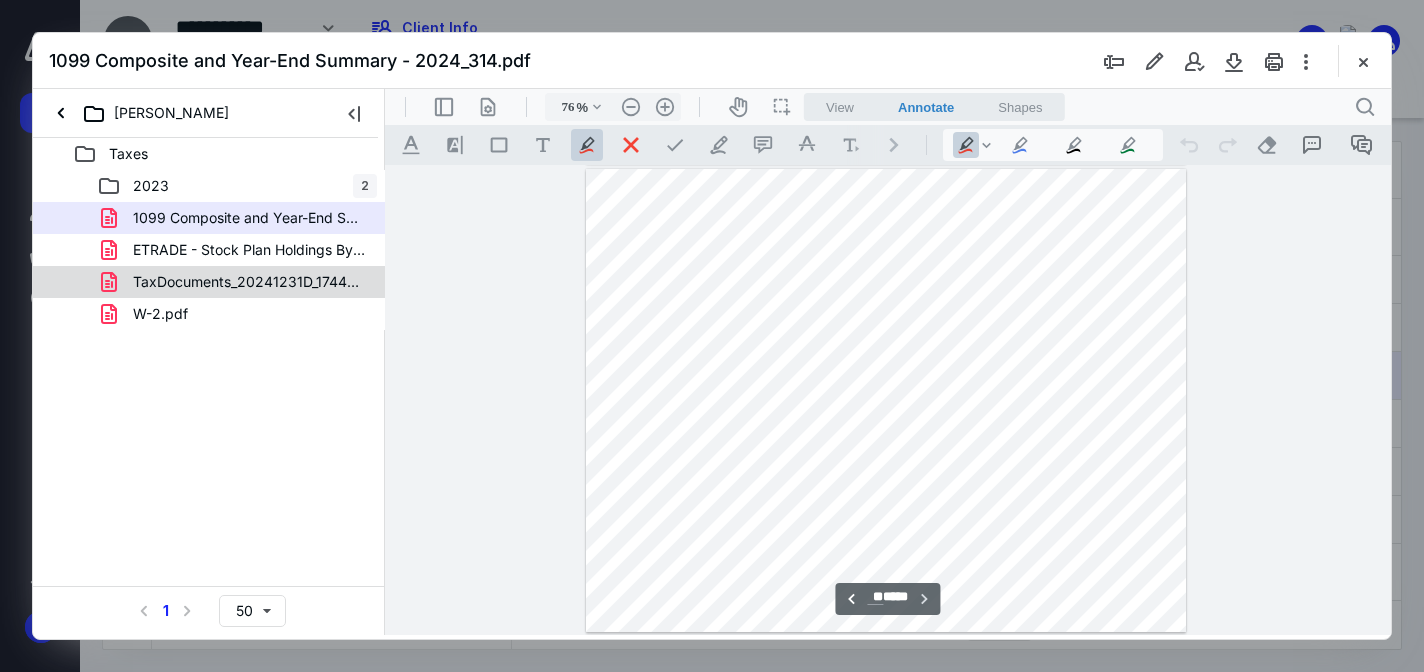 click on "TaxDocuments_20241231D_1744210953687_0.pdf" at bounding box center [249, 282] 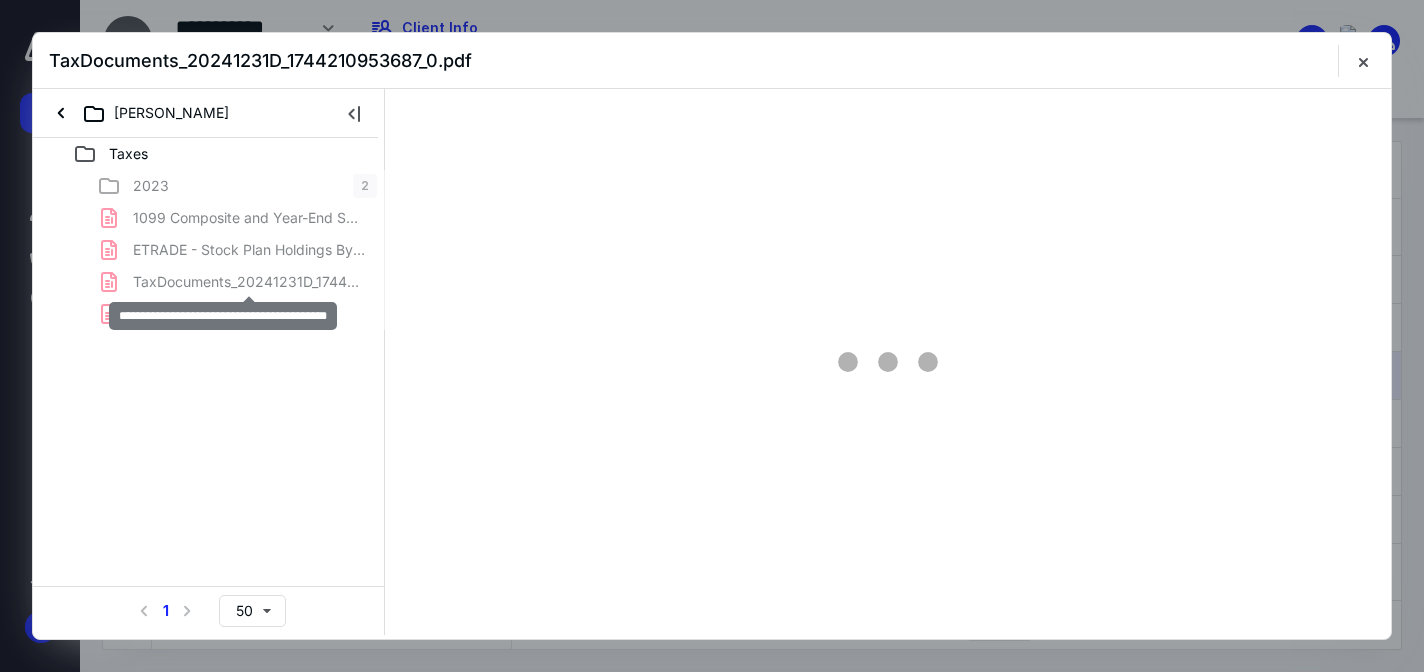 scroll, scrollTop: 0, scrollLeft: 0, axis: both 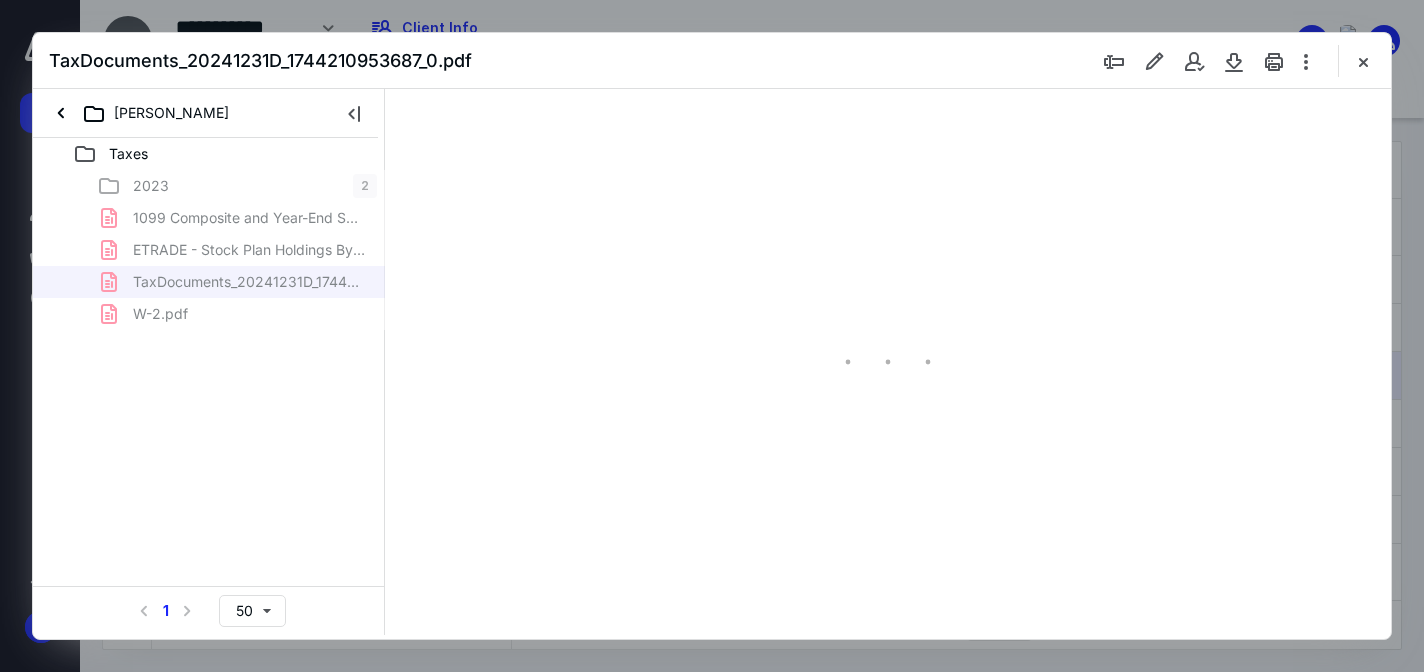 type on "76" 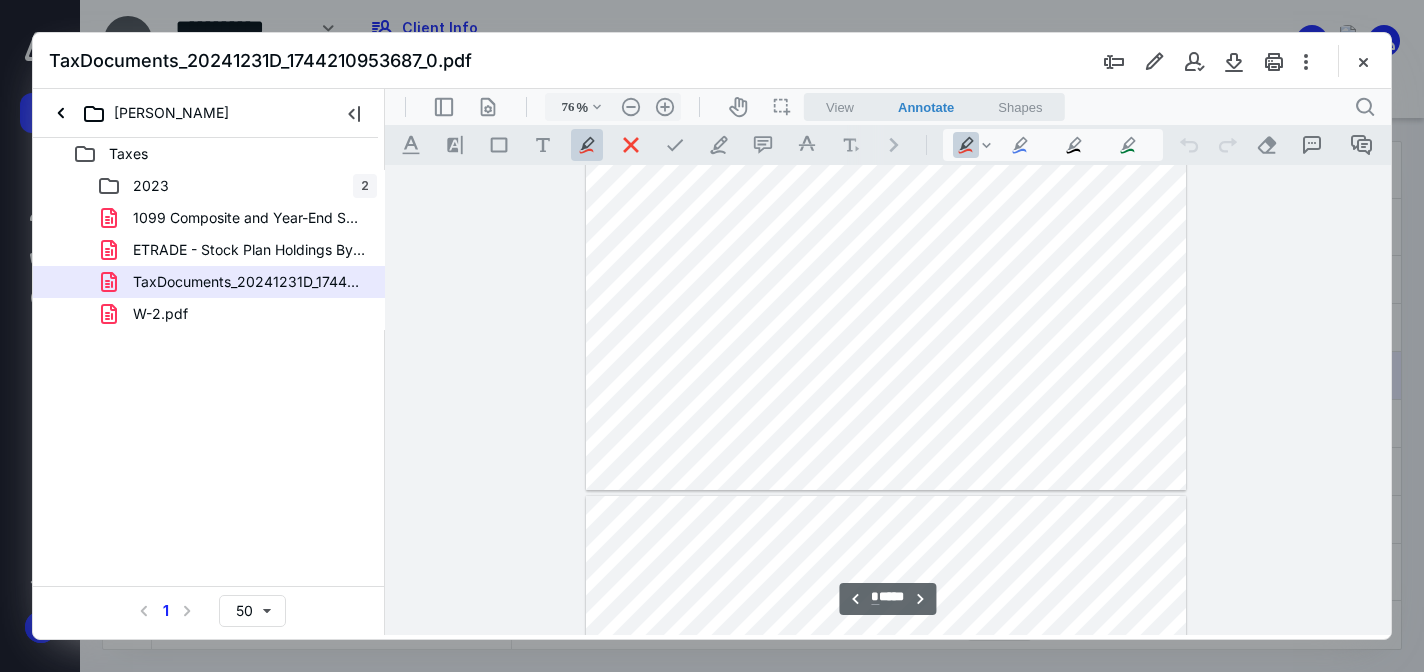 type on "**" 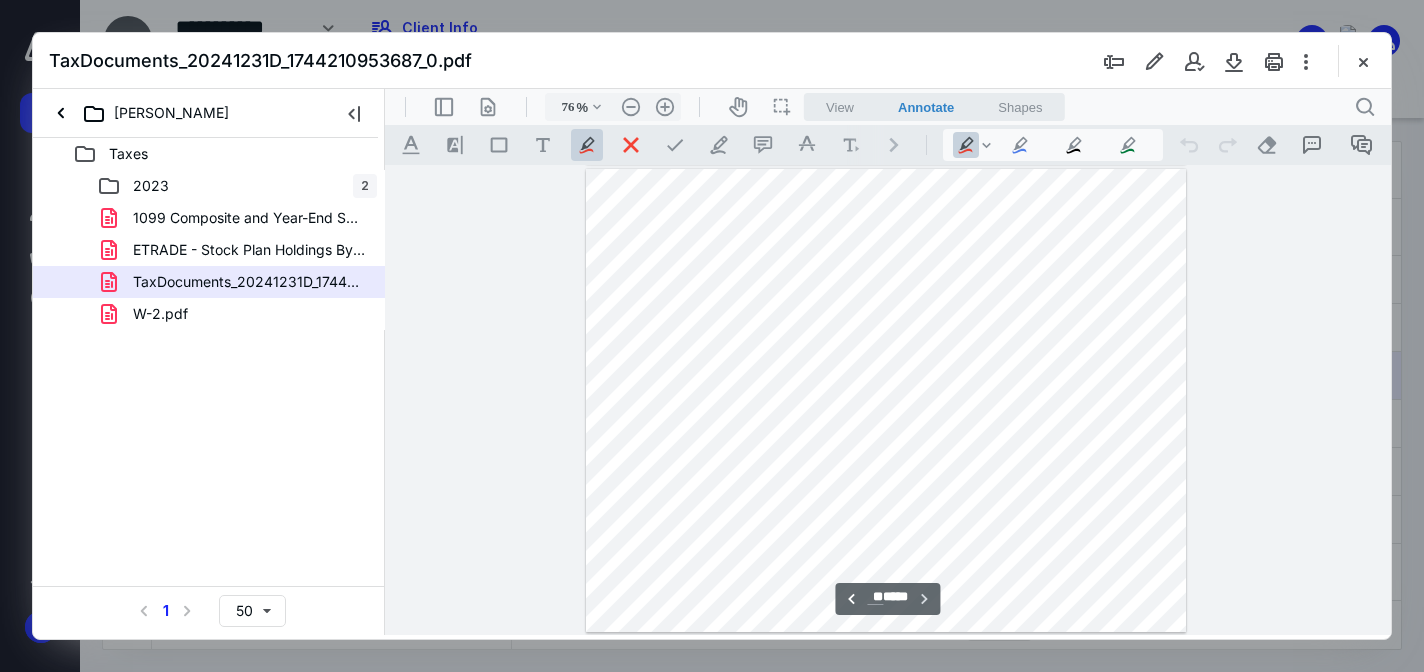 scroll, scrollTop: 4220, scrollLeft: 0, axis: vertical 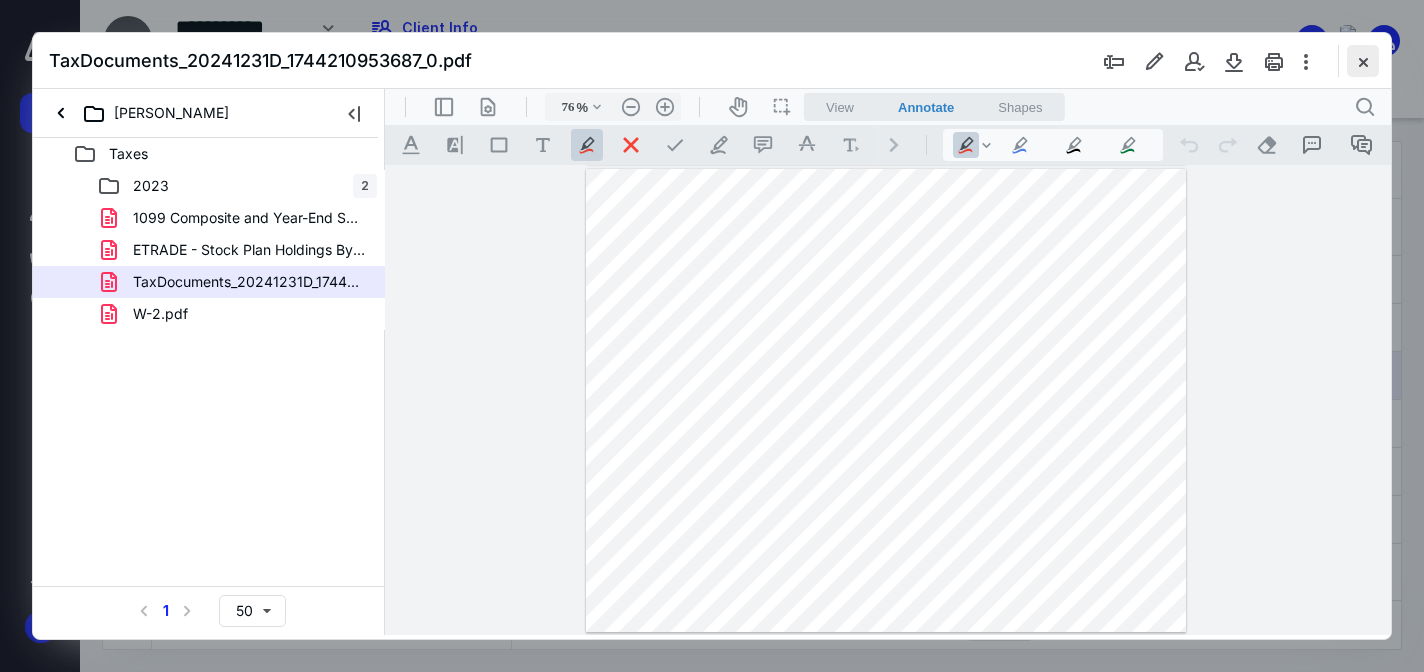 click at bounding box center [1363, 61] 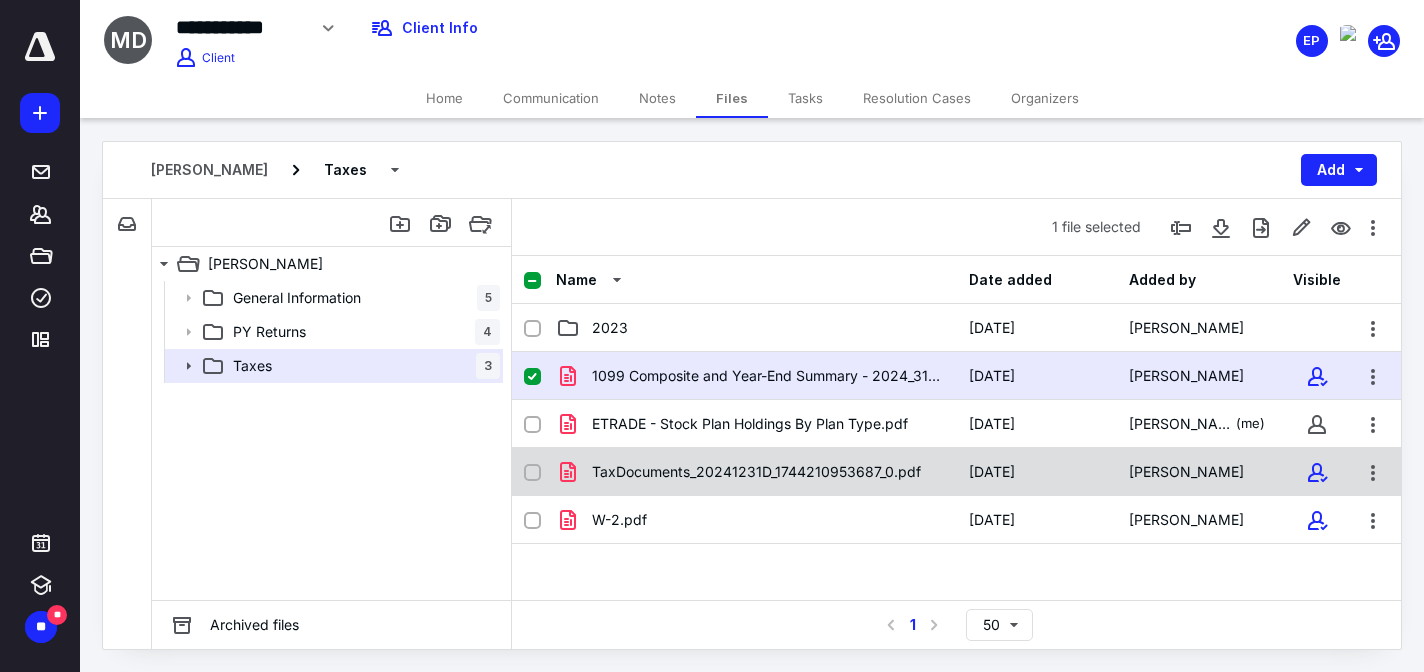 click on "TaxDocuments_20241231D_1744210953687_0.pdf" at bounding box center (756, 472) 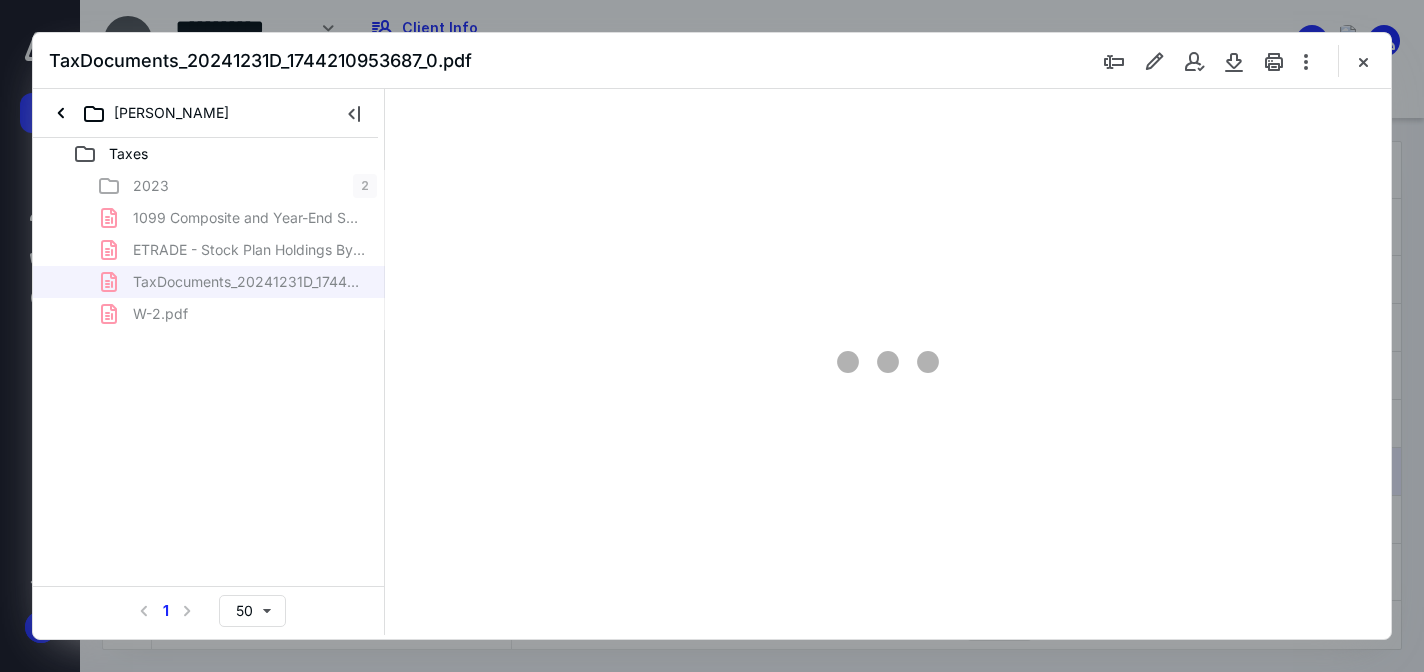 scroll, scrollTop: 0, scrollLeft: 0, axis: both 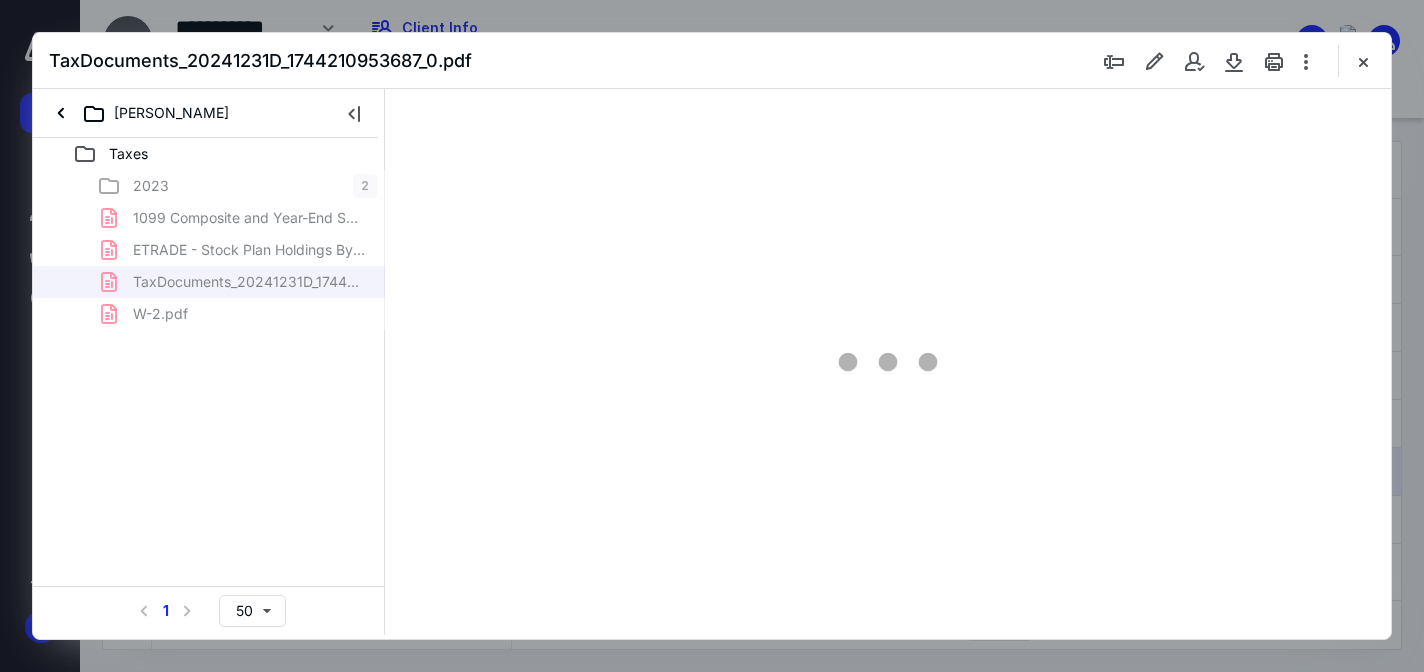 type on "76" 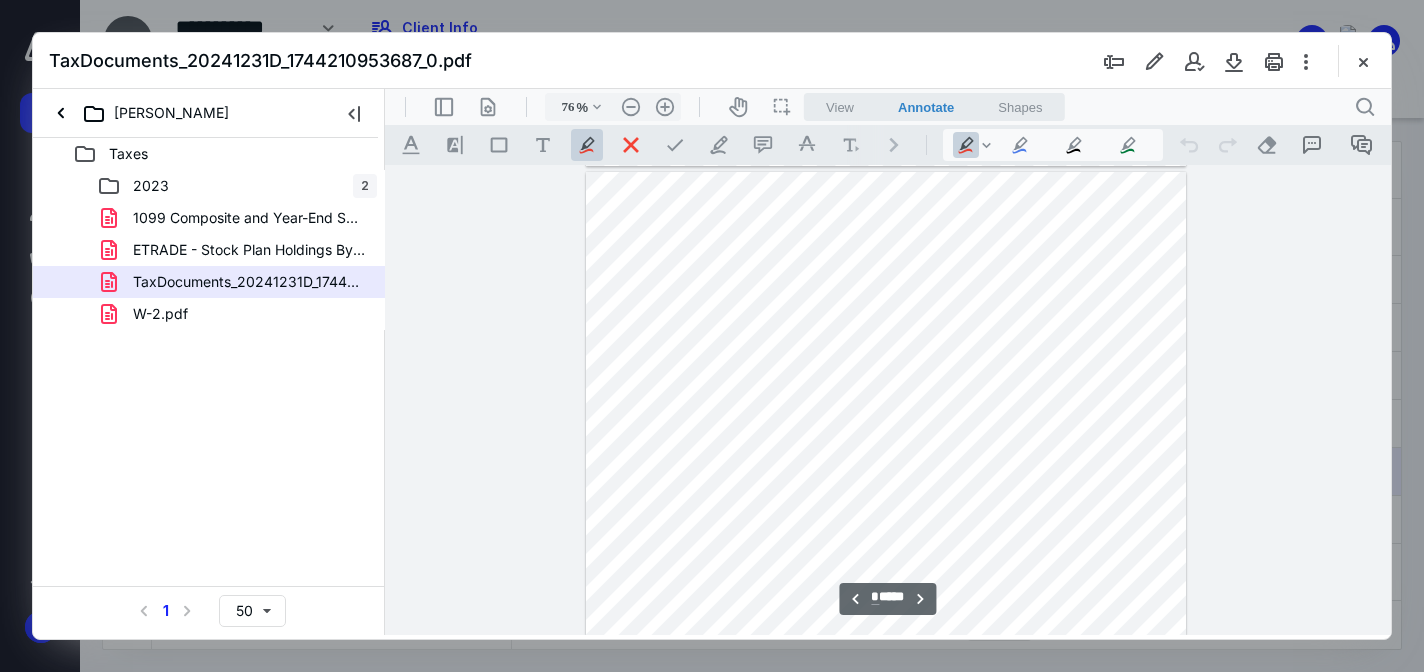 scroll, scrollTop: 1896, scrollLeft: 0, axis: vertical 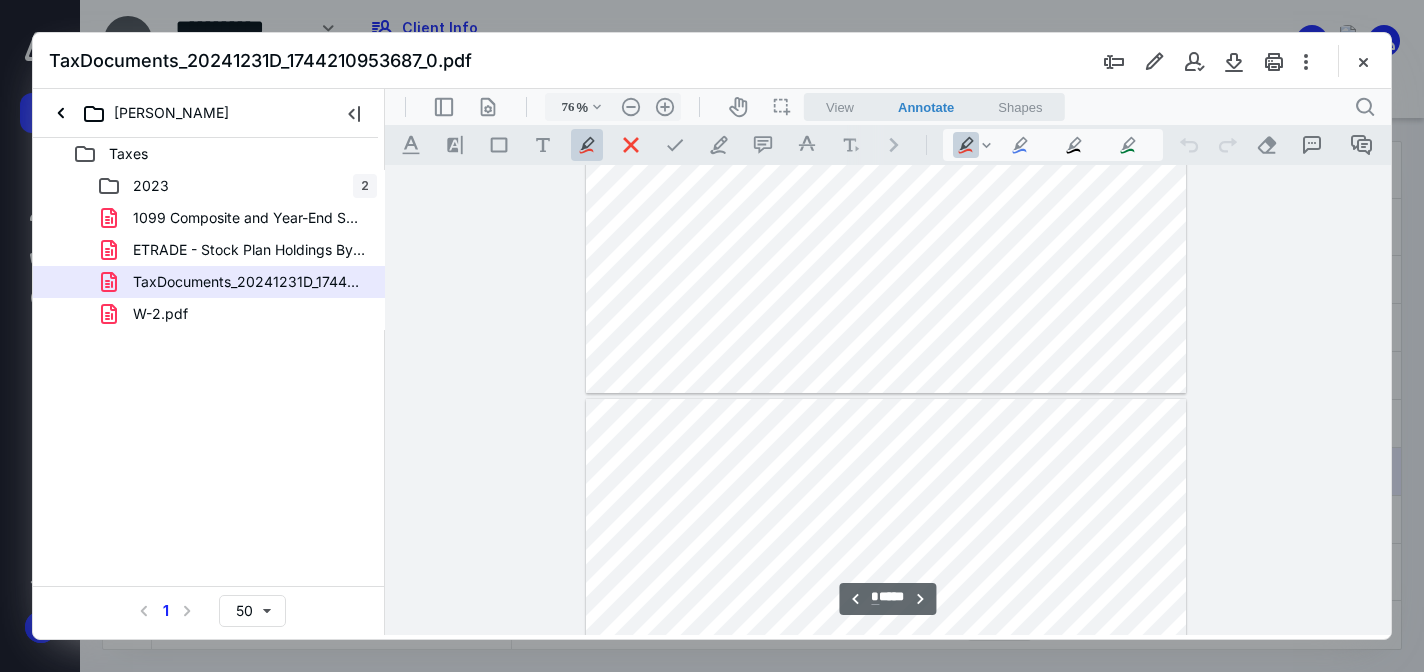 type on "*" 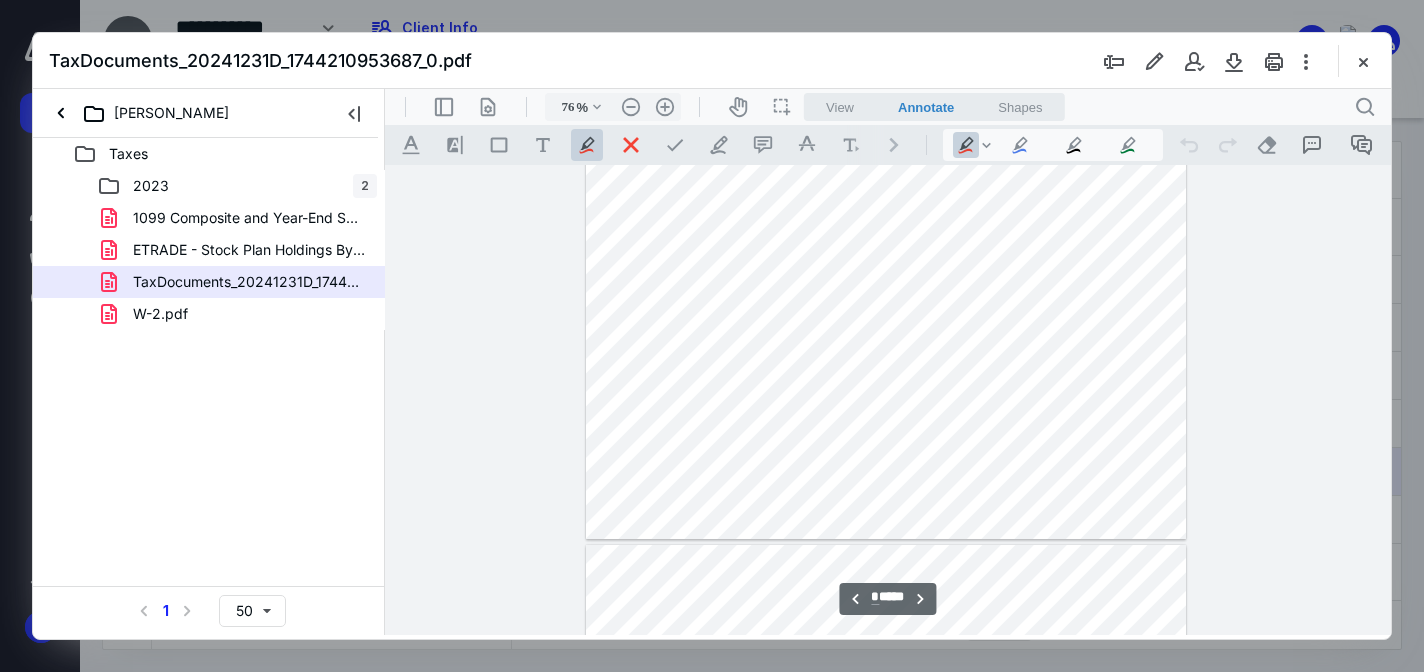 scroll, scrollTop: 2438, scrollLeft: 0, axis: vertical 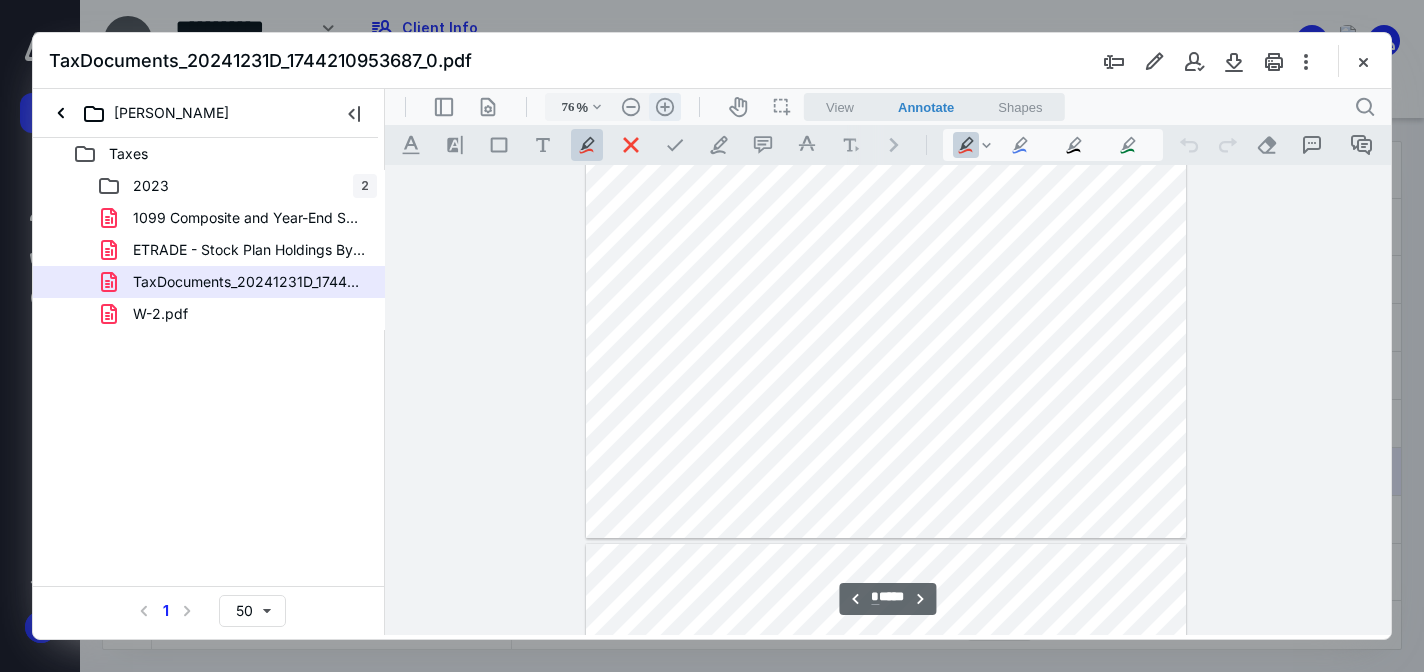 click on ".cls-1{fill:#abb0c4;} icon - header - zoom - in - line" at bounding box center (665, 107) 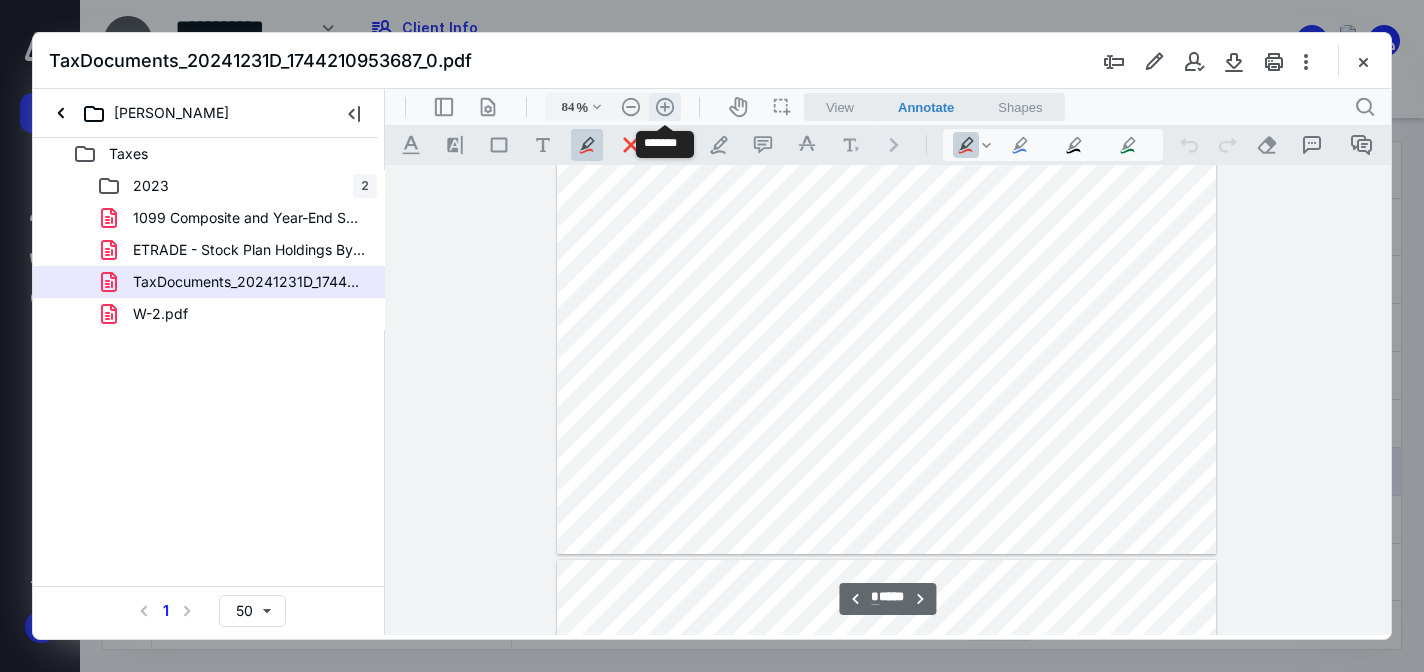 click on ".cls-1{fill:#abb0c4;} icon - header - zoom - in - line" at bounding box center [665, 107] 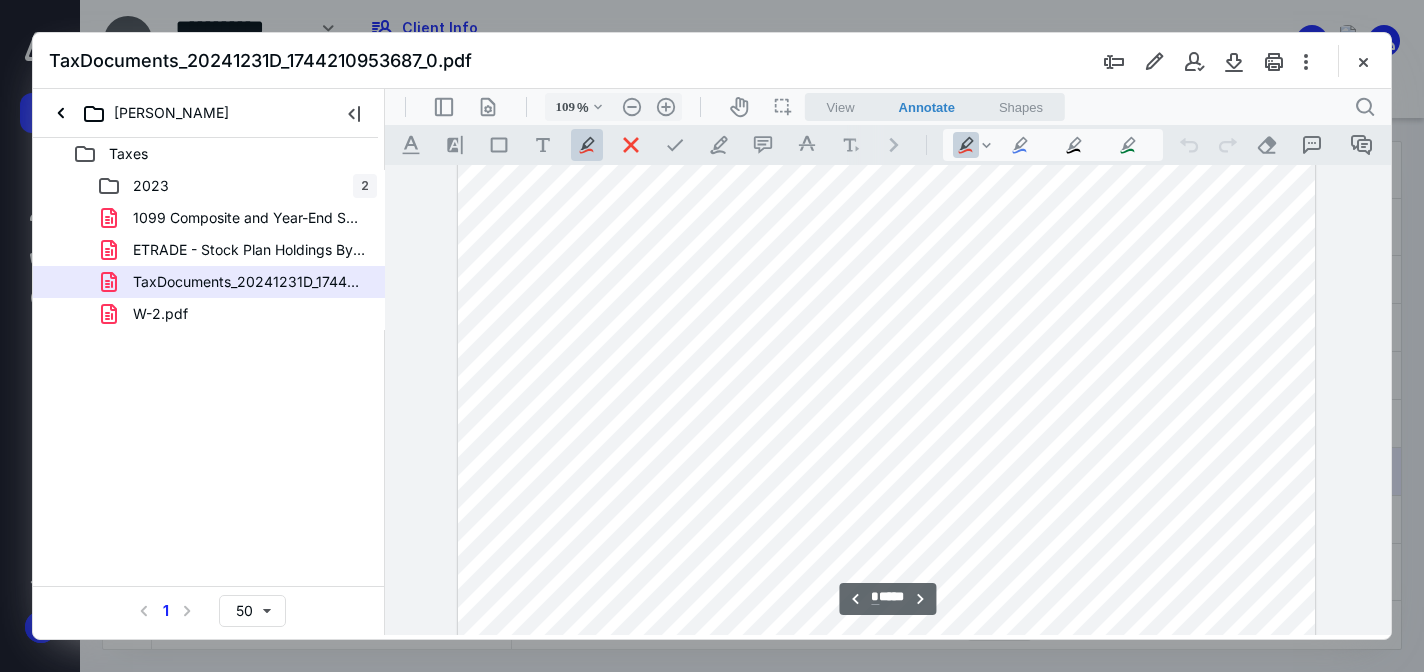 scroll, scrollTop: 4864, scrollLeft: 0, axis: vertical 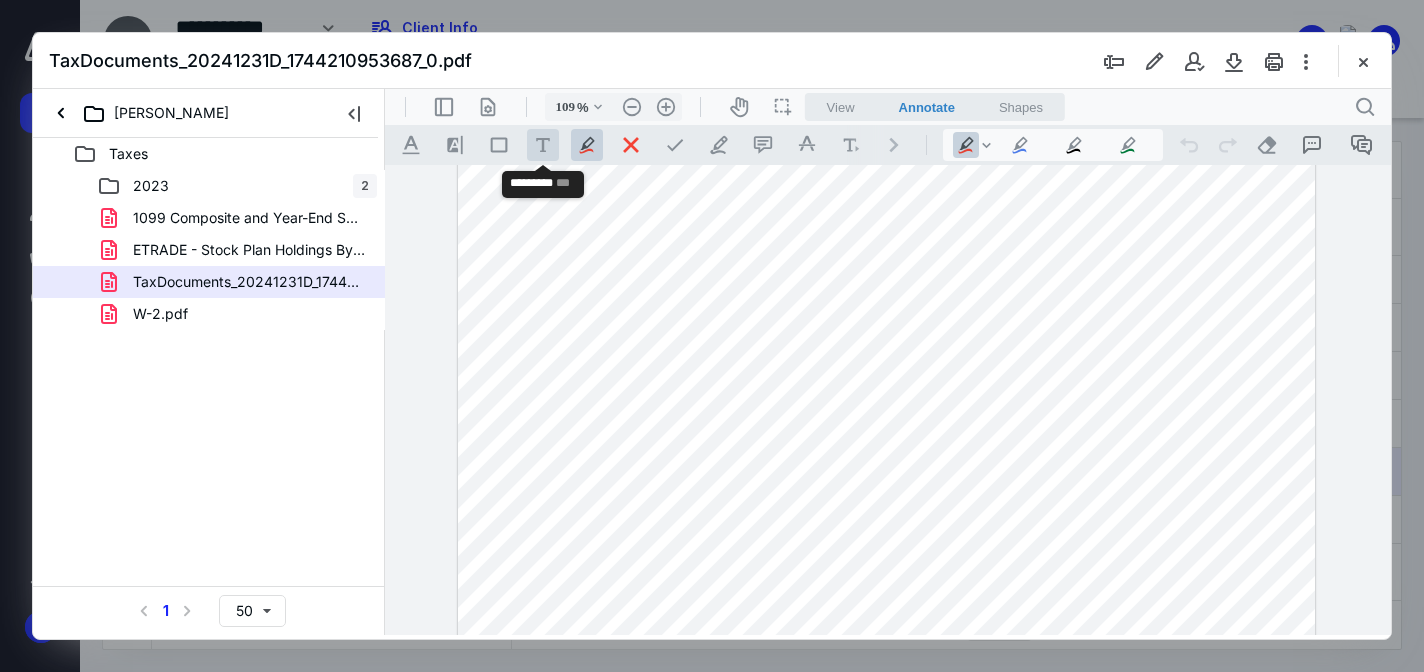 click on ".cls-1{fill:#abb0c4;} icon - tool - text - free text" at bounding box center [543, 145] 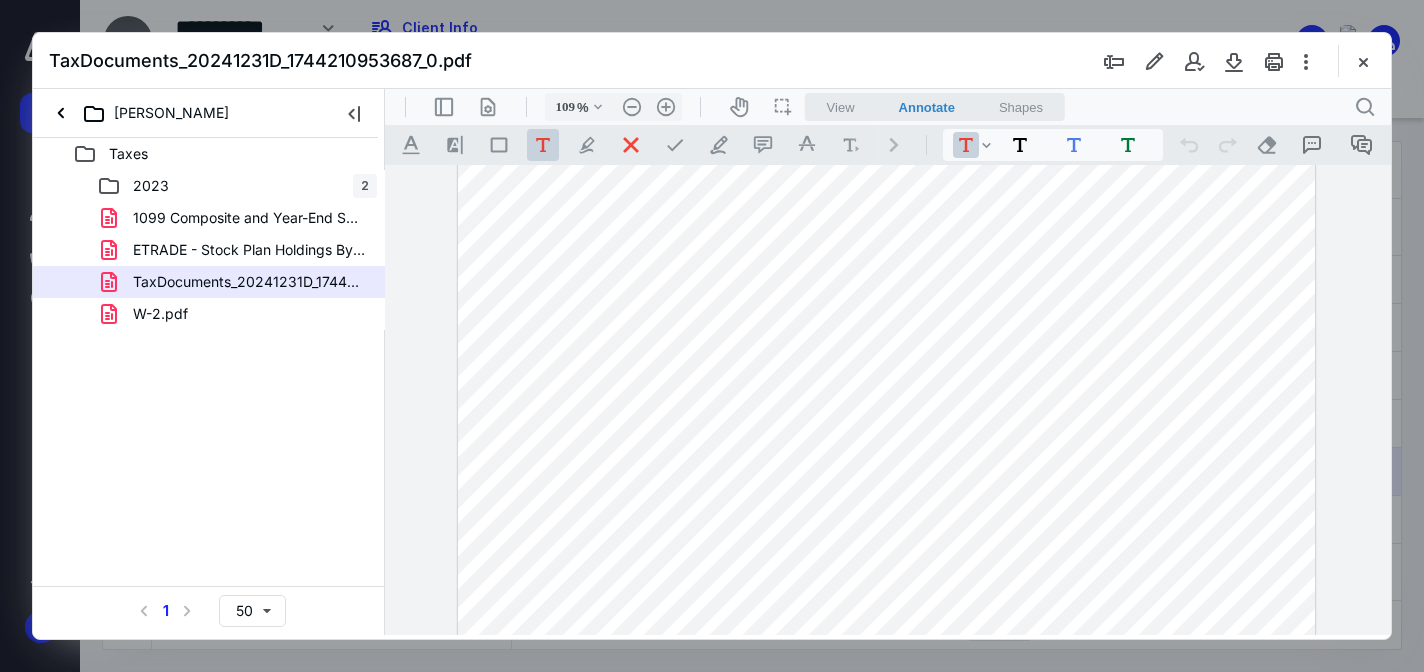 drag, startPoint x: 881, startPoint y: 321, endPoint x: 928, endPoint y: 335, distance: 49.0408 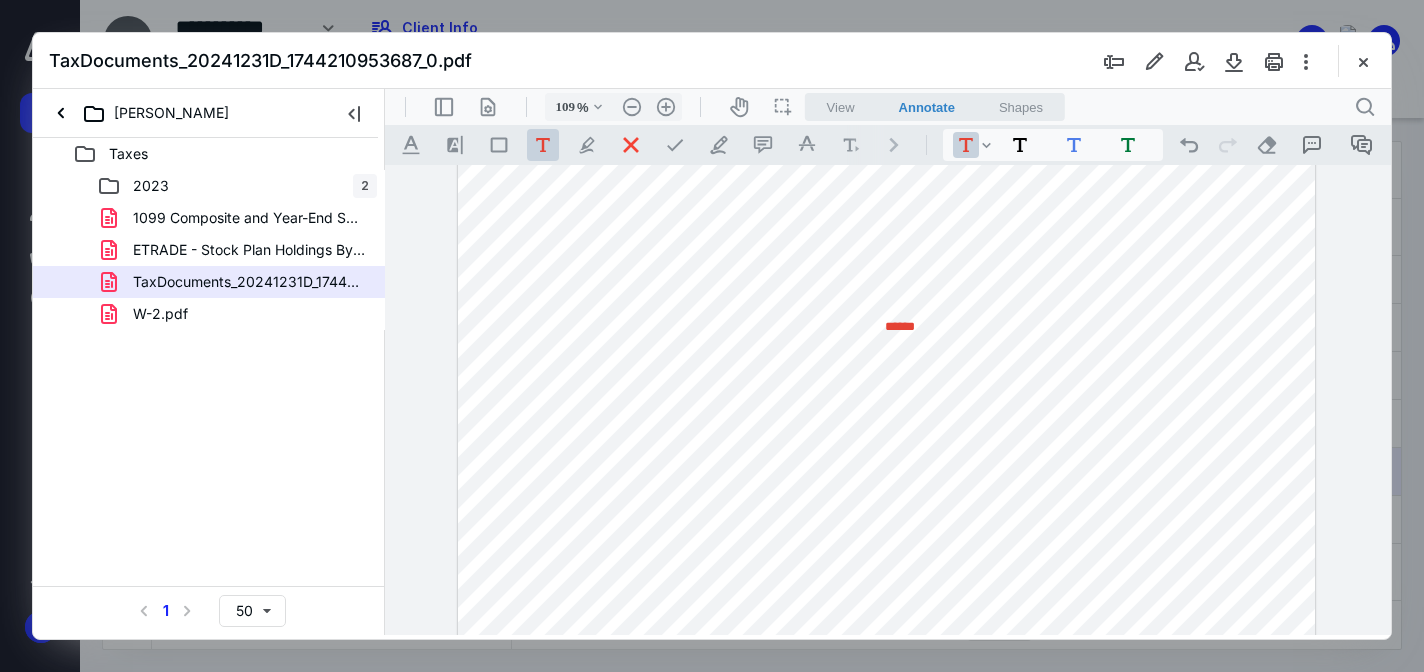 scroll, scrollTop: 34, scrollLeft: 0, axis: vertical 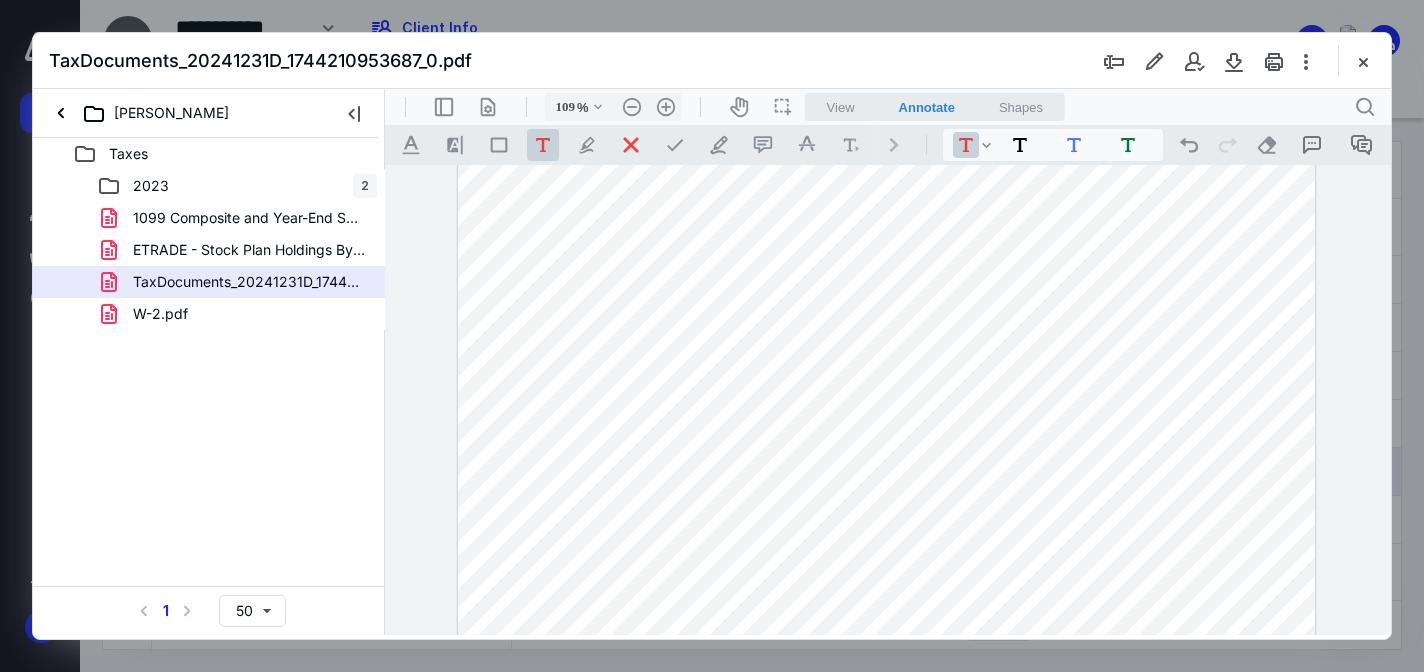 drag, startPoint x: 665, startPoint y: 326, endPoint x: 702, endPoint y: 326, distance: 37 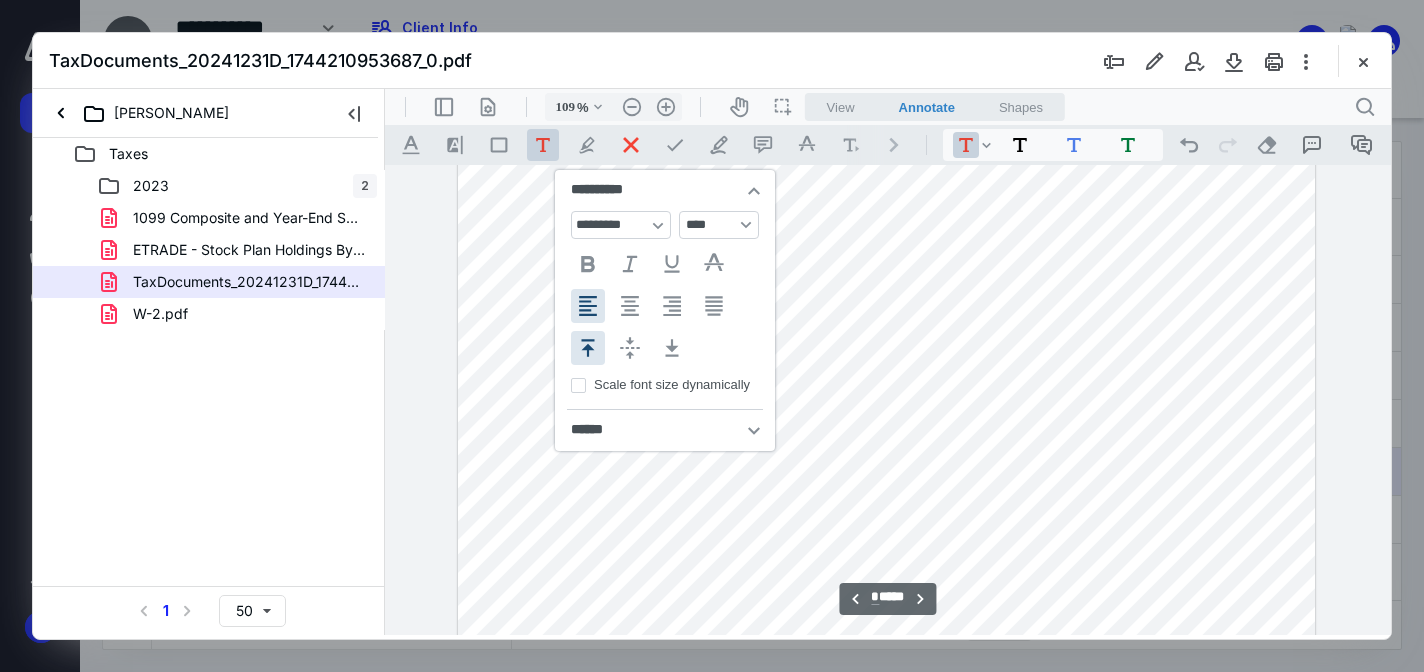 scroll, scrollTop: 4916, scrollLeft: 0, axis: vertical 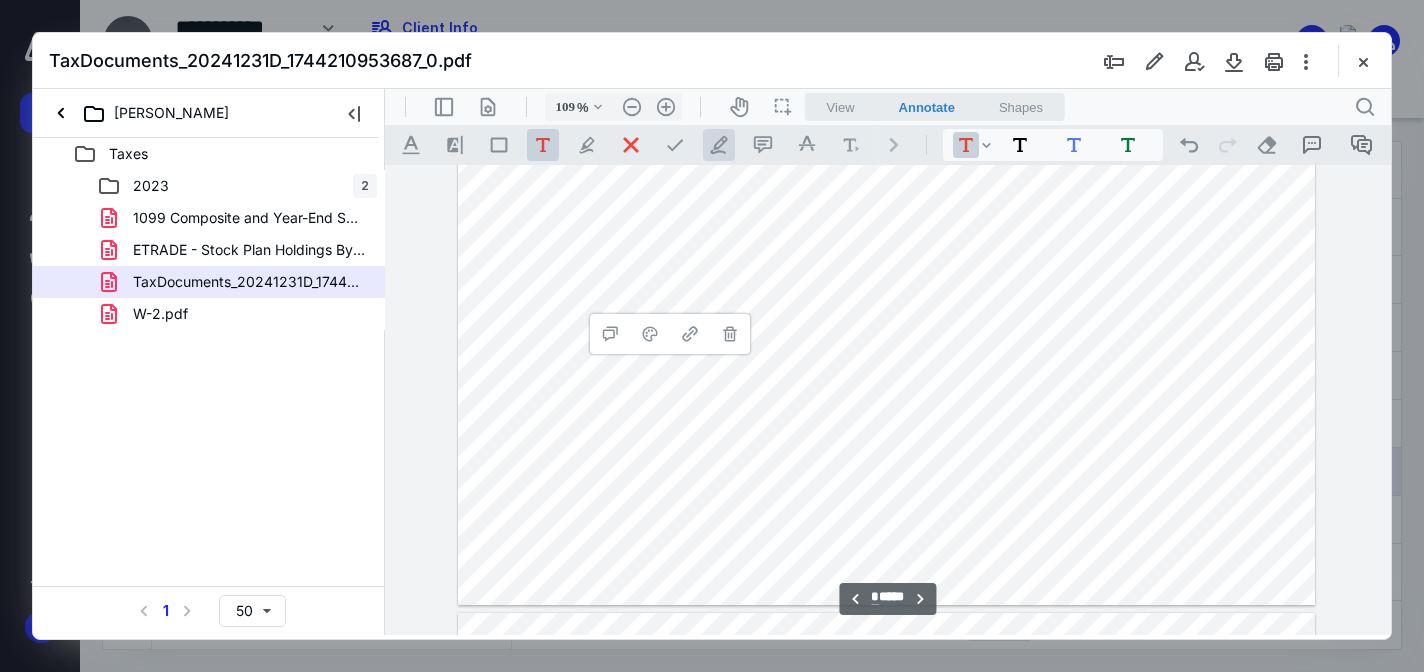 click on ".cls-1{fill:#abb0c4;} icon - tool - pen - line" at bounding box center [719, 145] 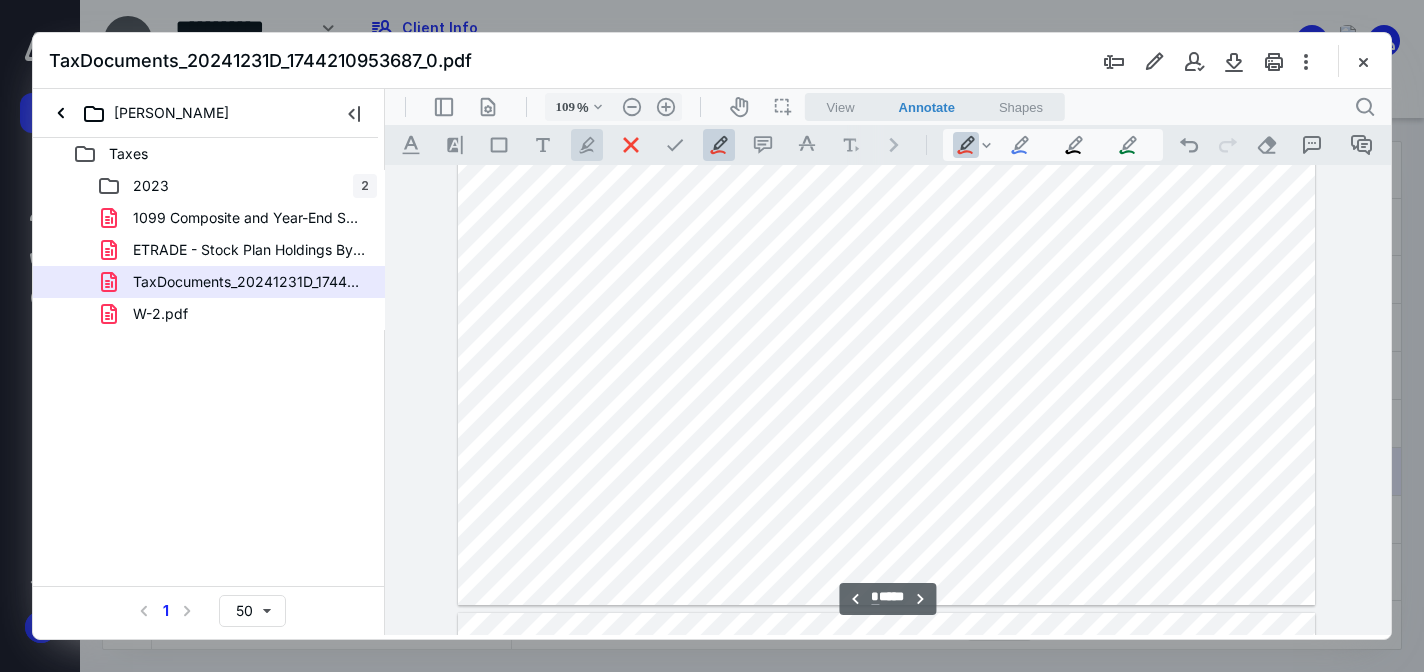 click on ".cls-1{fill:#abb0c4;} icon - tool - pen - highlight" at bounding box center (587, 145) 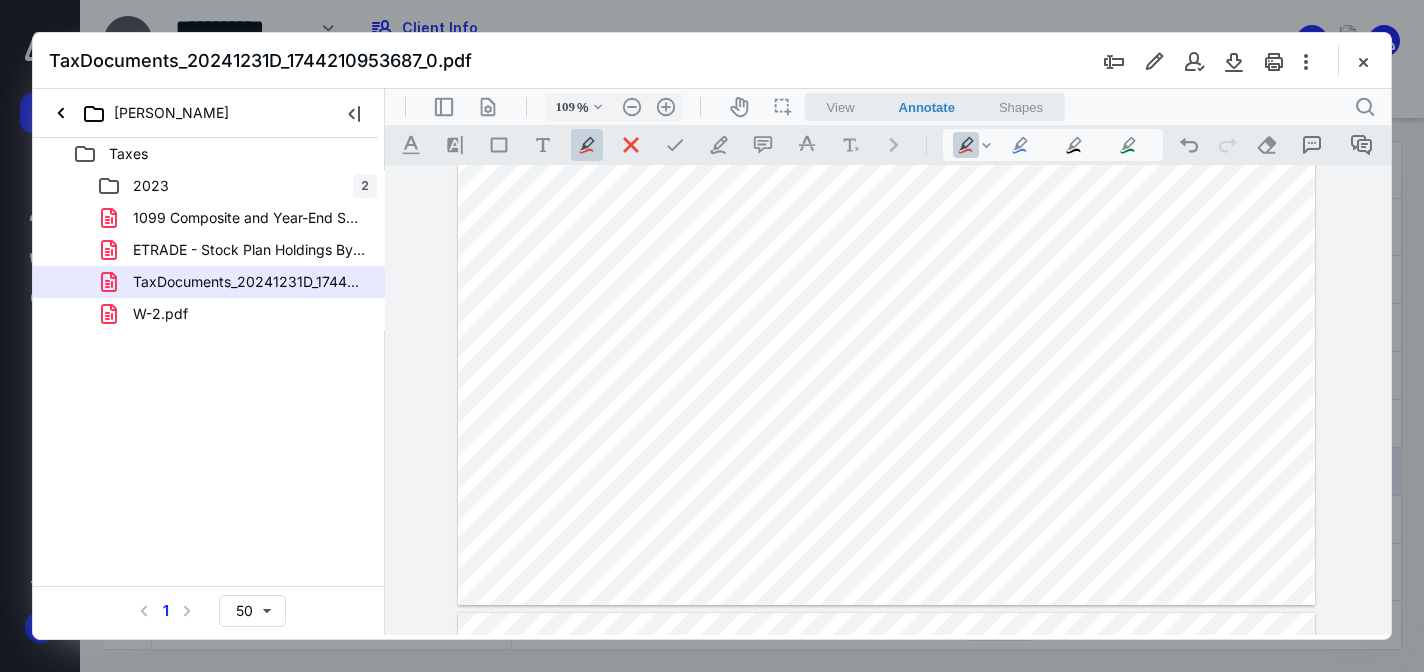 drag, startPoint x: 665, startPoint y: 274, endPoint x: 703, endPoint y: 275, distance: 38.013157 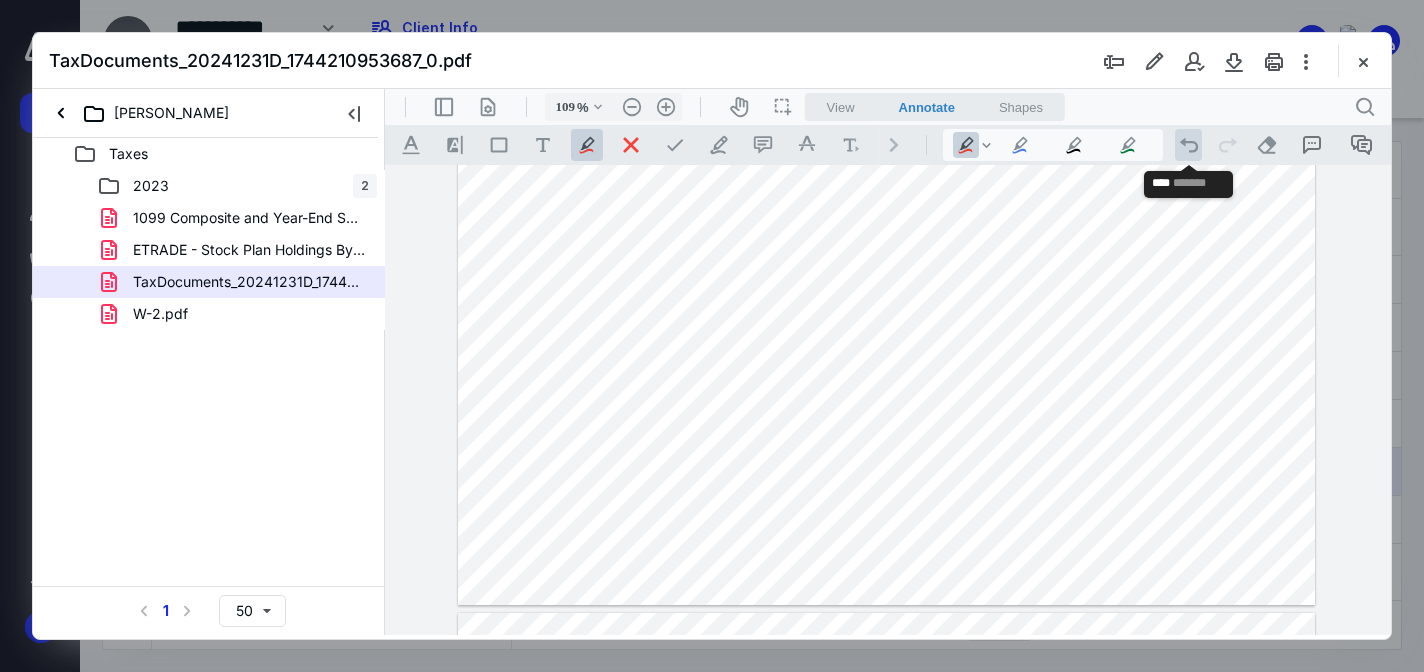 click on ".cls-1{fill:#abb0c4;} icon - operation - undo" at bounding box center [1188, 145] 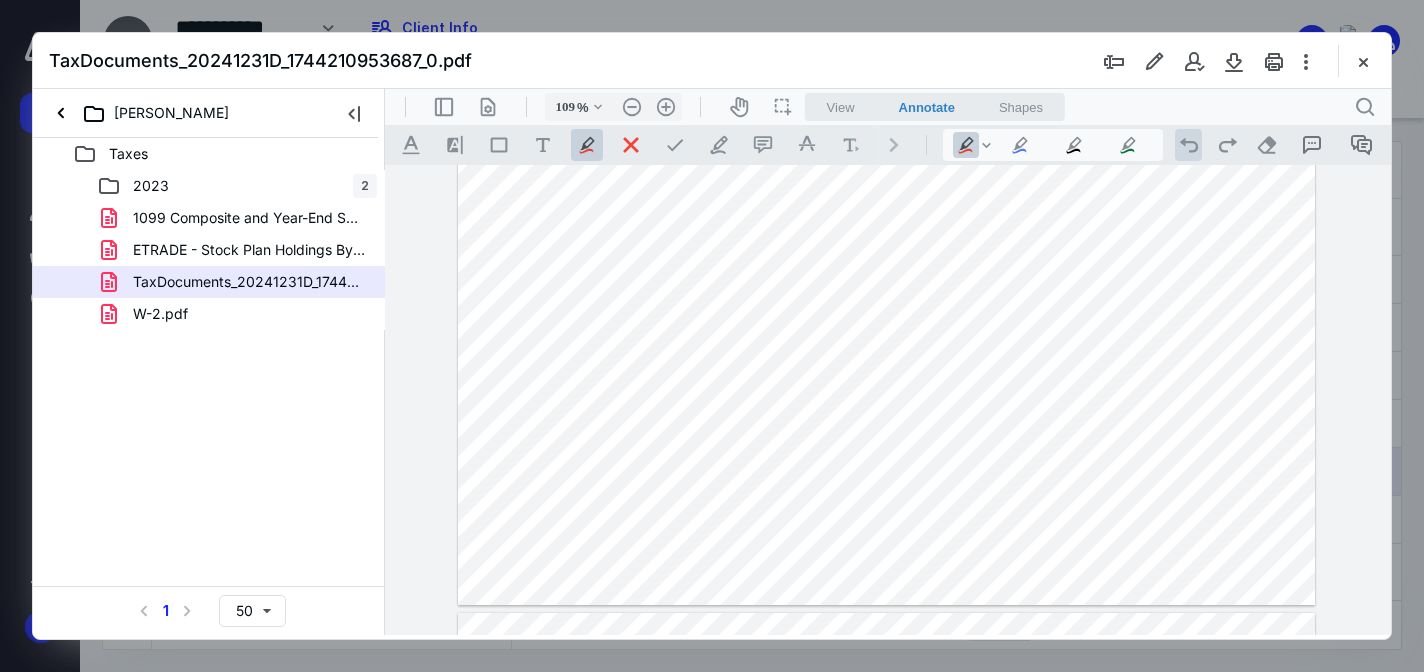 click on ".cls-1{fill:#abb0c4;} icon - operation - undo" at bounding box center [1188, 145] 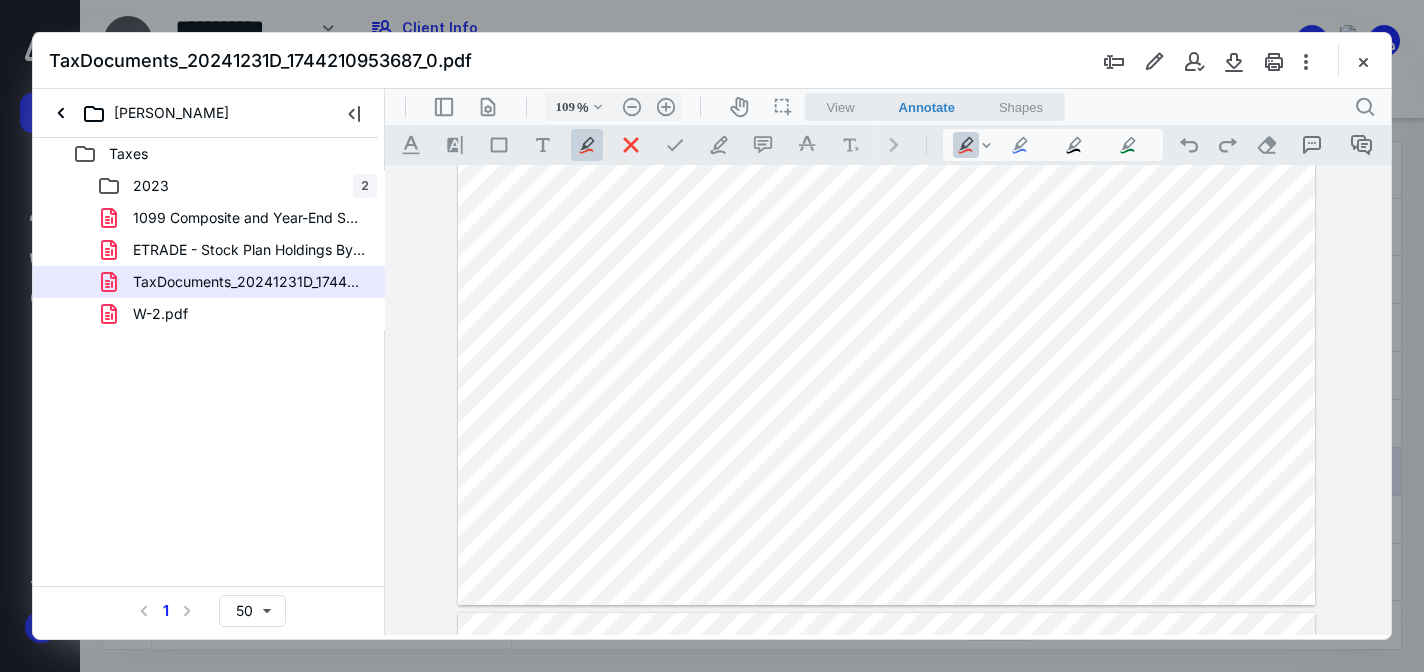drag, startPoint x: 664, startPoint y: 284, endPoint x: 707, endPoint y: 284, distance: 43 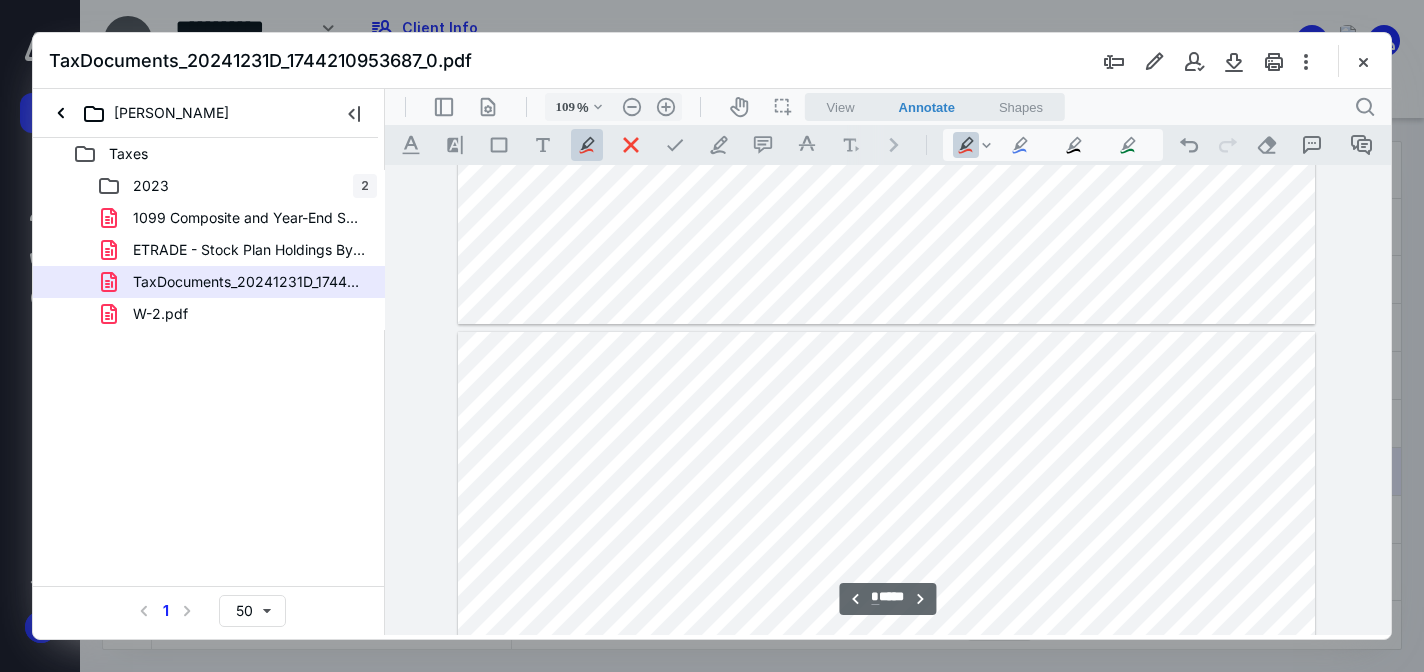 type on "*" 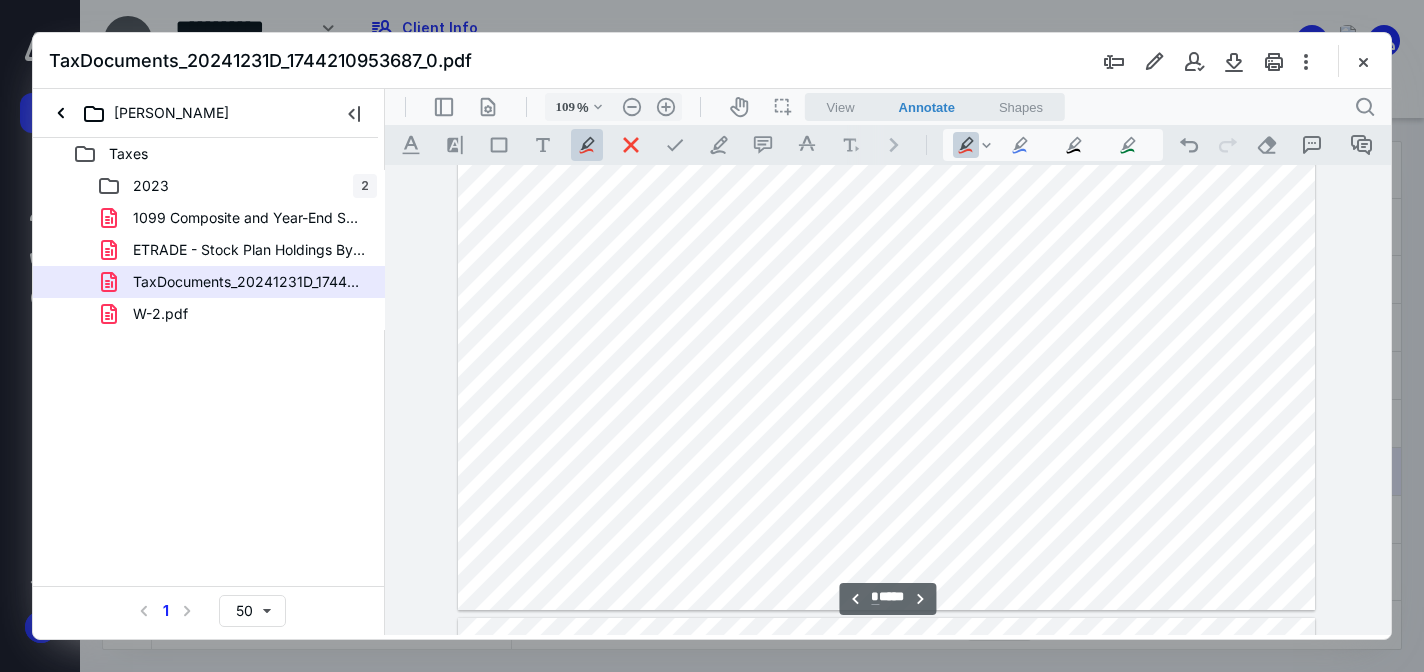 scroll, scrollTop: 4910, scrollLeft: 0, axis: vertical 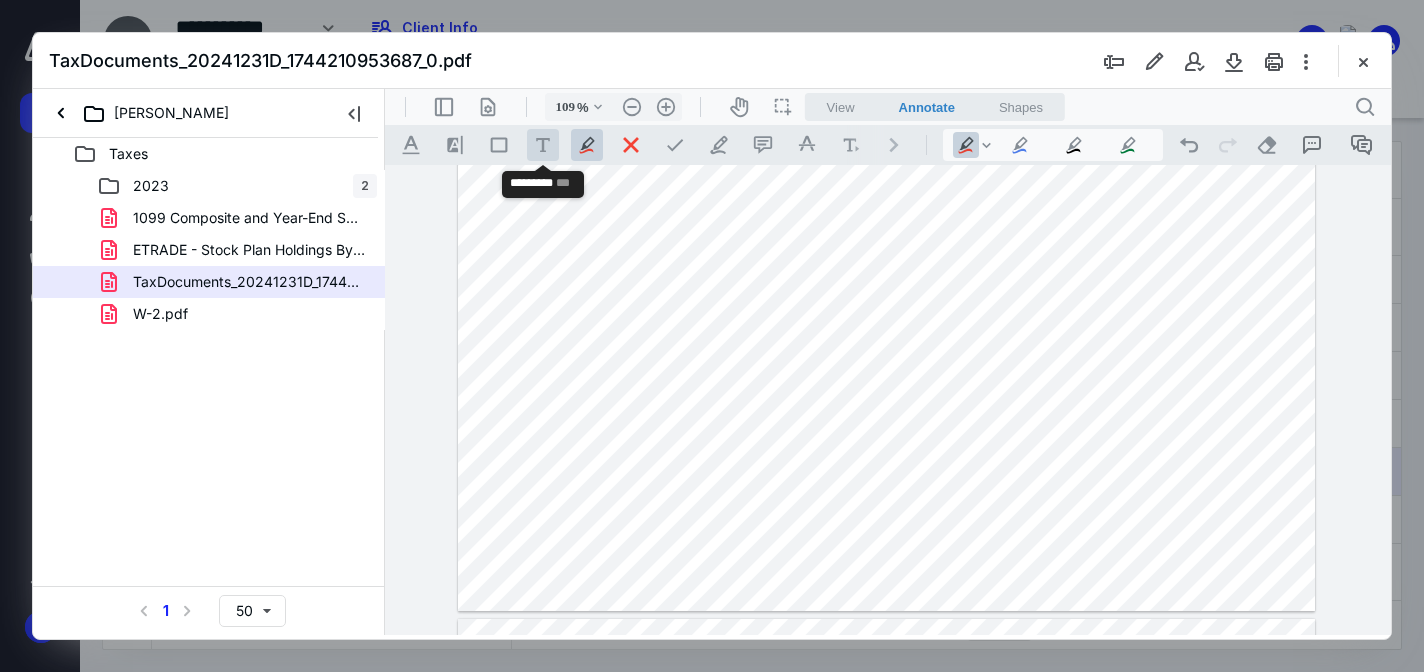 click on ".cls-1{fill:#abb0c4;} icon - tool - text - free text" at bounding box center (543, 145) 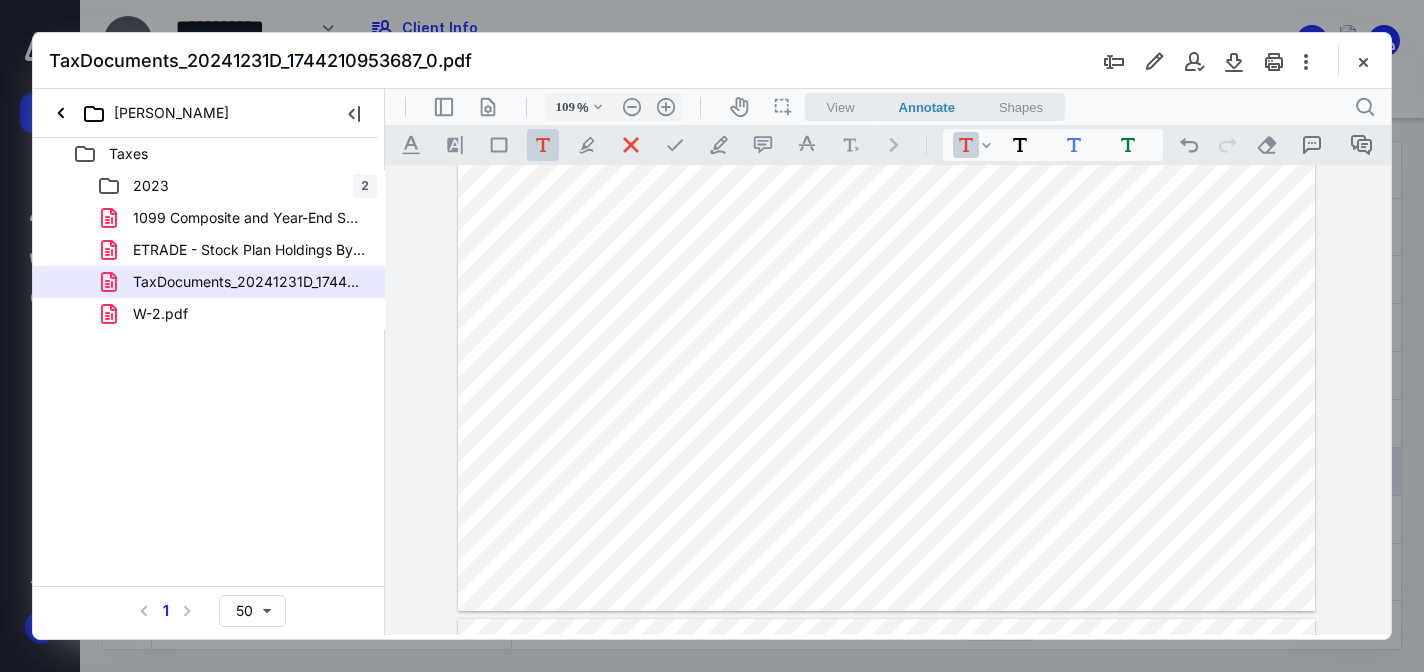 drag, startPoint x: 881, startPoint y: 288, endPoint x: 933, endPoint y: 307, distance: 55.362442 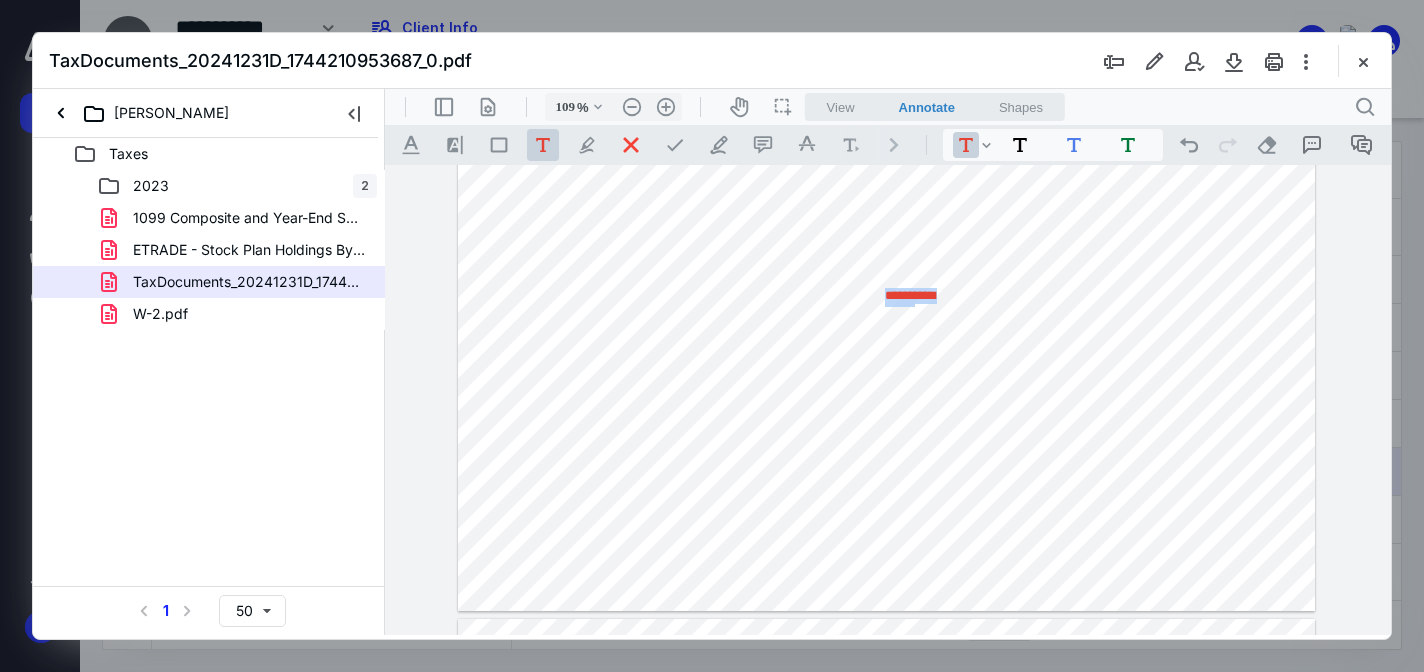 scroll, scrollTop: 29, scrollLeft: 0, axis: vertical 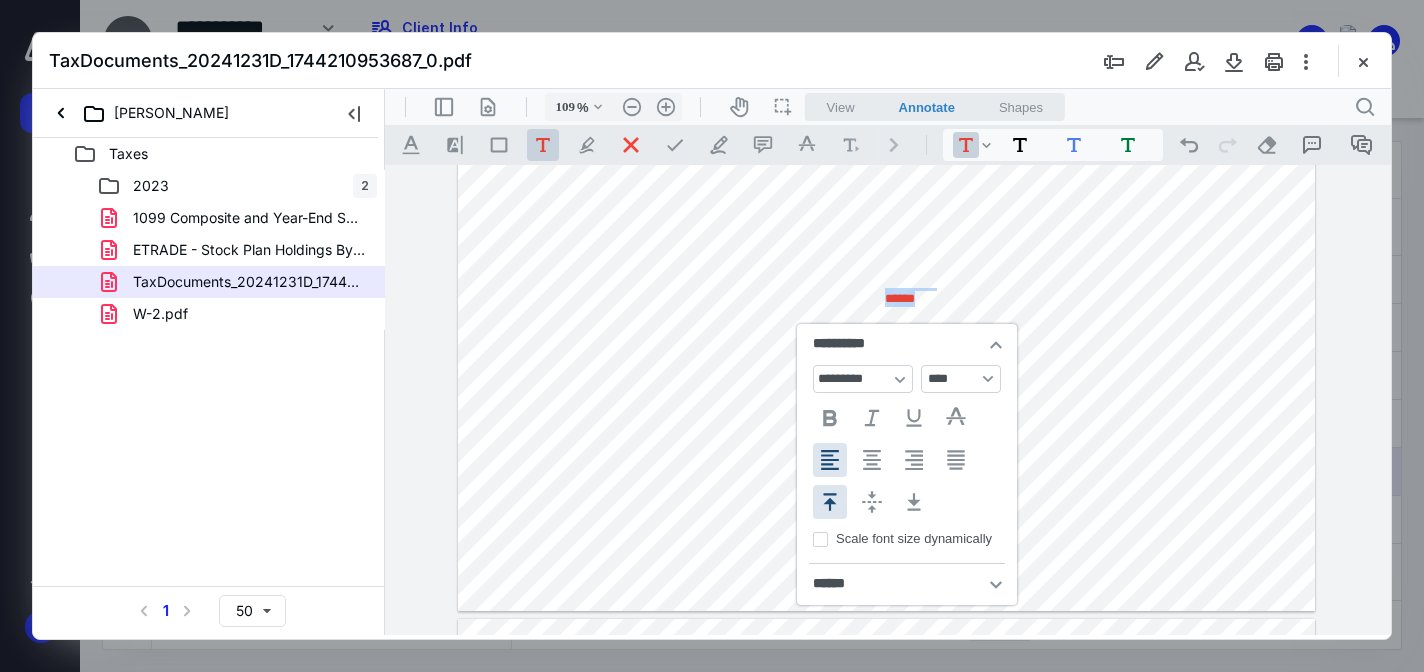 type 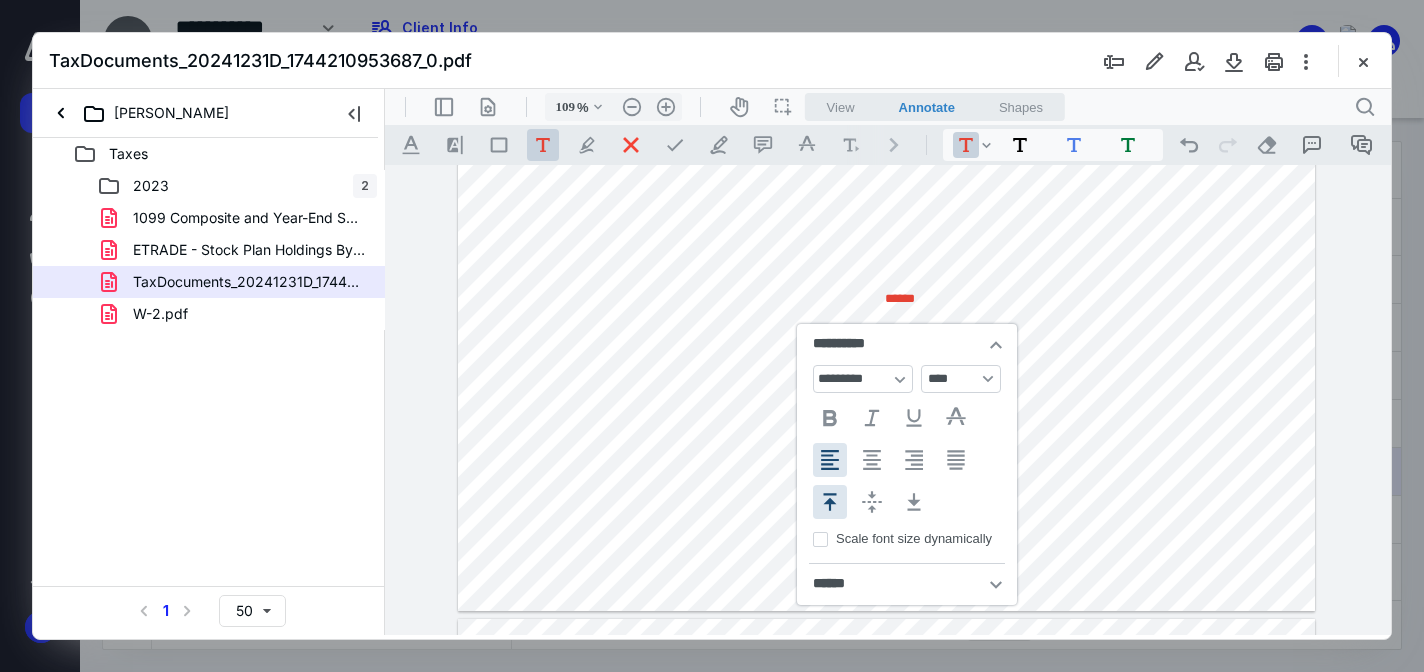 scroll, scrollTop: 0, scrollLeft: 0, axis: both 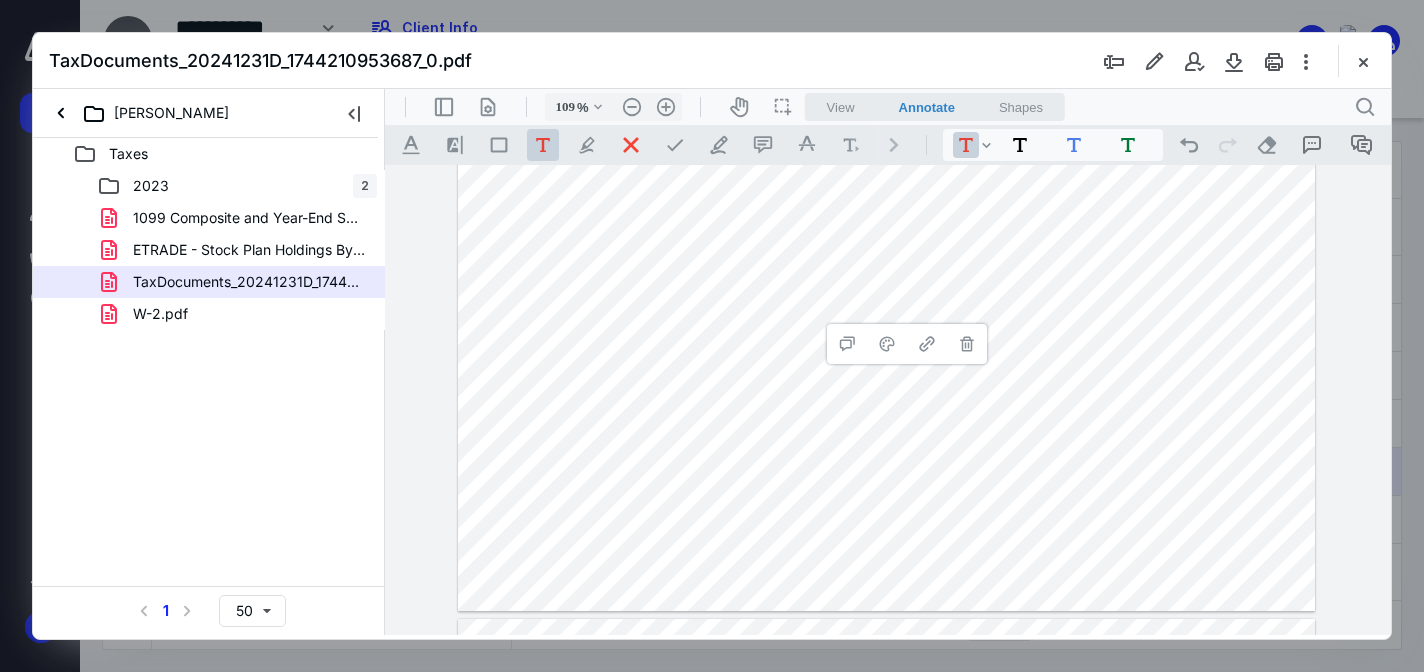 click on "******" at bounding box center (887, 280) 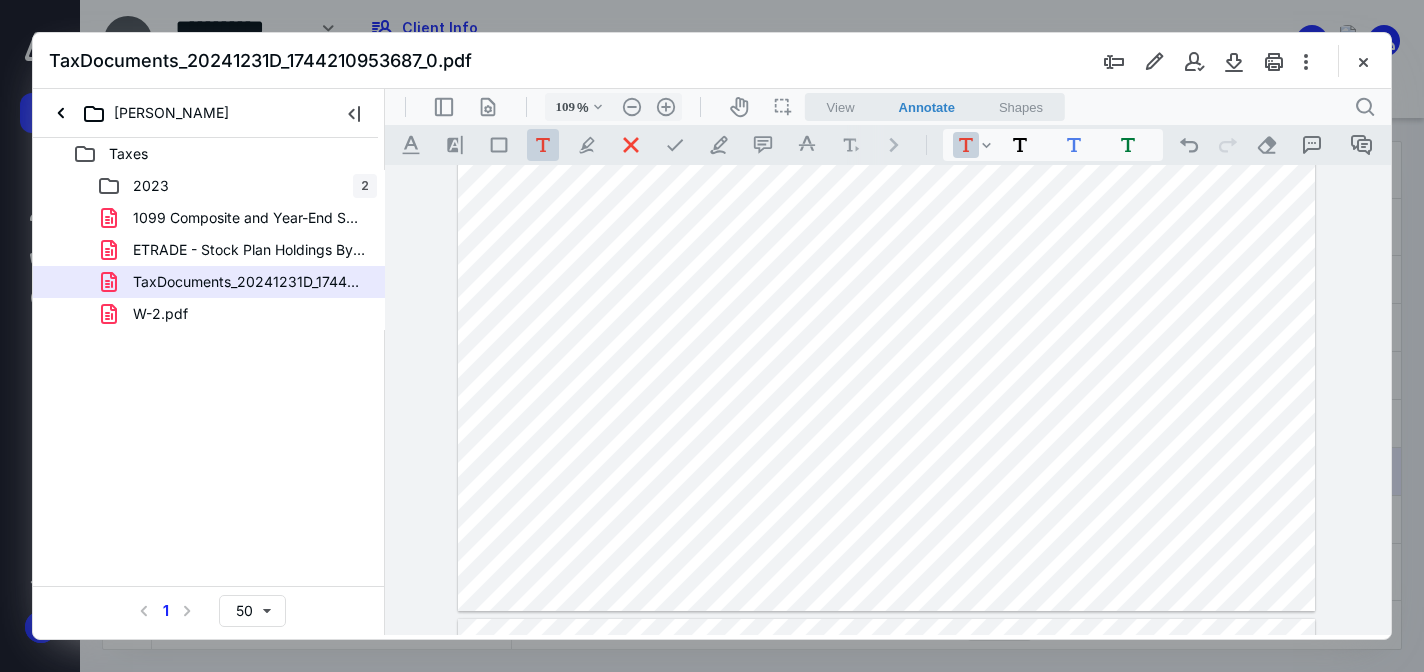 drag, startPoint x: 912, startPoint y: 293, endPoint x: 879, endPoint y: 292, distance: 33.01515 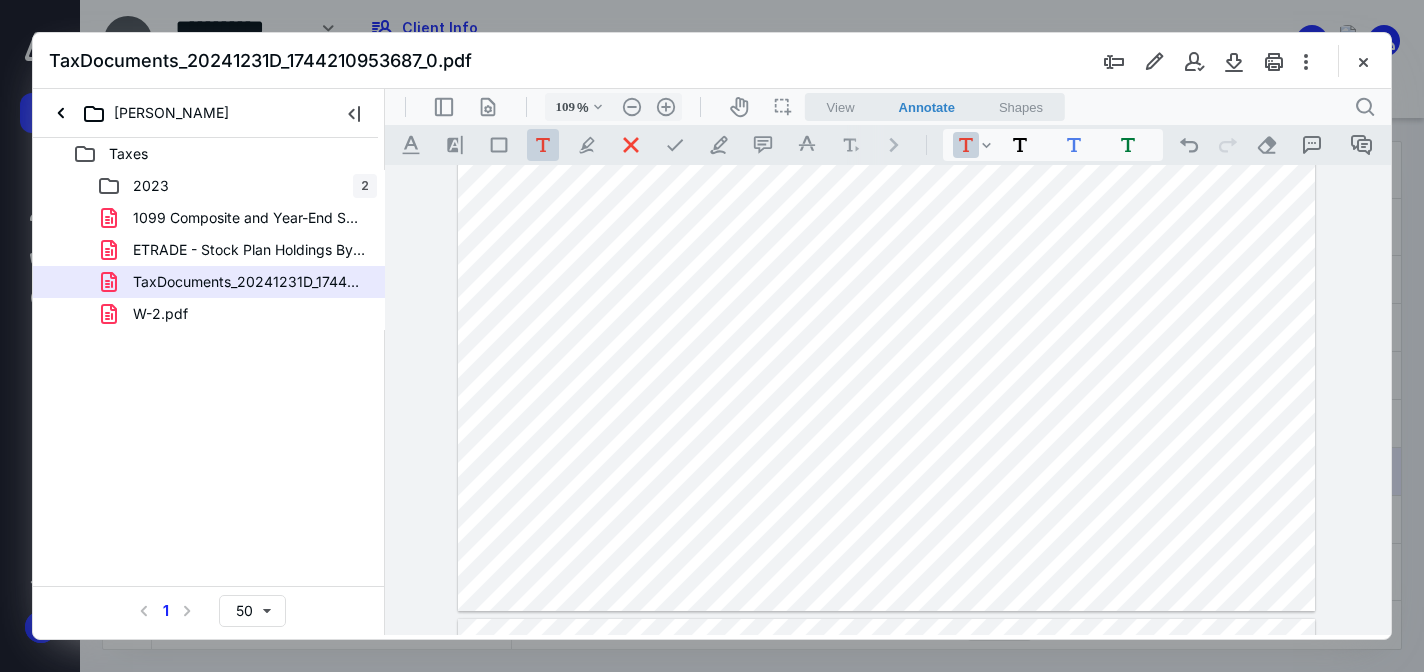 click on "******" at bounding box center (887, 280) 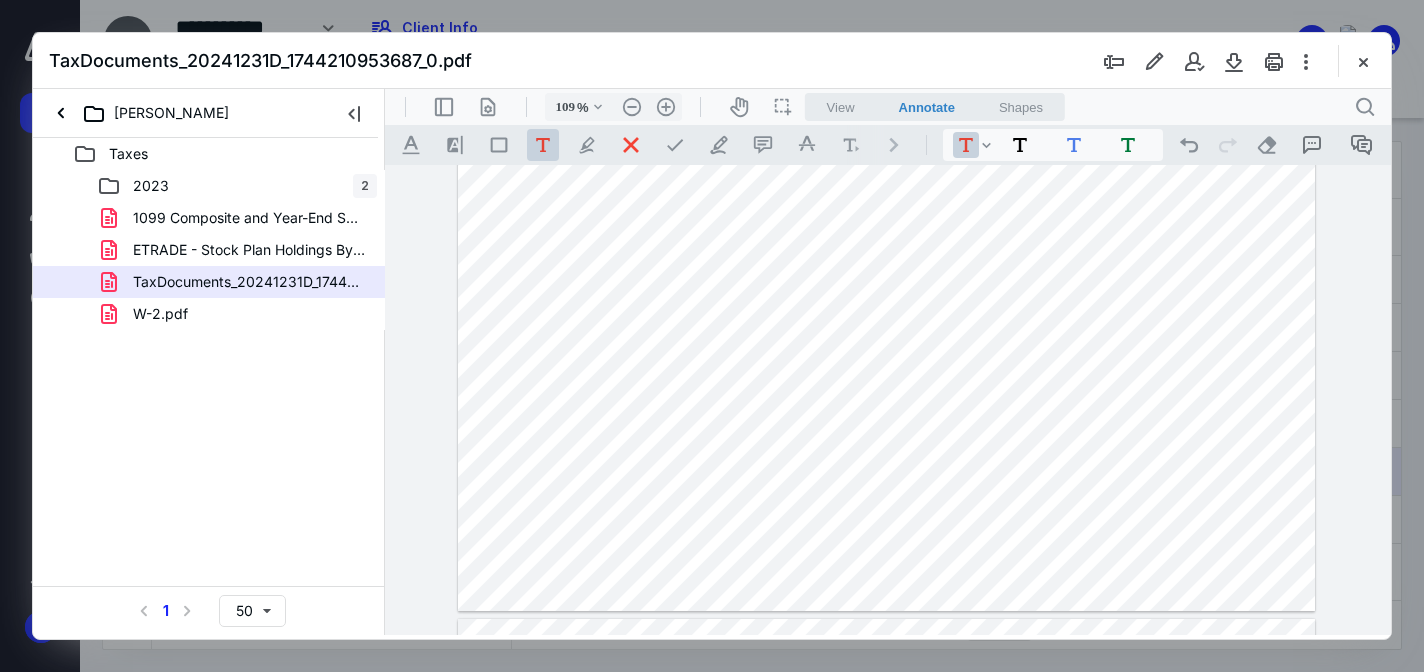 drag, startPoint x: 872, startPoint y: 290, endPoint x: 857, endPoint y: 290, distance: 15 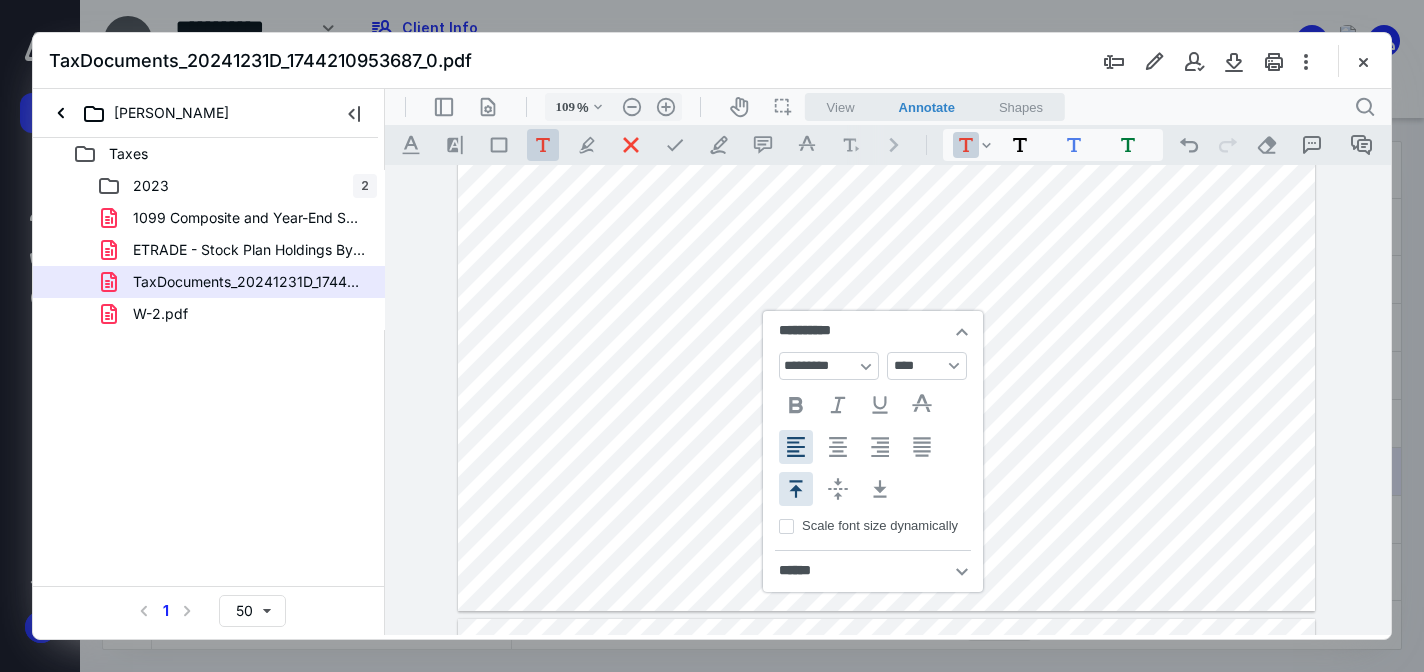 scroll, scrollTop: 0, scrollLeft: 0, axis: both 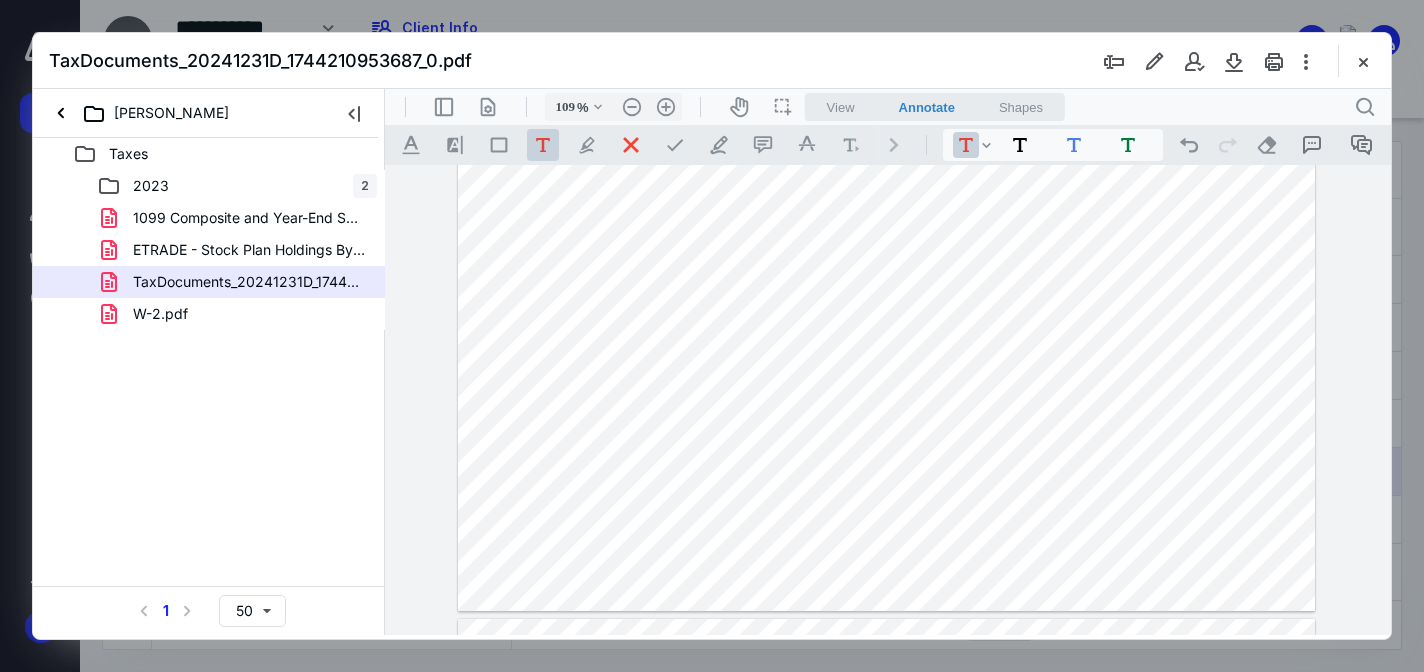 click on "******" at bounding box center [887, 280] 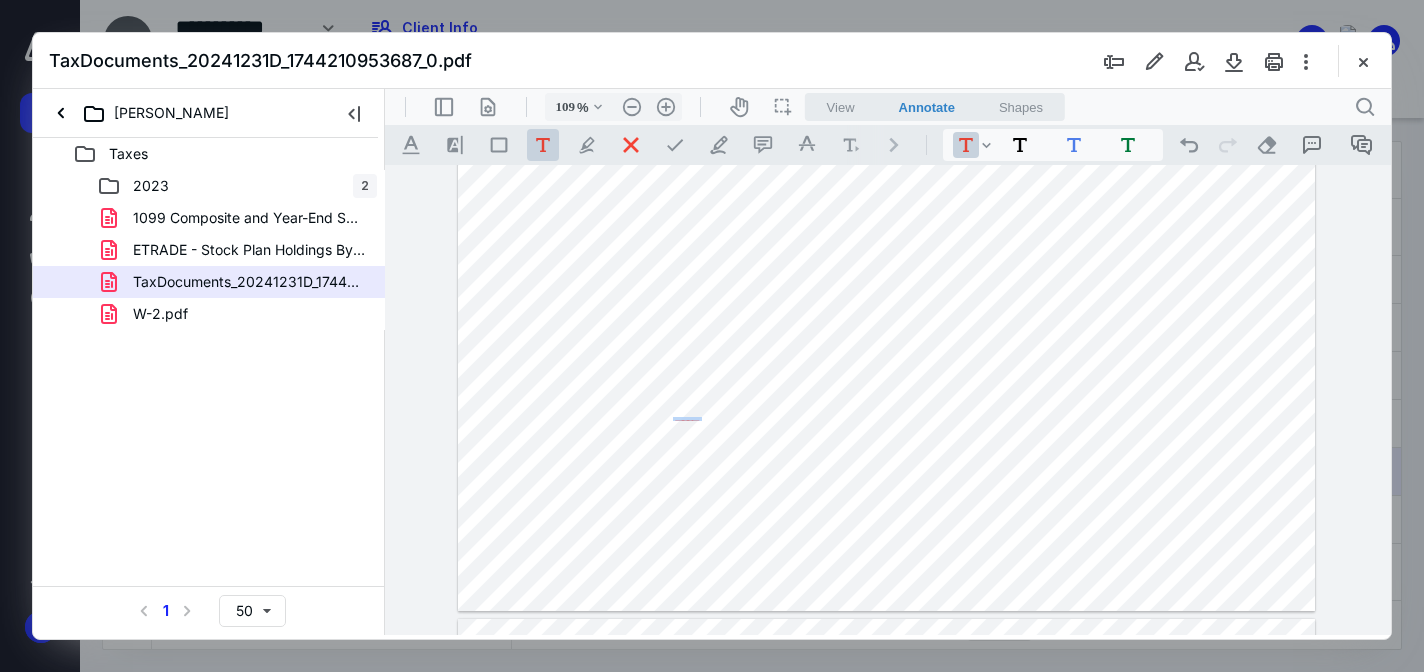 scroll, scrollTop: 44, scrollLeft: 0, axis: vertical 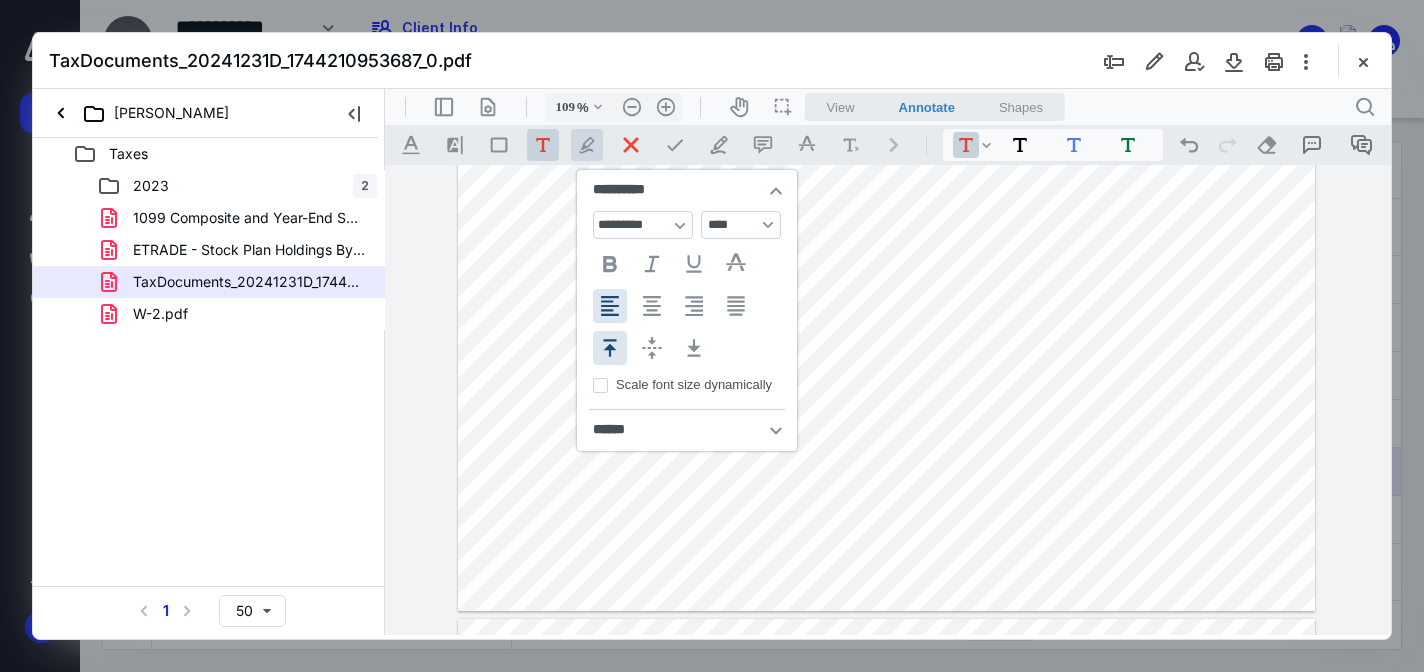 click on ".cls-1{fill:#abb0c4;} icon - tool - pen - highlight" at bounding box center (587, 145) 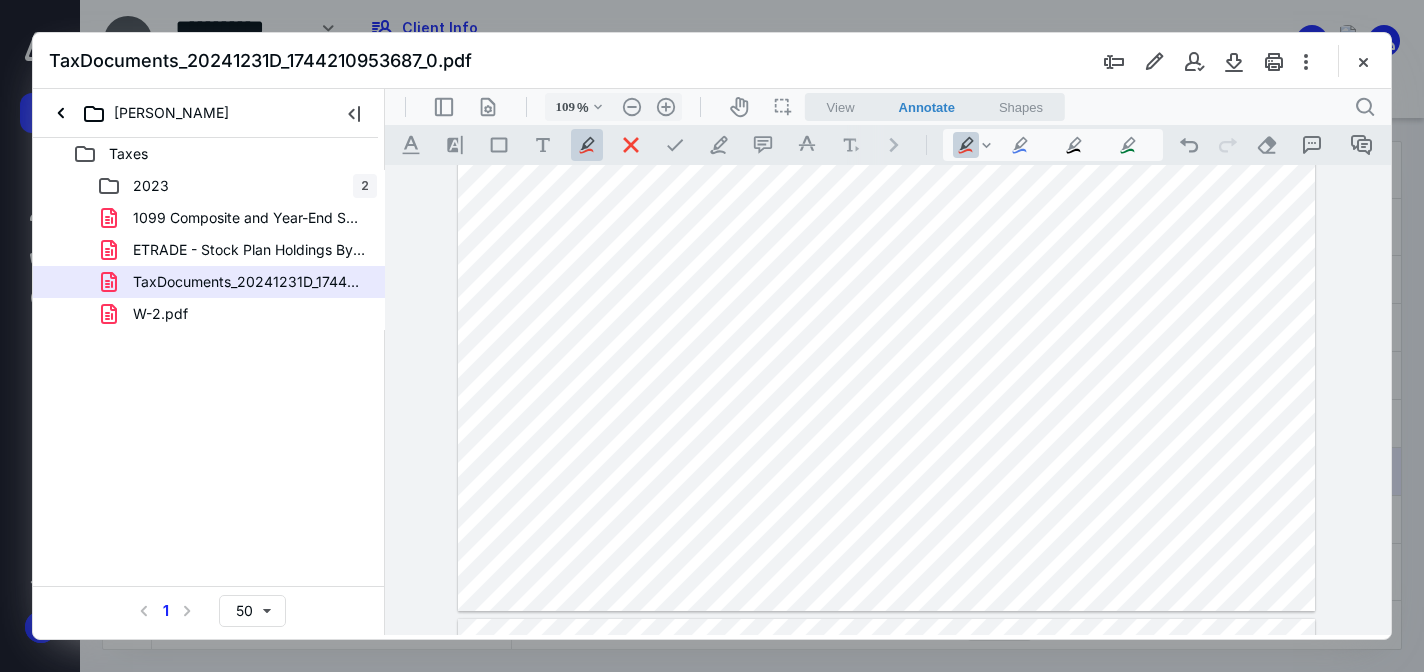 drag, startPoint x: 667, startPoint y: 416, endPoint x: 702, endPoint y: 418, distance: 35.057095 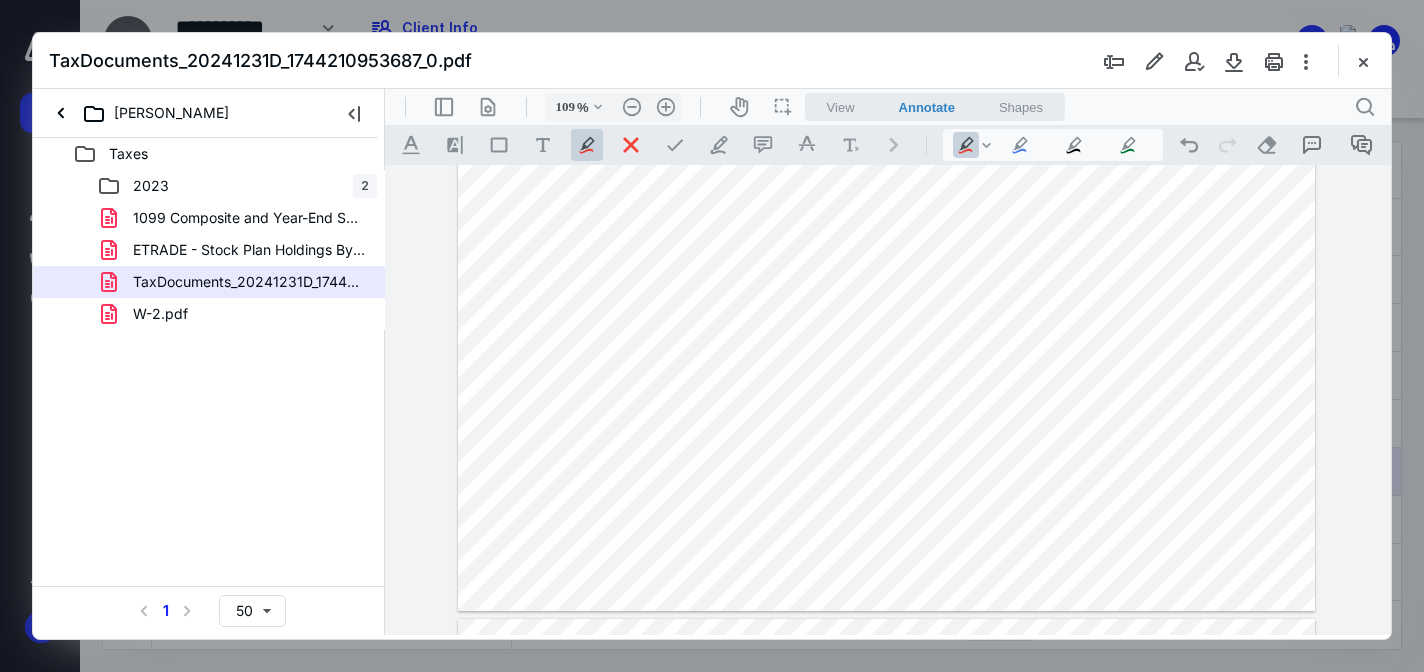 drag, startPoint x: 668, startPoint y: 469, endPoint x: 707, endPoint y: 469, distance: 39 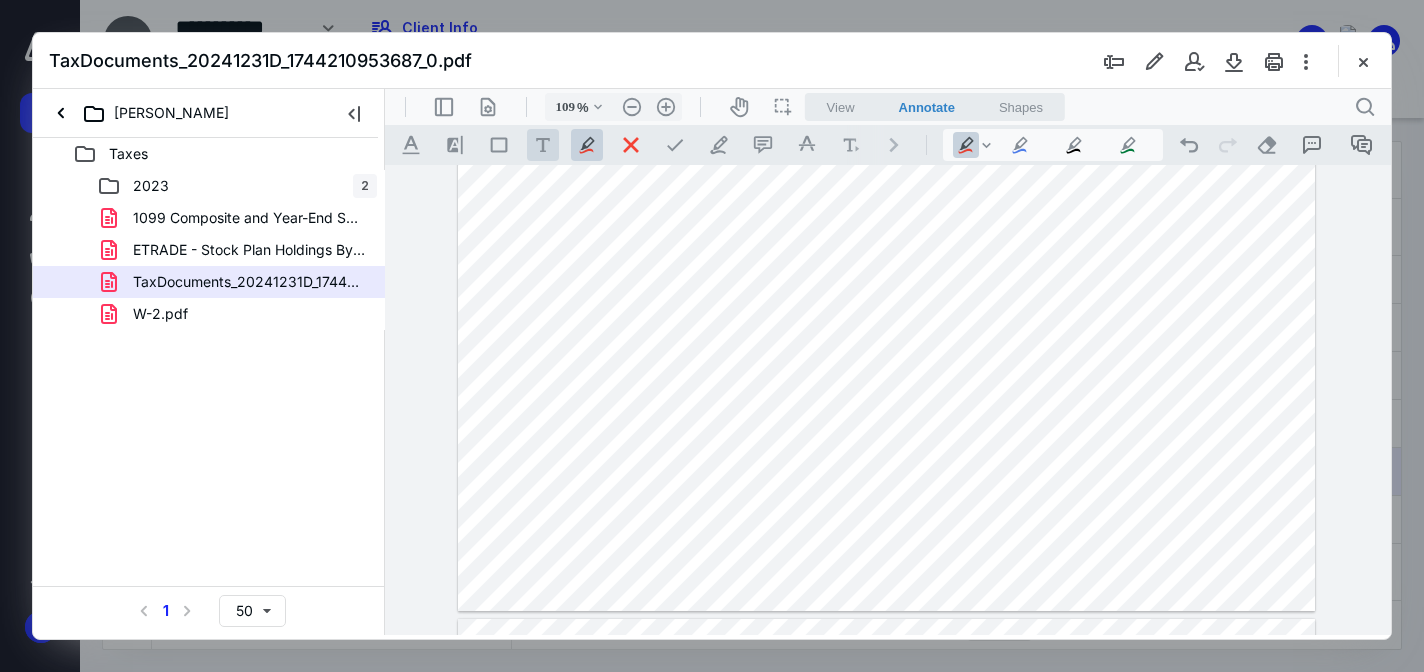 click on ".cls-1{fill:#abb0c4;} icon - tool - text - free text" at bounding box center [543, 145] 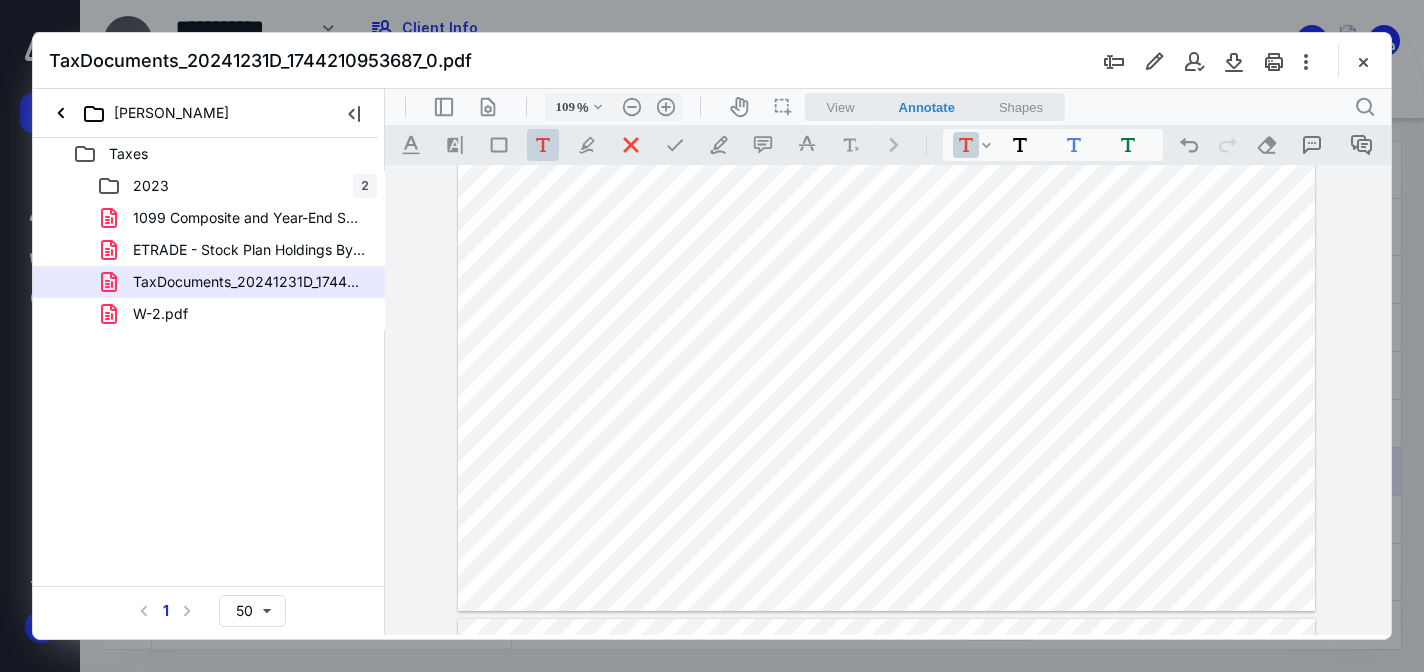 drag, startPoint x: 839, startPoint y: 413, endPoint x: 882, endPoint y: 424, distance: 44.38468 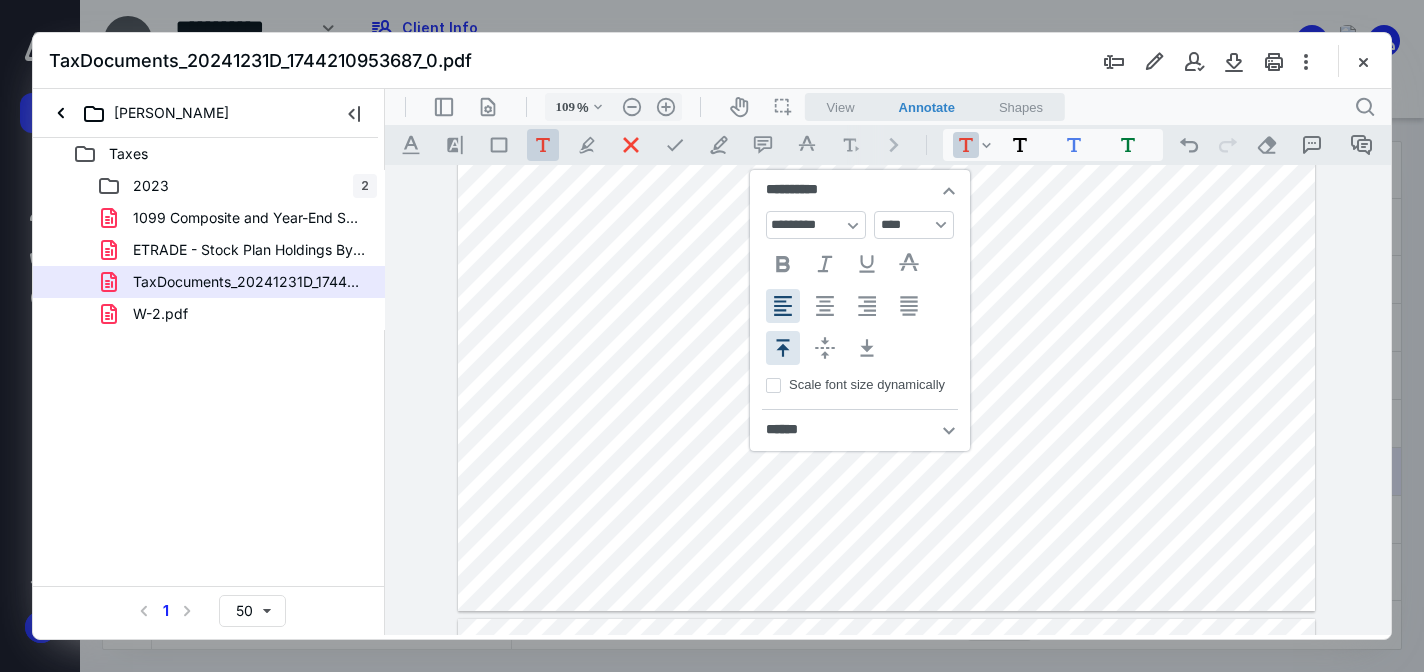 scroll, scrollTop: 37, scrollLeft: 0, axis: vertical 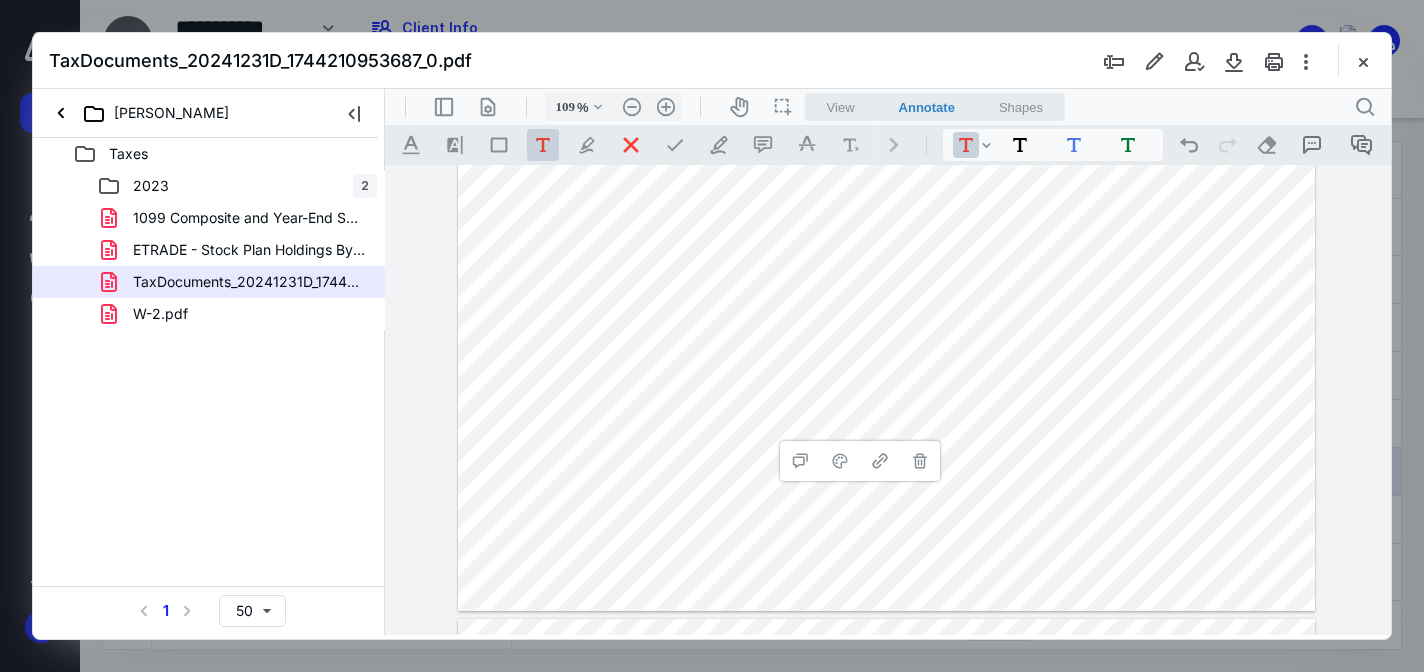 click on "**********" at bounding box center (887, 280) 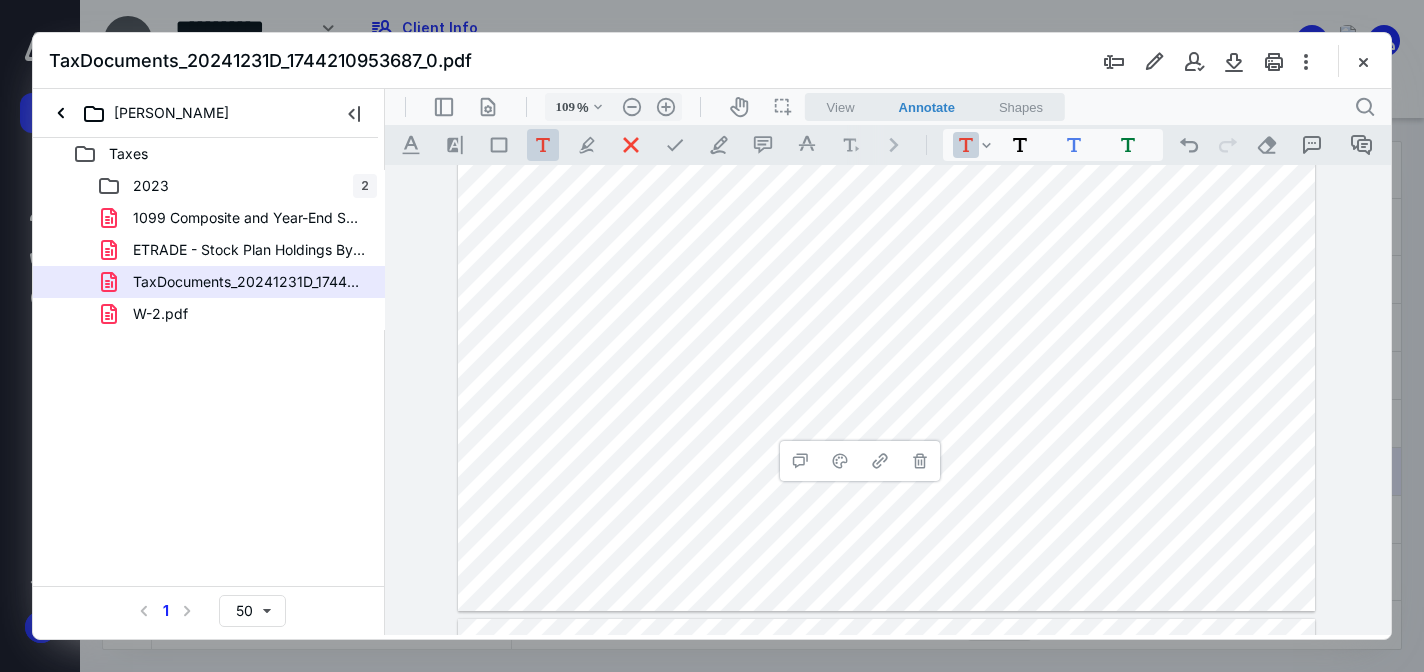 click on "**********" at bounding box center (887, 280) 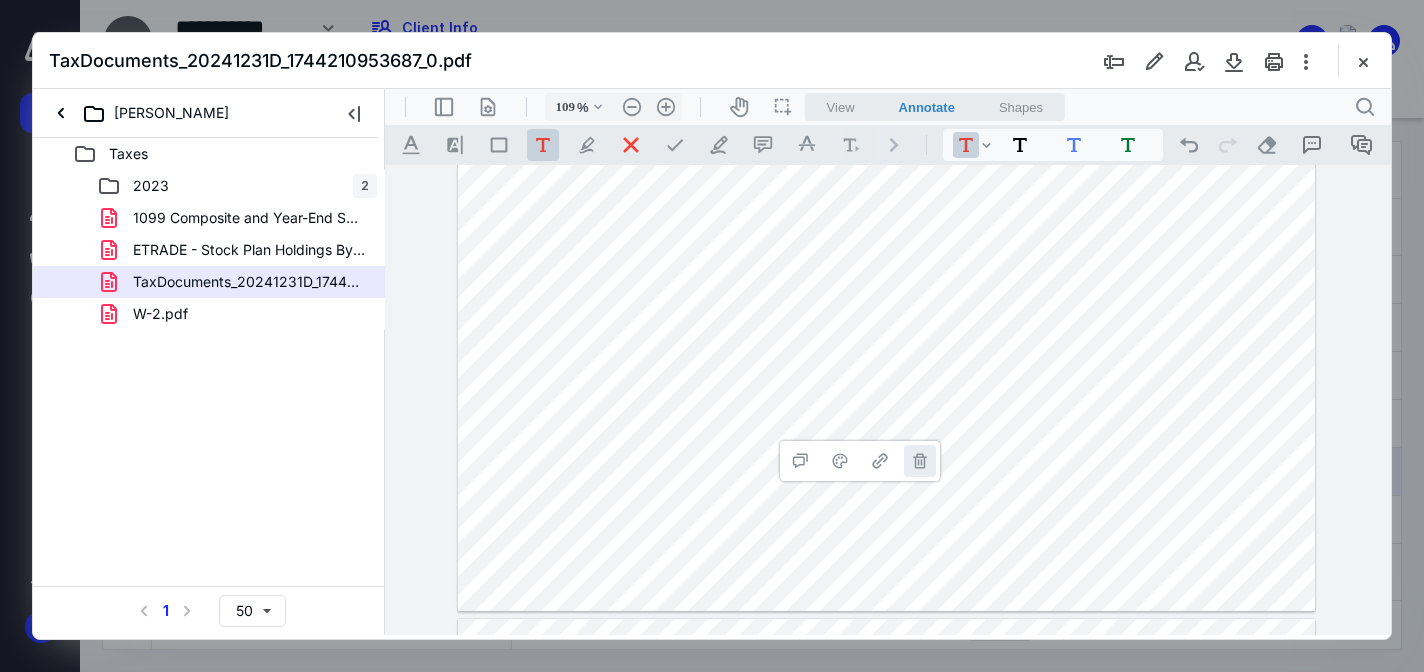 click on "**********" at bounding box center [920, 461] 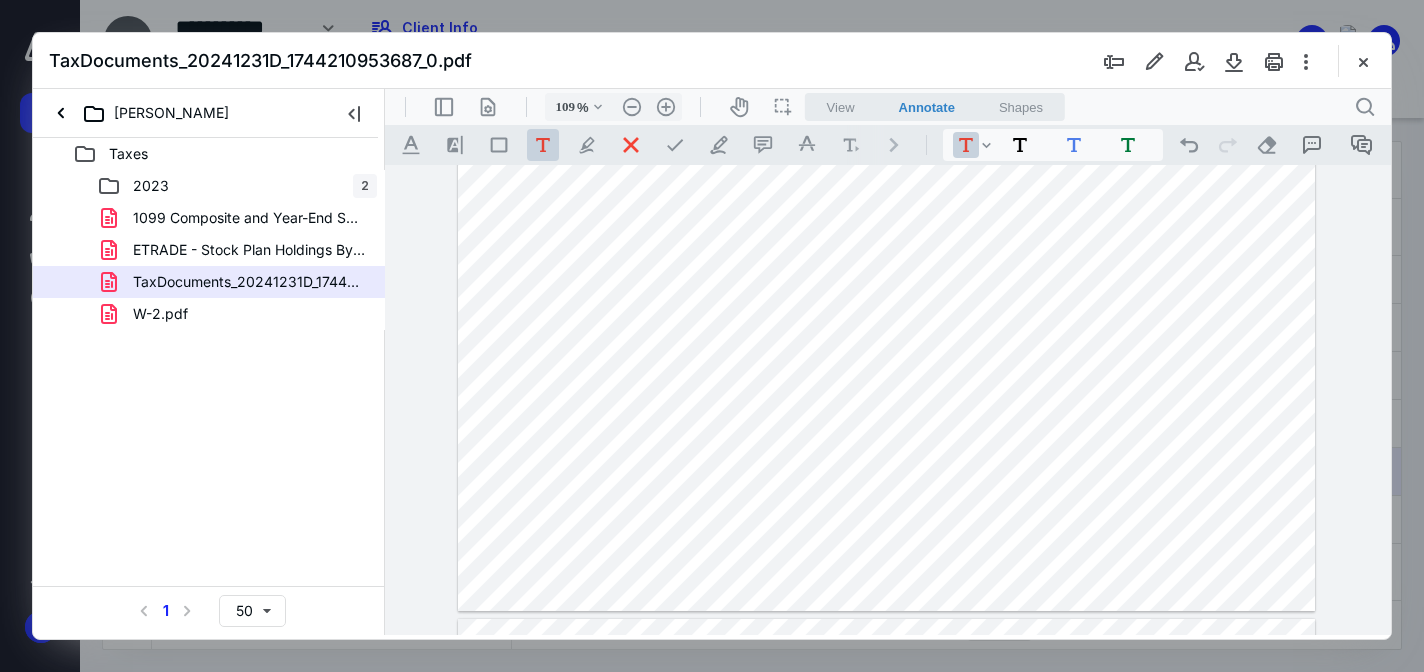 drag, startPoint x: 839, startPoint y: 416, endPoint x: 888, endPoint y: 428, distance: 50.447994 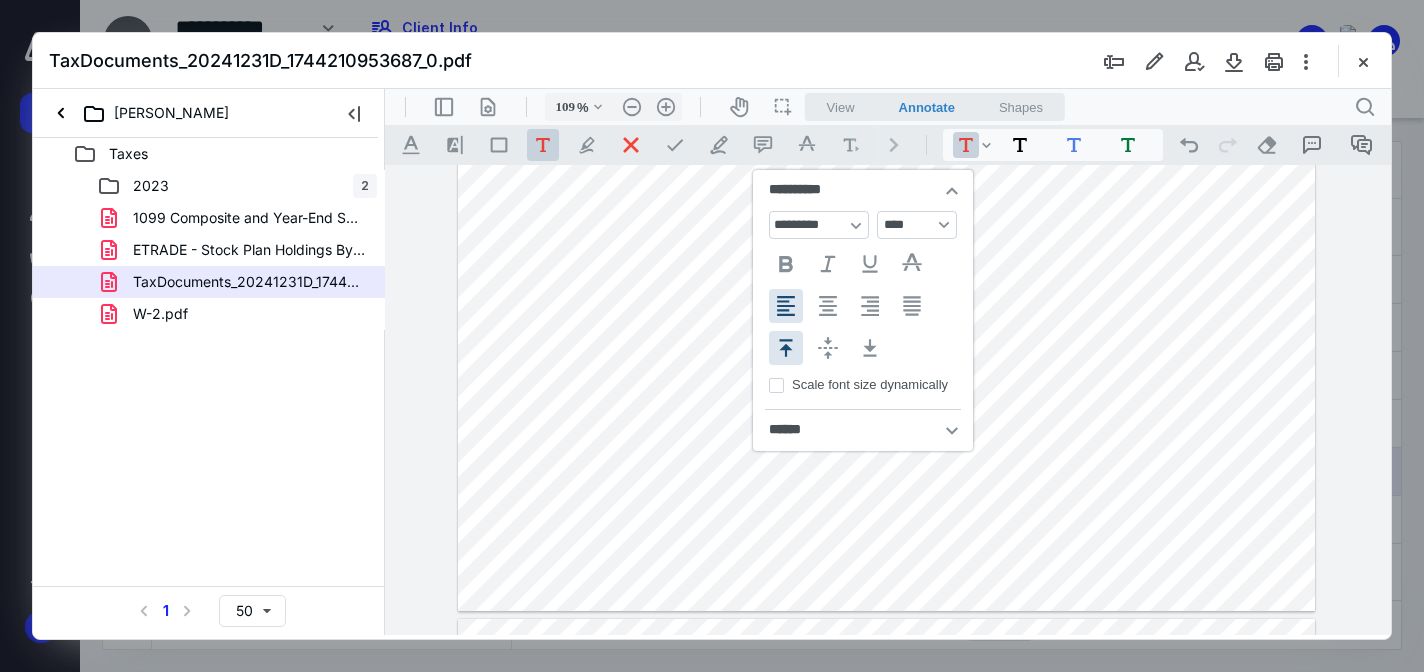 scroll, scrollTop: 36, scrollLeft: 0, axis: vertical 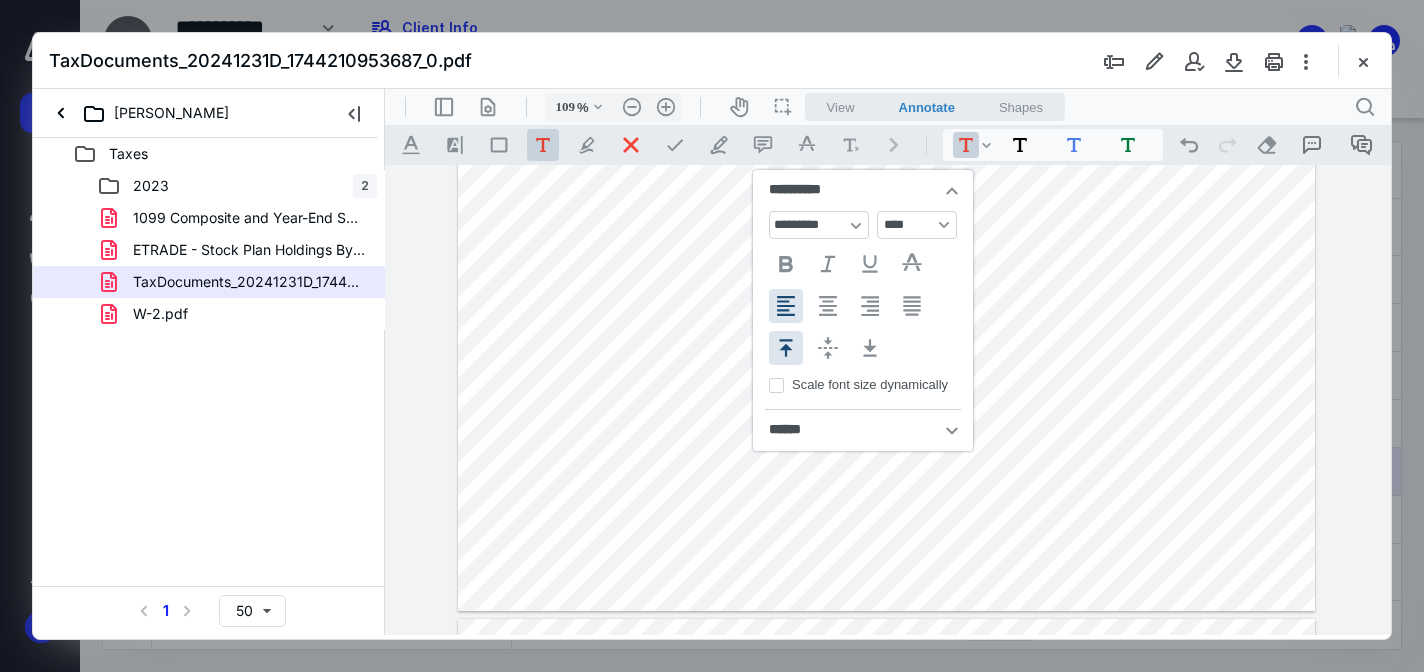 type 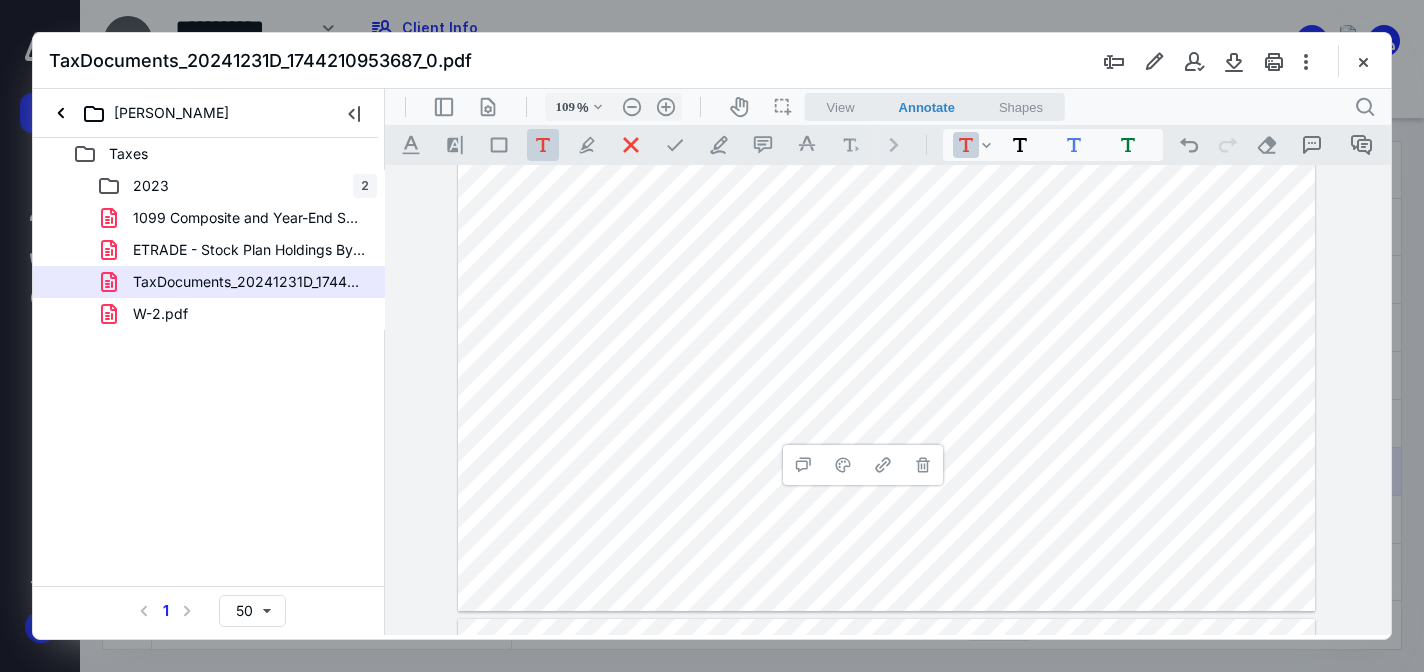 click on "**********" at bounding box center [887, 280] 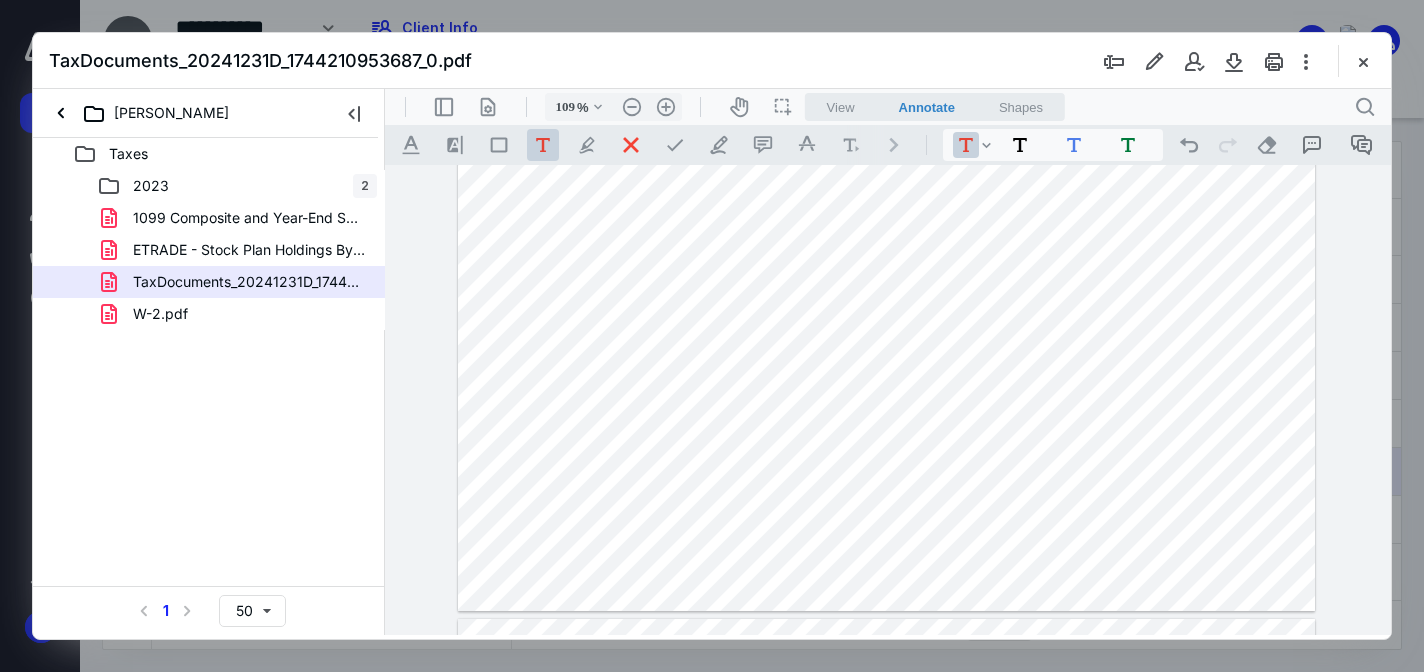 click on "**********" at bounding box center (887, 280) 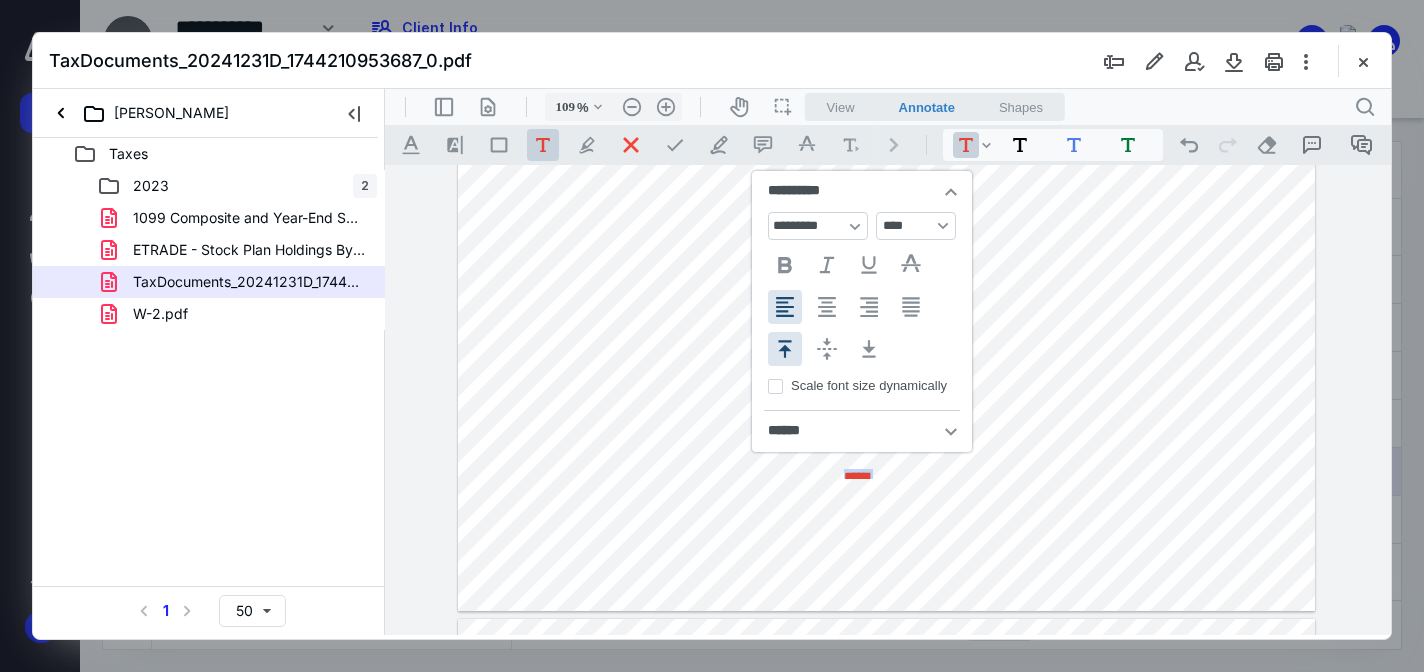 scroll, scrollTop: 38, scrollLeft: 0, axis: vertical 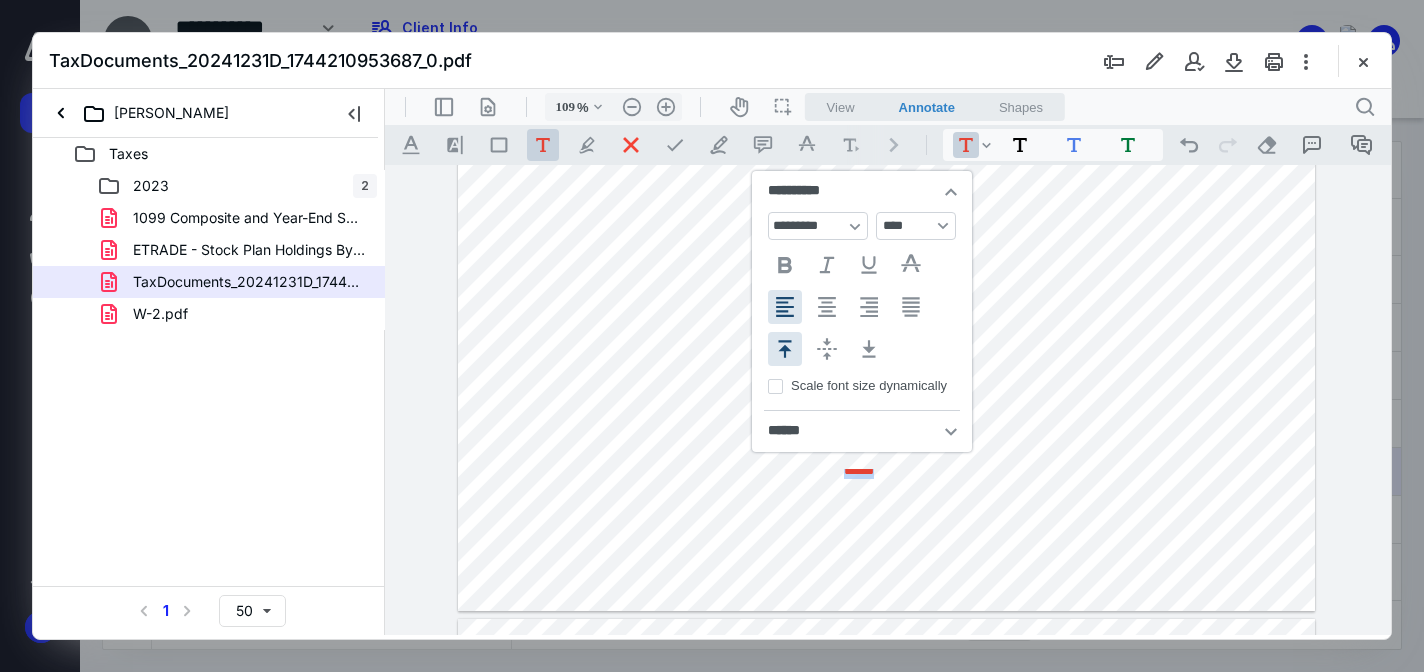 type 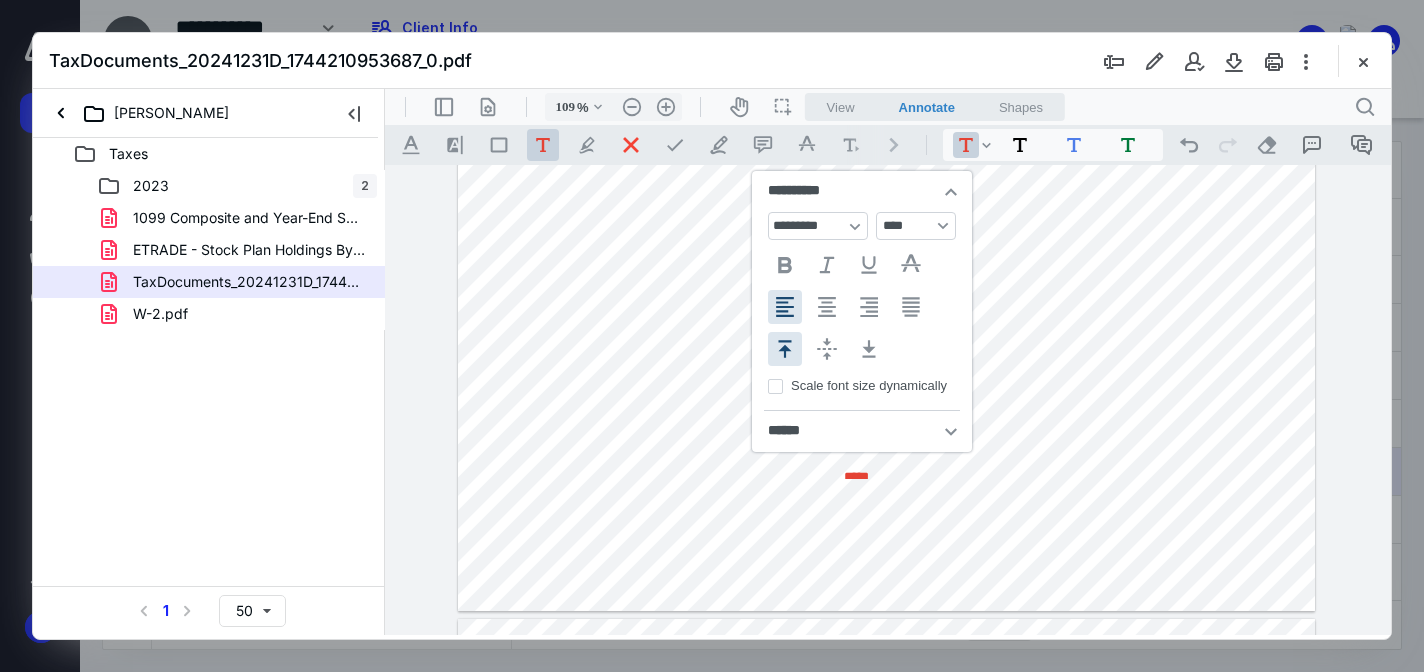 scroll, scrollTop: 18, scrollLeft: 0, axis: vertical 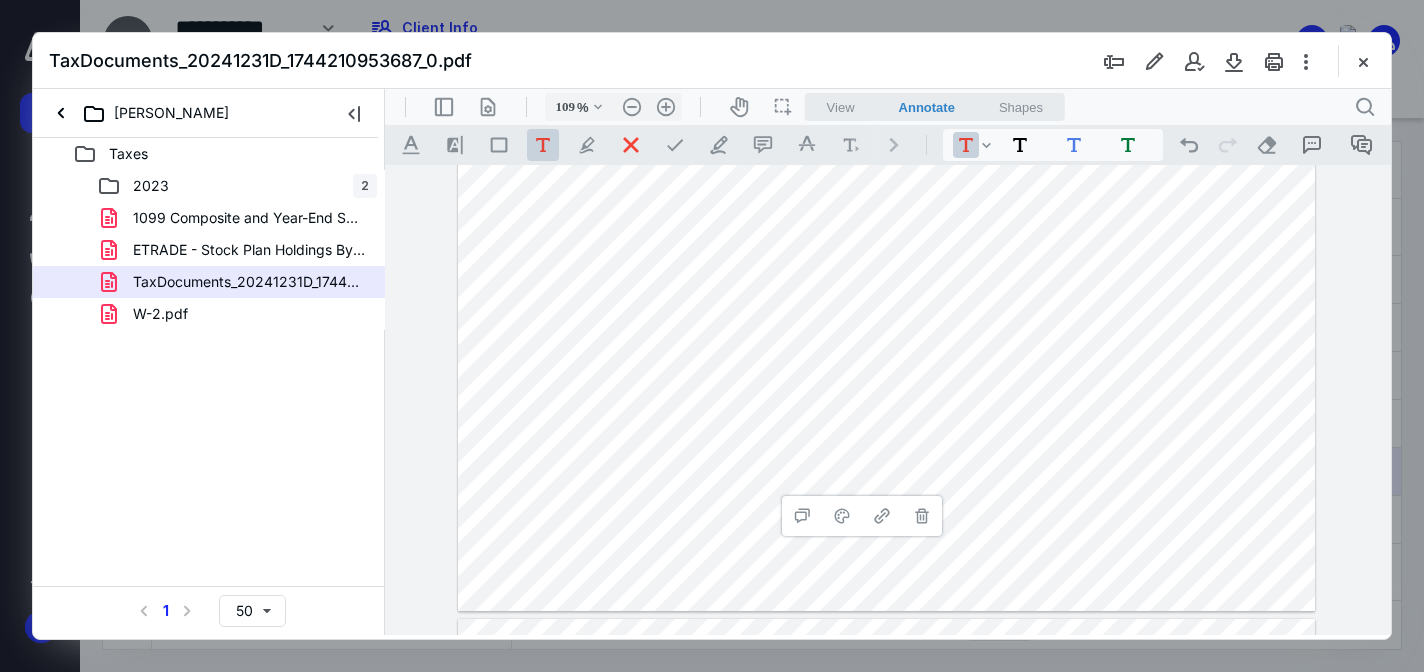 click on "**********" at bounding box center (887, 280) 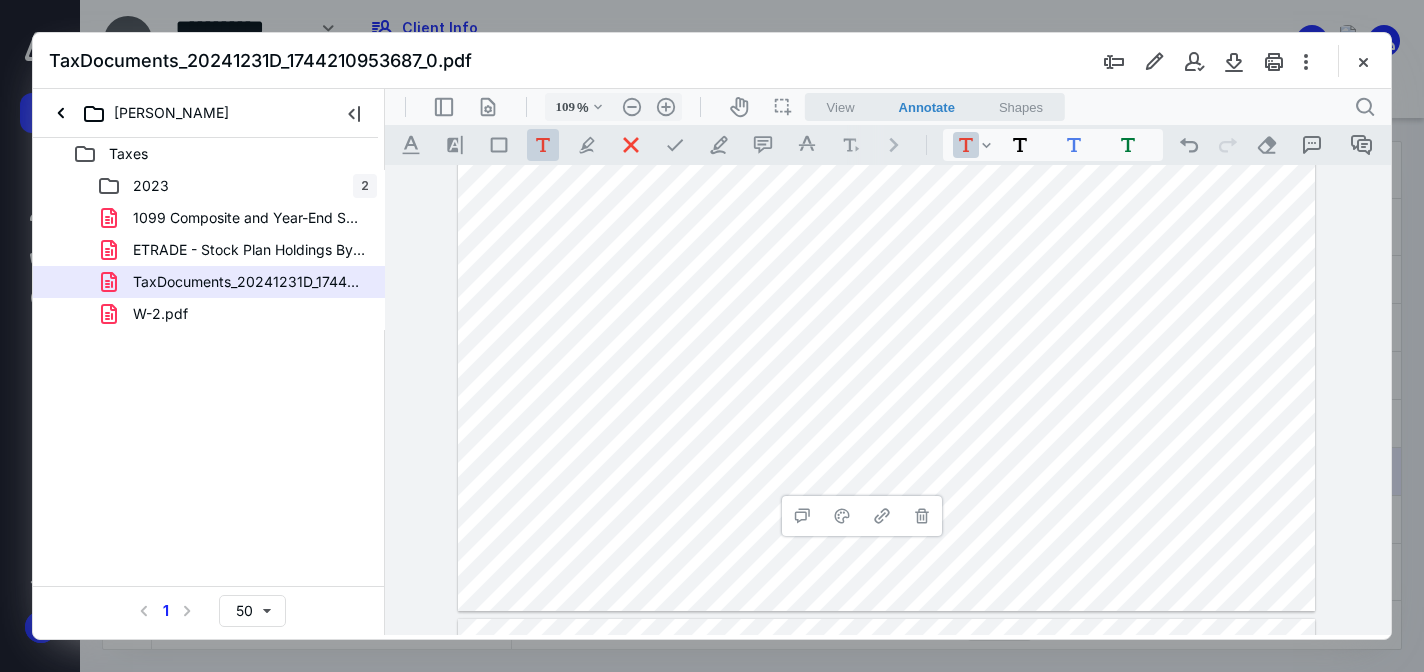 click on "**********" at bounding box center (887, 280) 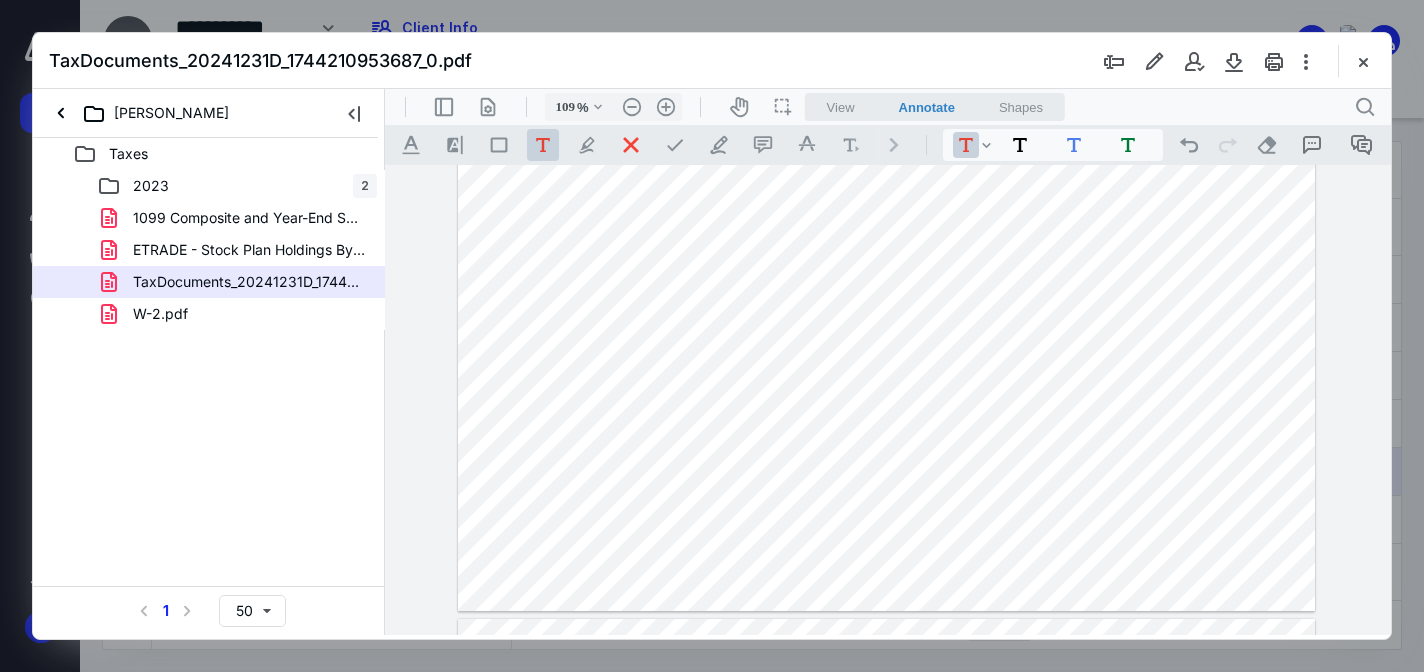 drag, startPoint x: 841, startPoint y: 479, endPoint x: 888, endPoint y: 492, distance: 48.76474 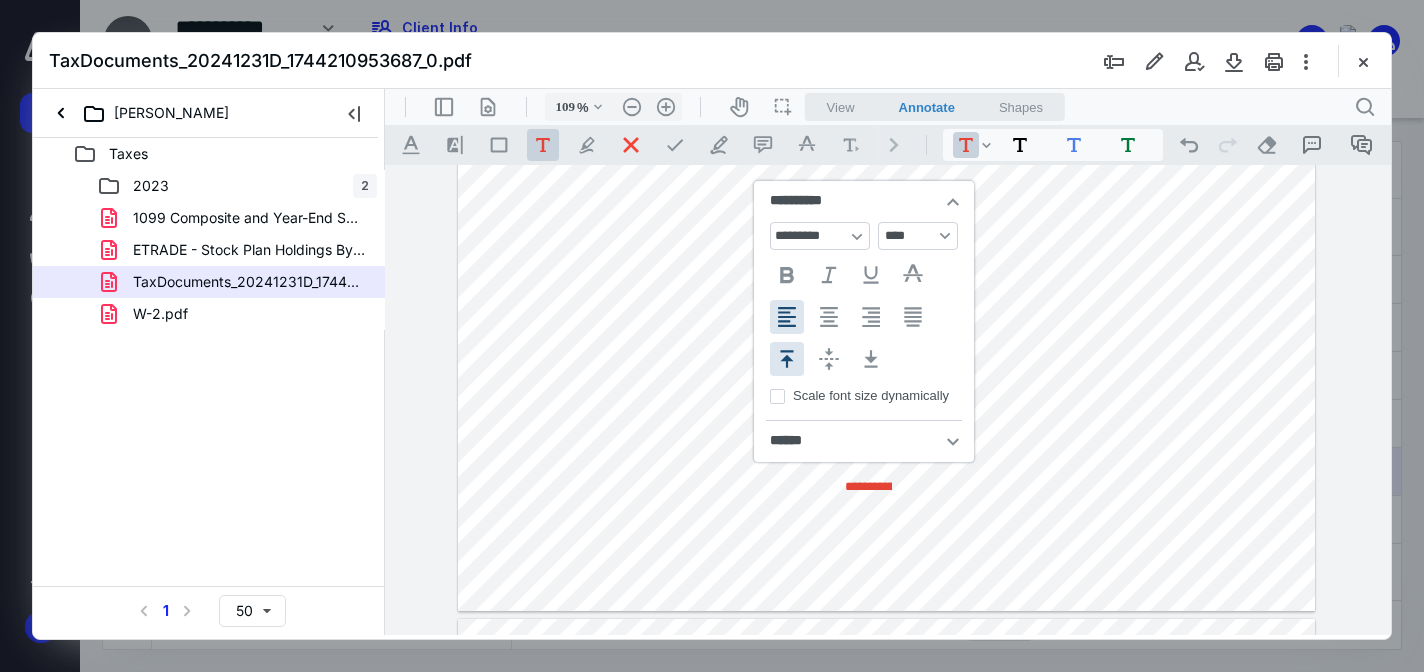 scroll, scrollTop: 35, scrollLeft: 0, axis: vertical 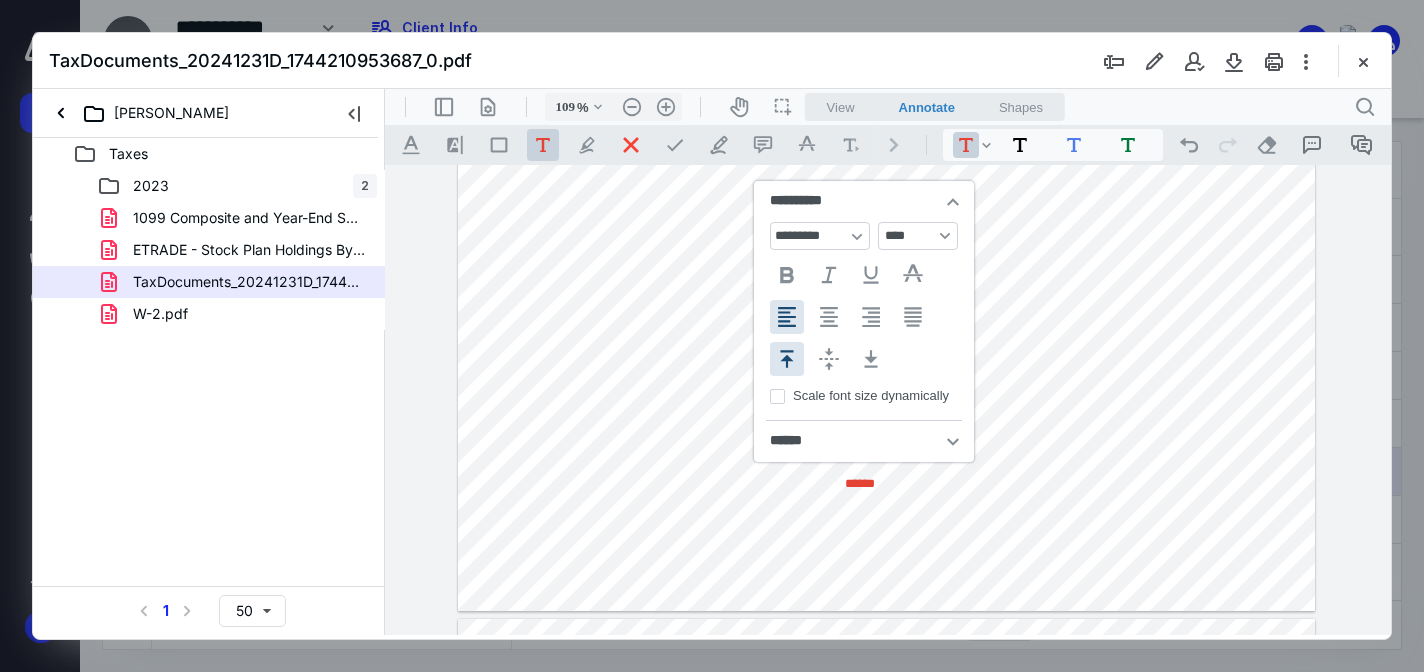 type 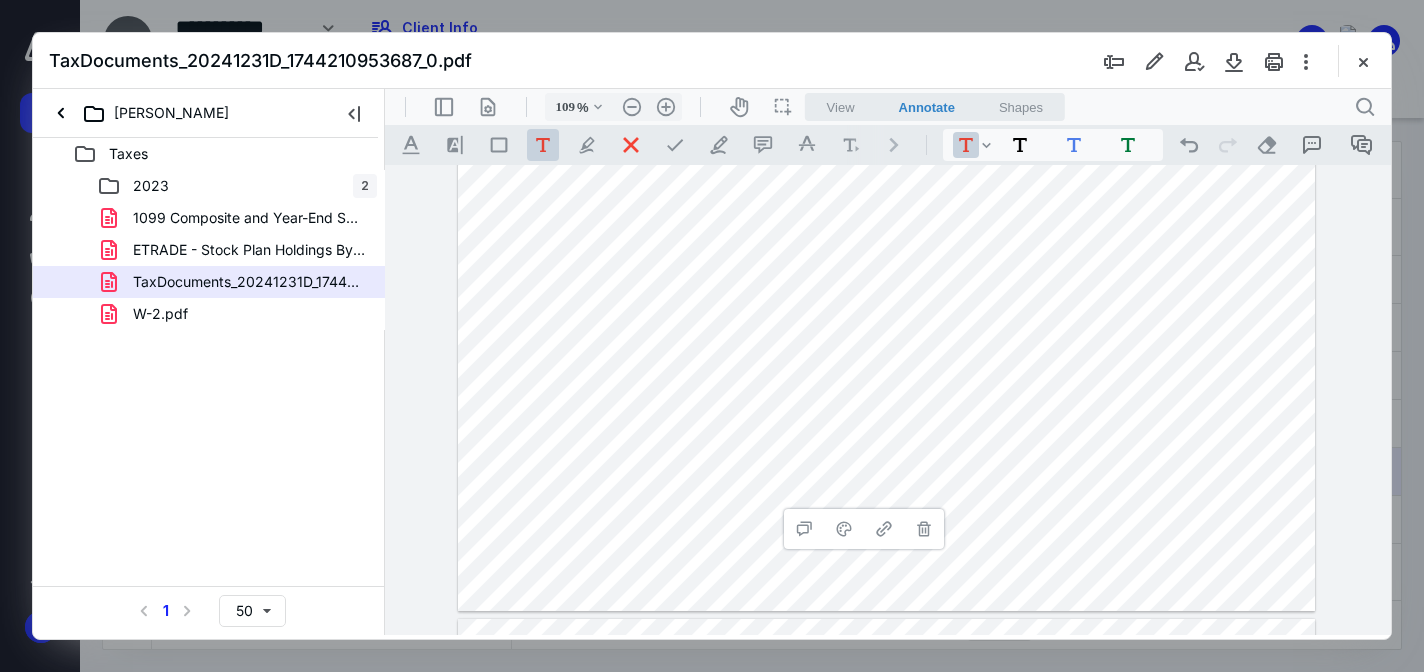 click on "**********" at bounding box center [887, 280] 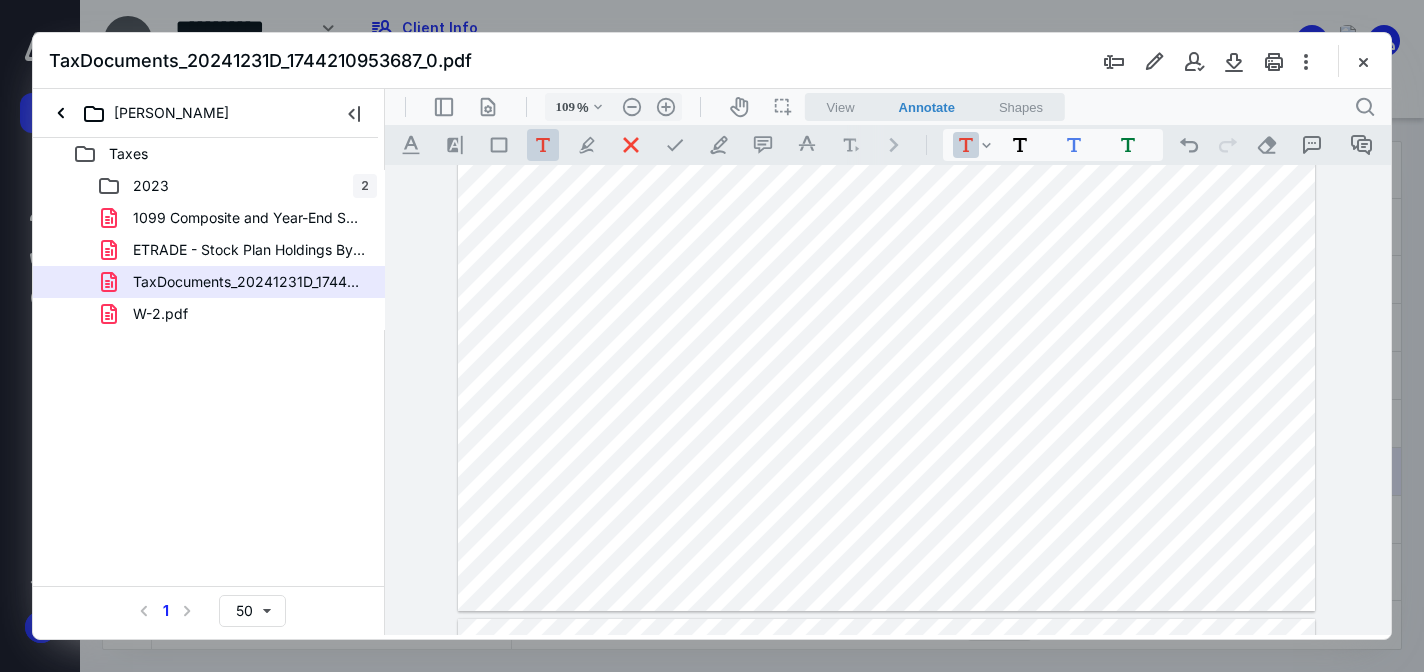 click on "**********" at bounding box center (887, 280) 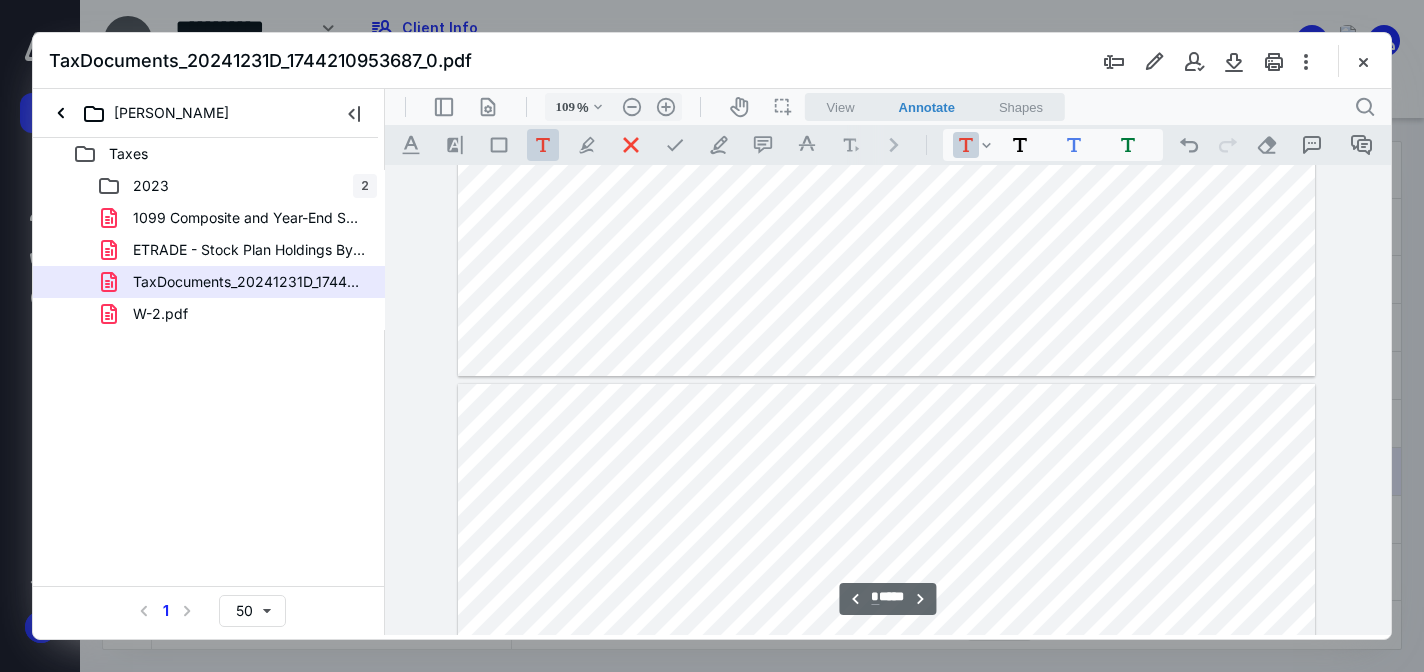 type on "*" 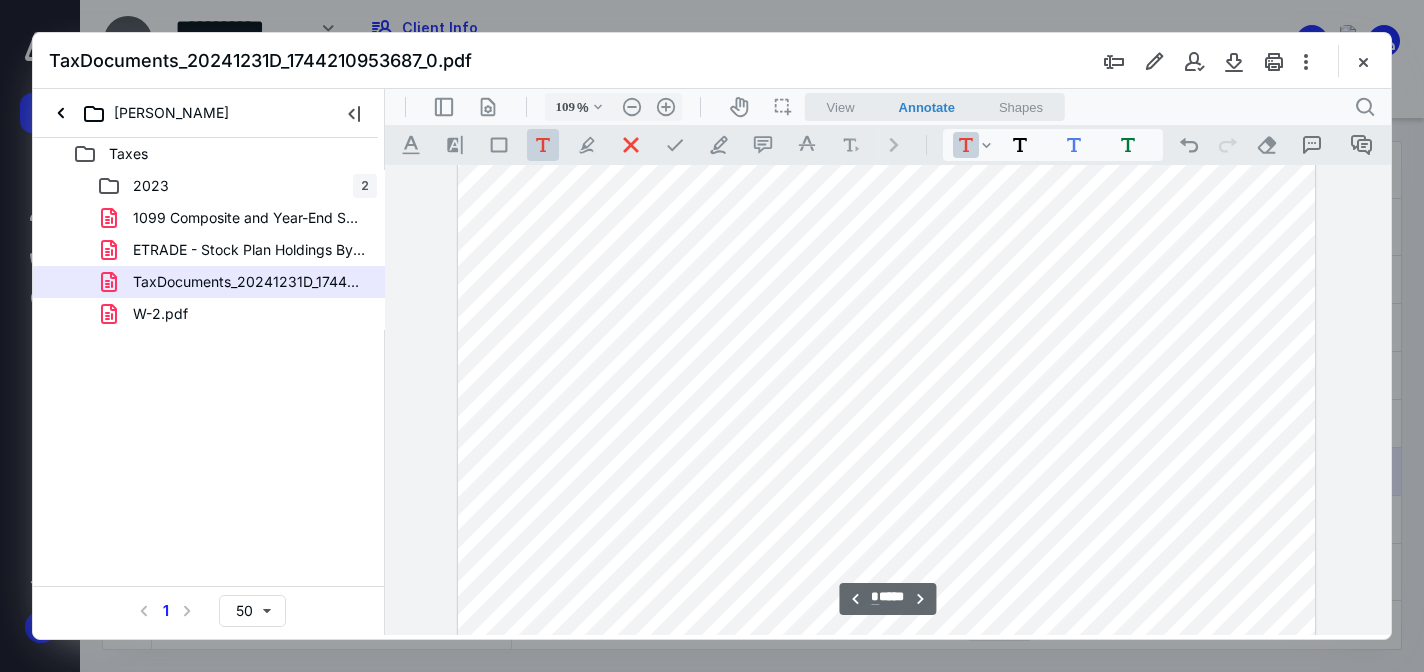 scroll, scrollTop: 4858, scrollLeft: 0, axis: vertical 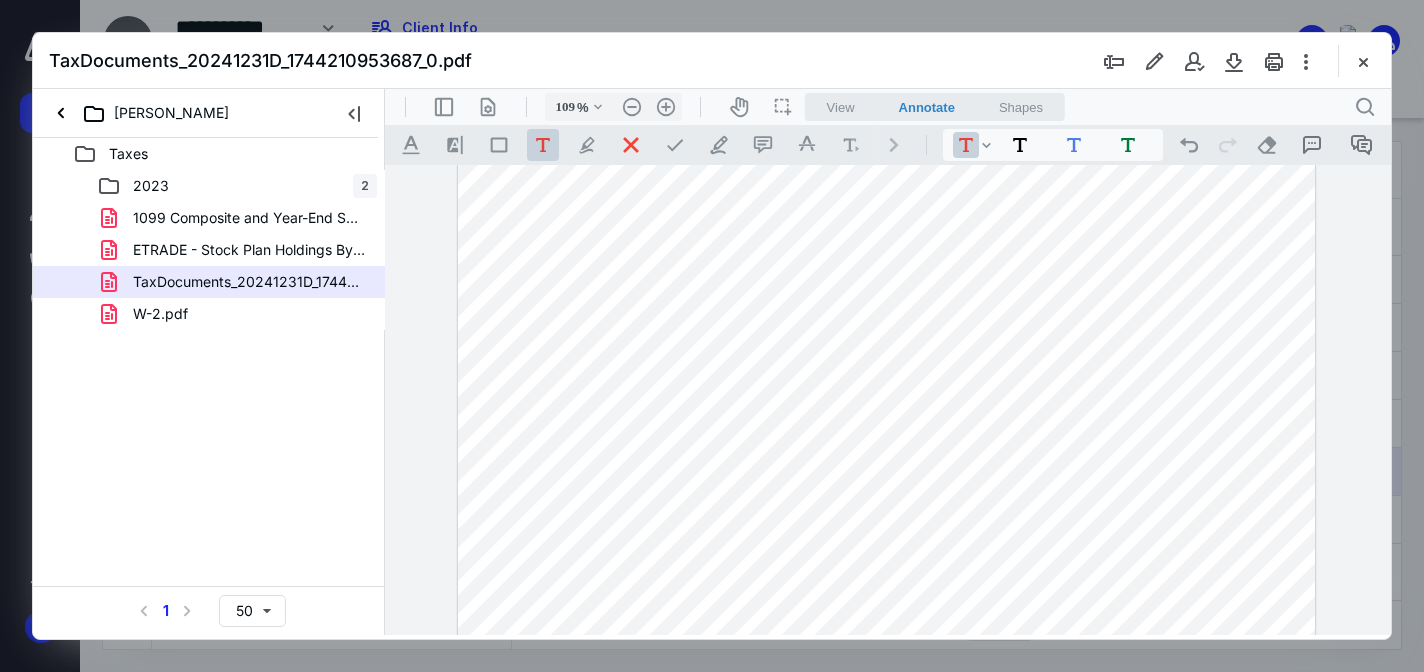 drag, startPoint x: 844, startPoint y: 328, endPoint x: 886, endPoint y: 341, distance: 43.965897 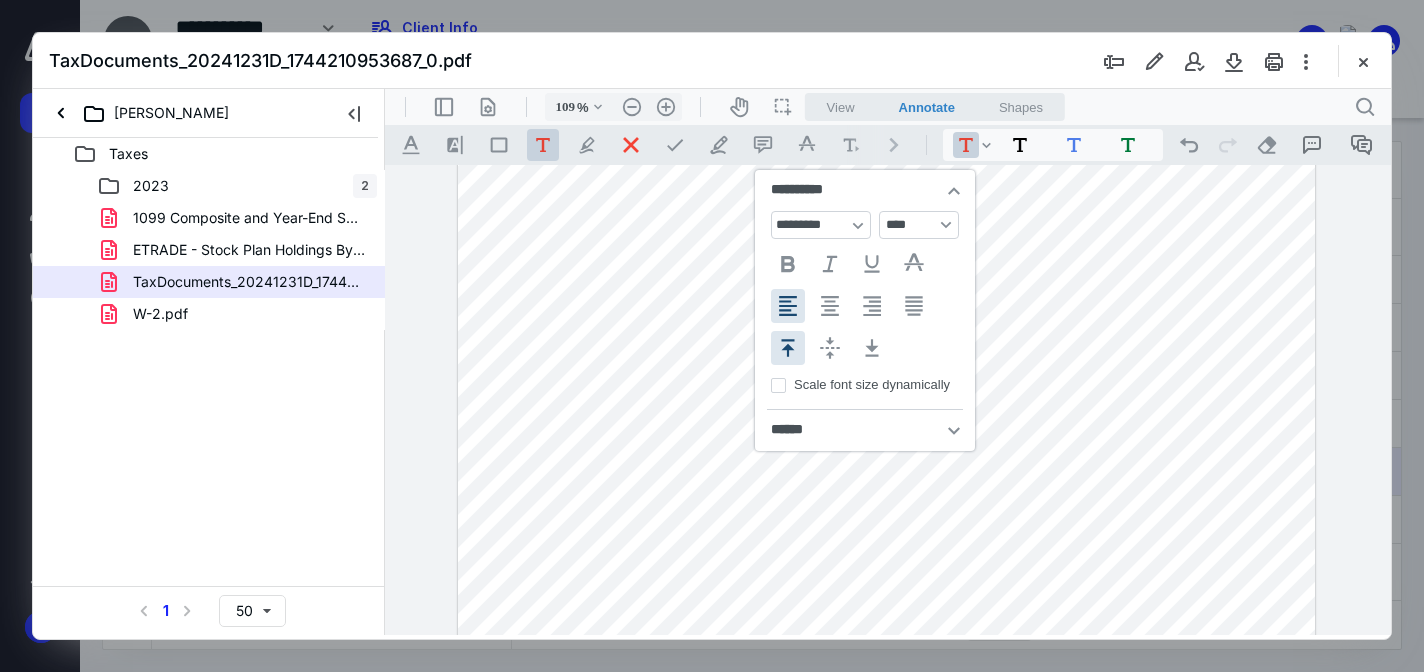 scroll, scrollTop: 35, scrollLeft: 0, axis: vertical 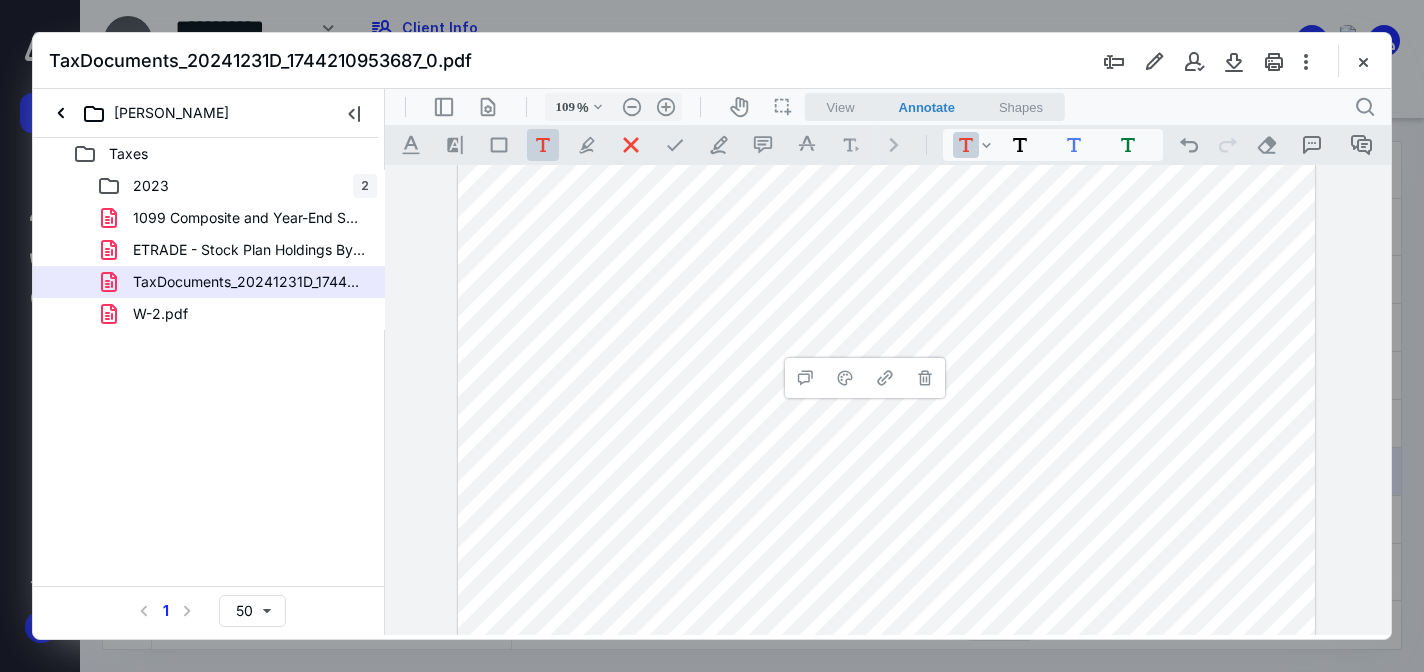 click on "**********" at bounding box center (887, 332) 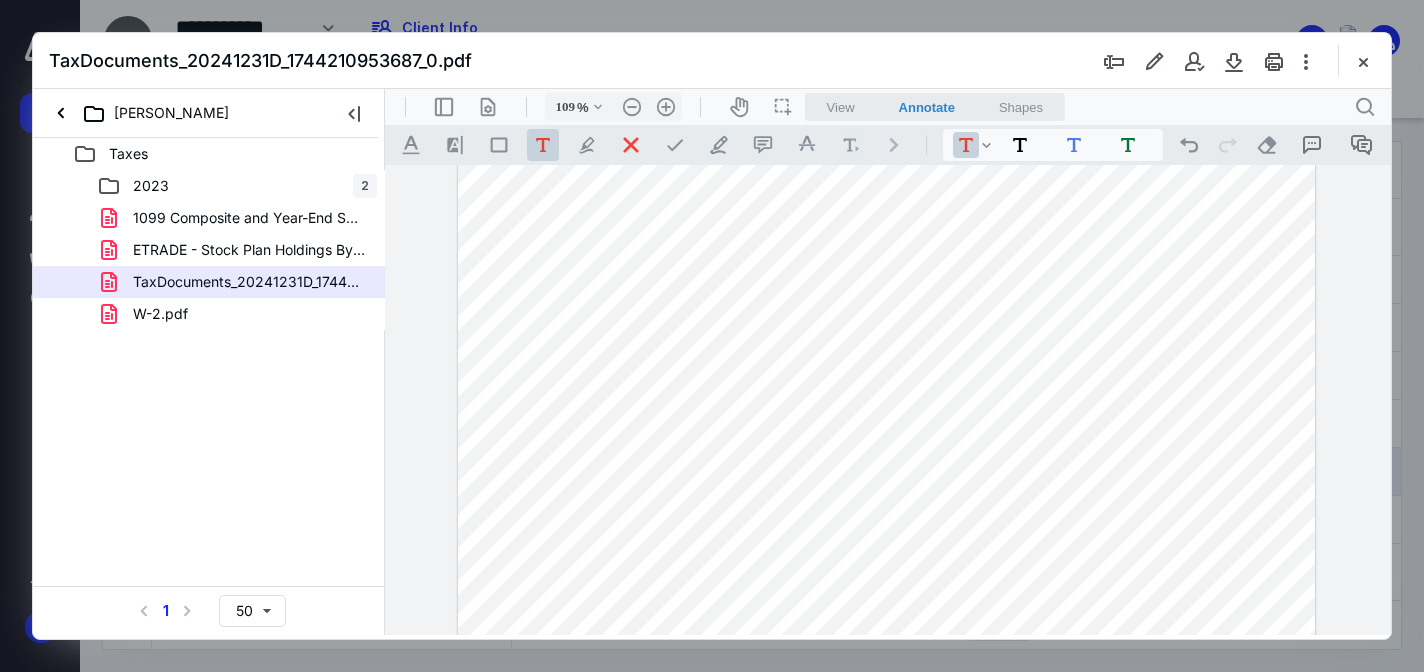 click on "**********" at bounding box center (887, 332) 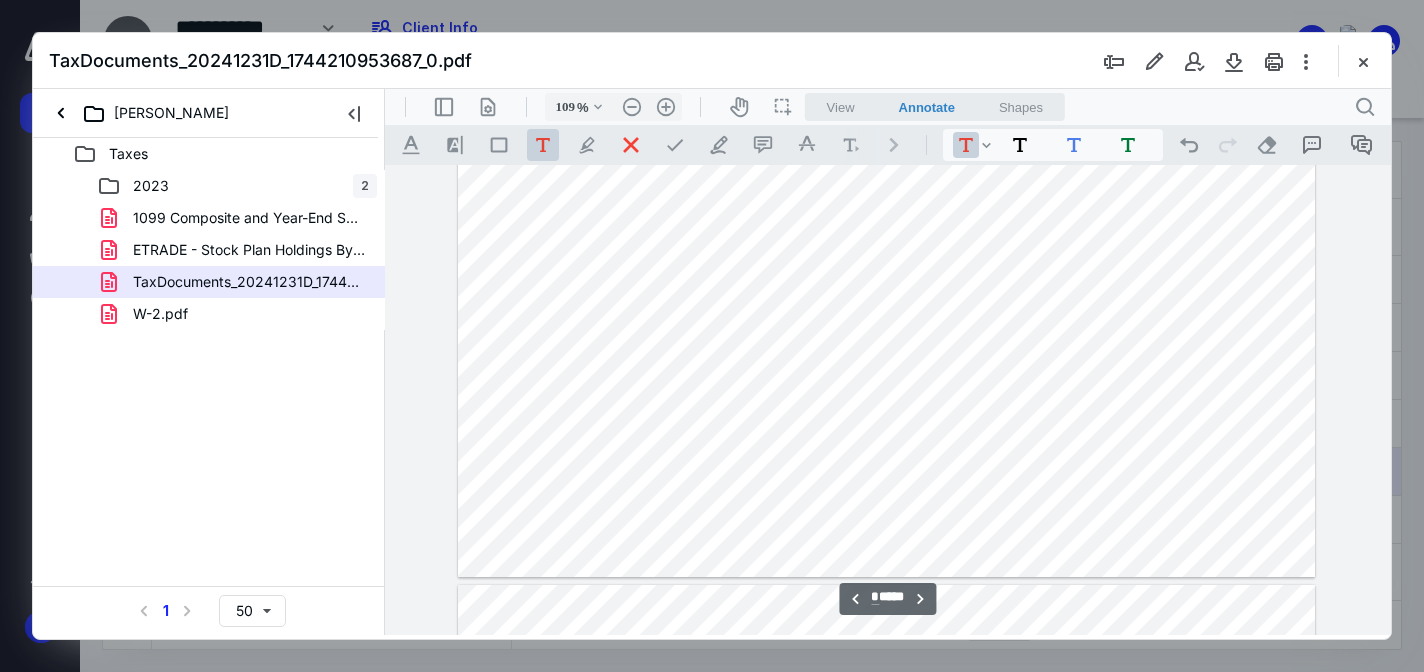 scroll, scrollTop: 4943, scrollLeft: 0, axis: vertical 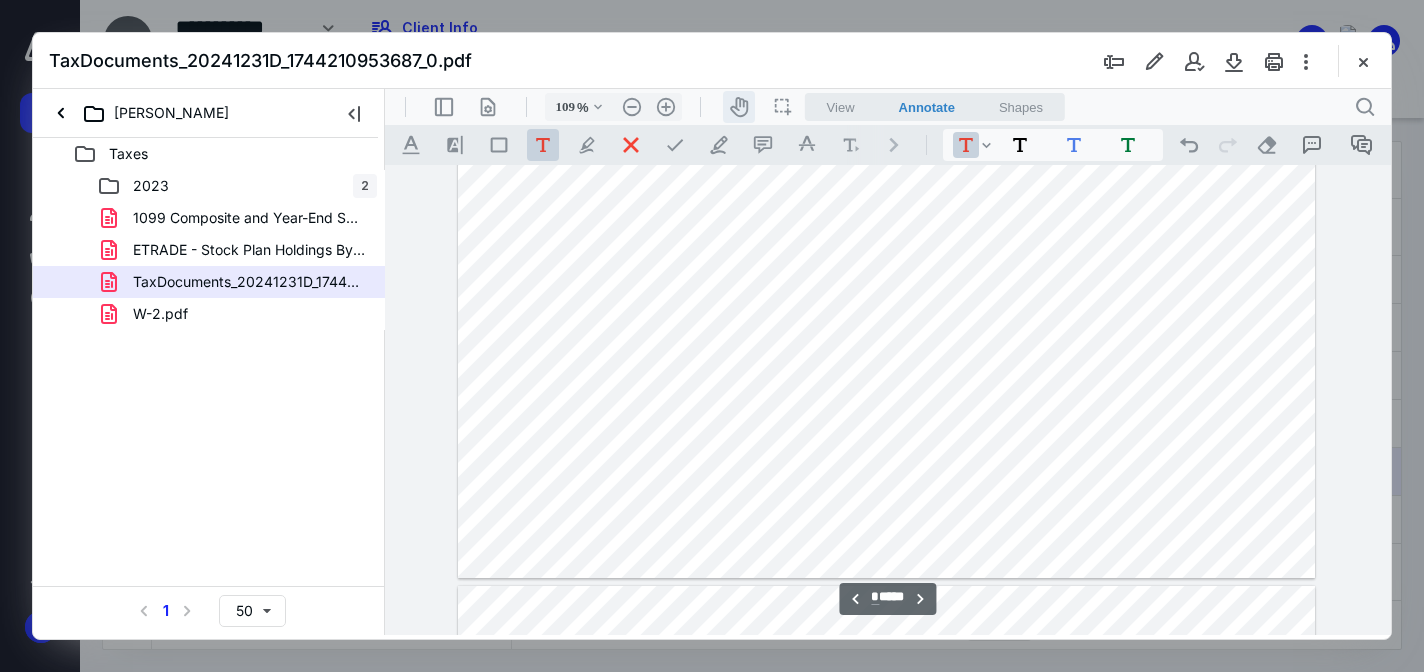 click on "icon-header-pan20" at bounding box center (739, 107) 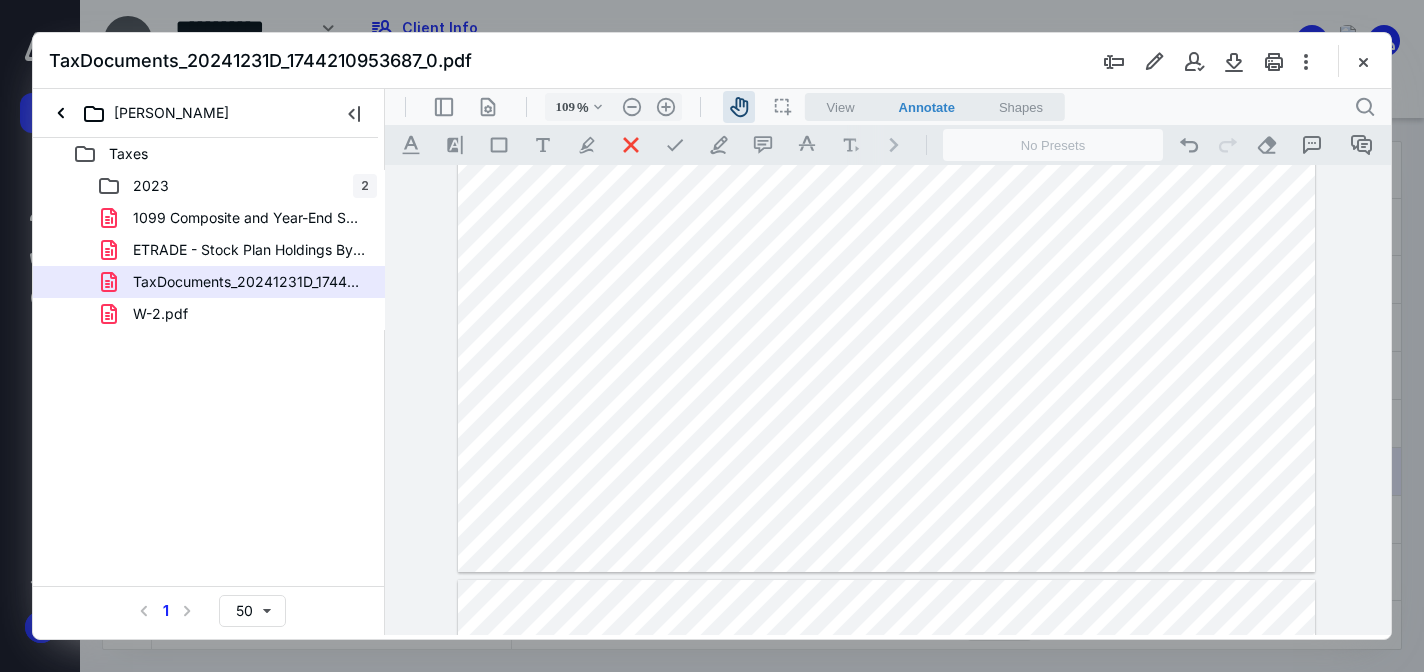 scroll, scrollTop: 4951, scrollLeft: 0, axis: vertical 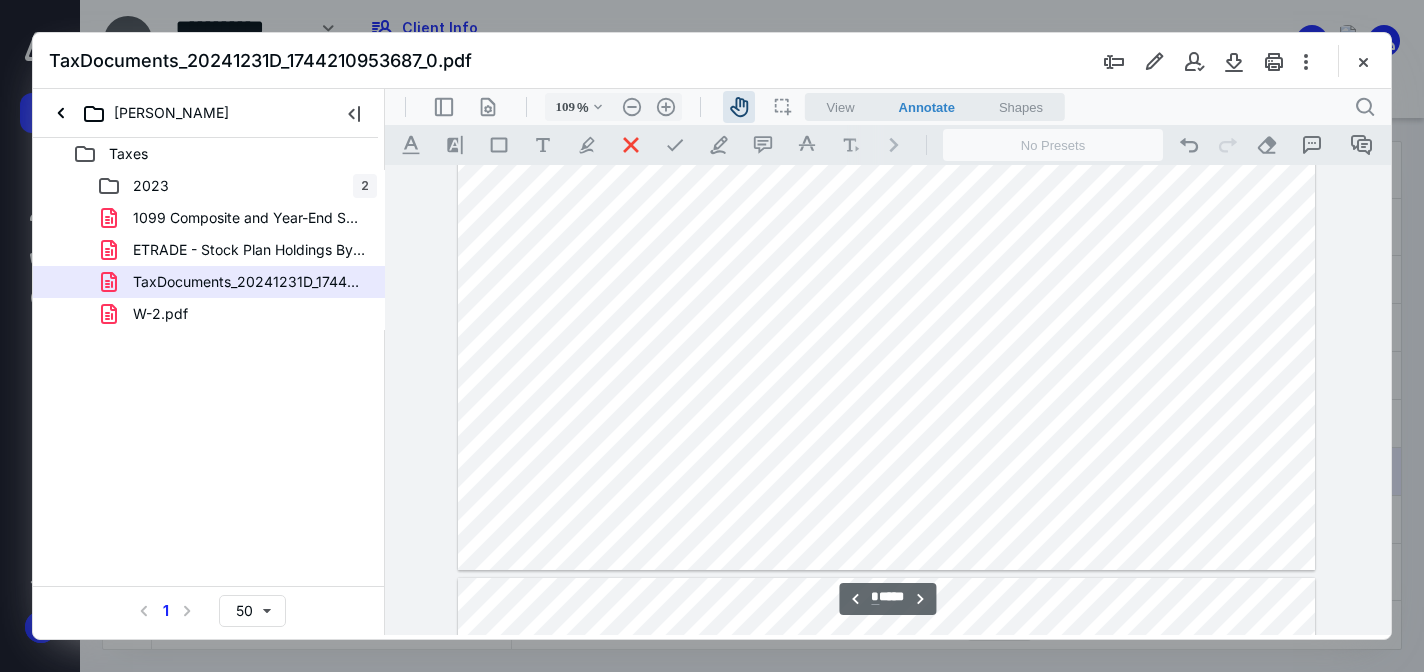 click on "**********" at bounding box center (887, 239) 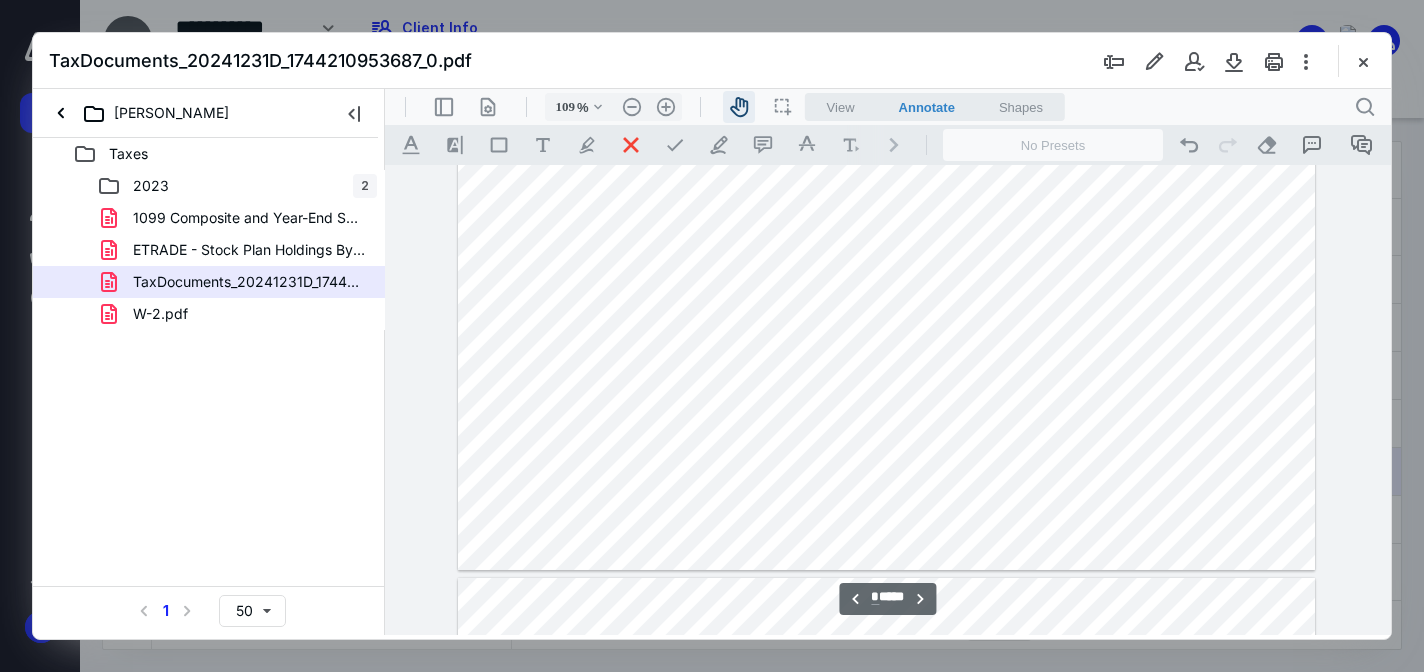 click on "icon-header-pan20" at bounding box center (739, 107) 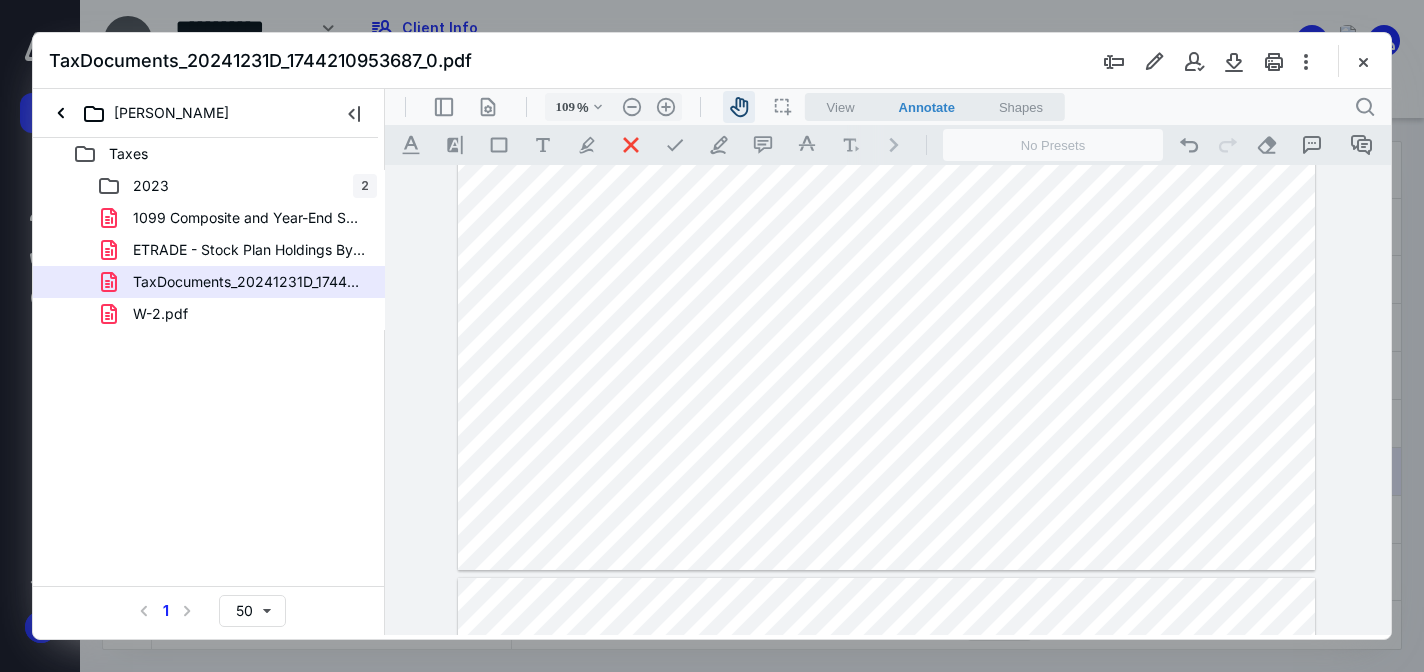 click on "icon-header-pan20" at bounding box center (739, 107) 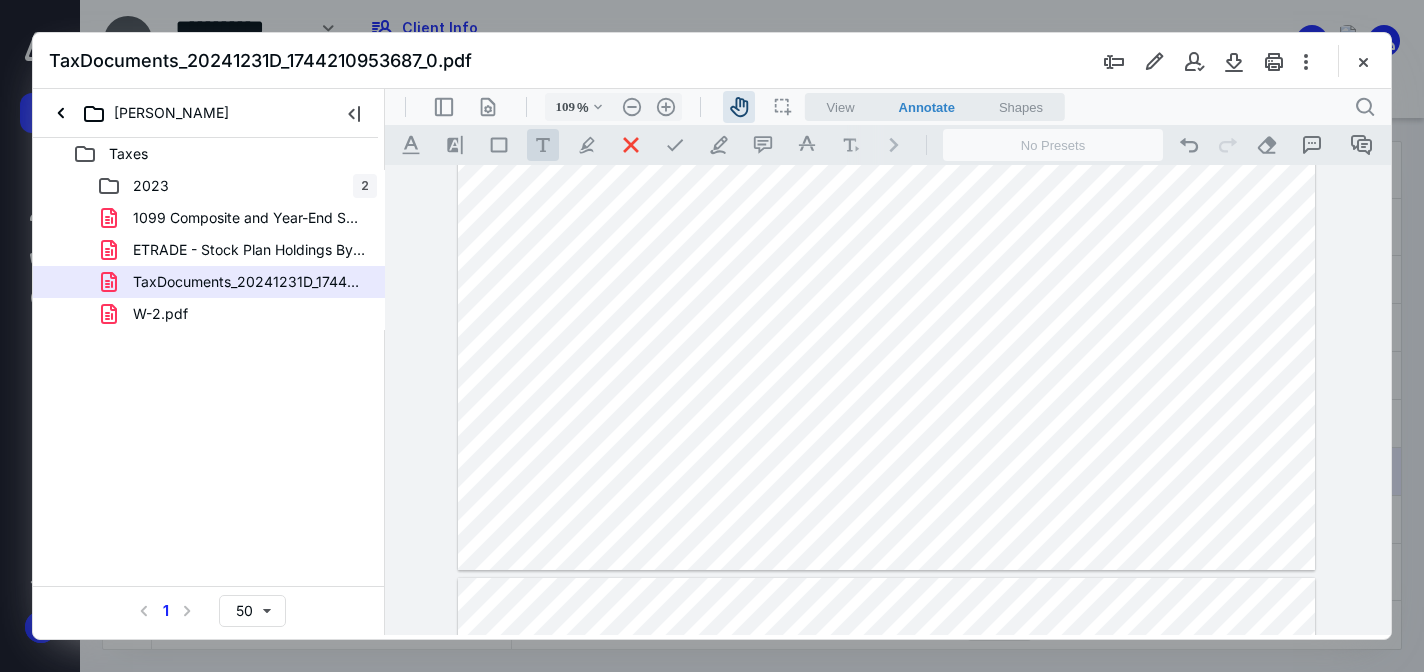 click on ".cls-1{fill:#abb0c4;} icon - tool - text - free text" at bounding box center (543, 145) 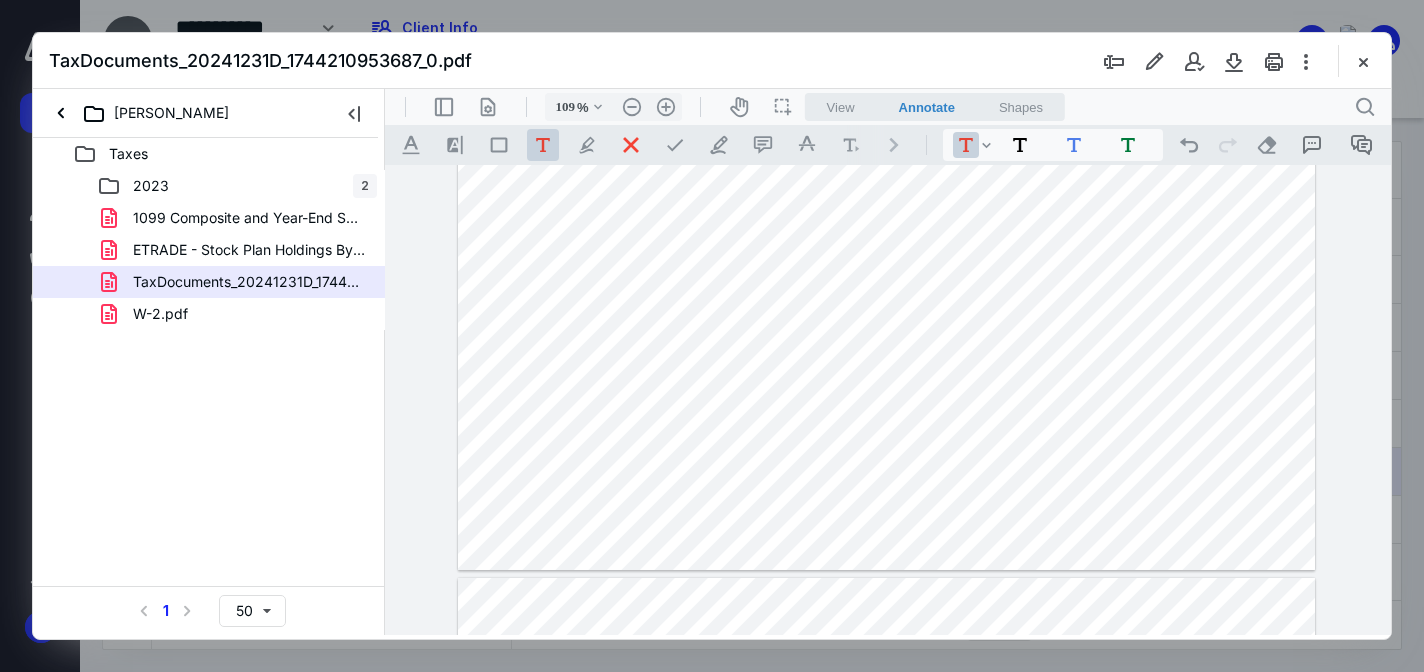 drag, startPoint x: 910, startPoint y: 381, endPoint x: 962, endPoint y: 393, distance: 53.366657 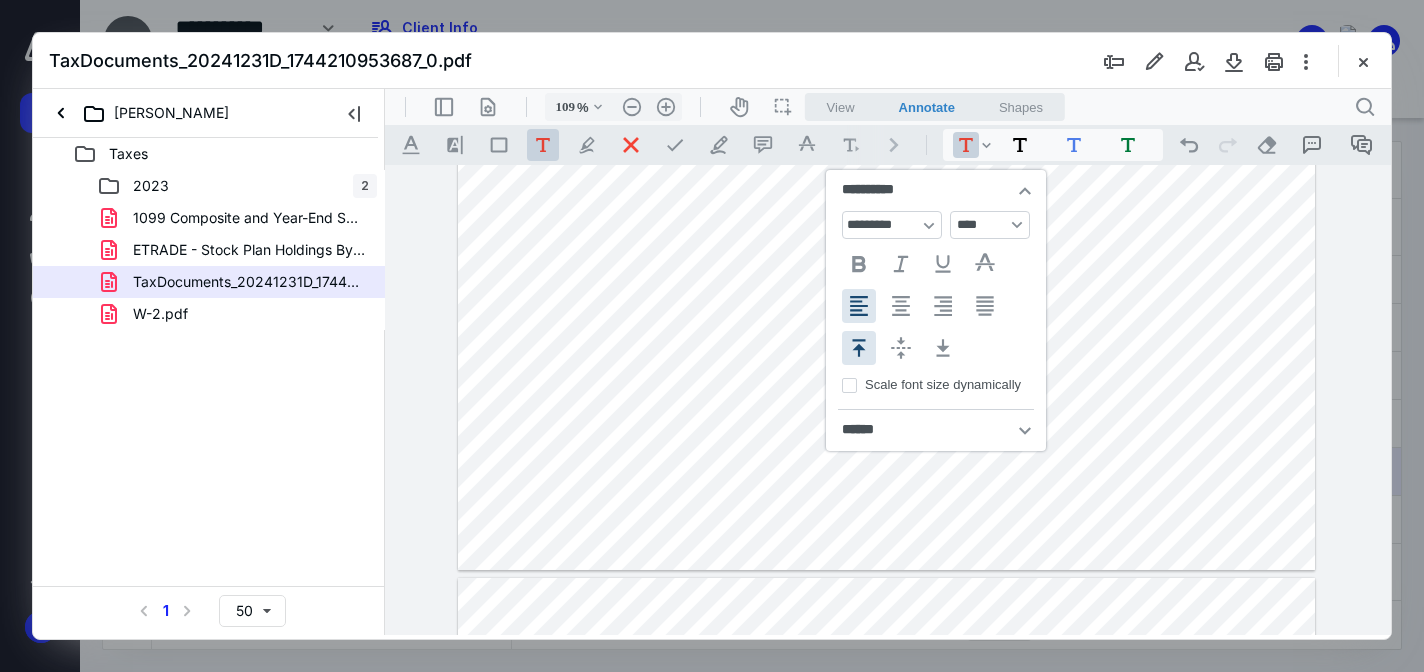 scroll, scrollTop: 36, scrollLeft: 0, axis: vertical 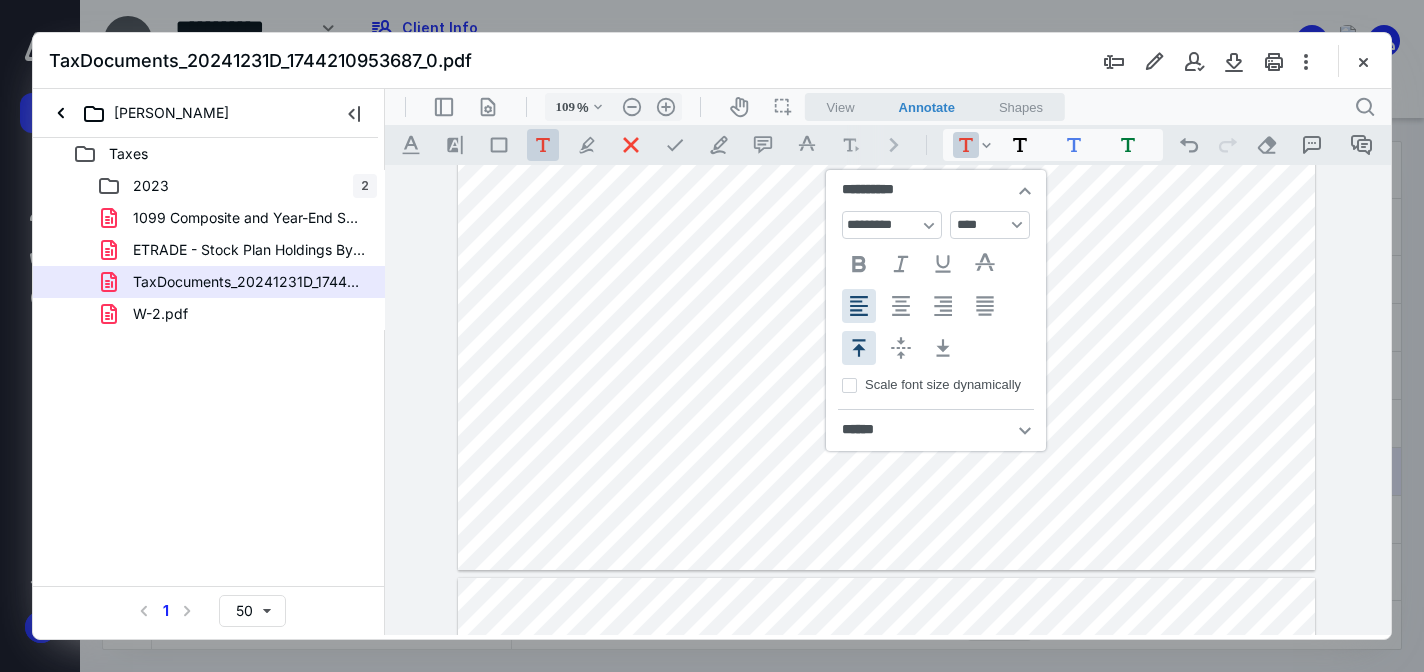 type 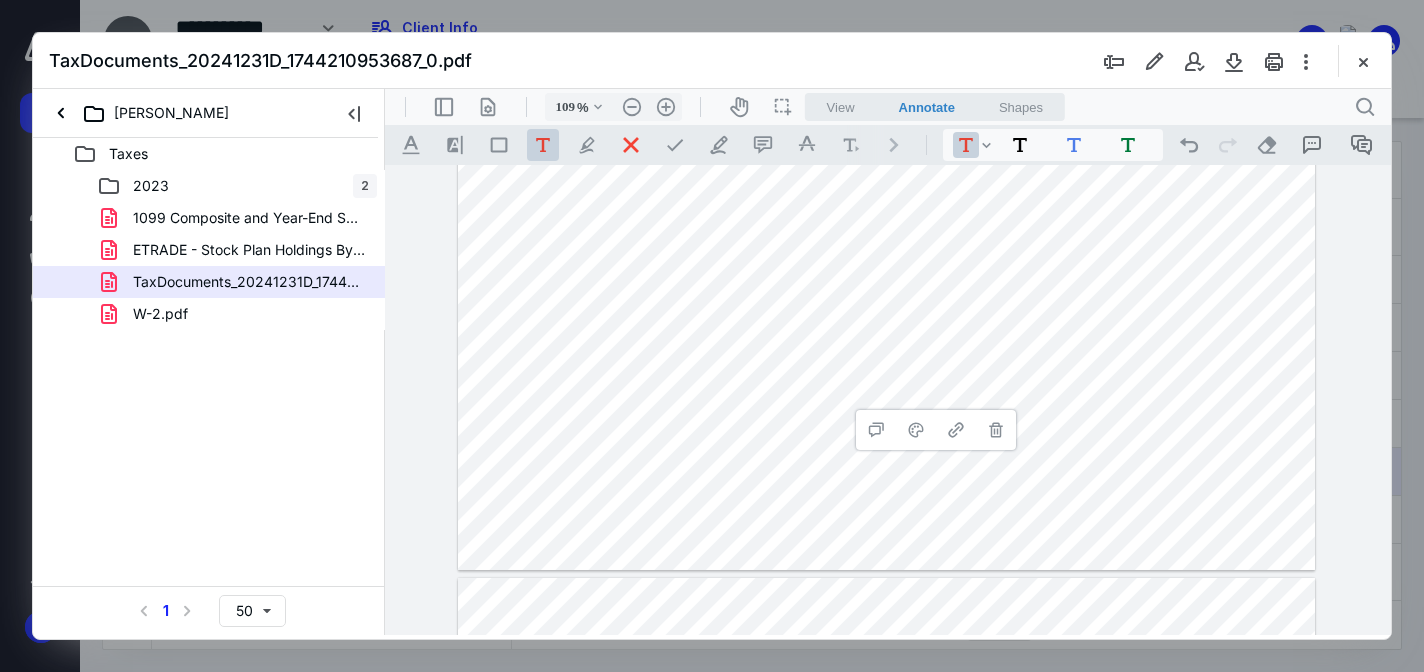 click on "**********" at bounding box center (887, 239) 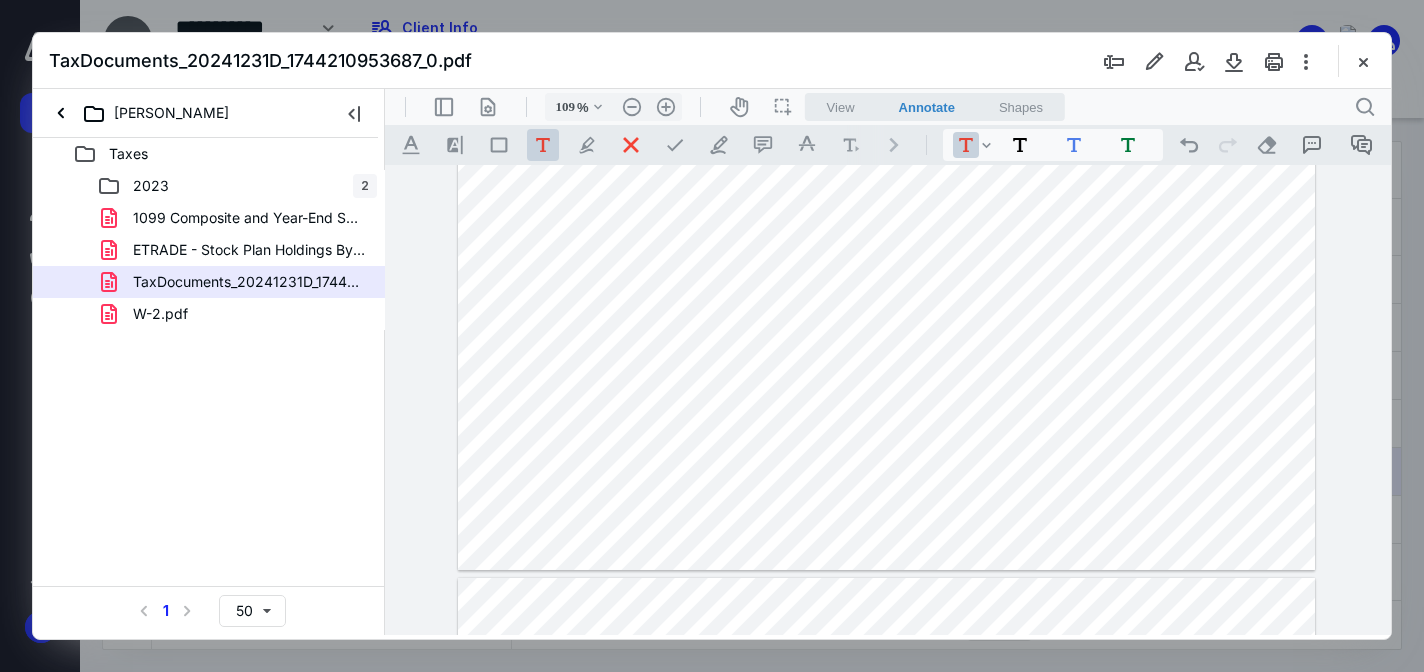 click on "**********" at bounding box center (887, 239) 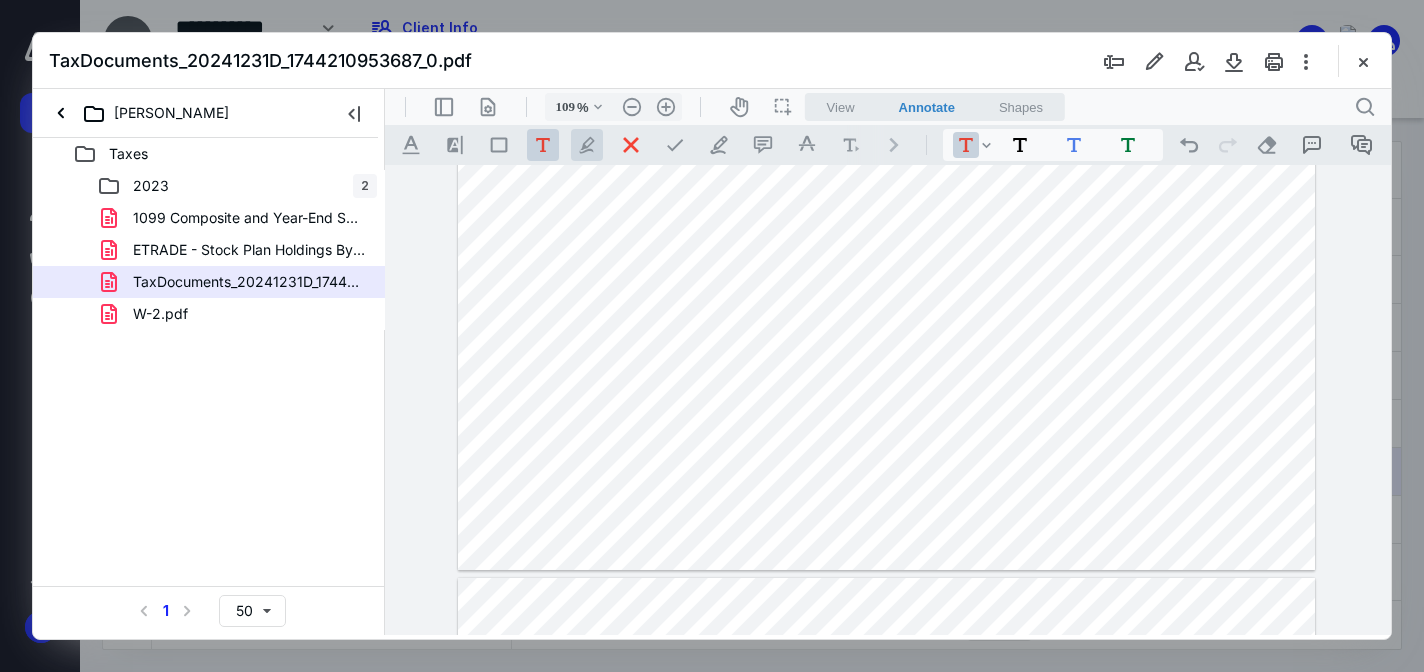 click on ".cls-1{fill:#abb0c4;} icon - tool - pen - highlight" at bounding box center (587, 145) 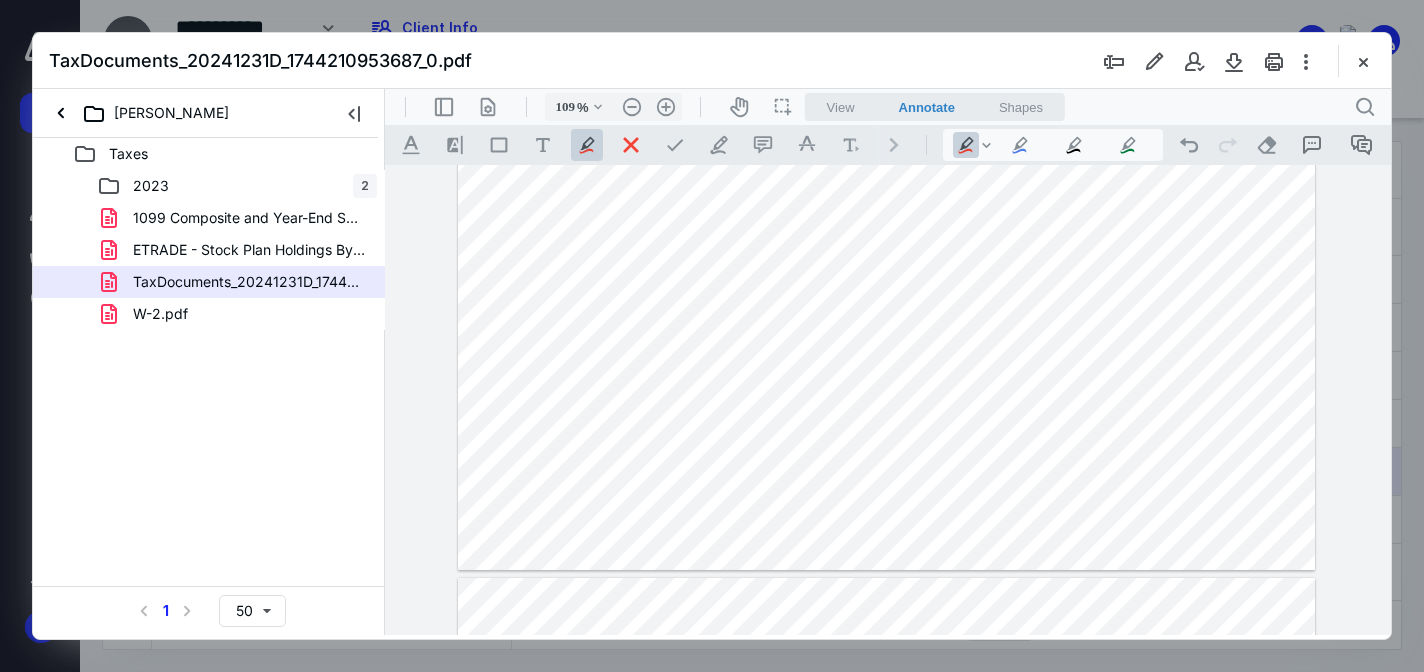 drag, startPoint x: 665, startPoint y: 236, endPoint x: 709, endPoint y: 239, distance: 44.102154 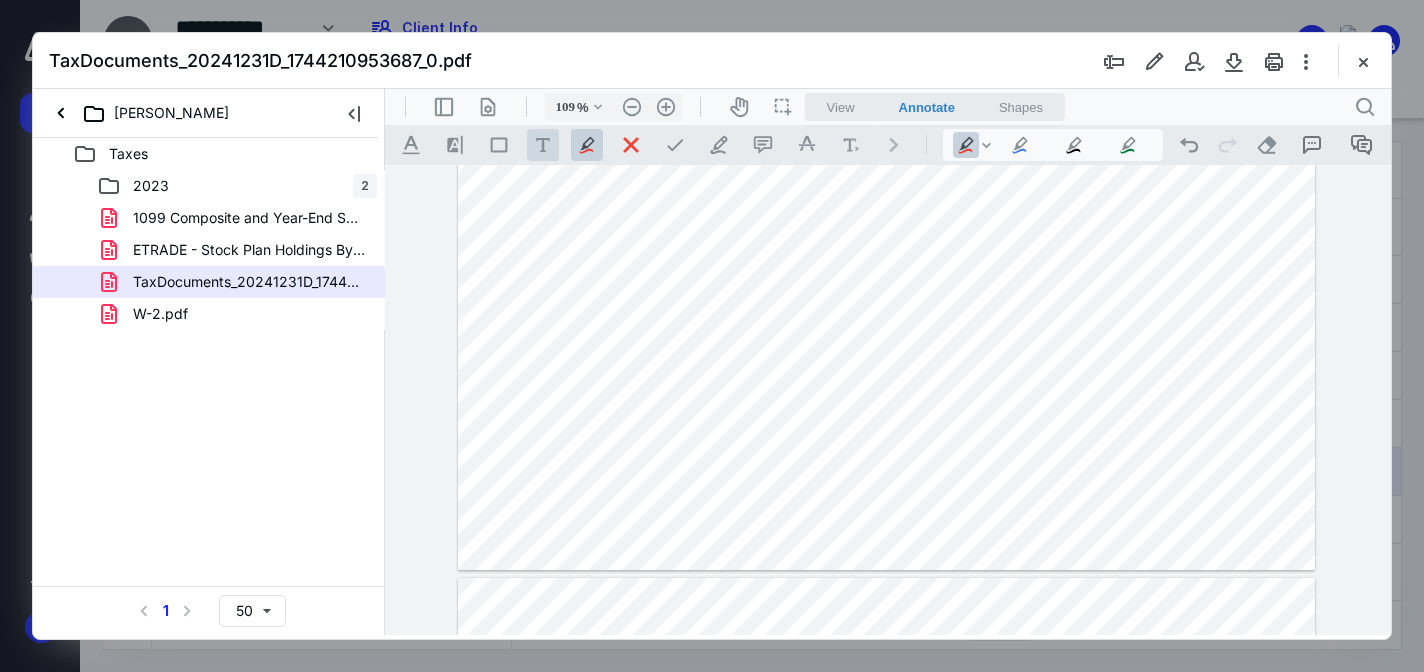 click on ".cls-1{fill:#abb0c4;} icon - tool - text - free text" at bounding box center [543, 145] 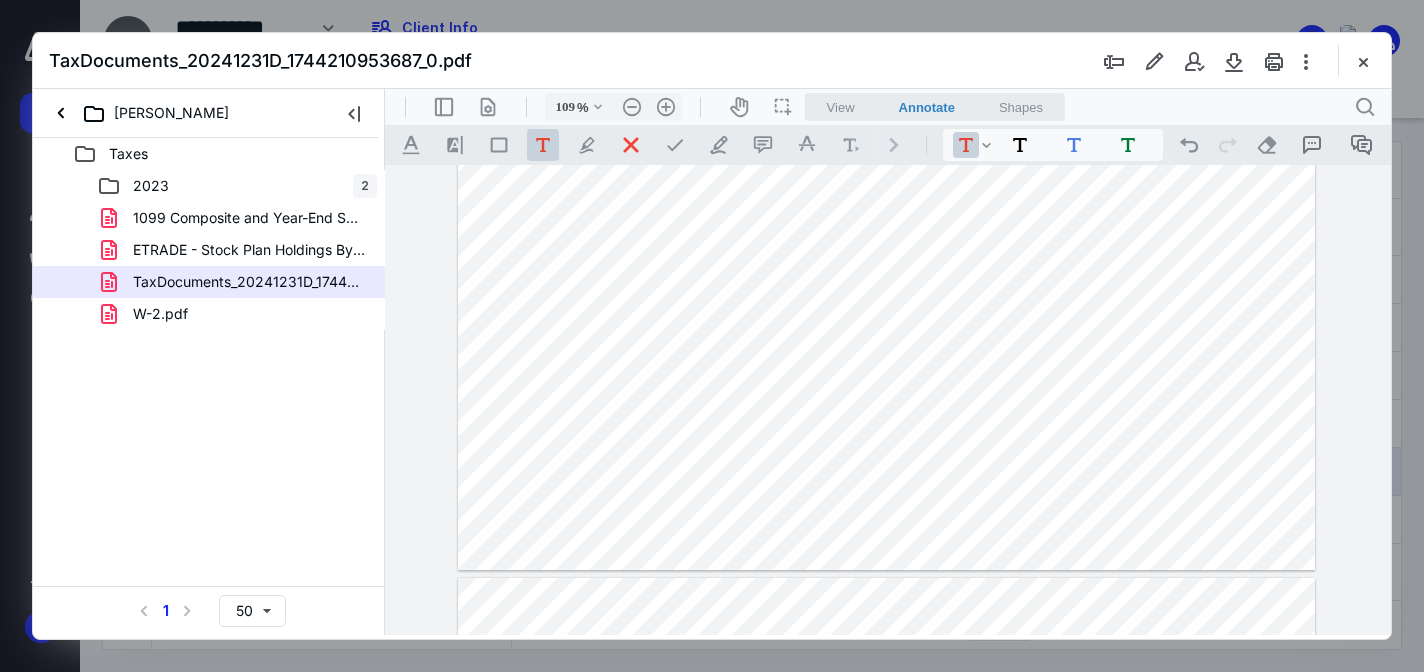 drag, startPoint x: 839, startPoint y: 392, endPoint x: 885, endPoint y: 407, distance: 48.38388 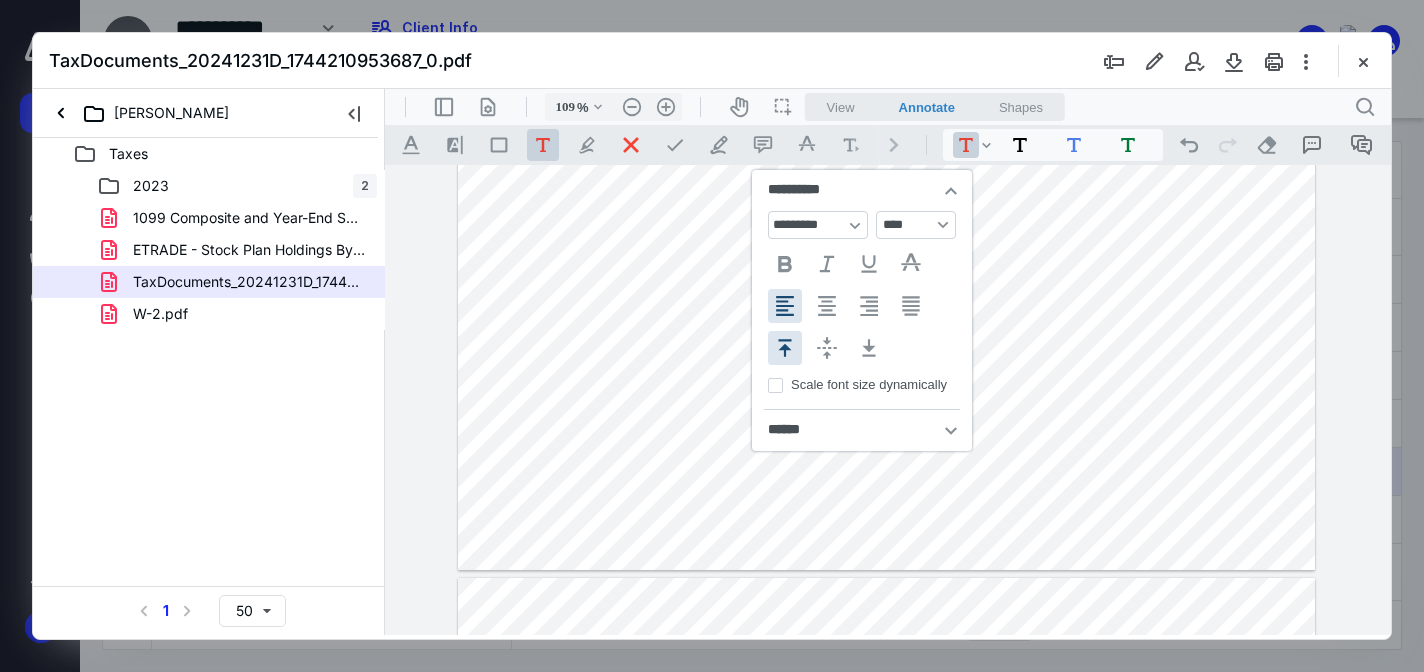 scroll, scrollTop: 33, scrollLeft: 0, axis: vertical 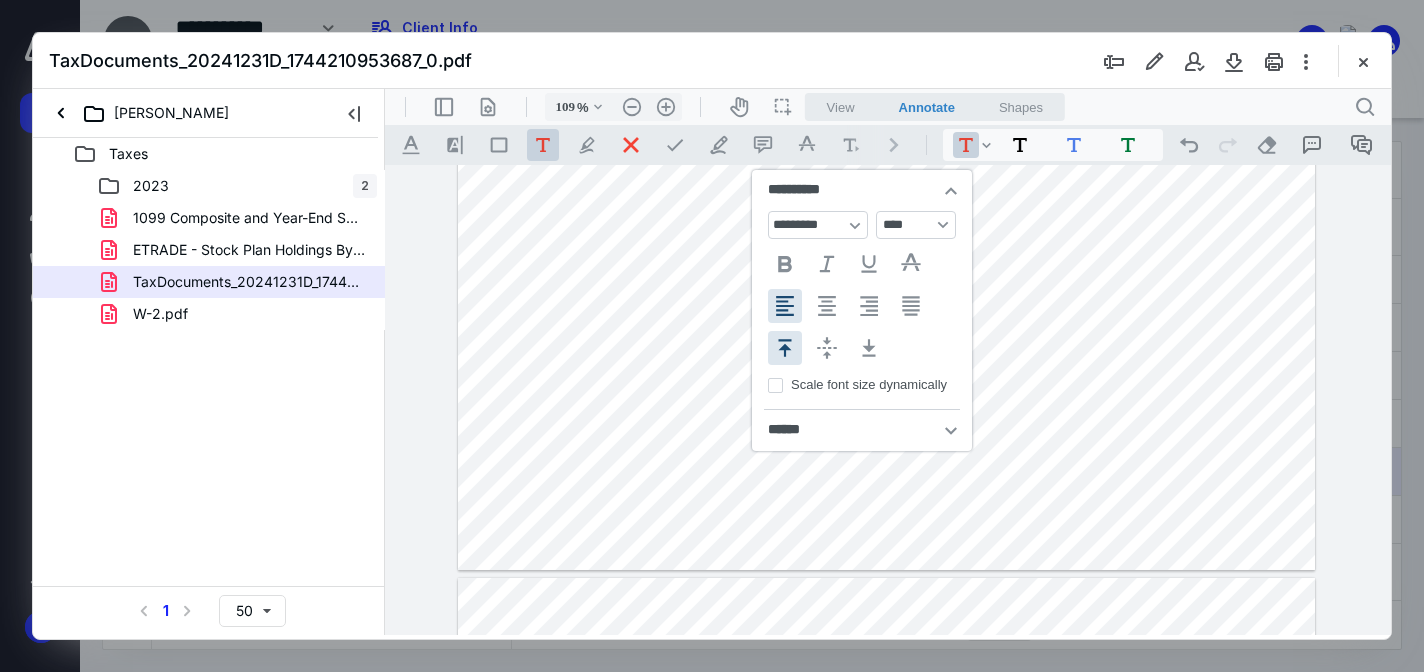type 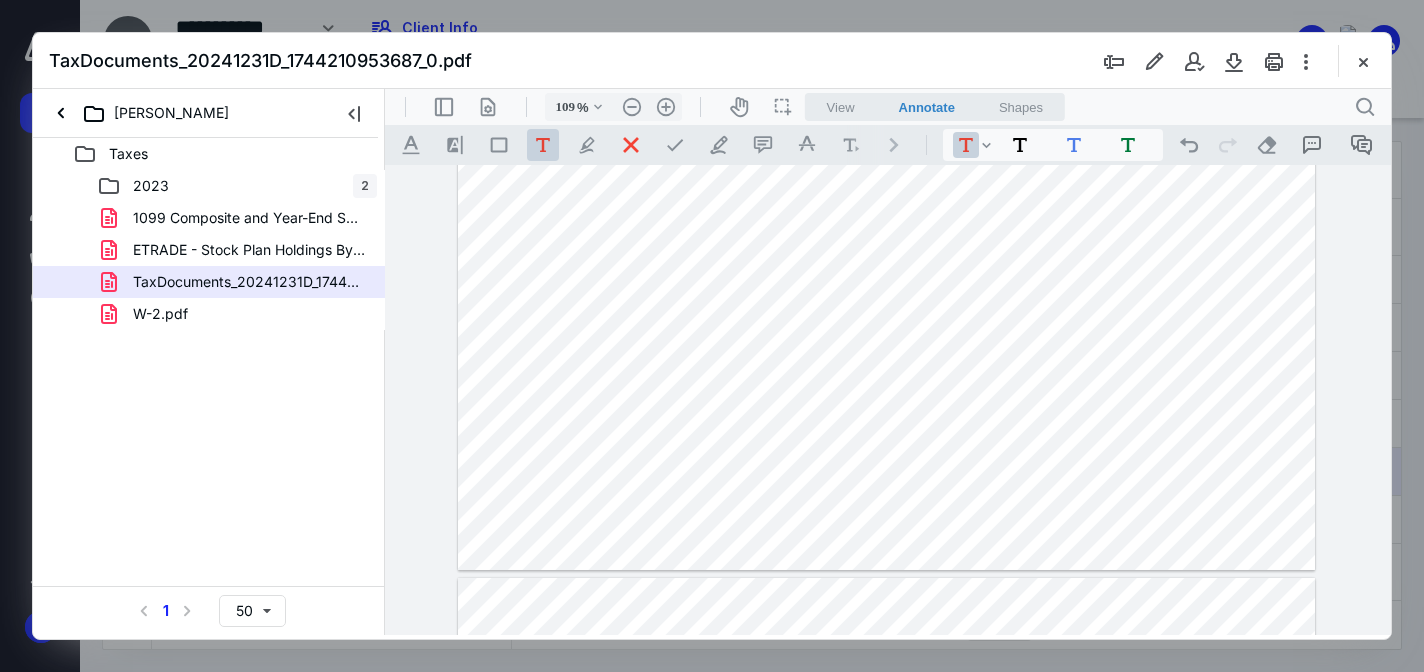 click on "**********" at bounding box center [887, 239] 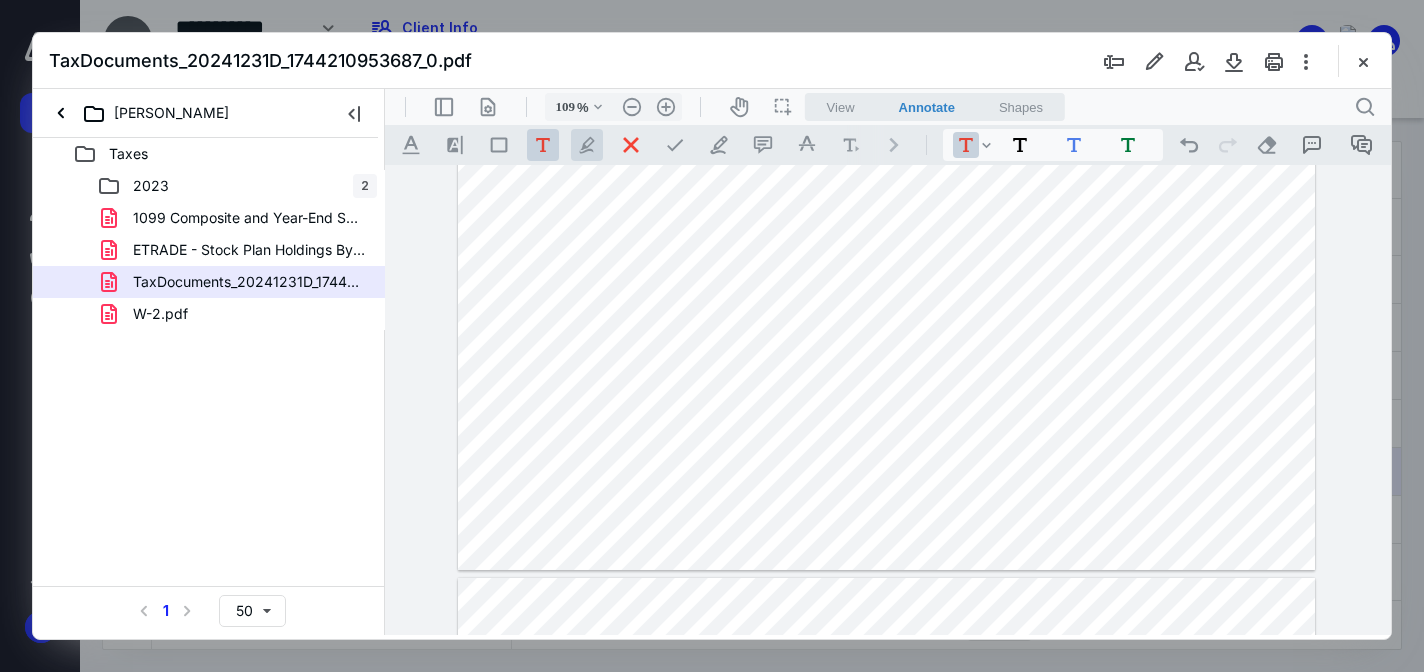 click on ".cls-1{fill:#abb0c4;} icon - tool - pen - highlight" at bounding box center [587, 145] 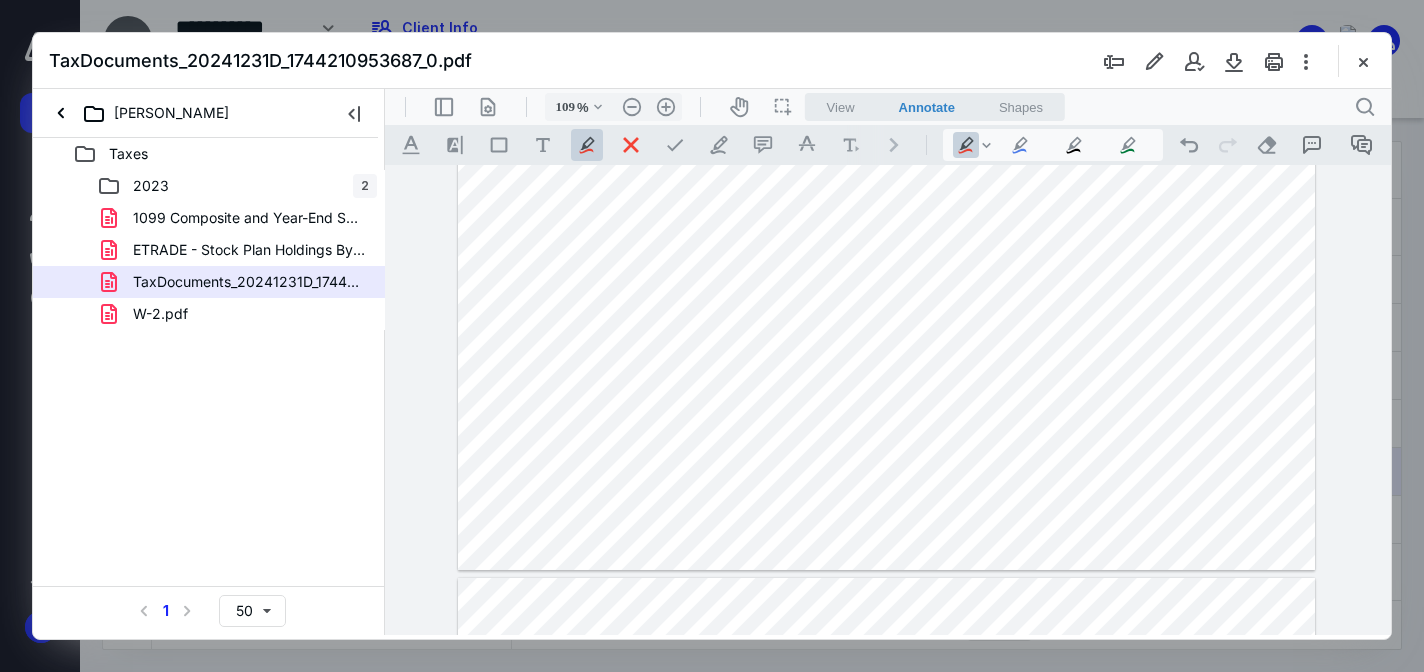 drag, startPoint x: 667, startPoint y: 397, endPoint x: 708, endPoint y: 398, distance: 41.01219 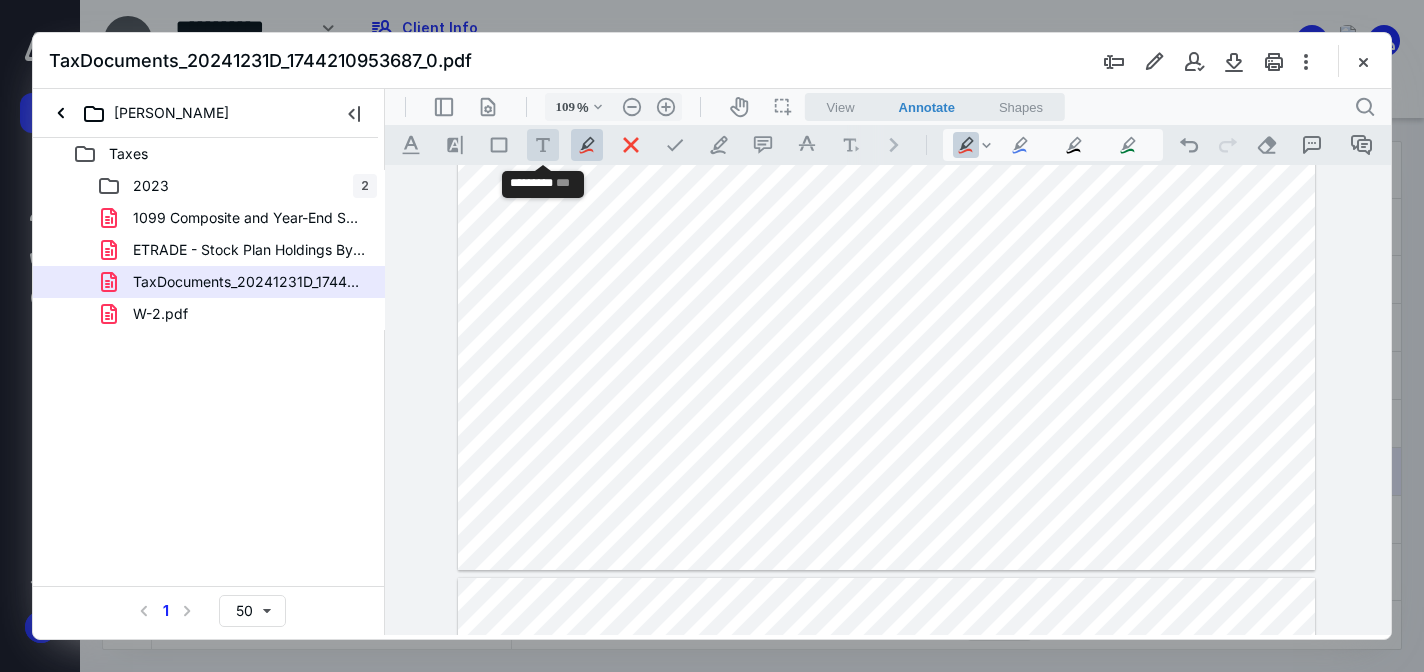 click on ".cls-1{fill:#abb0c4;} icon - tool - text - free text" at bounding box center (543, 145) 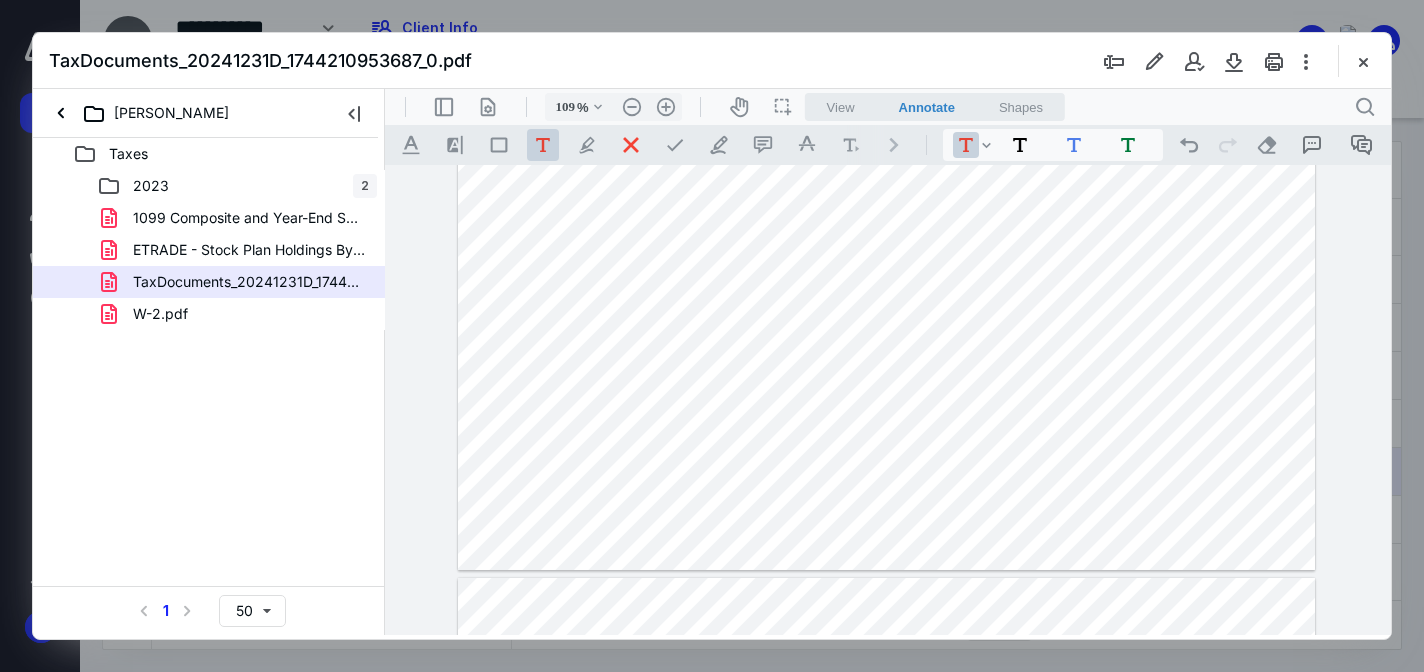 drag, startPoint x: 912, startPoint y: 402, endPoint x: 965, endPoint y: 419, distance: 55.65968 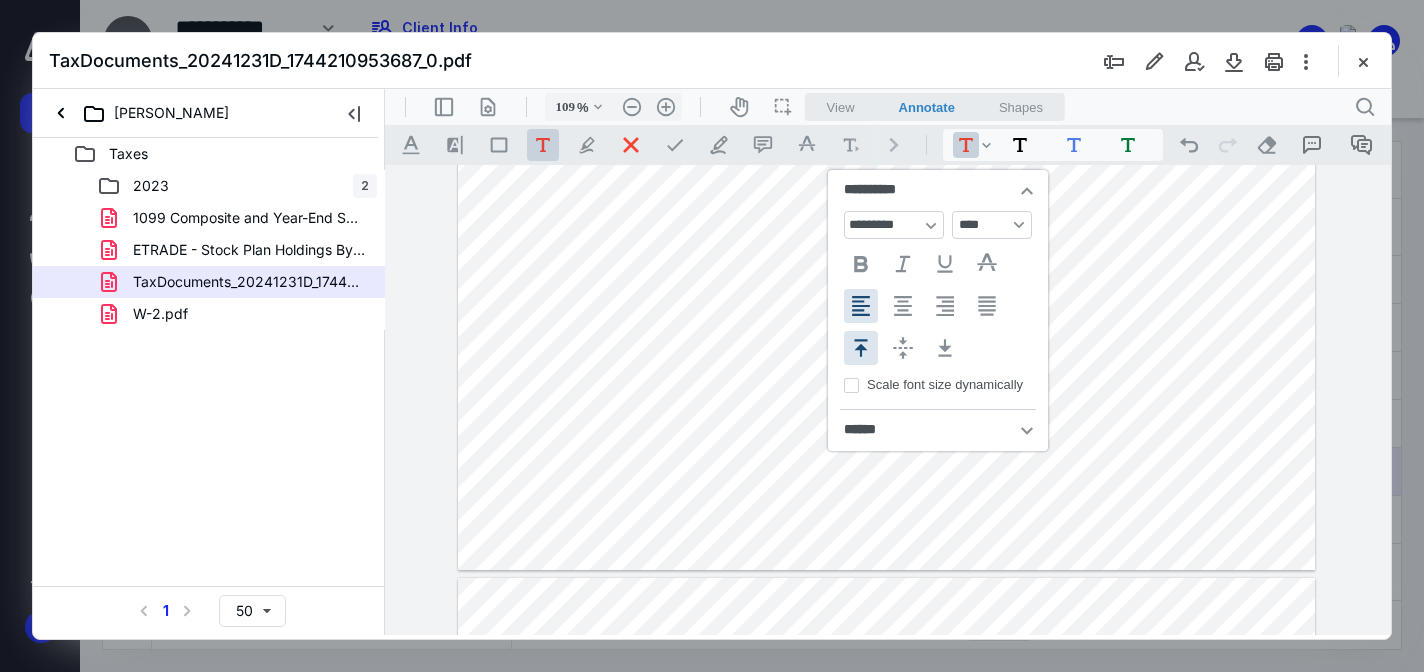 scroll, scrollTop: 31, scrollLeft: 0, axis: vertical 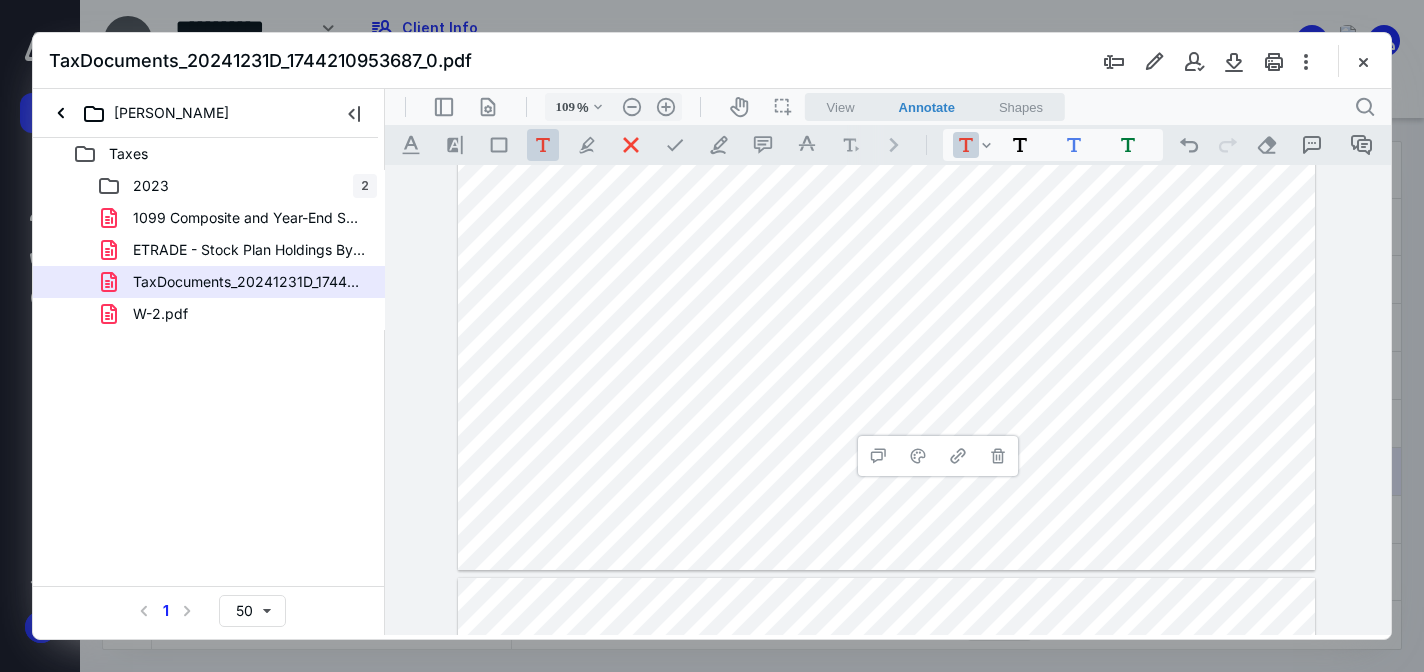click on "**********" at bounding box center (887, 239) 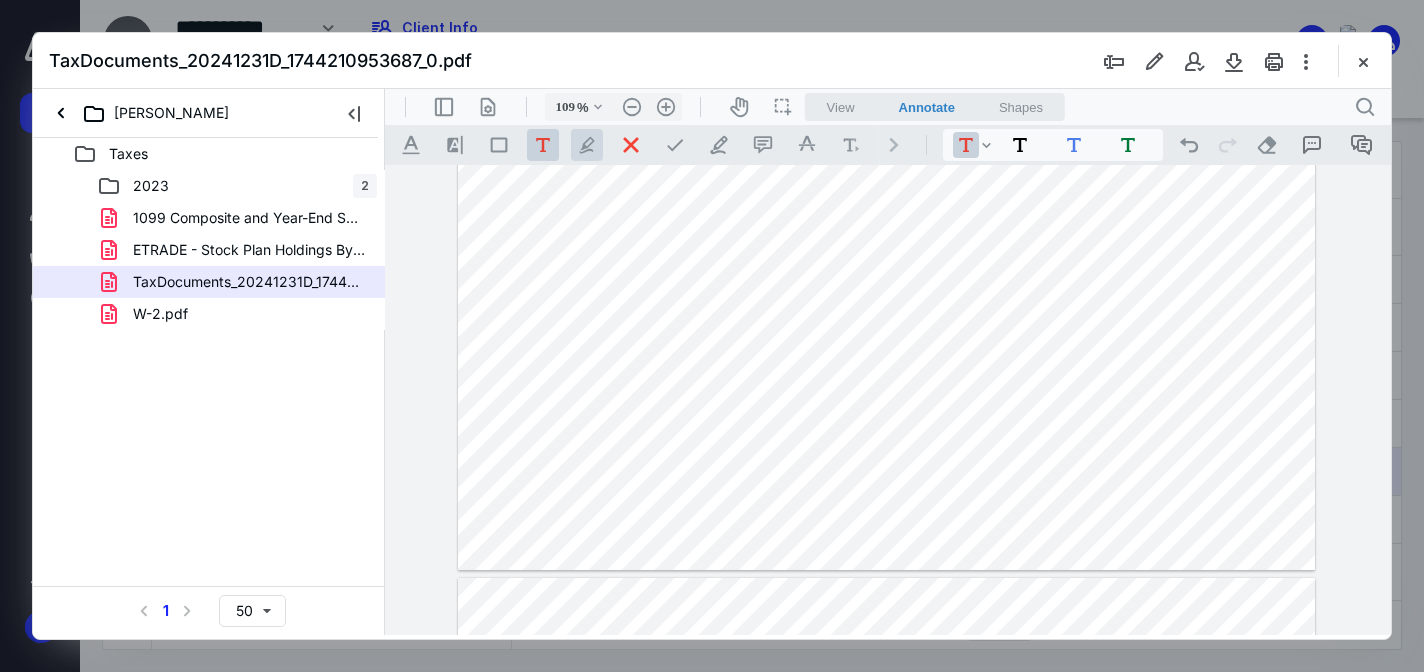 click on ".cls-1{fill:#abb0c4;} icon - tool - pen - highlight" at bounding box center (587, 145) 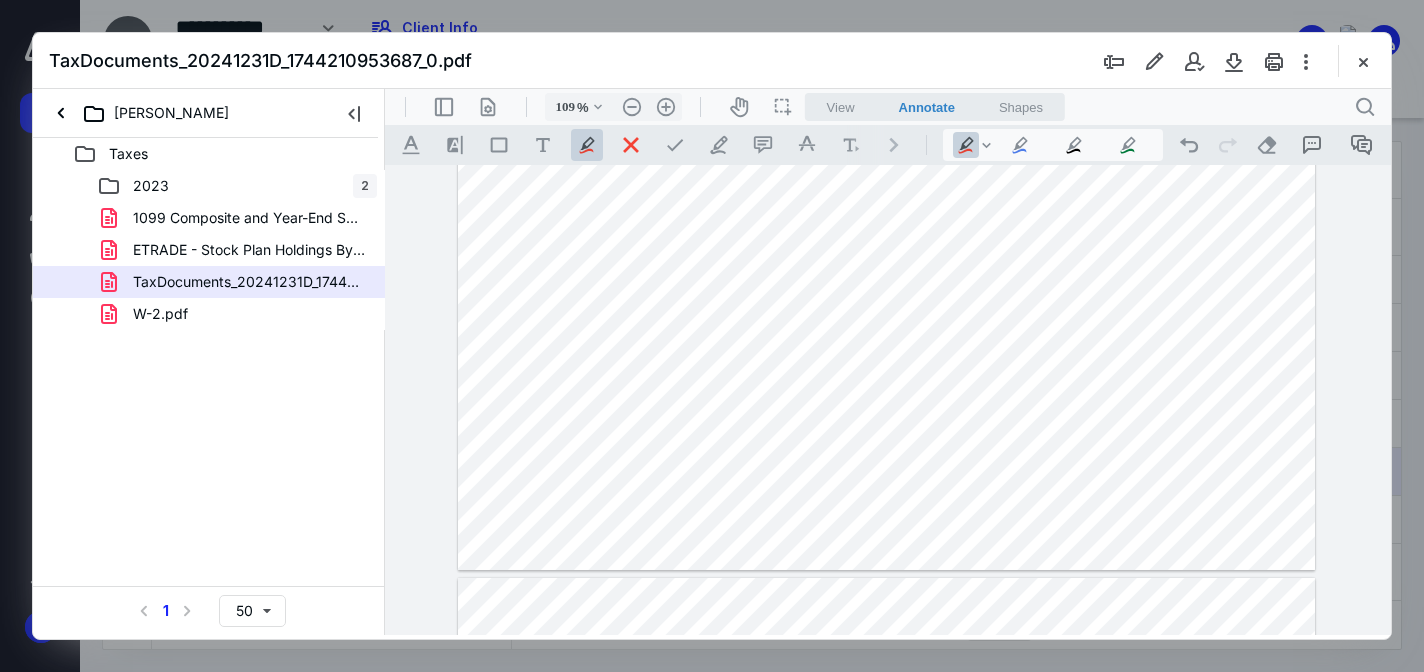 drag, startPoint x: 667, startPoint y: 409, endPoint x: 704, endPoint y: 409, distance: 37 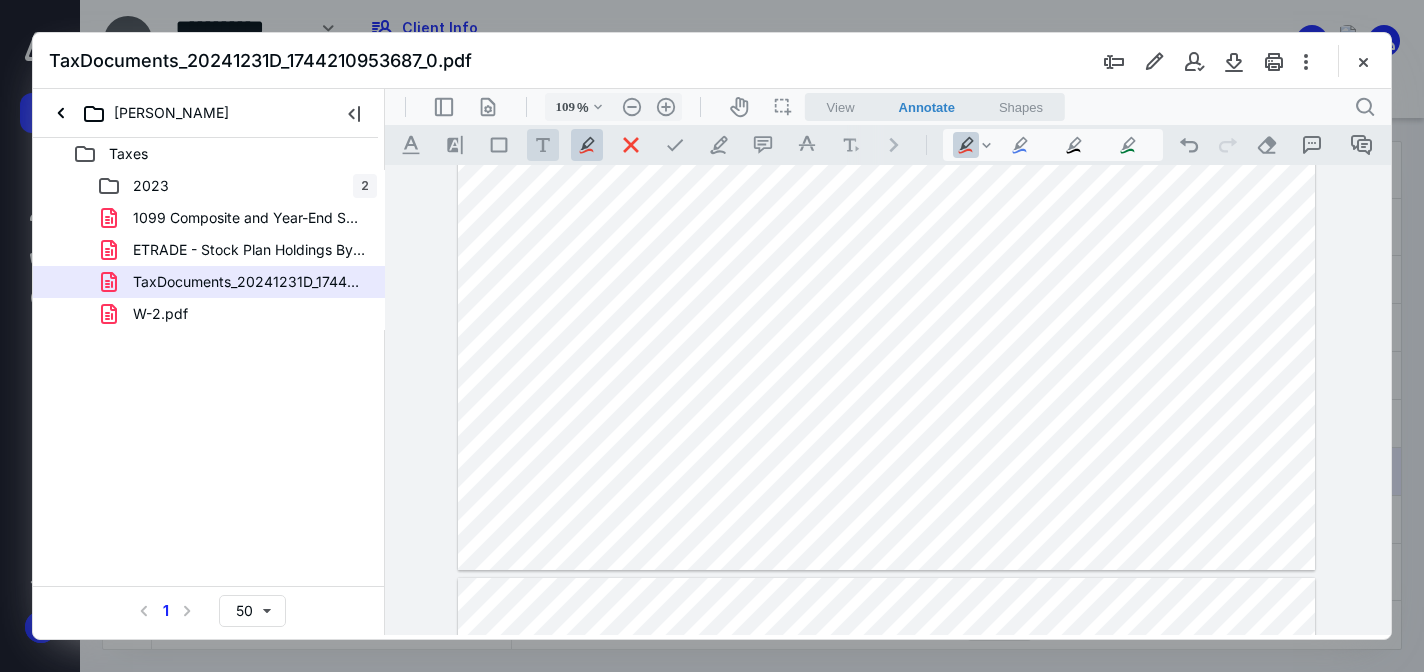 click on ".cls-1{fill:#abb0c4;} icon - tool - text - free text" at bounding box center [543, 145] 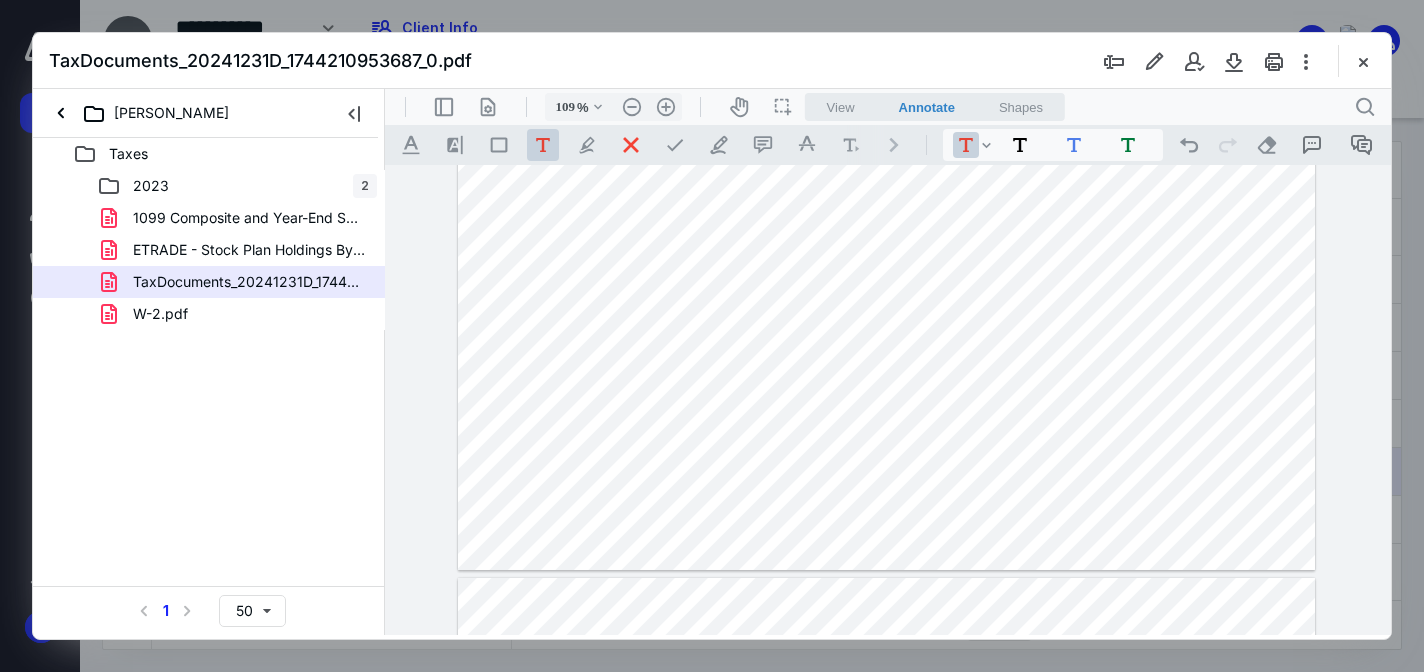 drag, startPoint x: 843, startPoint y: 417, endPoint x: 890, endPoint y: 434, distance: 49.979996 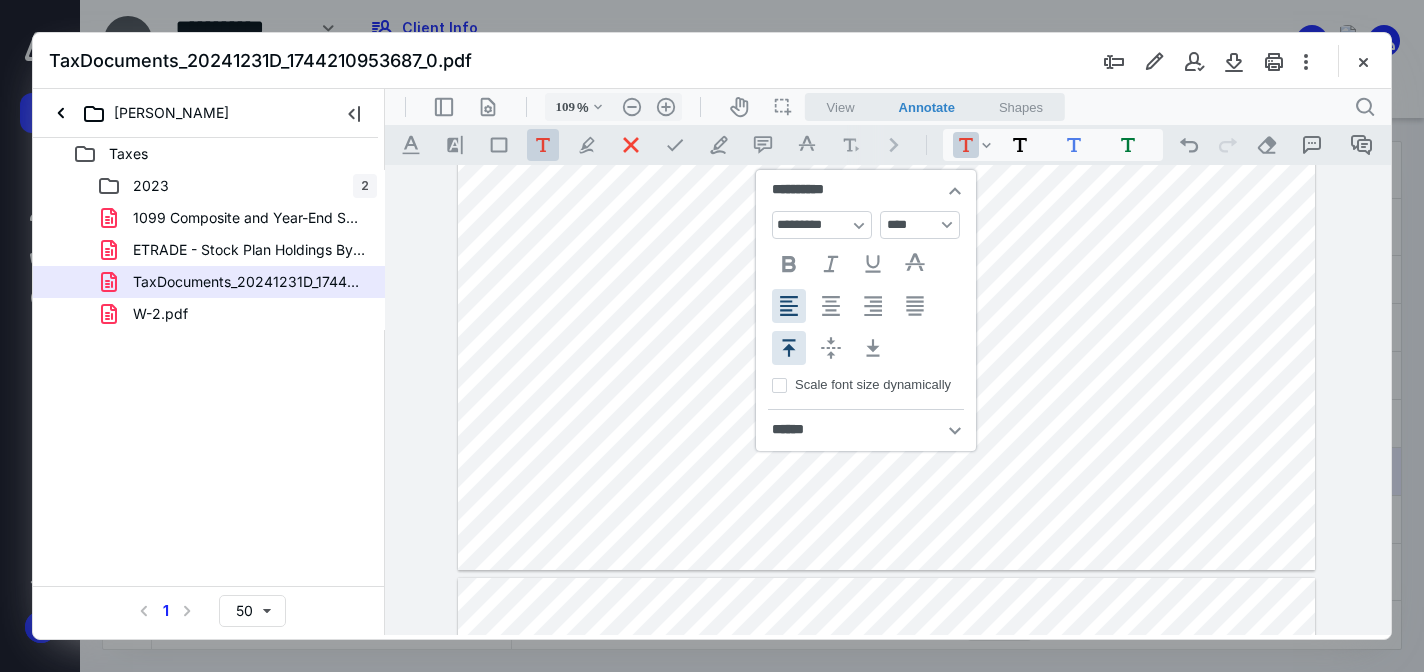 scroll, scrollTop: 31, scrollLeft: 0, axis: vertical 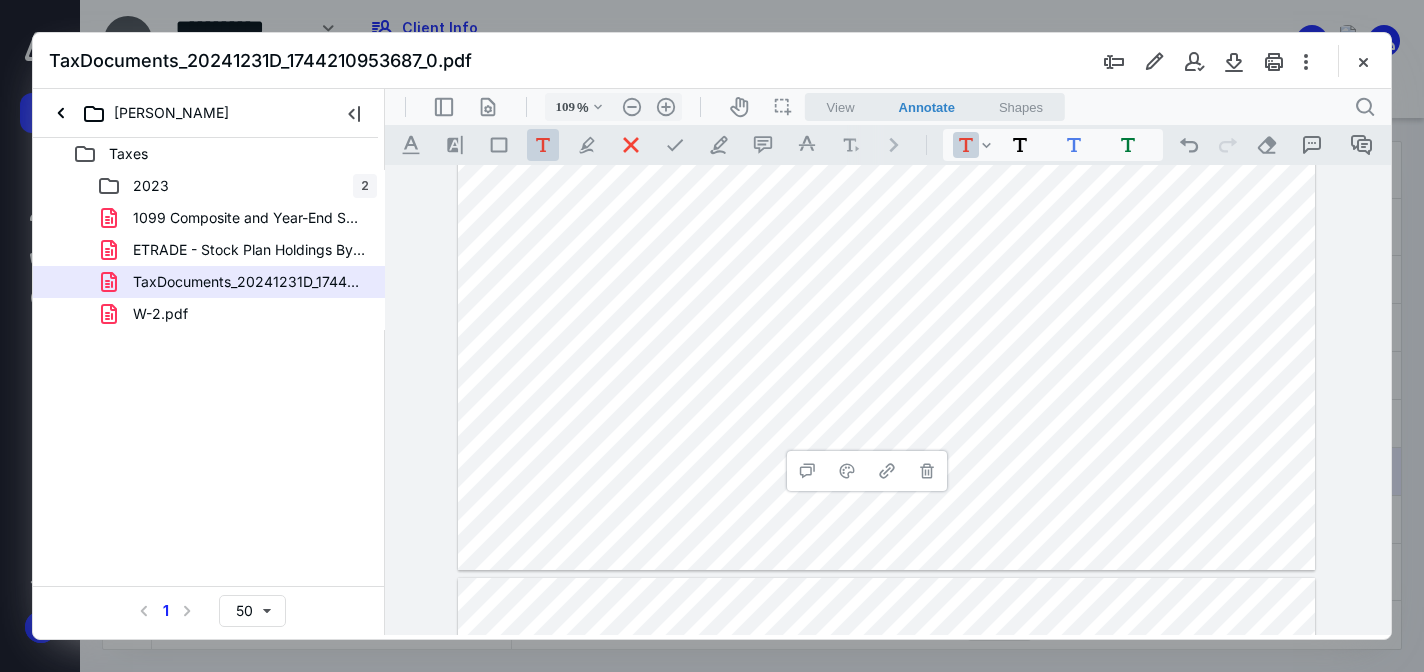 click on "**********" at bounding box center [887, 239] 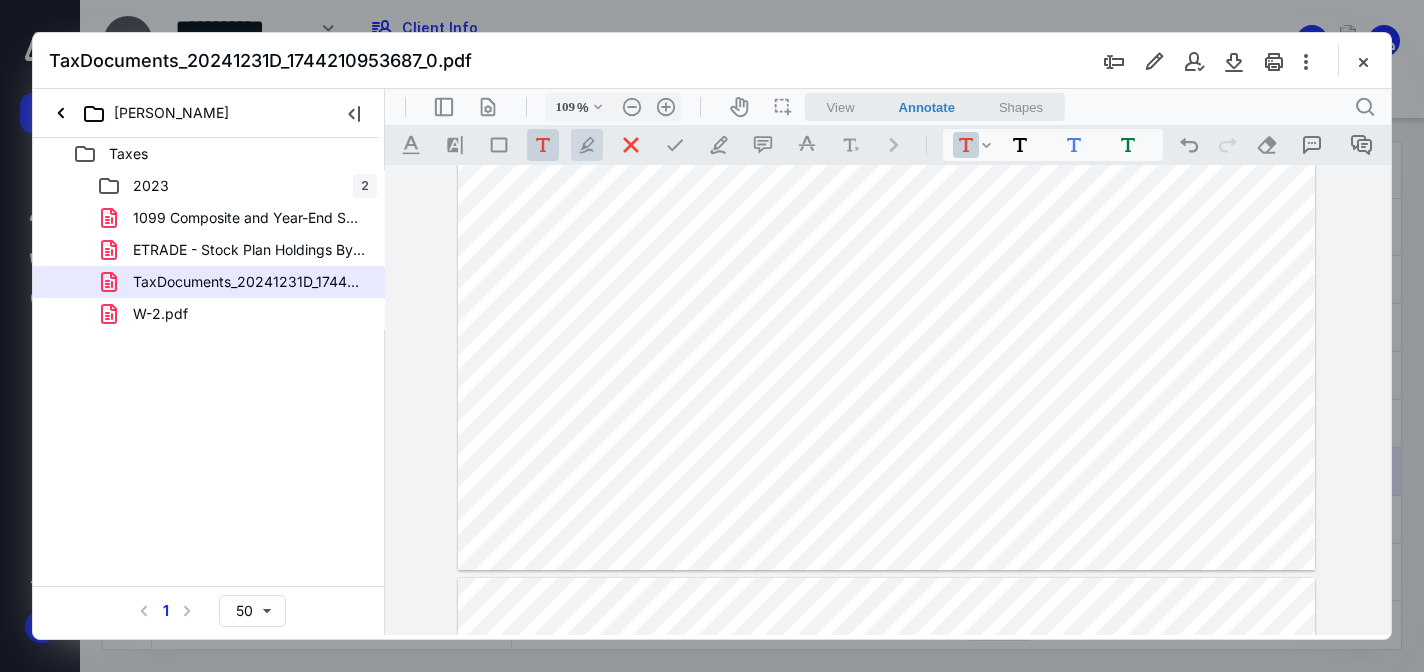 click on ".cls-1{fill:#abb0c4;} icon - tool - pen - highlight" at bounding box center (587, 145) 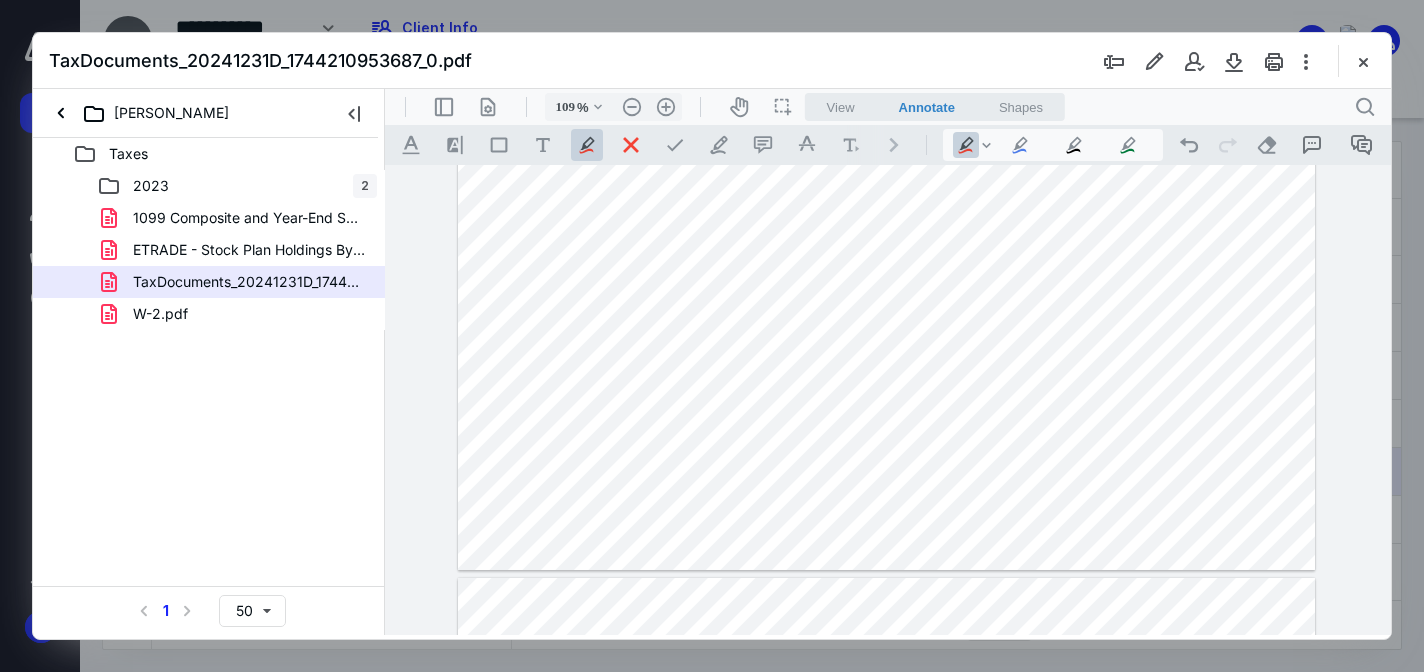 drag, startPoint x: 665, startPoint y: 416, endPoint x: 712, endPoint y: 419, distance: 47.095646 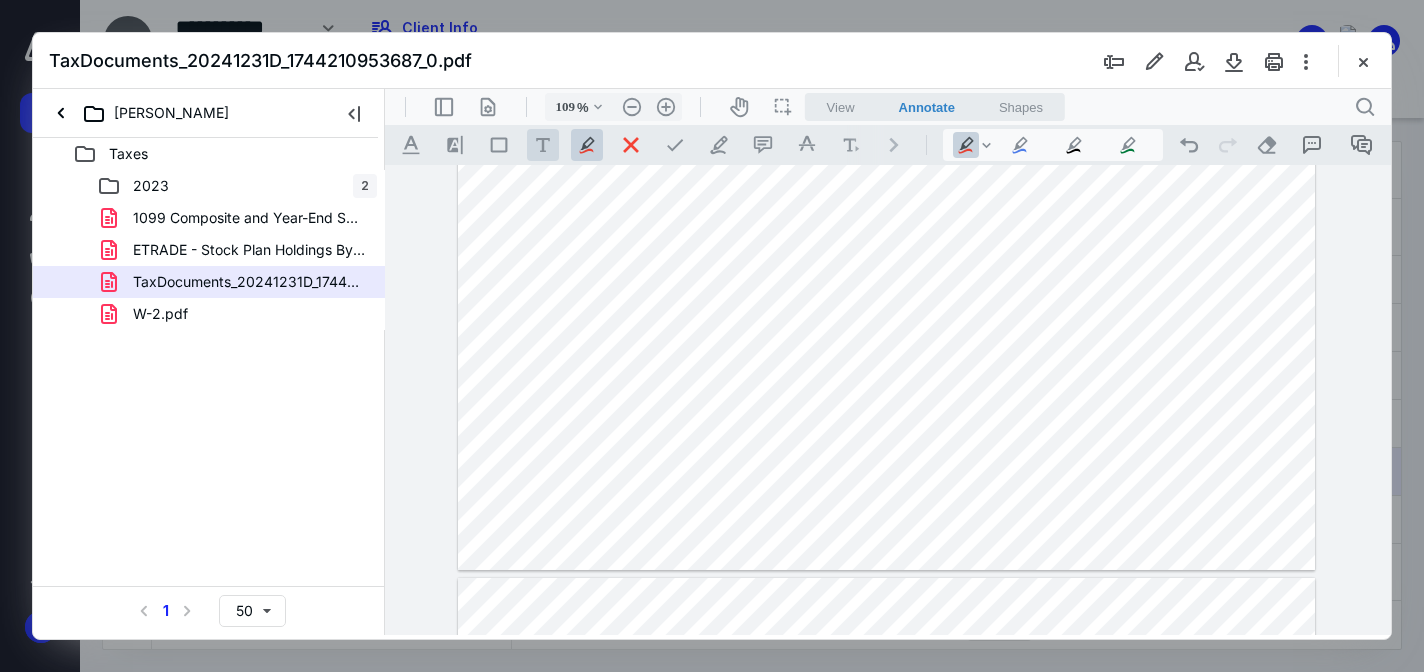 click on ".cls-1{fill:#abb0c4;} icon - tool - text - free text" at bounding box center [543, 145] 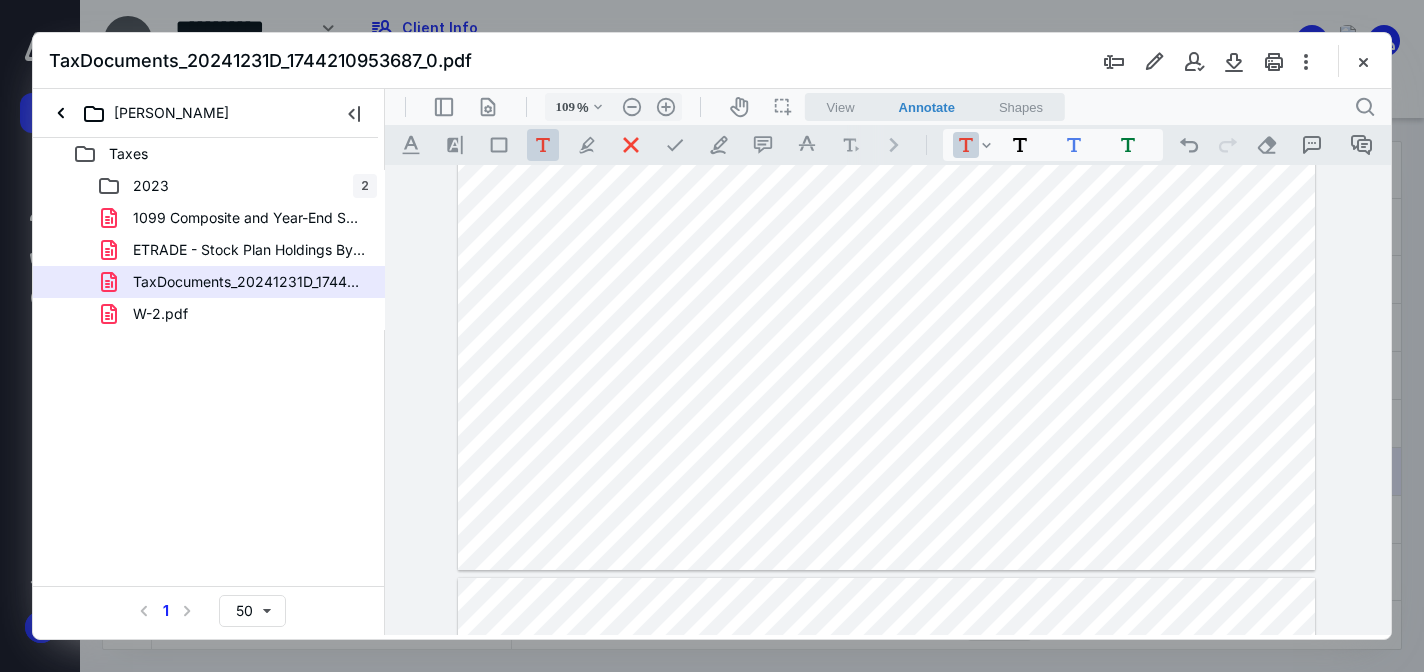 drag, startPoint x: 918, startPoint y: 446, endPoint x: 963, endPoint y: 459, distance: 46.840153 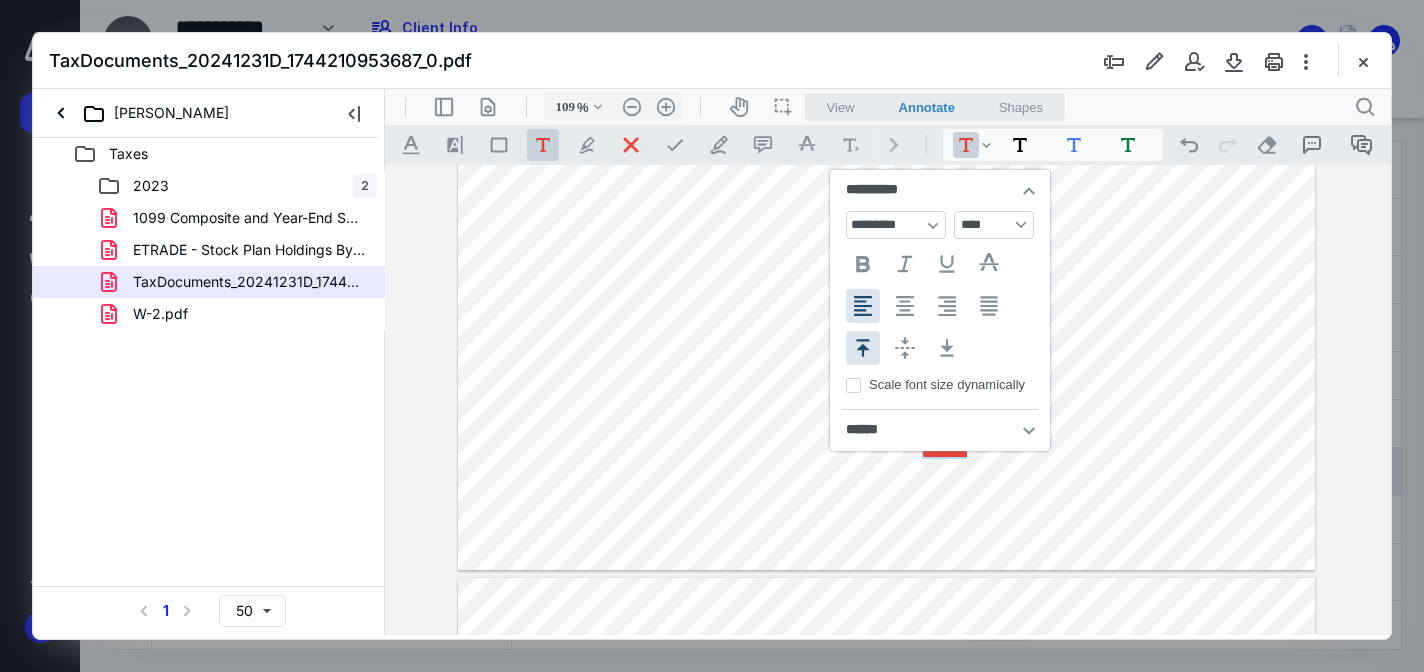 scroll, scrollTop: 35, scrollLeft: 0, axis: vertical 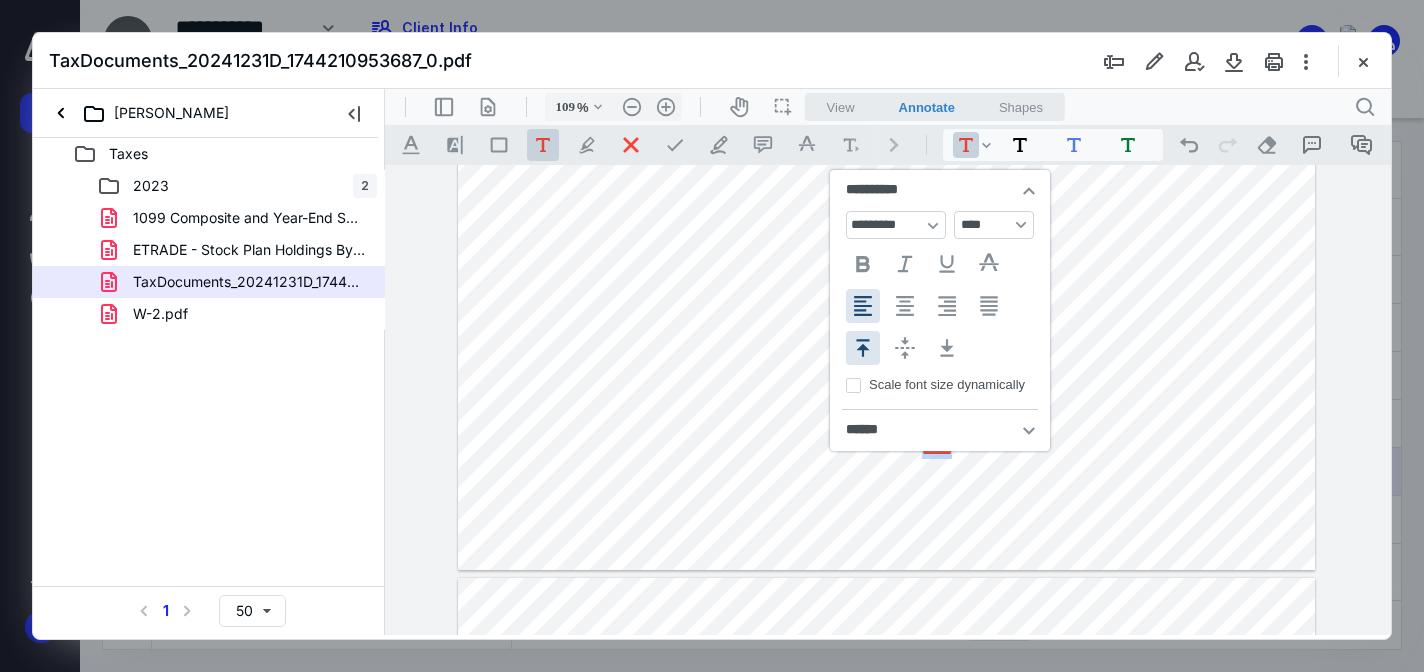type 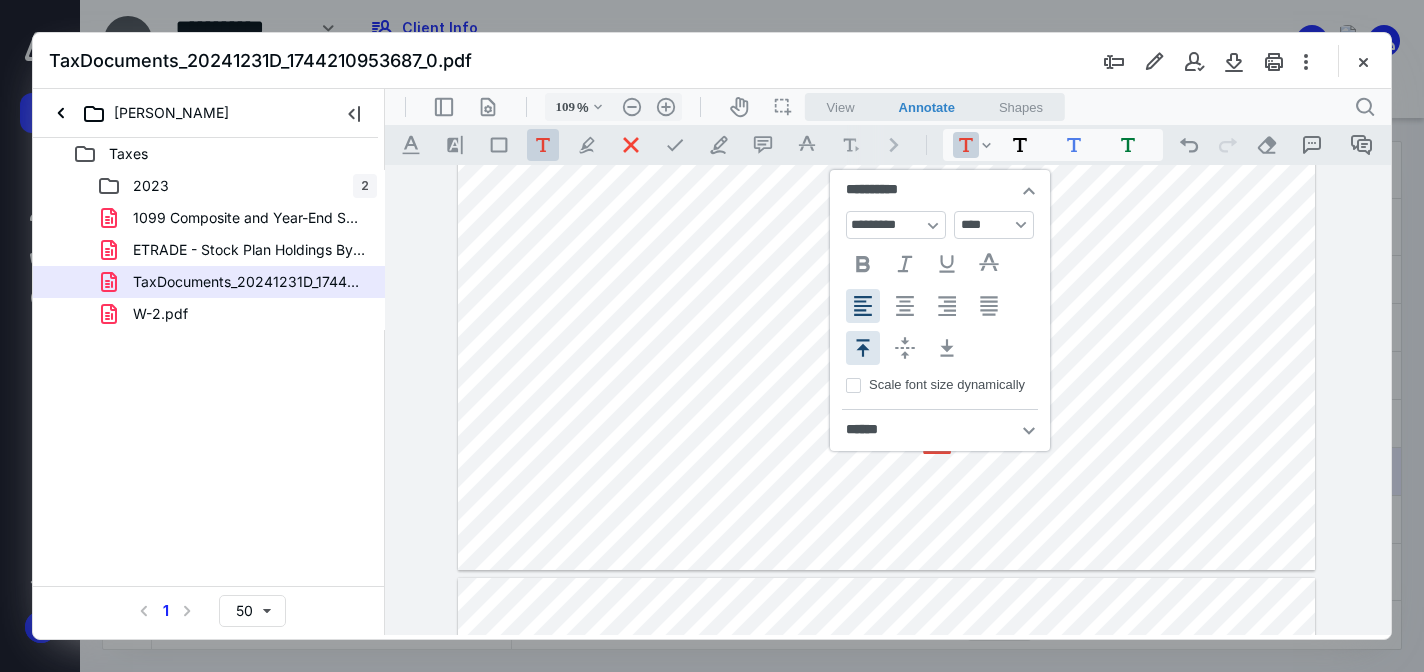 scroll, scrollTop: 0, scrollLeft: 0, axis: both 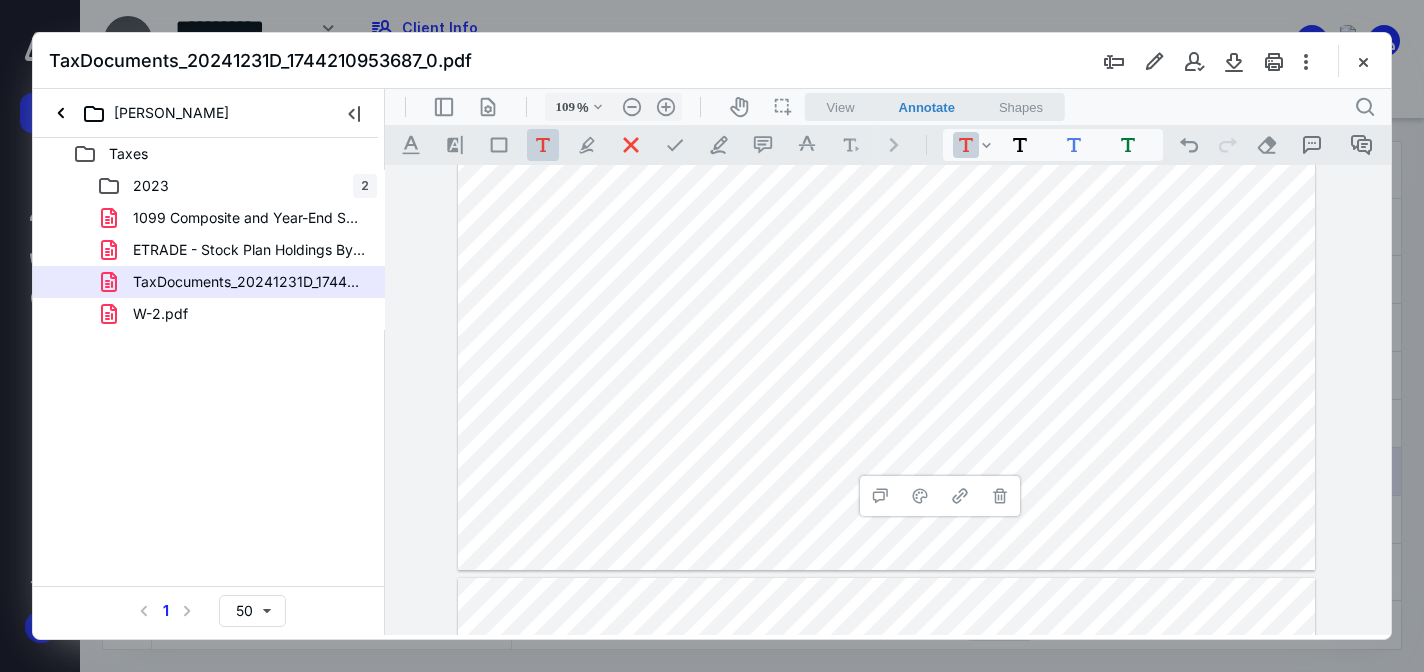 click on "**********" at bounding box center (887, 239) 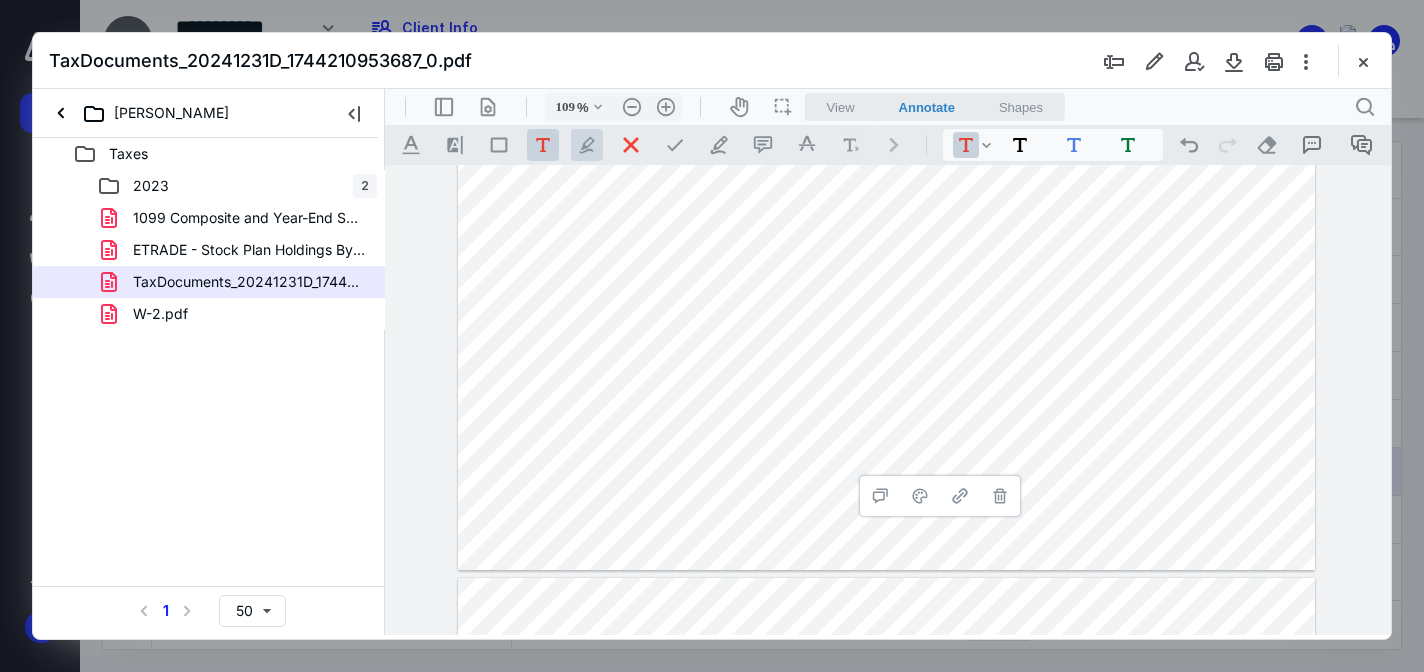click on ".cls-1{fill:#abb0c4;} icon - tool - pen - highlight" at bounding box center [587, 145] 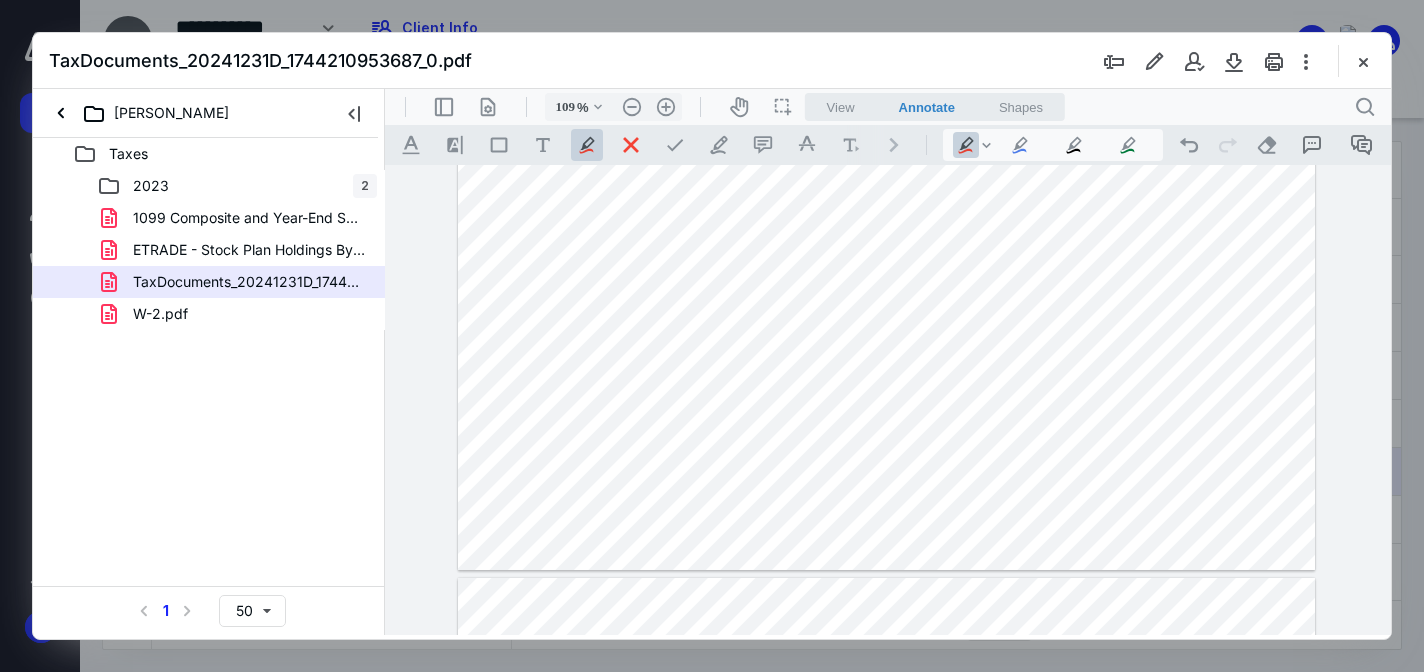 drag, startPoint x: 667, startPoint y: 447, endPoint x: 711, endPoint y: 451, distance: 44.181442 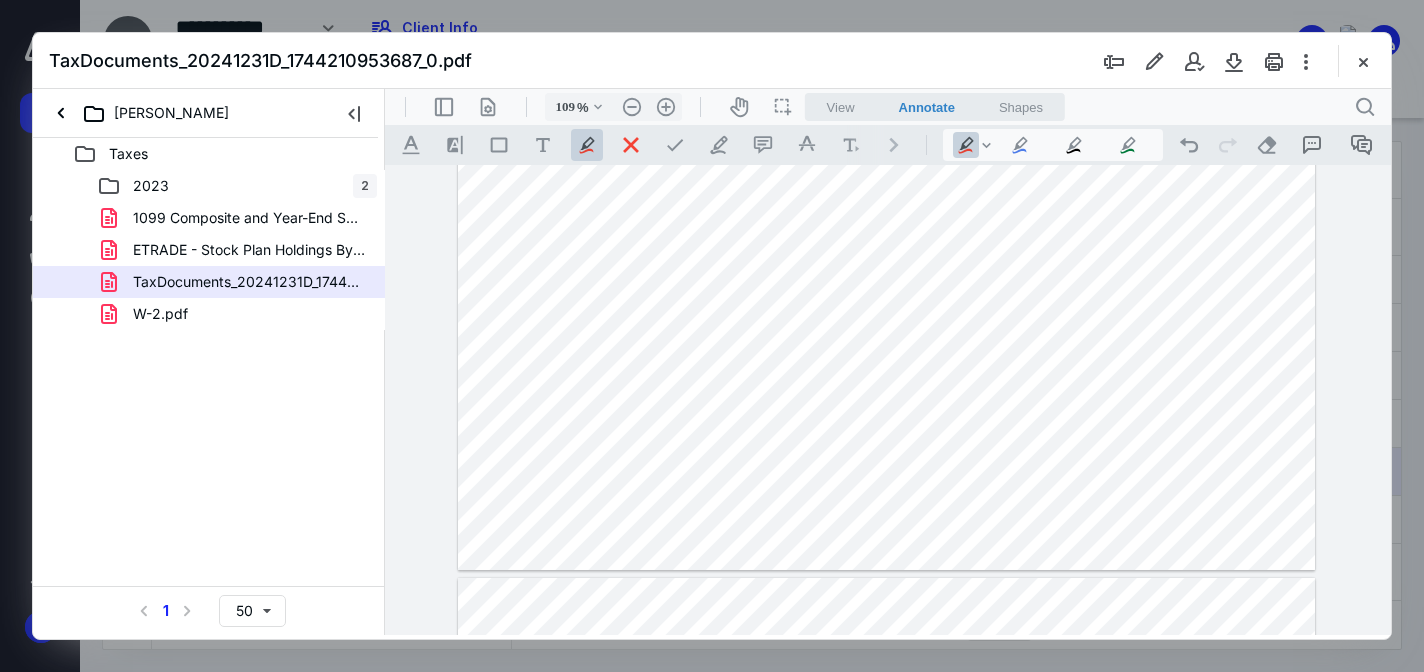 click on ".cls-1{fill:#abb0c4;} icon - tool - pen - highlight" at bounding box center (587, 145) 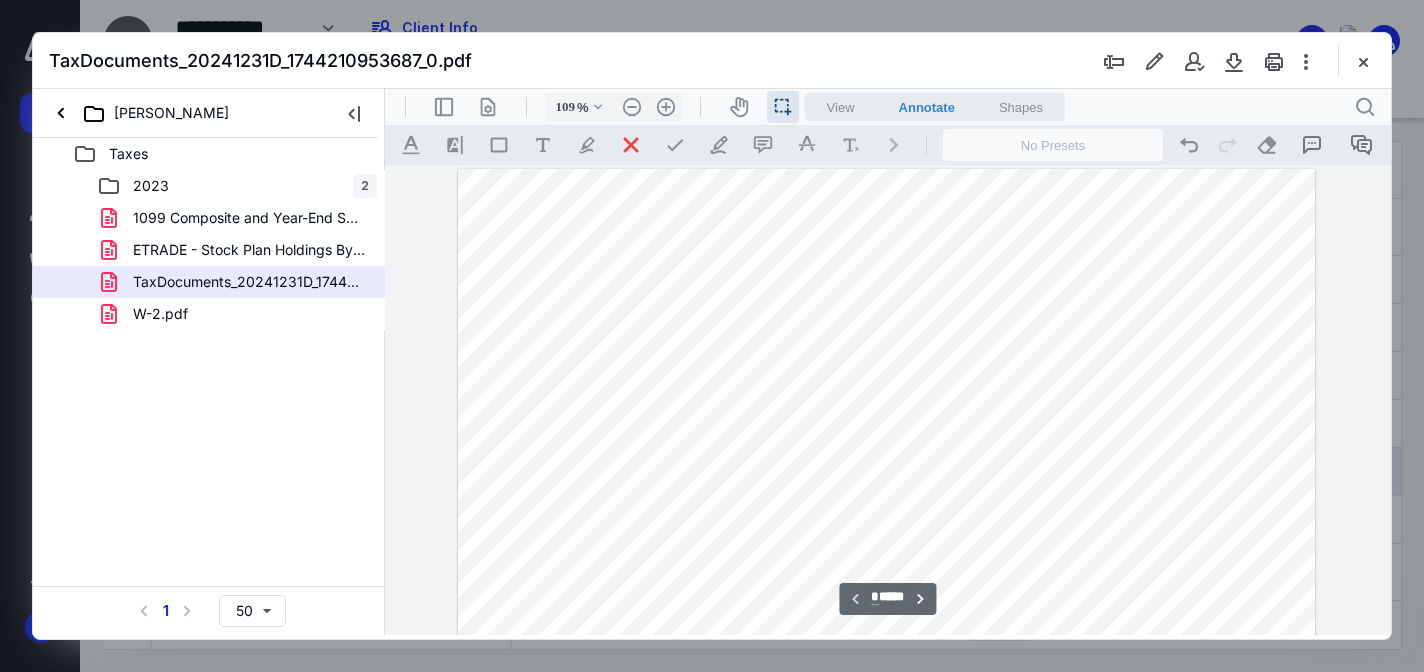 scroll, scrollTop: 0, scrollLeft: 0, axis: both 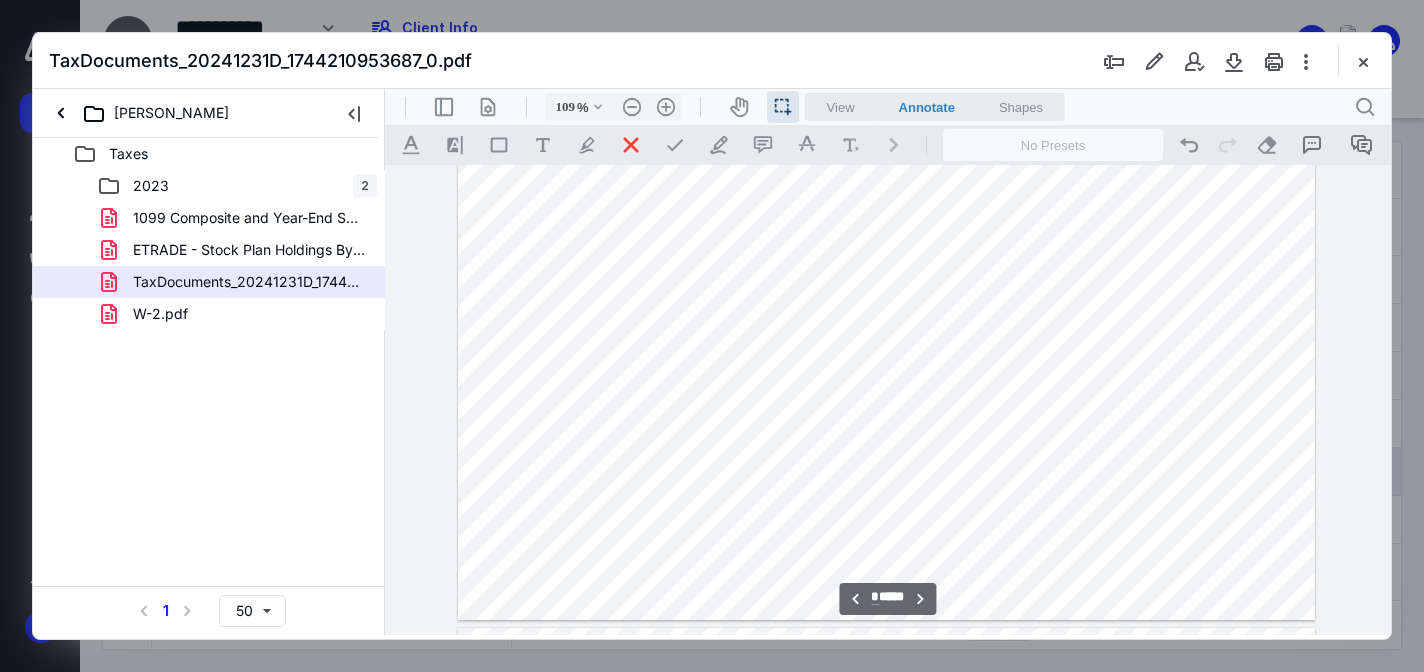 type on "*" 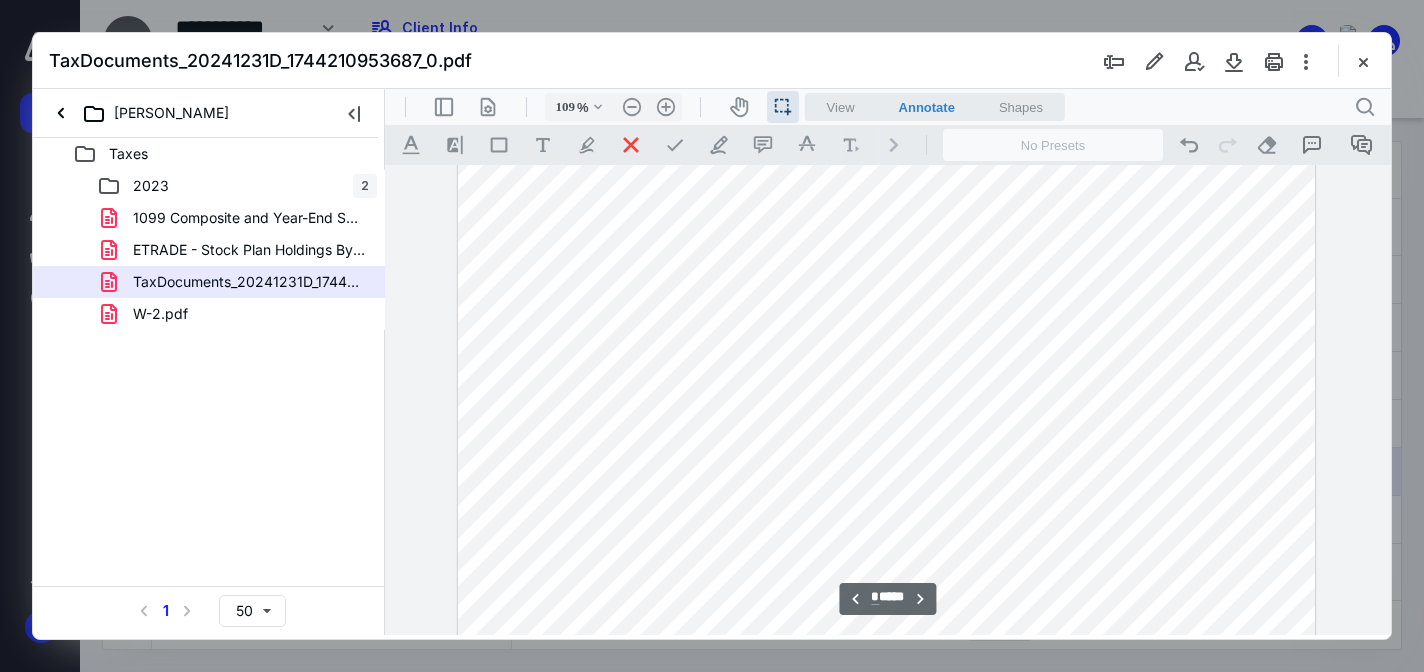 scroll, scrollTop: 4866, scrollLeft: 0, axis: vertical 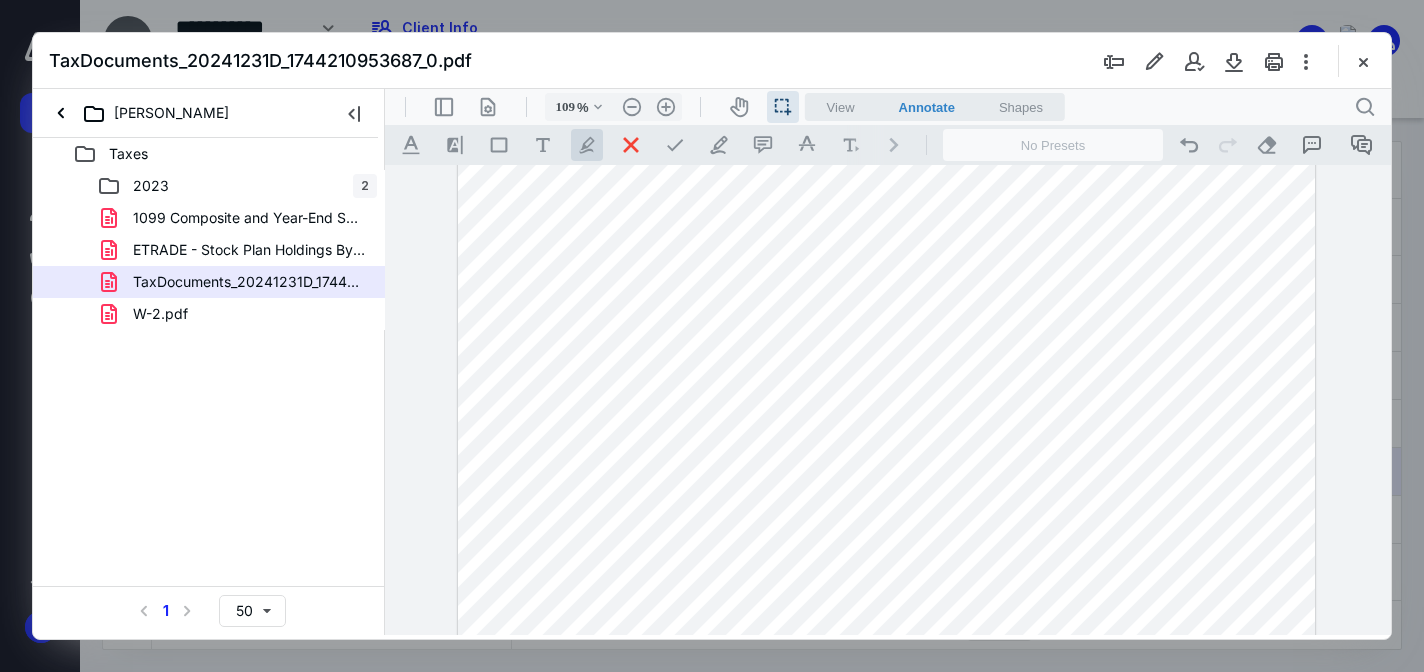click on ".cls-1{fill:#abb0c4;} icon - tool - pen - highlight" at bounding box center [587, 145] 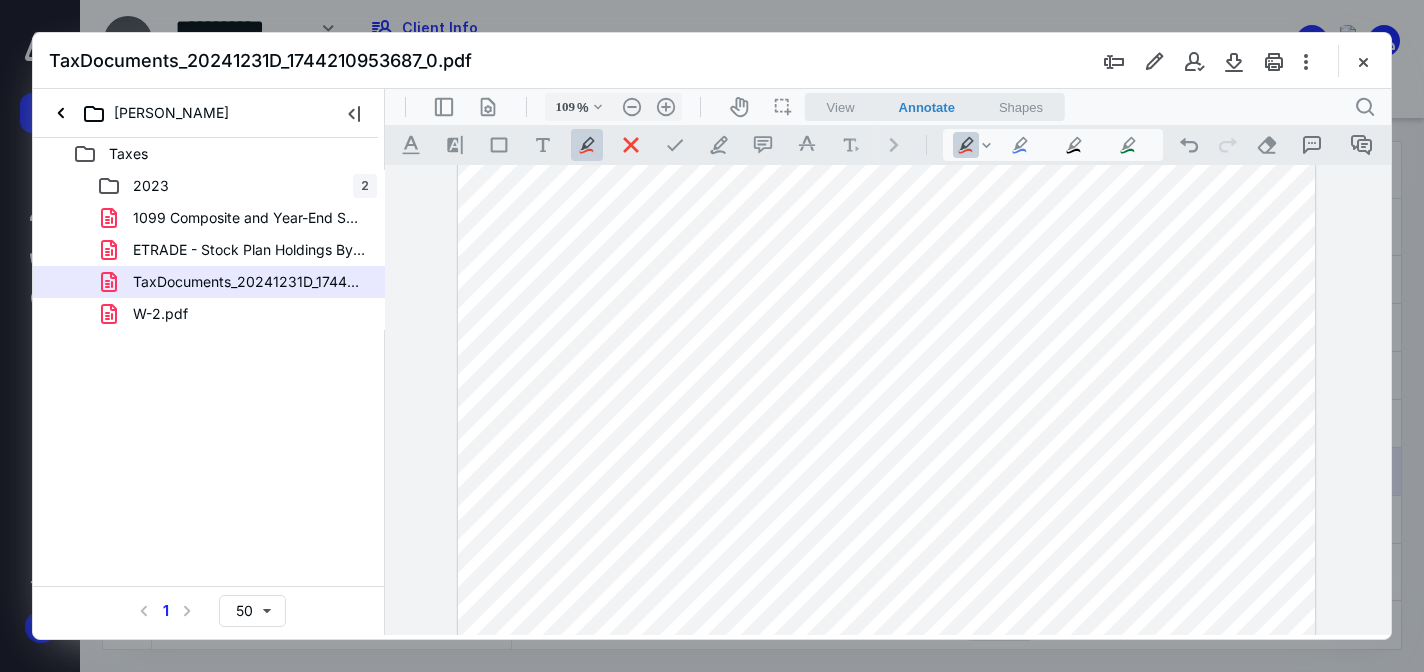 drag, startPoint x: 617, startPoint y: 325, endPoint x: 655, endPoint y: 325, distance: 38 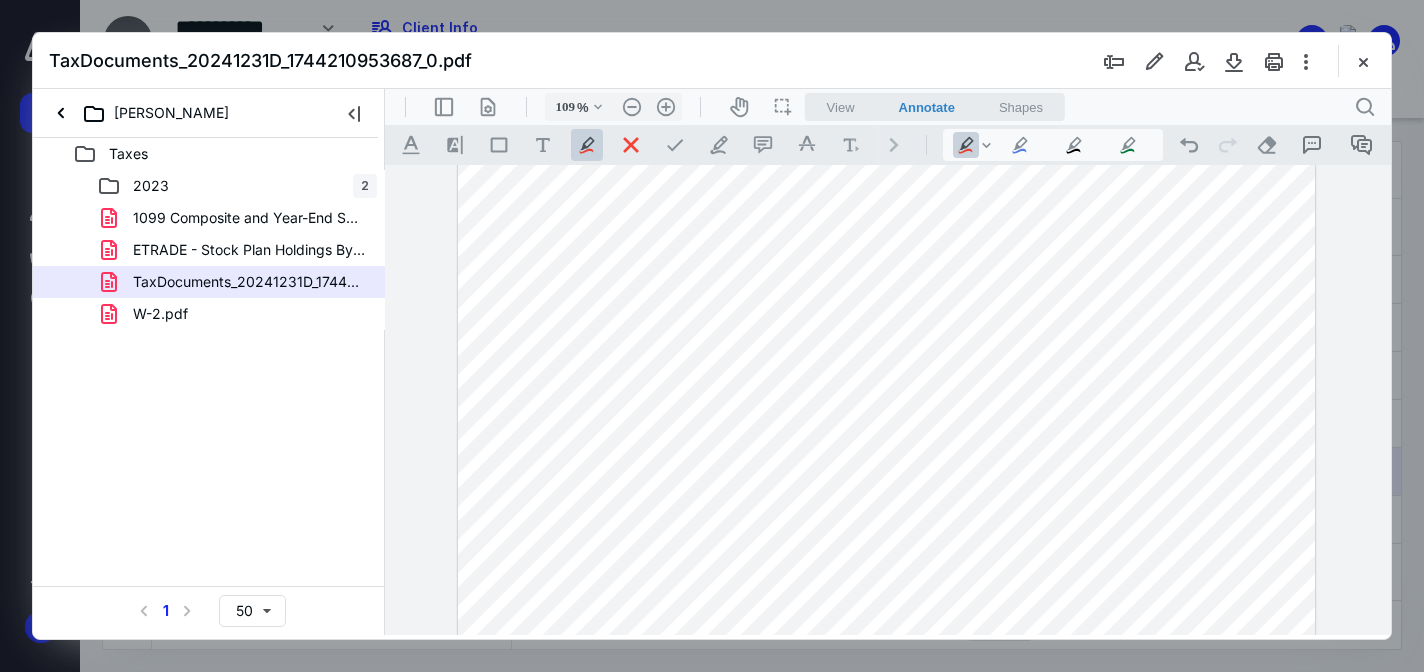 drag, startPoint x: 622, startPoint y: 461, endPoint x: 656, endPoint y: 461, distance: 34 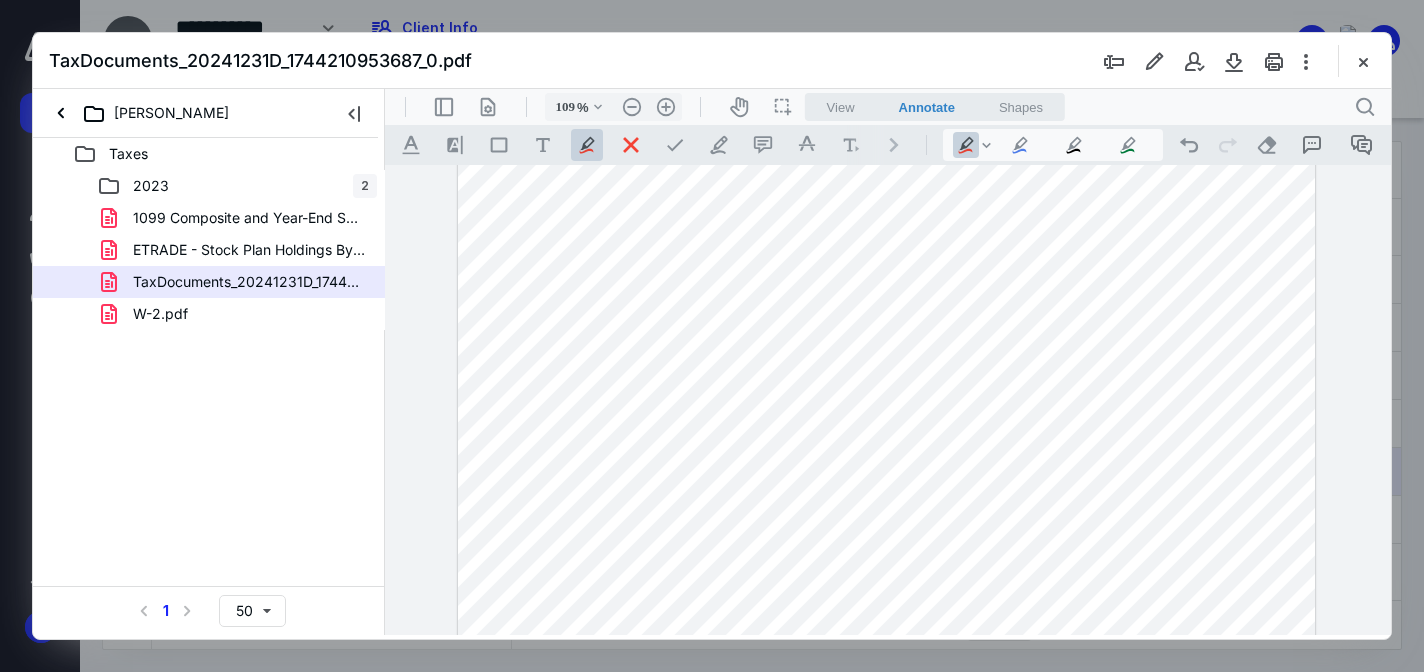 drag, startPoint x: 621, startPoint y: 484, endPoint x: 653, endPoint y: 484, distance: 32 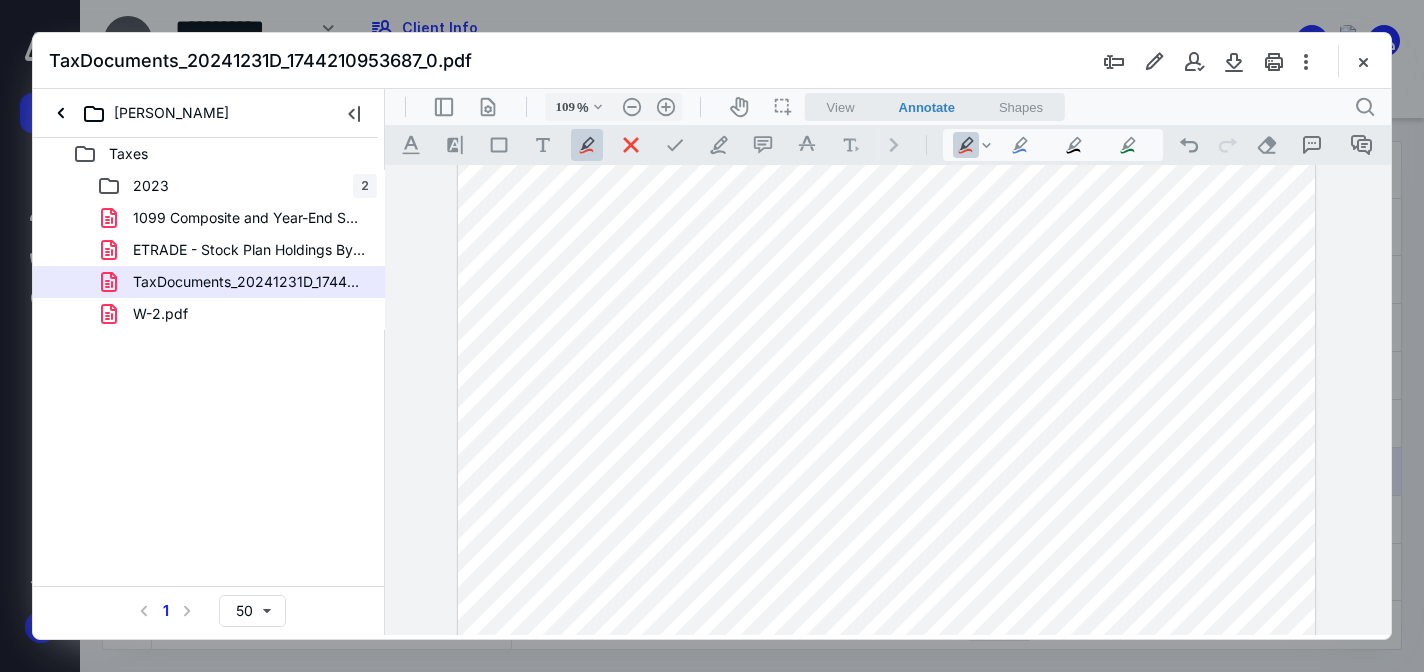drag, startPoint x: 624, startPoint y: 493, endPoint x: 656, endPoint y: 494, distance: 32.01562 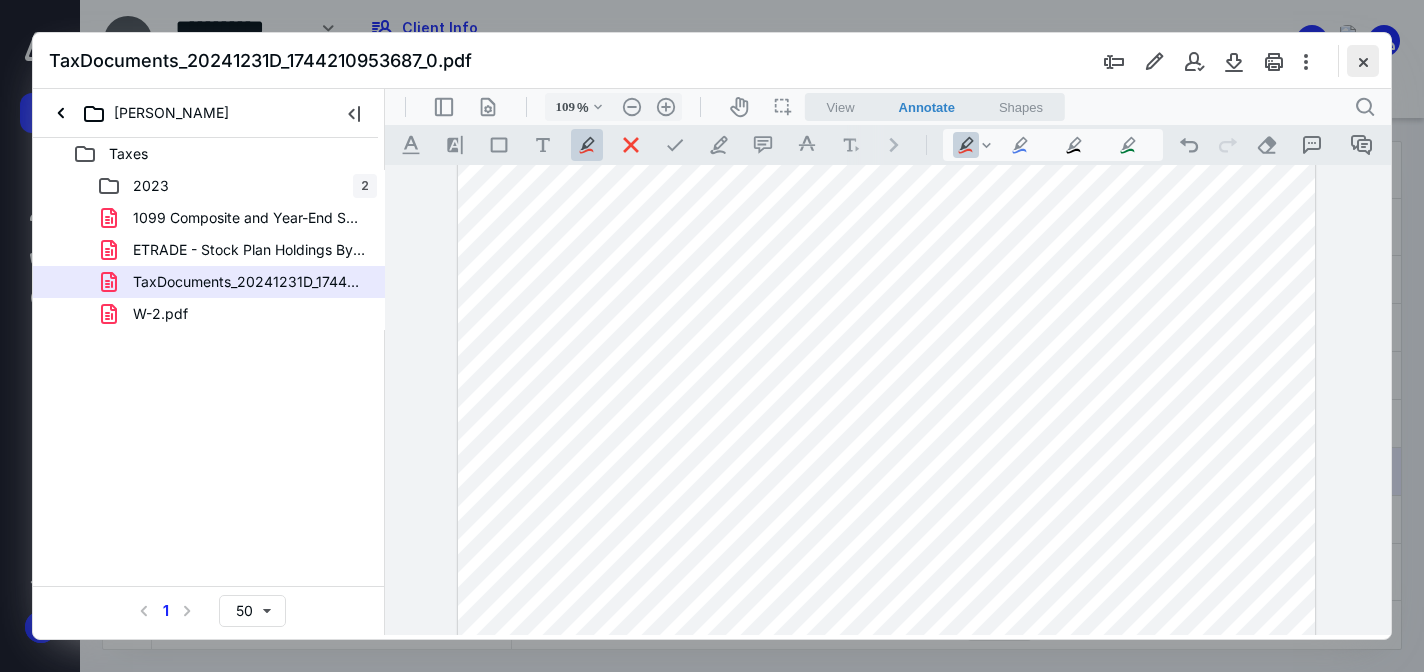 click at bounding box center (1363, 61) 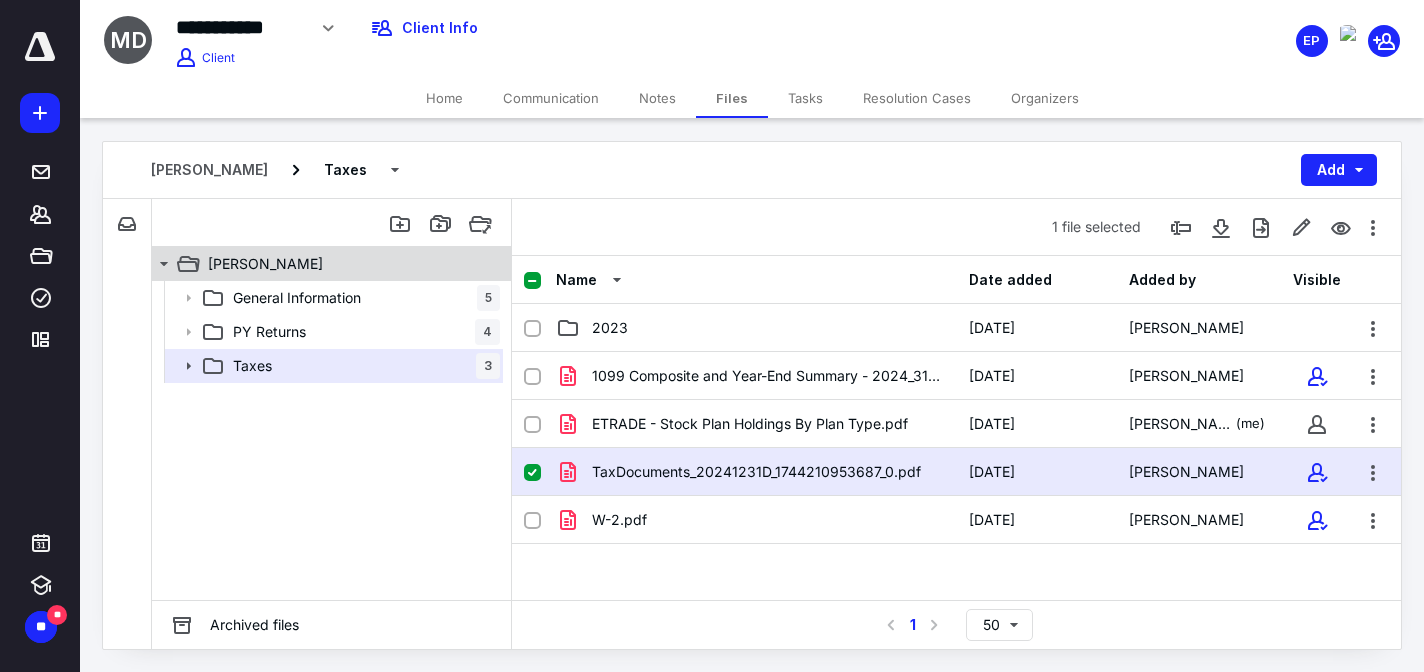 click on "[PERSON_NAME]" at bounding box center [344, 264] 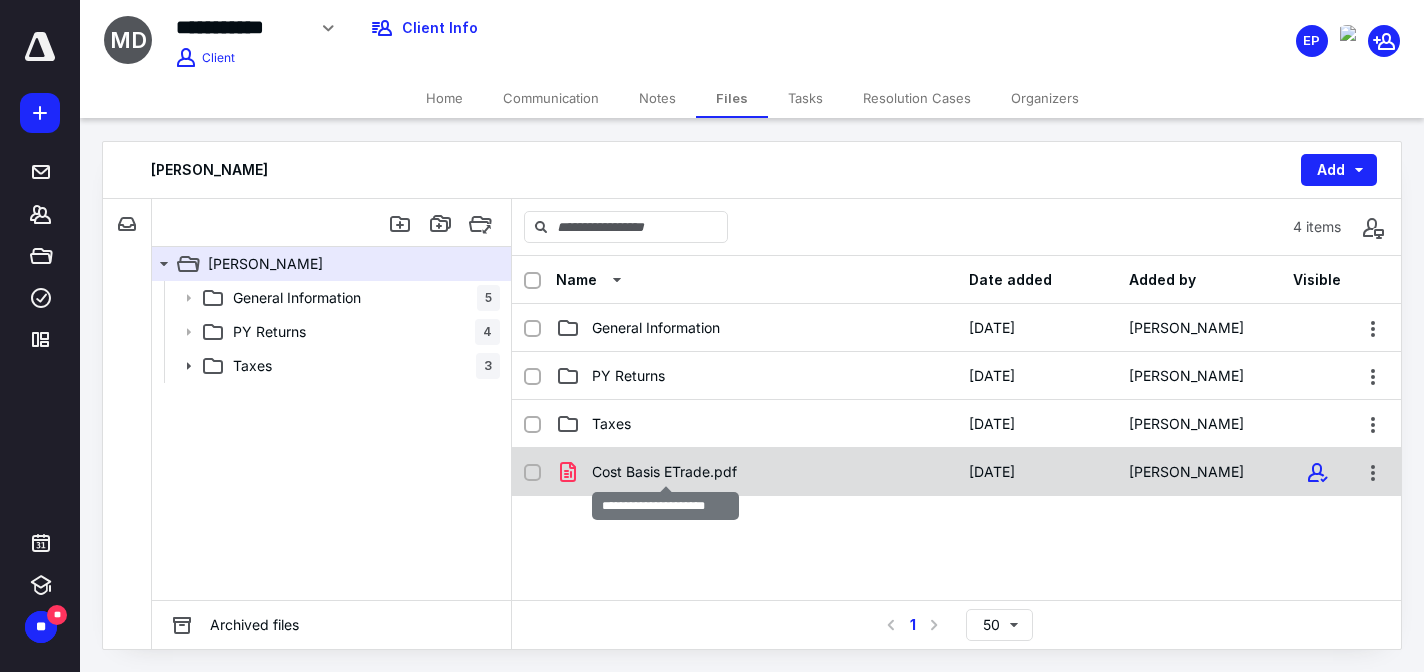 click on "Cost Basis ETrade.pdf" at bounding box center [664, 472] 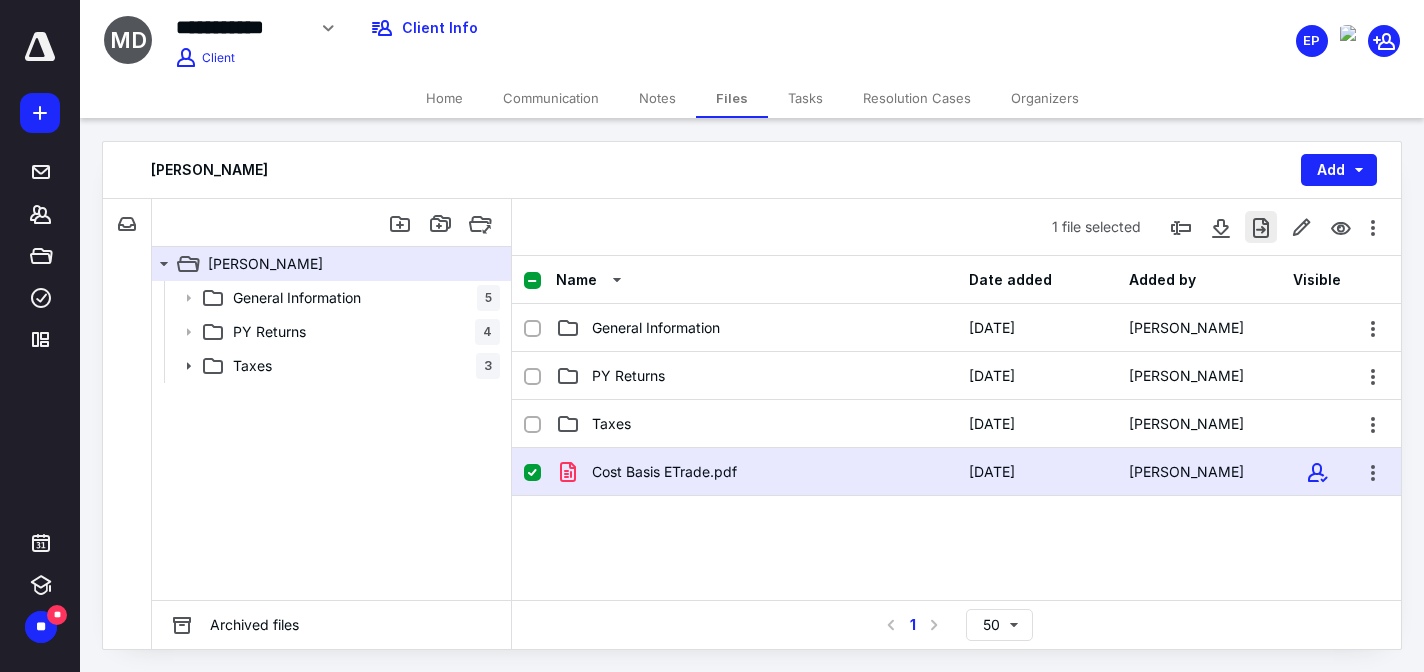 click at bounding box center [1261, 227] 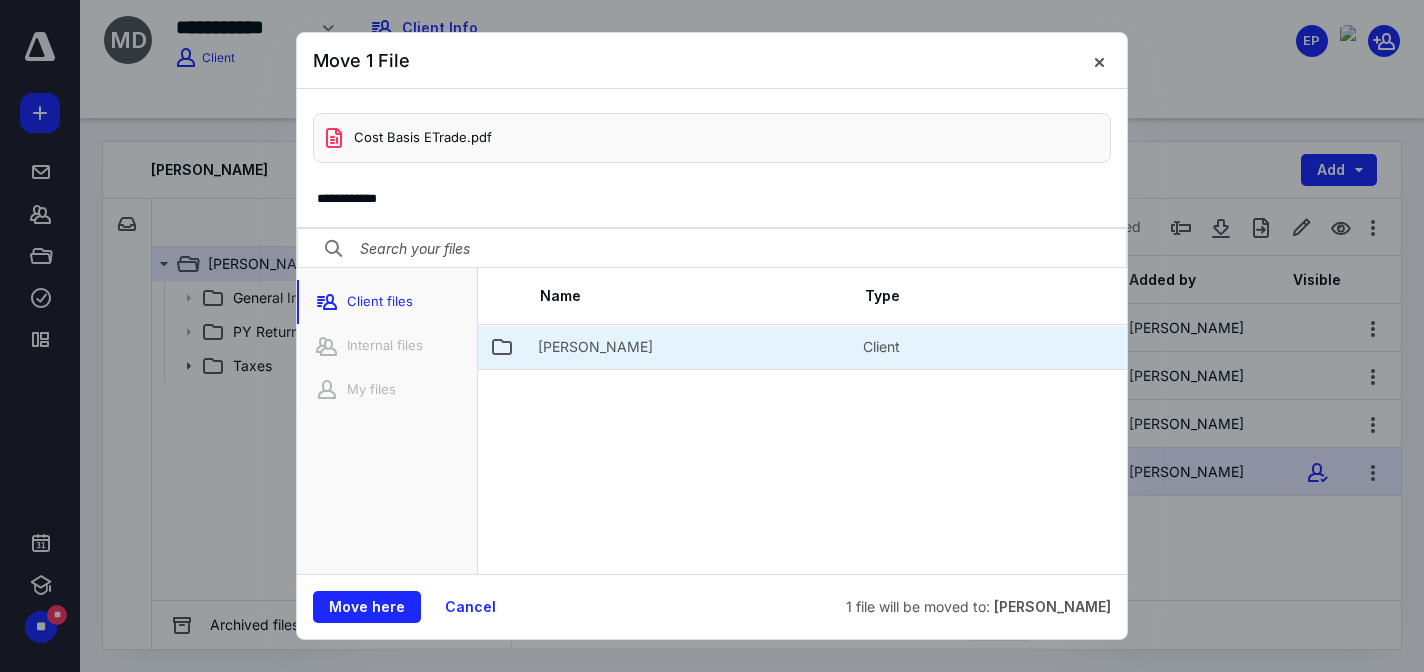 click on "[PERSON_NAME]" at bounding box center [688, 347] 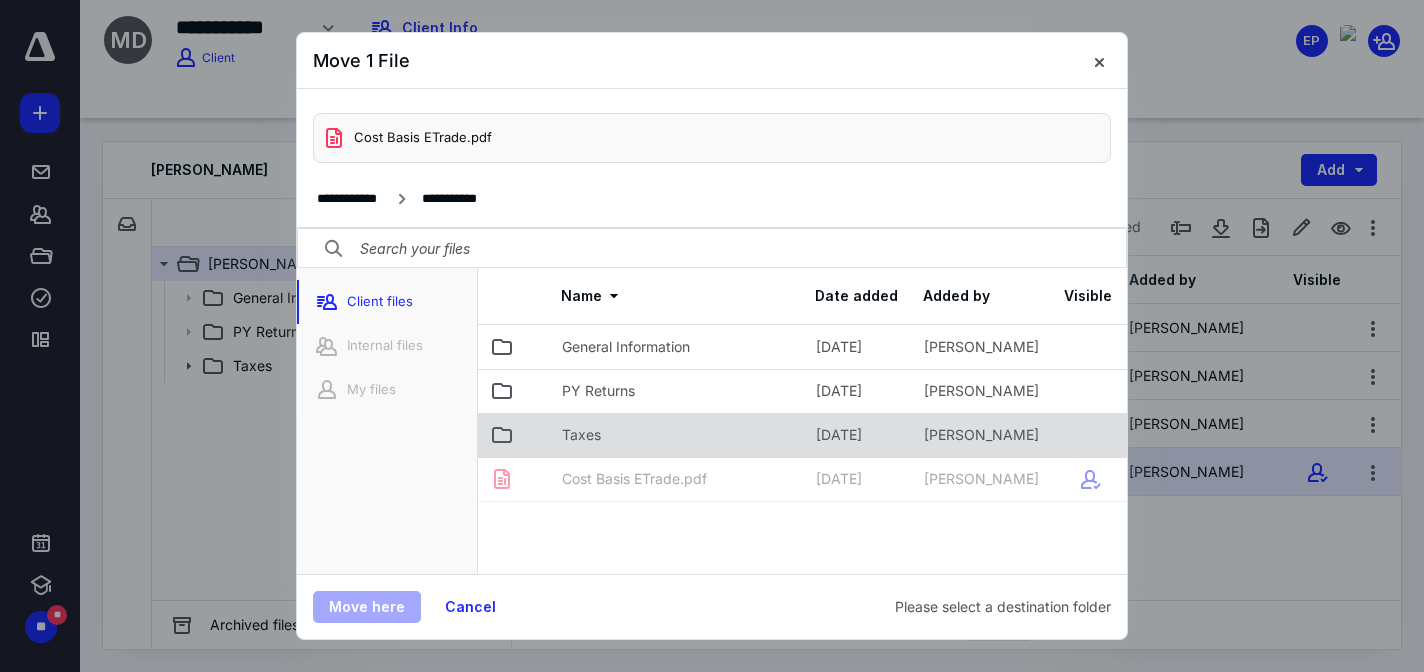 click on "Taxes" at bounding box center [677, 435] 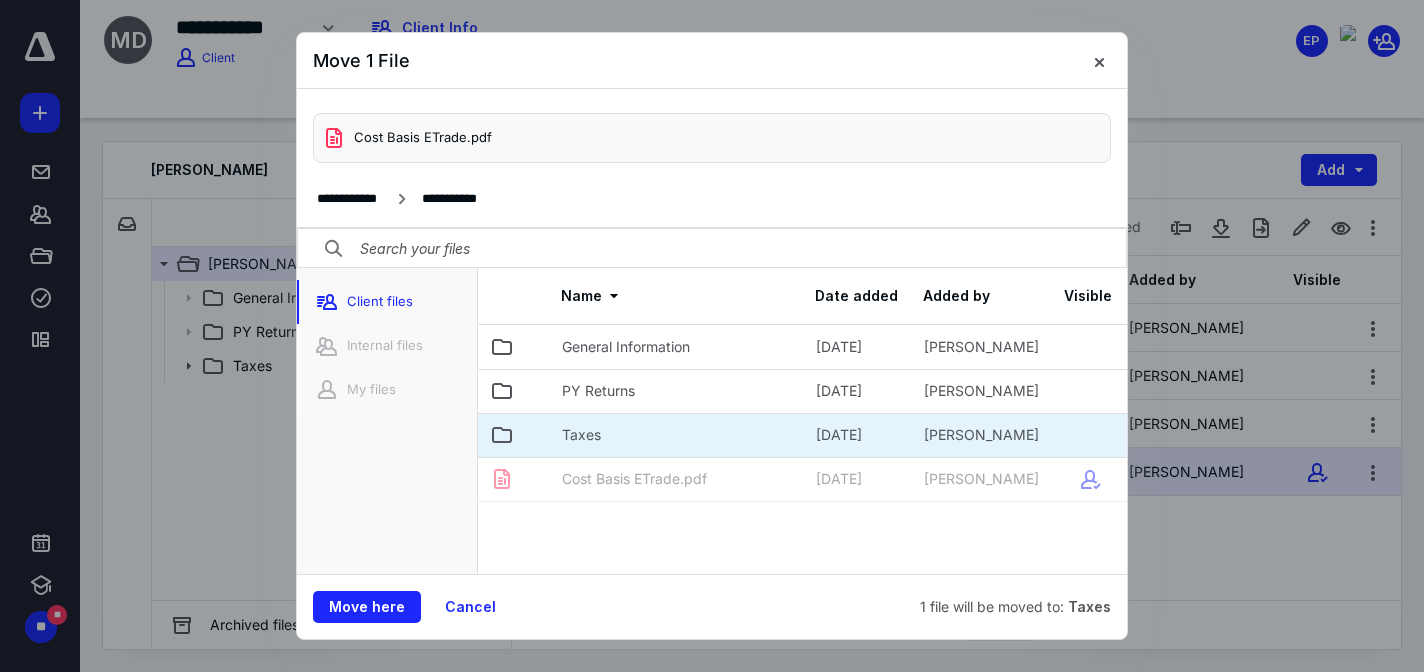 click on "Taxes" at bounding box center [677, 435] 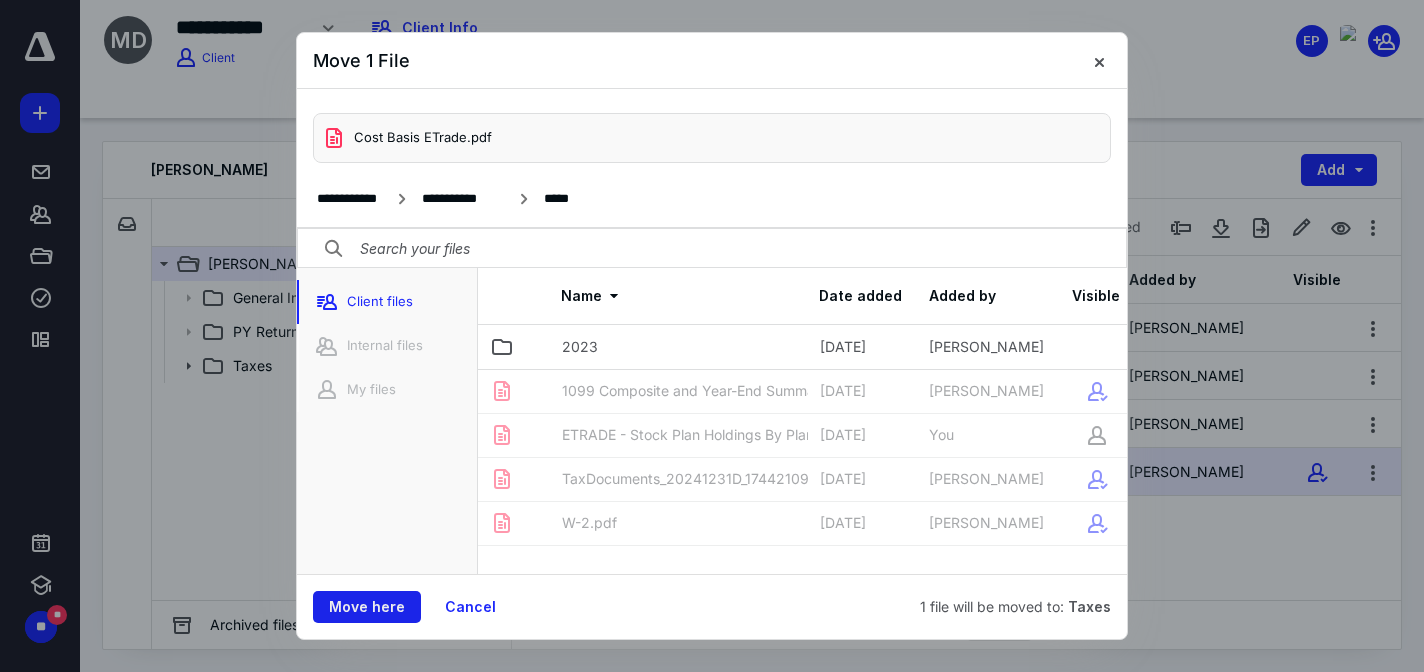 click on "Move here" at bounding box center [367, 607] 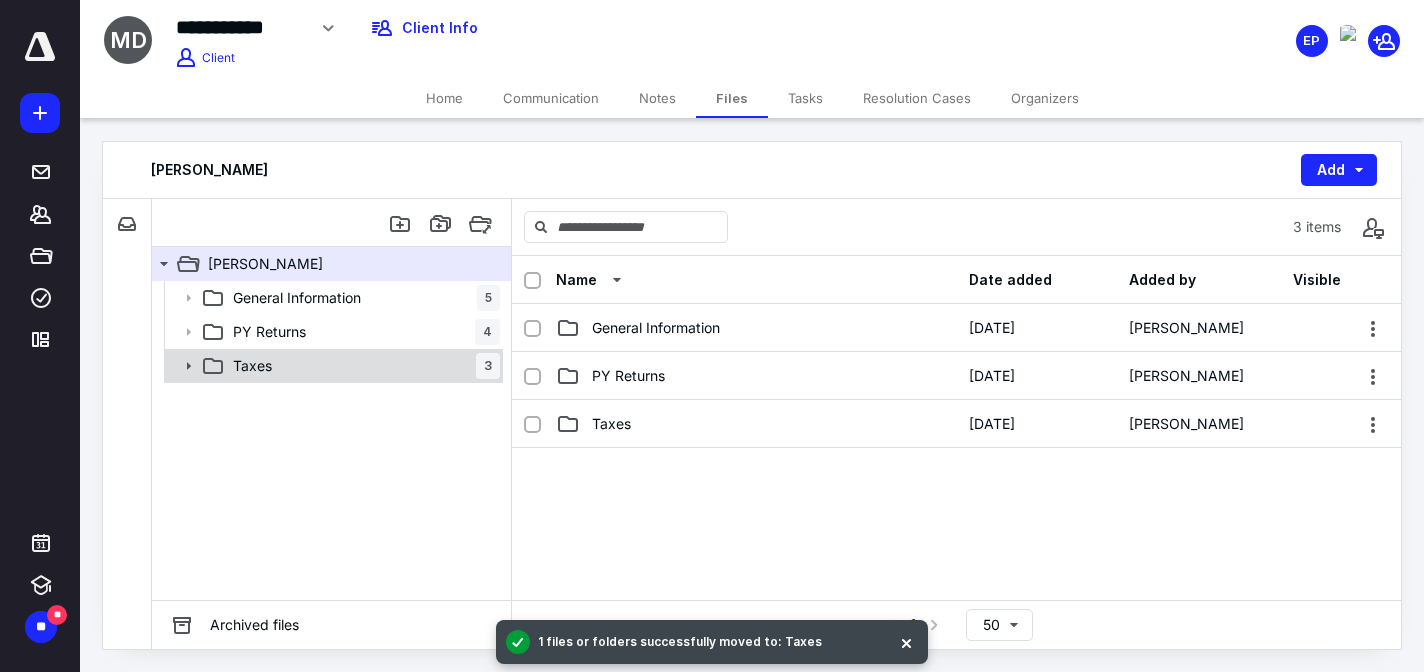 click on "Taxes 3" at bounding box center [362, 366] 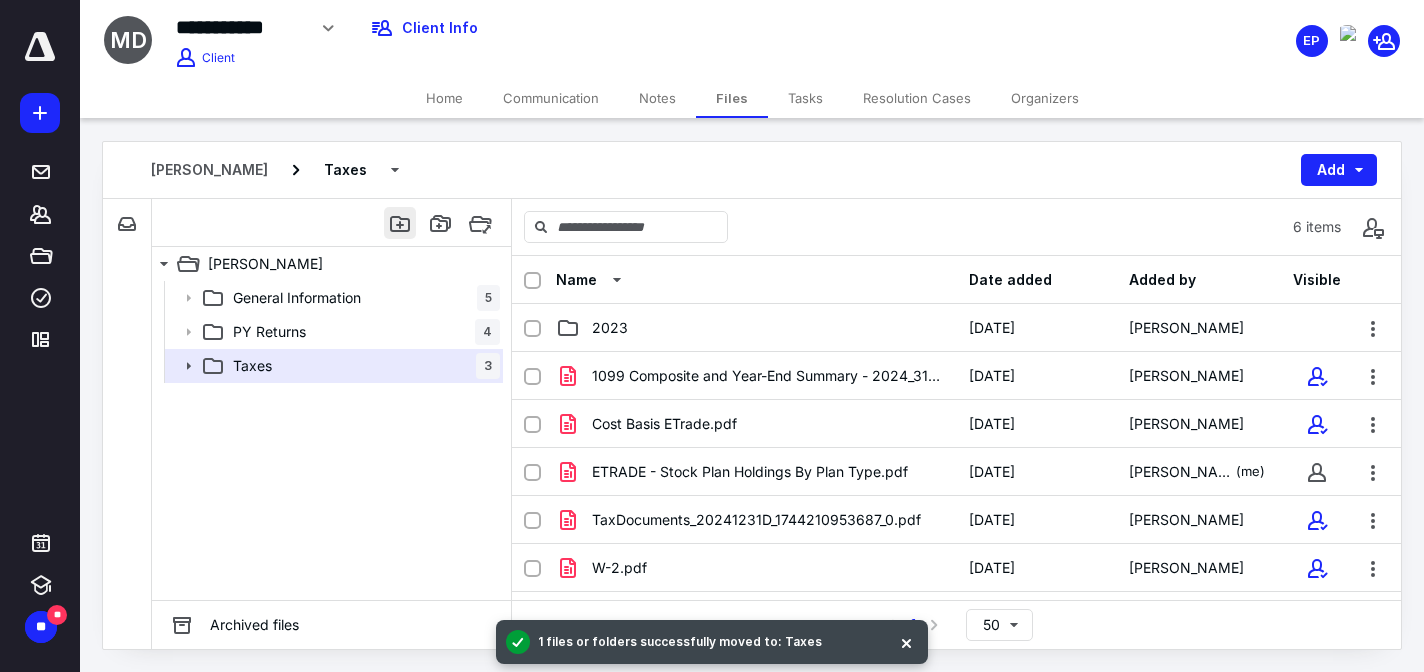 click at bounding box center [400, 223] 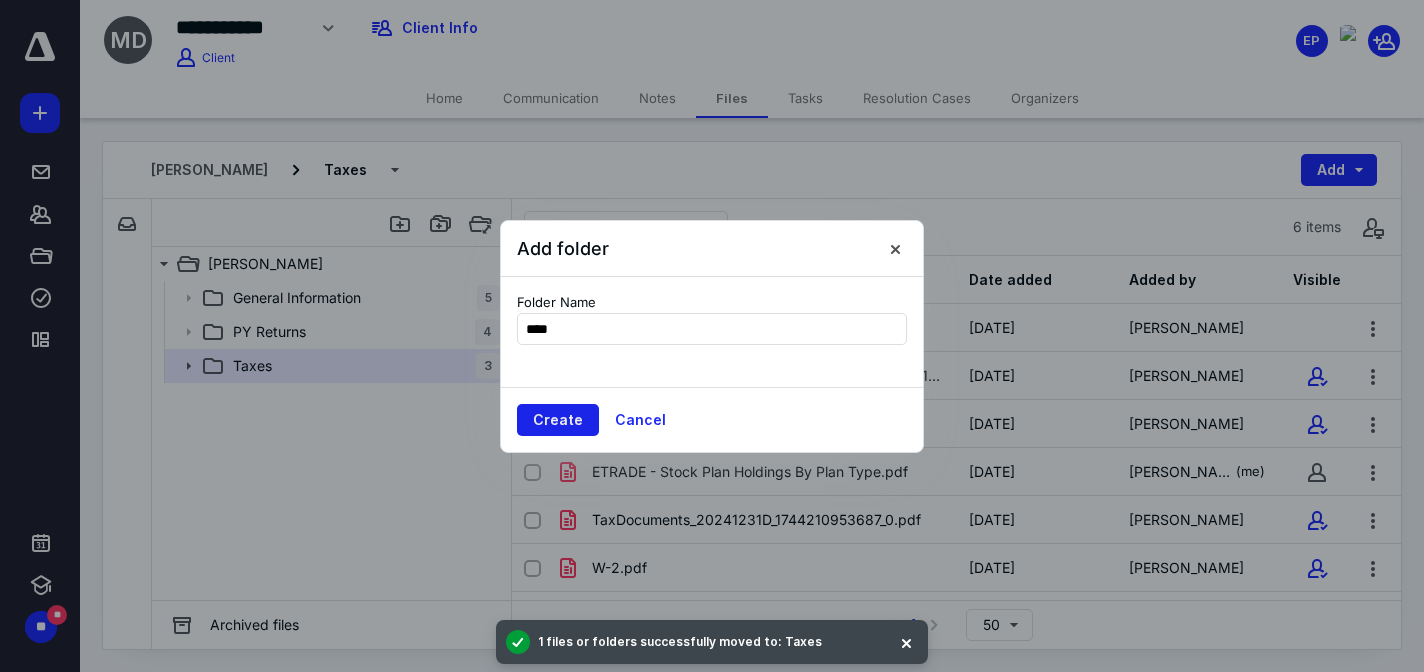 type on "****" 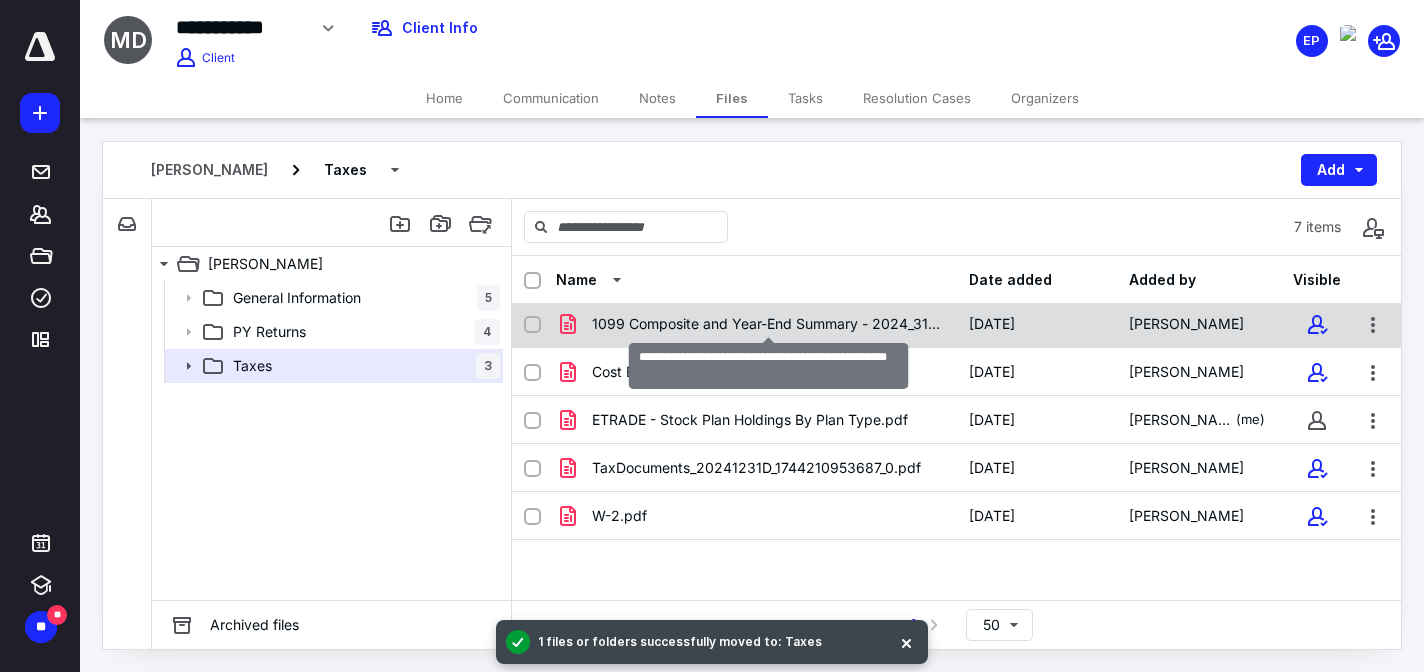scroll, scrollTop: 100, scrollLeft: 0, axis: vertical 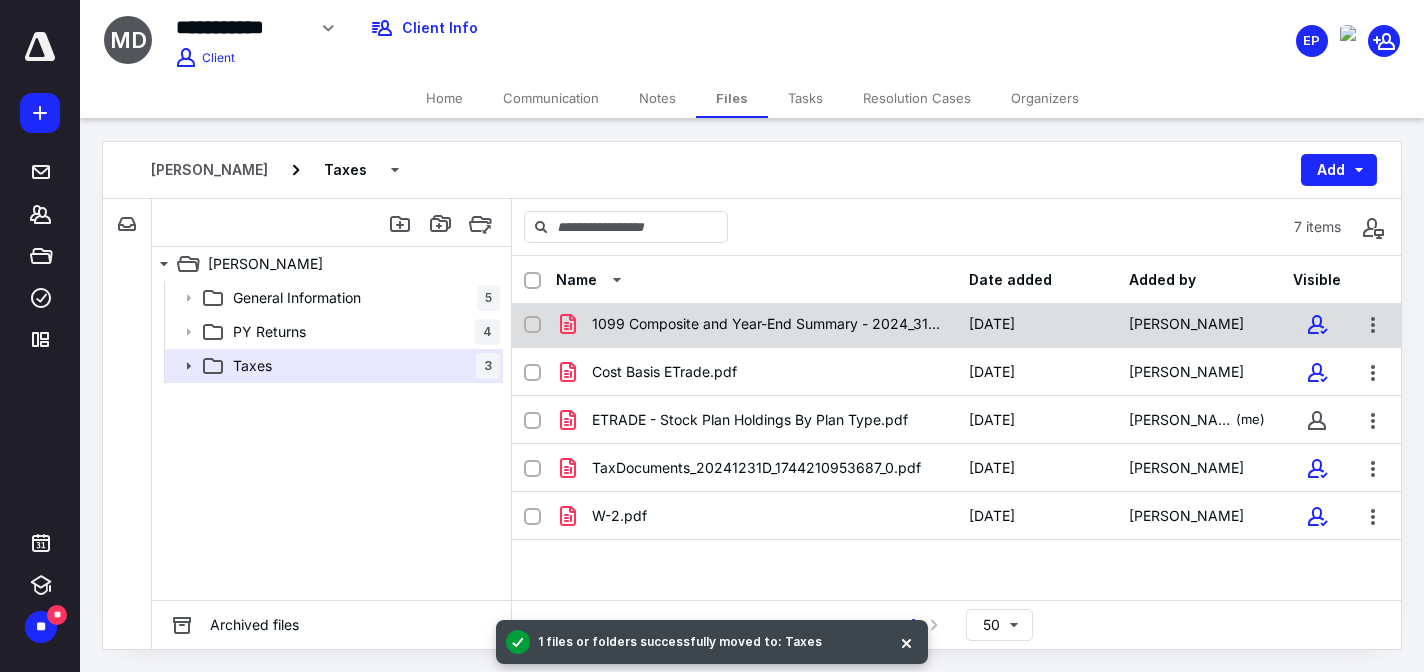 click on "1099 Composite and Year-End Summary - 2024_314.pdf" at bounding box center [768, 324] 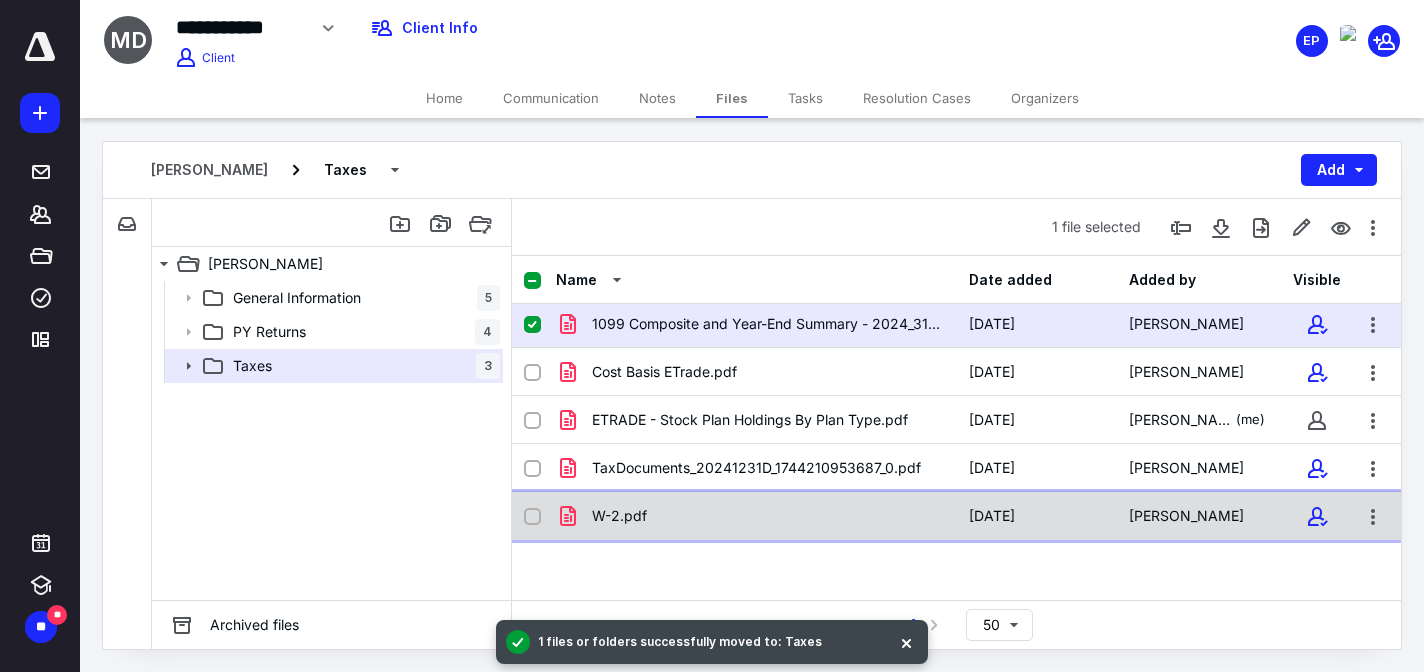 click on "W-2.pdf [DATE] [PERSON_NAME]" at bounding box center [956, 516] 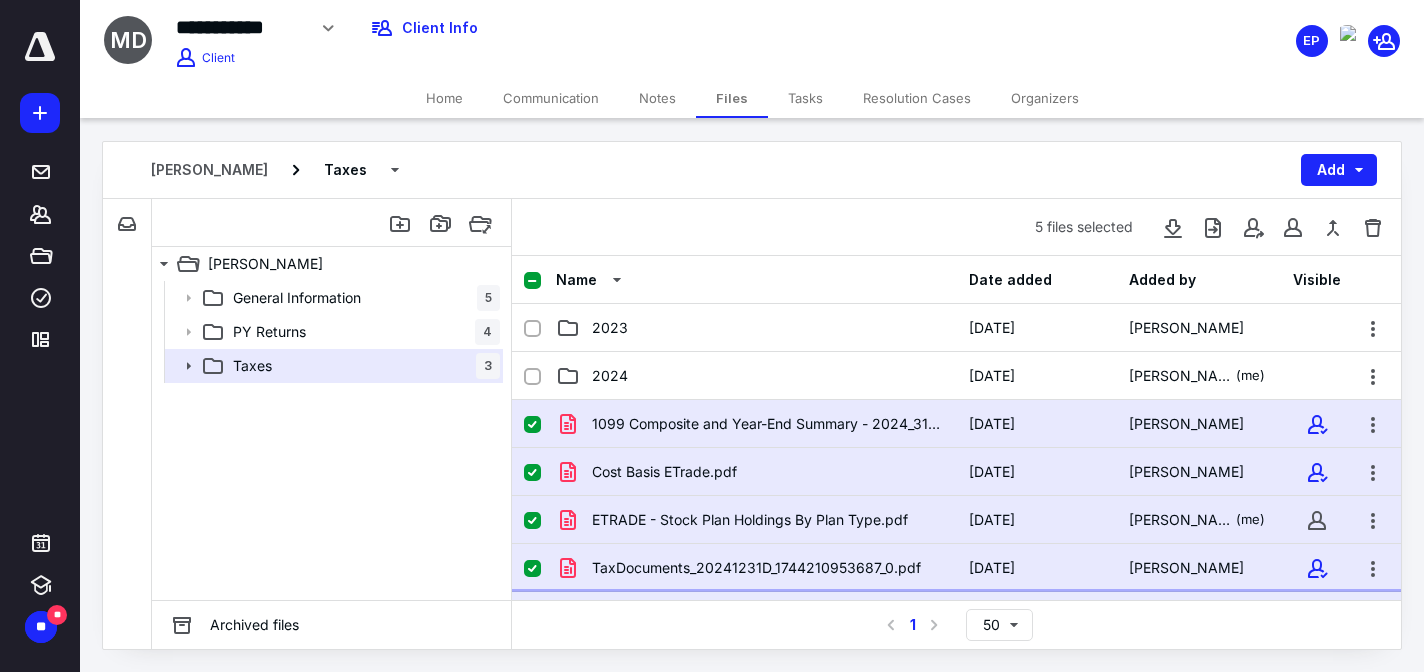 scroll, scrollTop: -1, scrollLeft: 0, axis: vertical 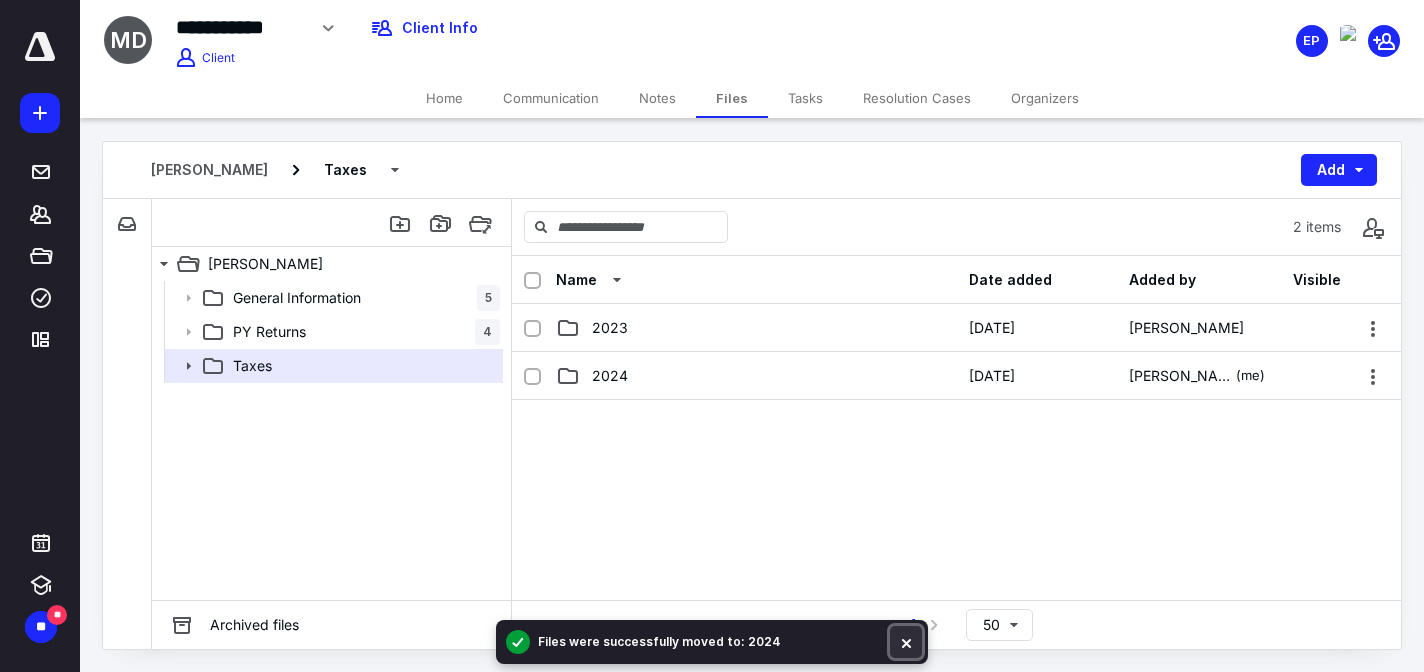 click at bounding box center [906, 642] 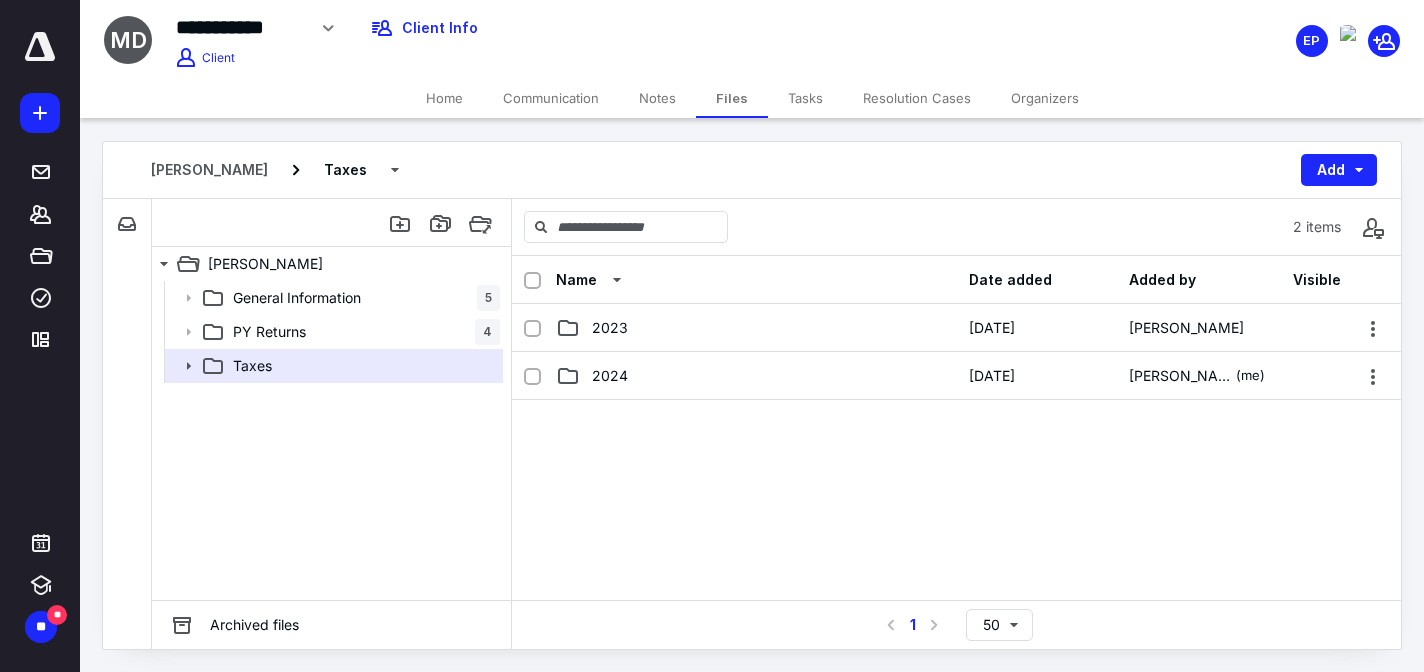click on "**********" at bounding box center [533, 22] 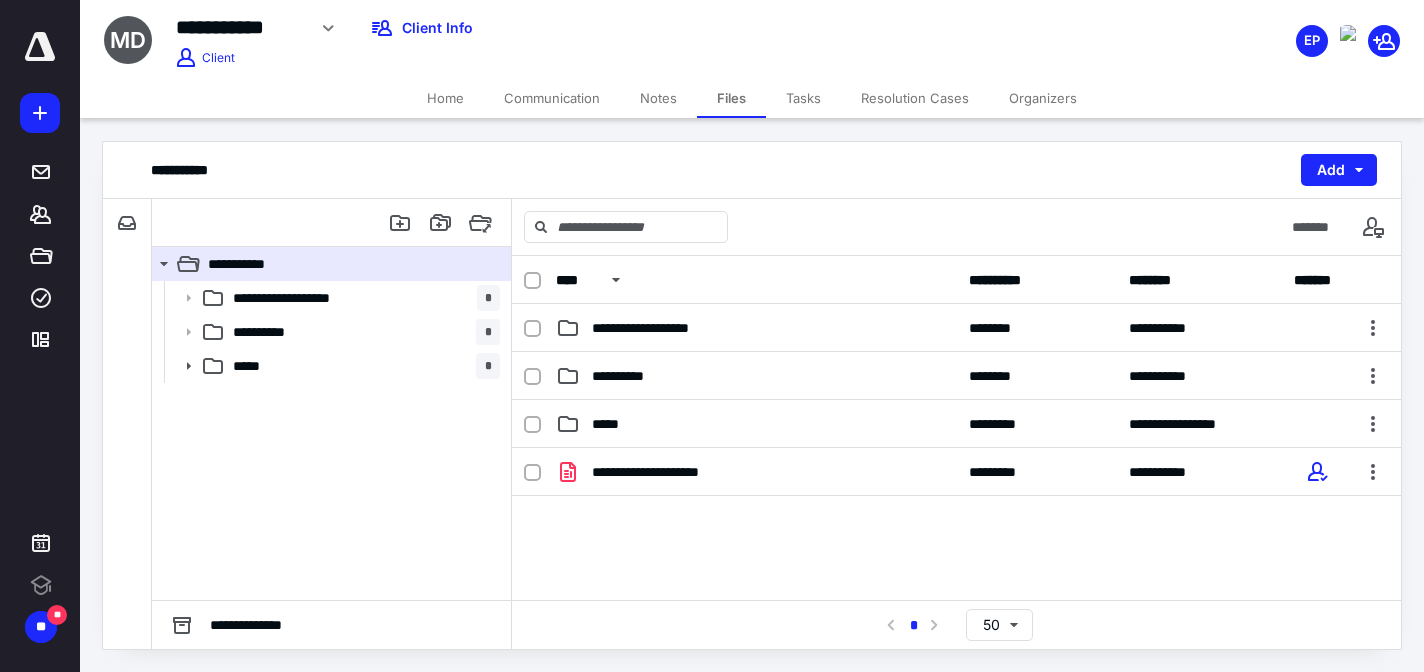 scroll, scrollTop: 0, scrollLeft: 0, axis: both 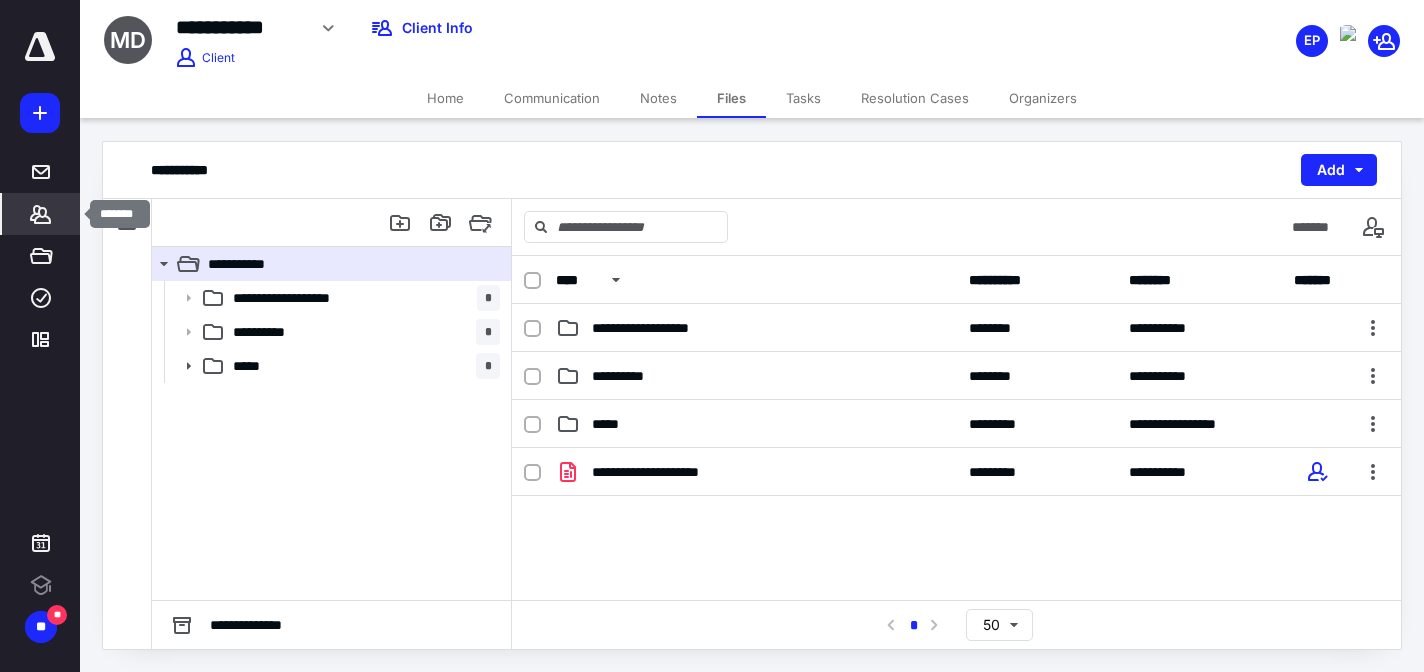 click 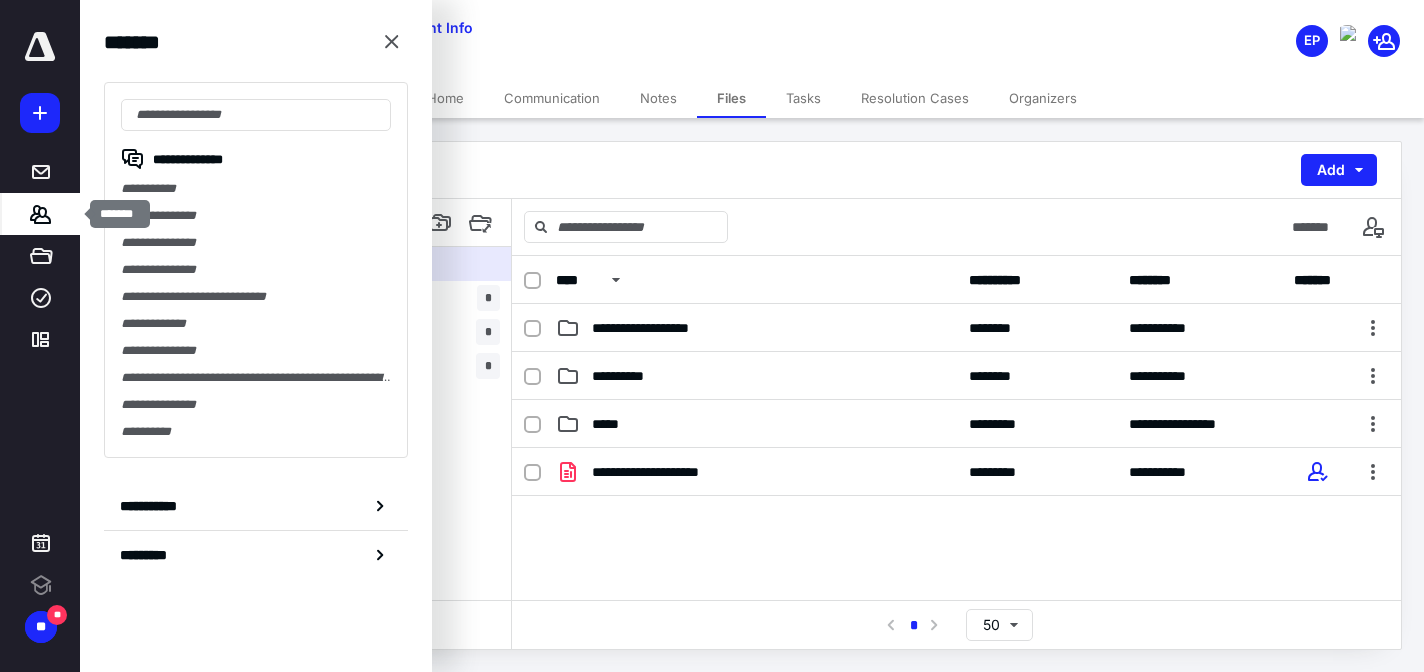 scroll, scrollTop: 0, scrollLeft: 0, axis: both 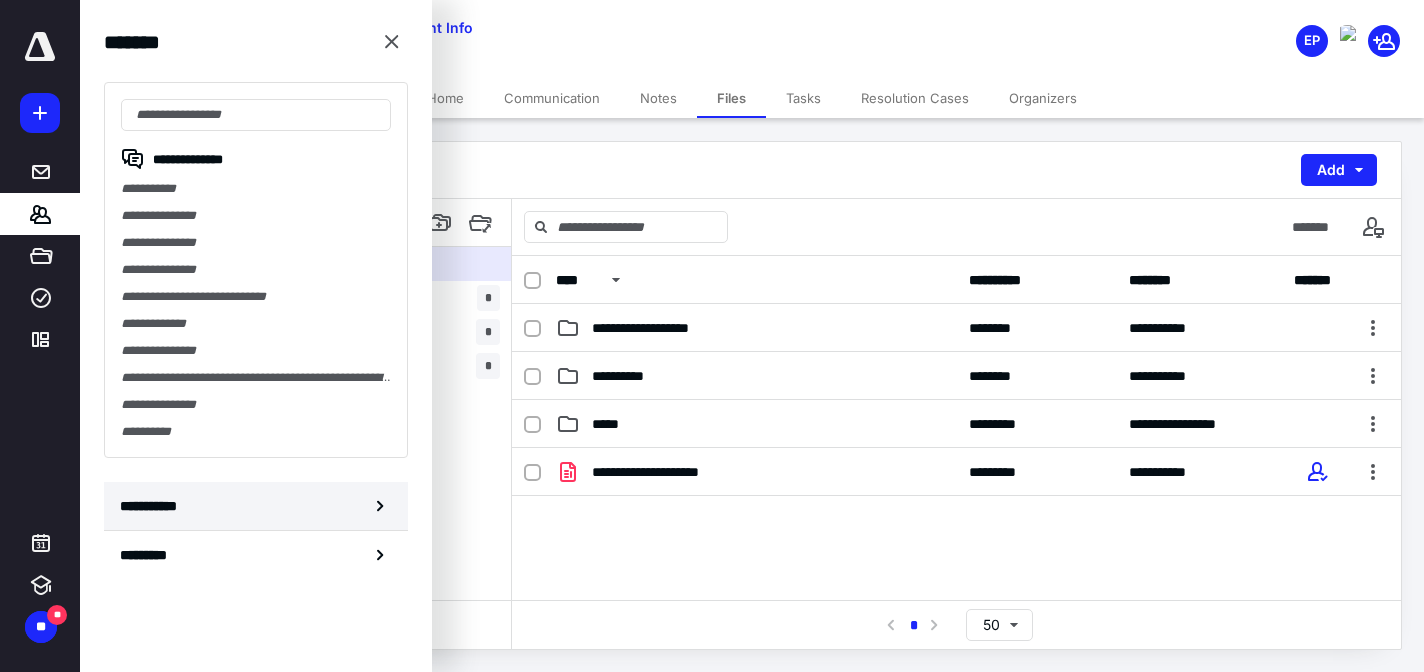click on "**********" at bounding box center [256, 506] 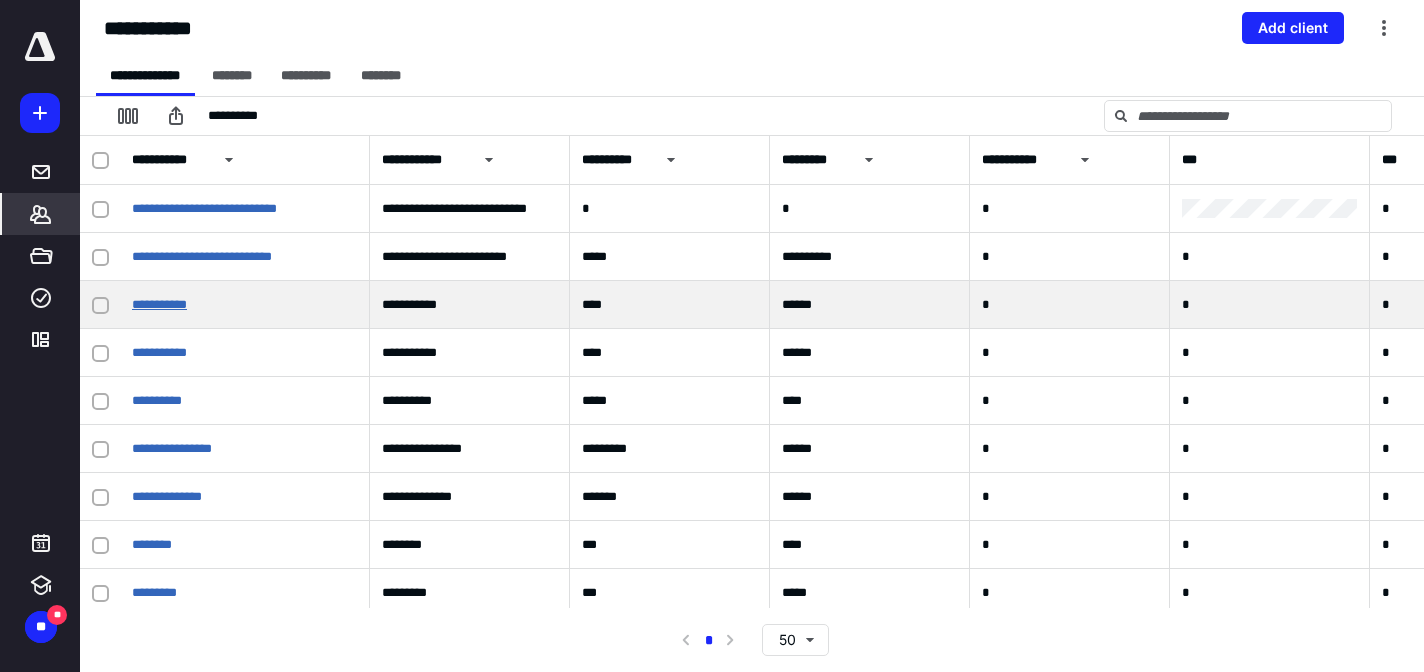 click on "**********" at bounding box center [159, 304] 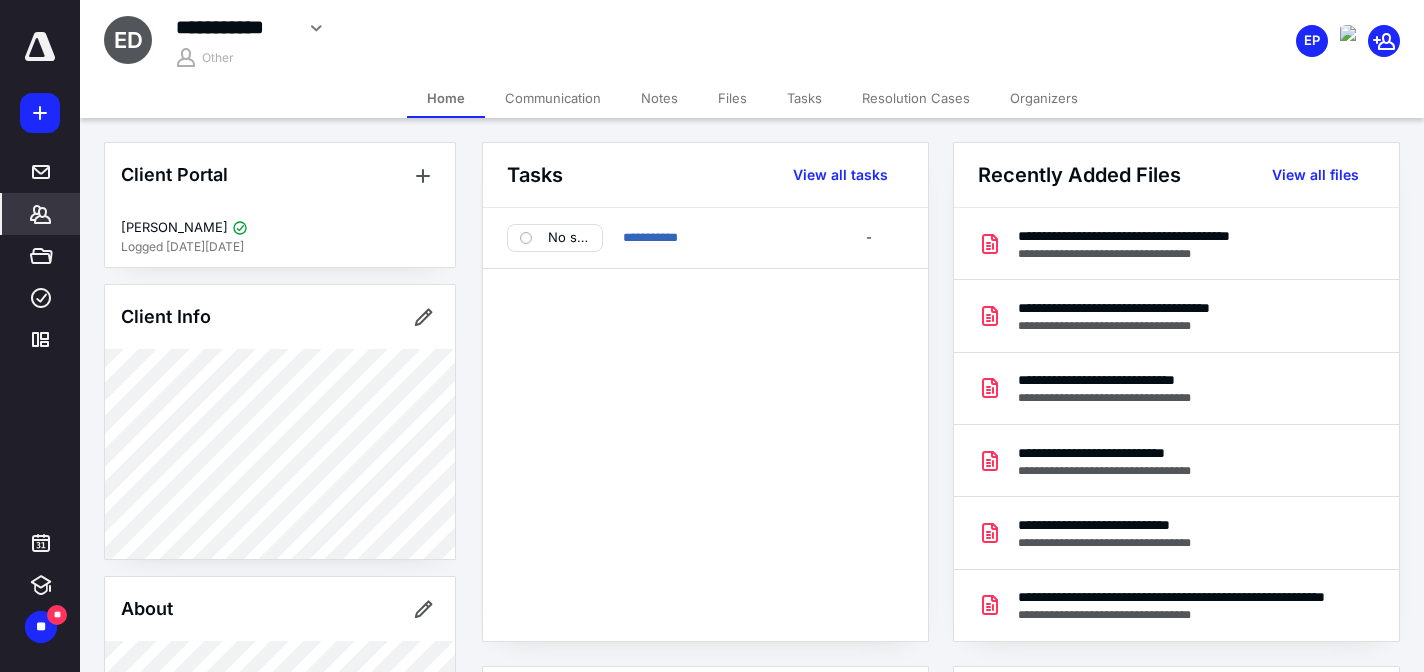 click on "Files" at bounding box center [732, 98] 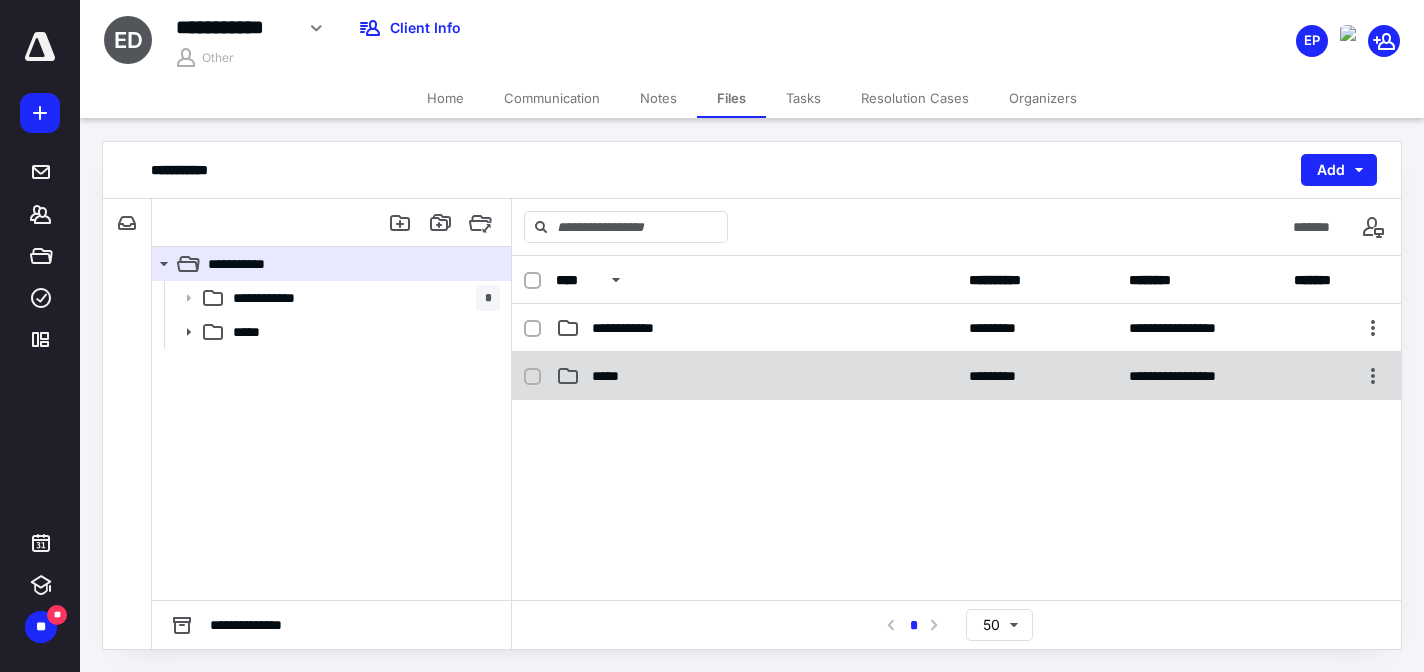 click on "*****" at bounding box center [611, 376] 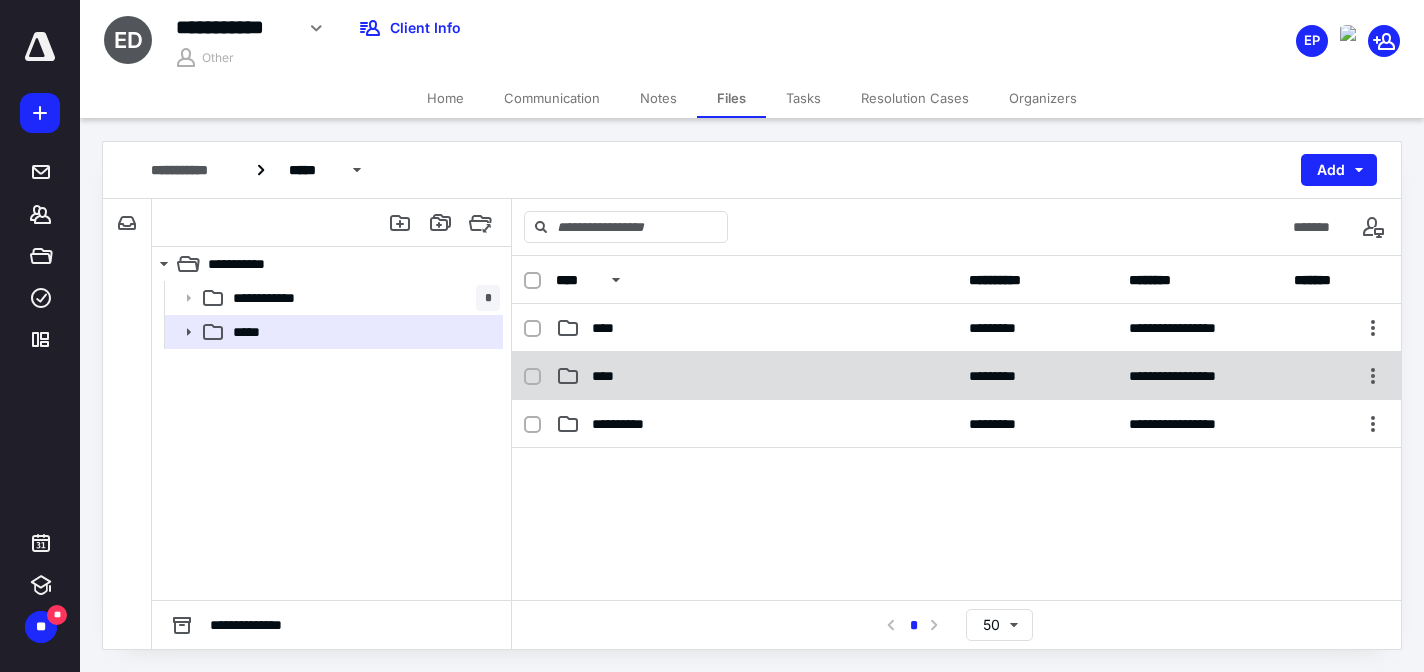 click on "****" at bounding box center (756, 376) 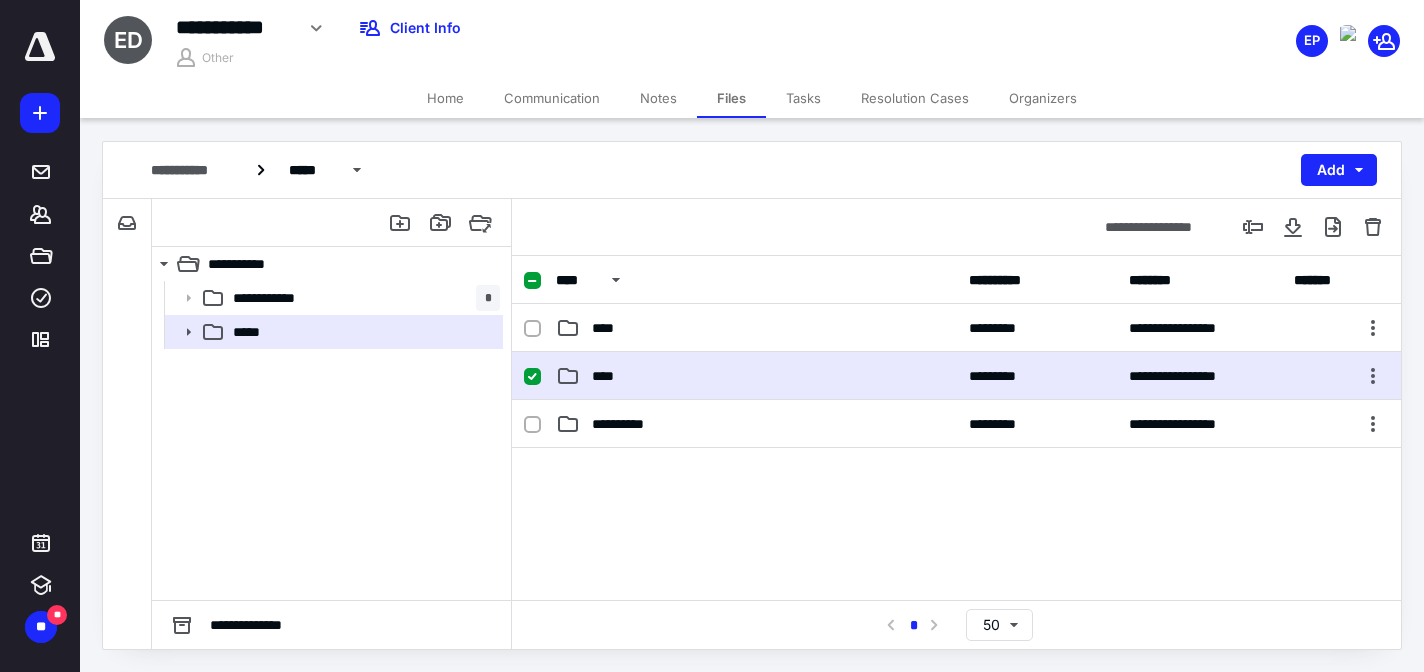 click on "****" at bounding box center (756, 376) 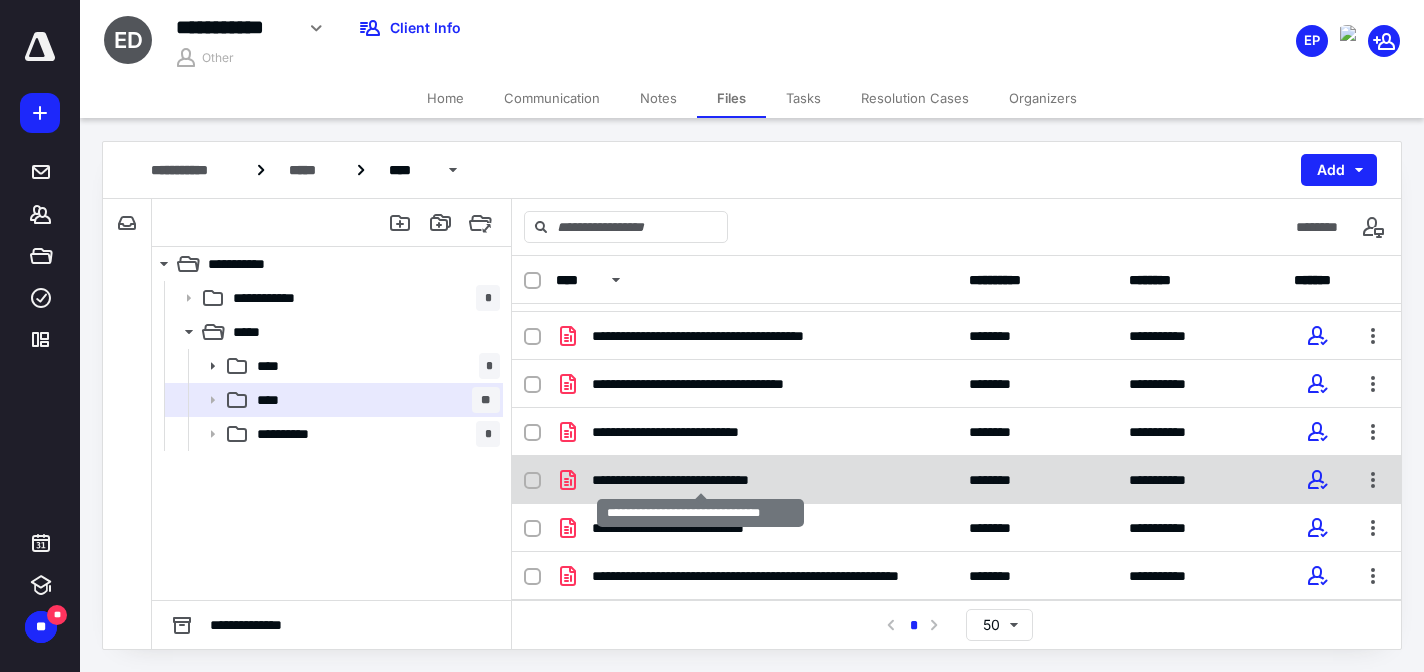scroll, scrollTop: 424, scrollLeft: 0, axis: vertical 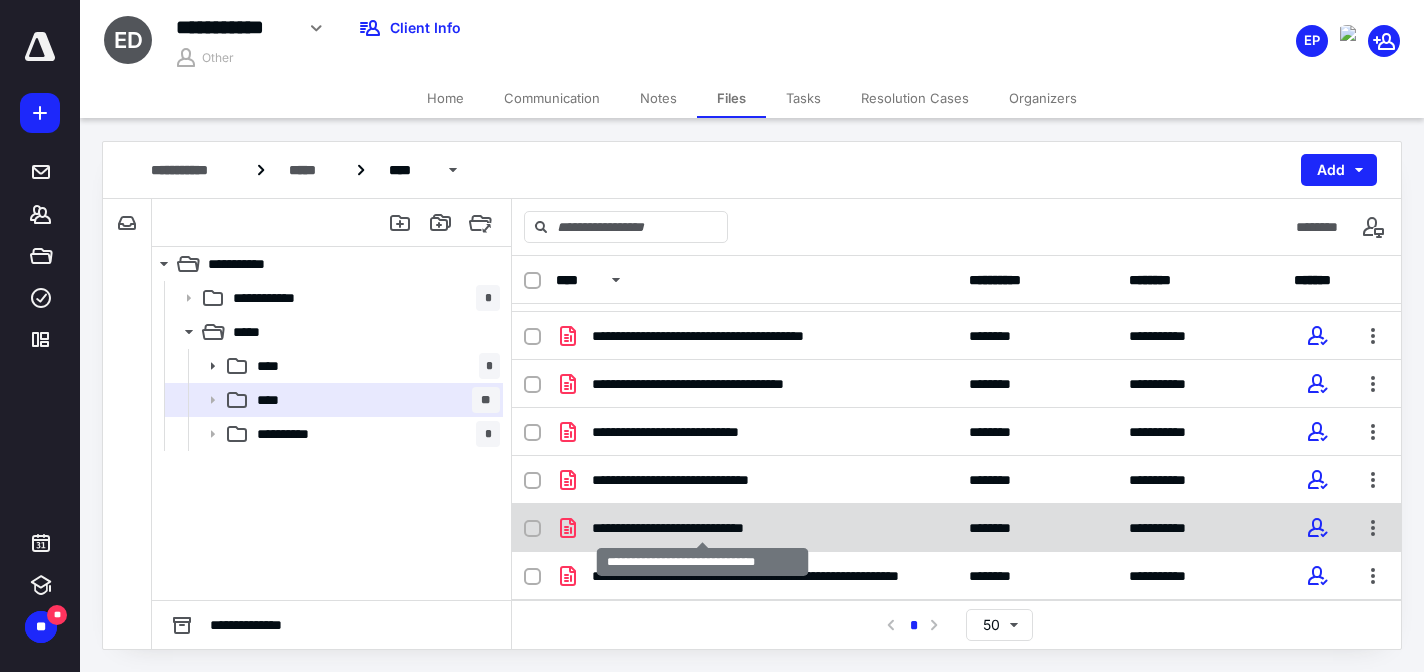click on "**********" at bounding box center [702, 528] 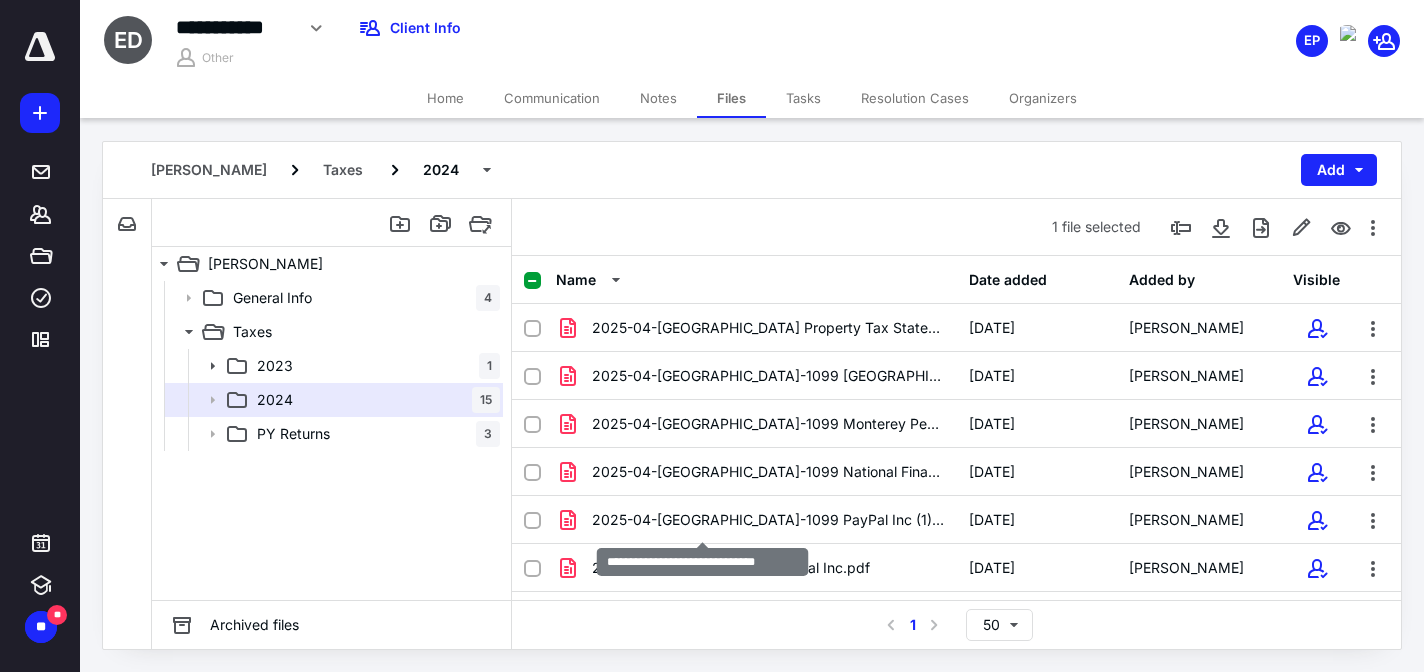 scroll, scrollTop: 424, scrollLeft: 0, axis: vertical 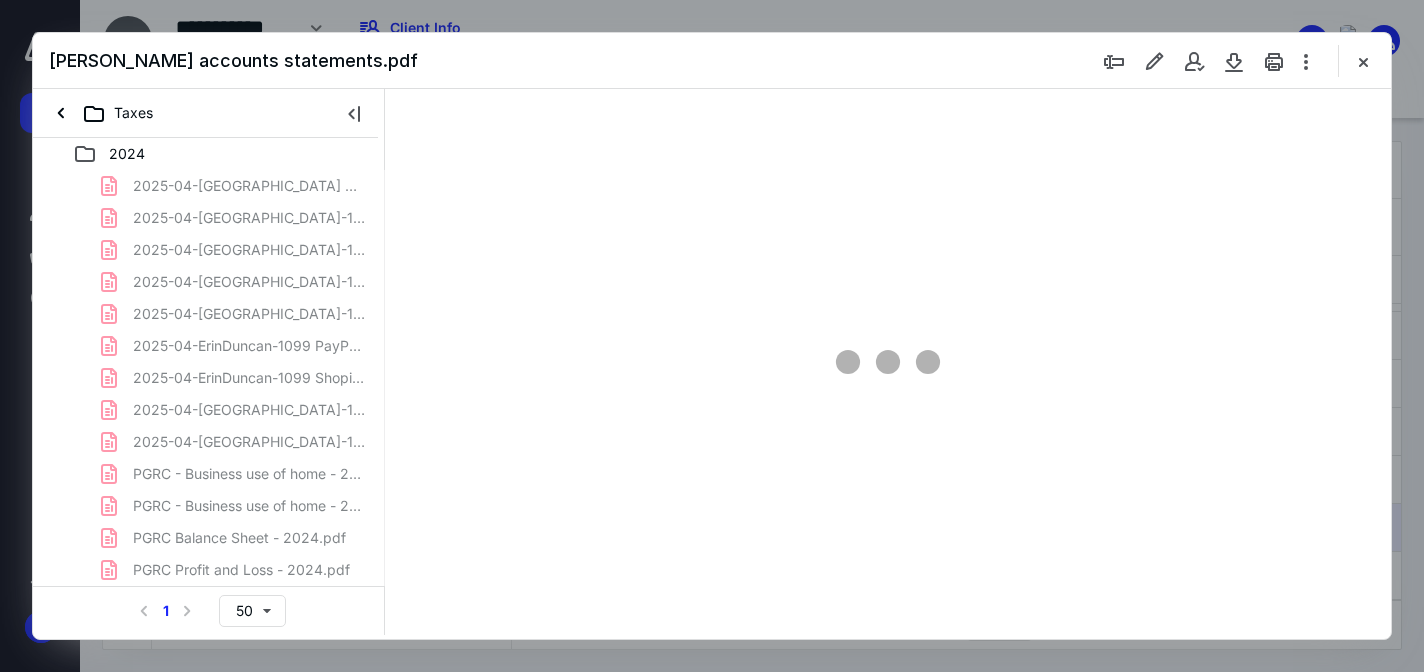 type on "76" 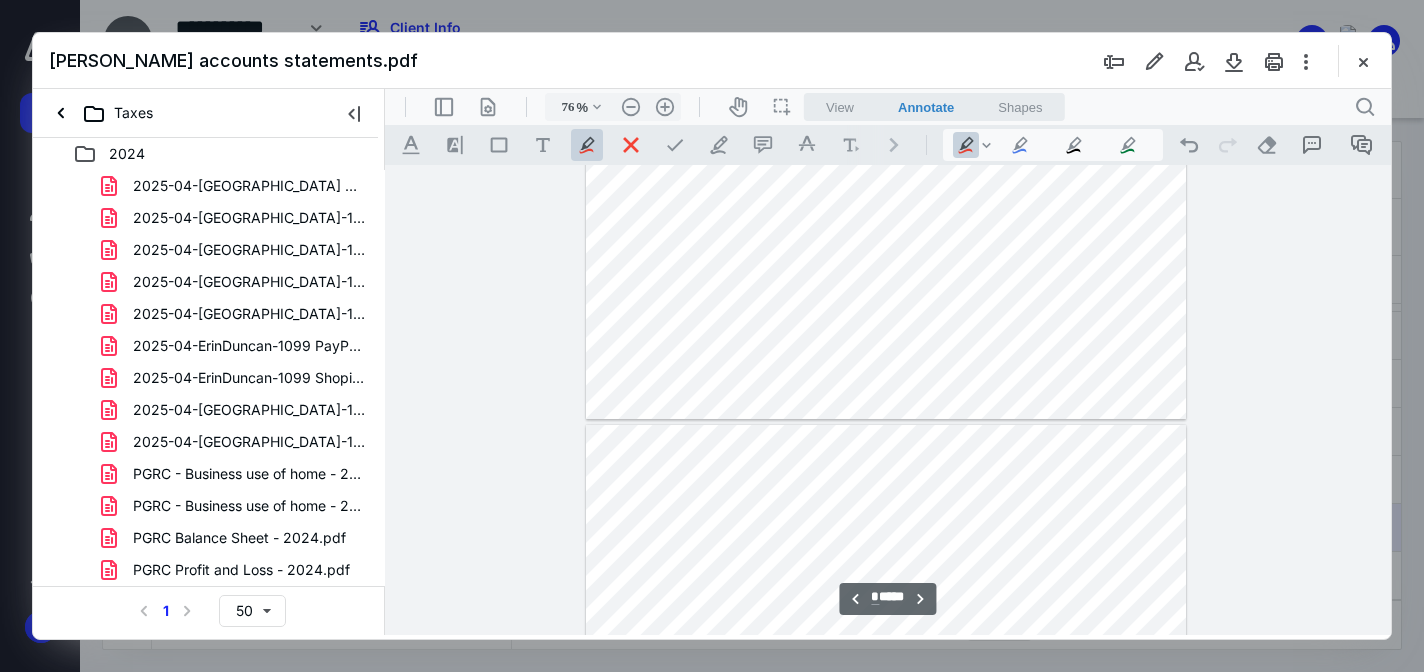 type on "*" 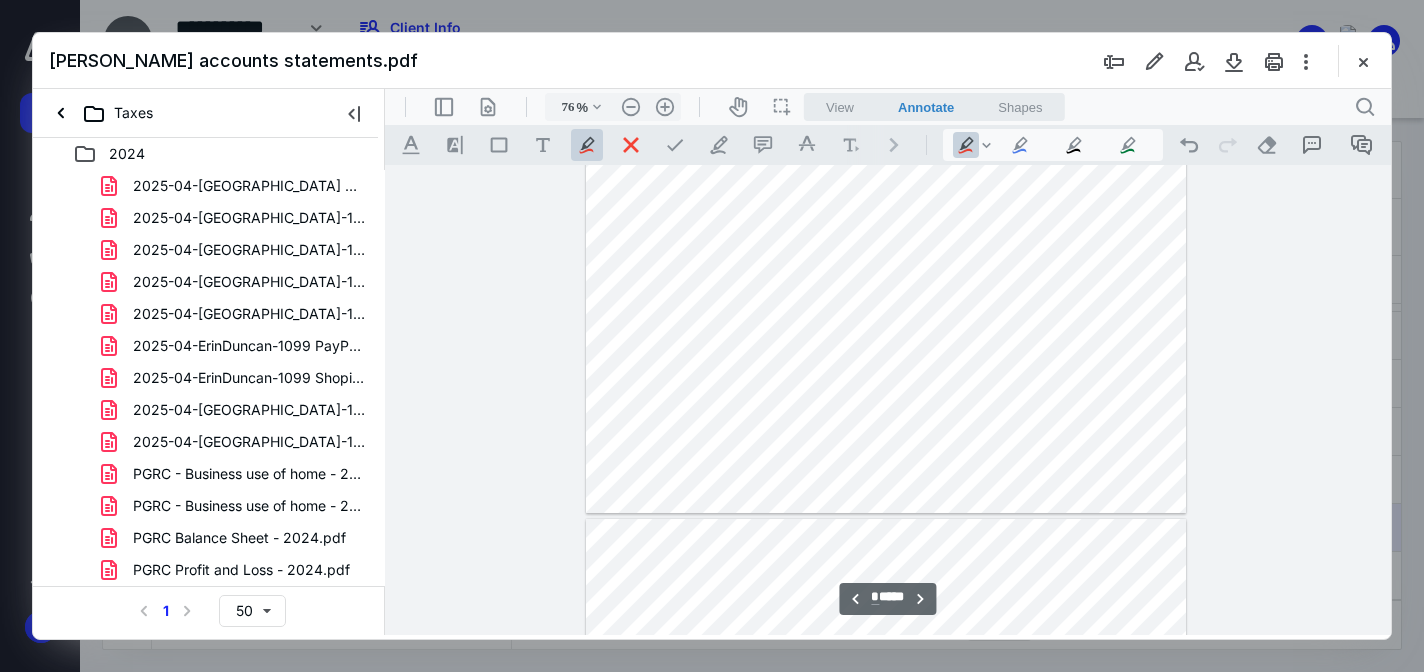 scroll, scrollTop: 2929, scrollLeft: 0, axis: vertical 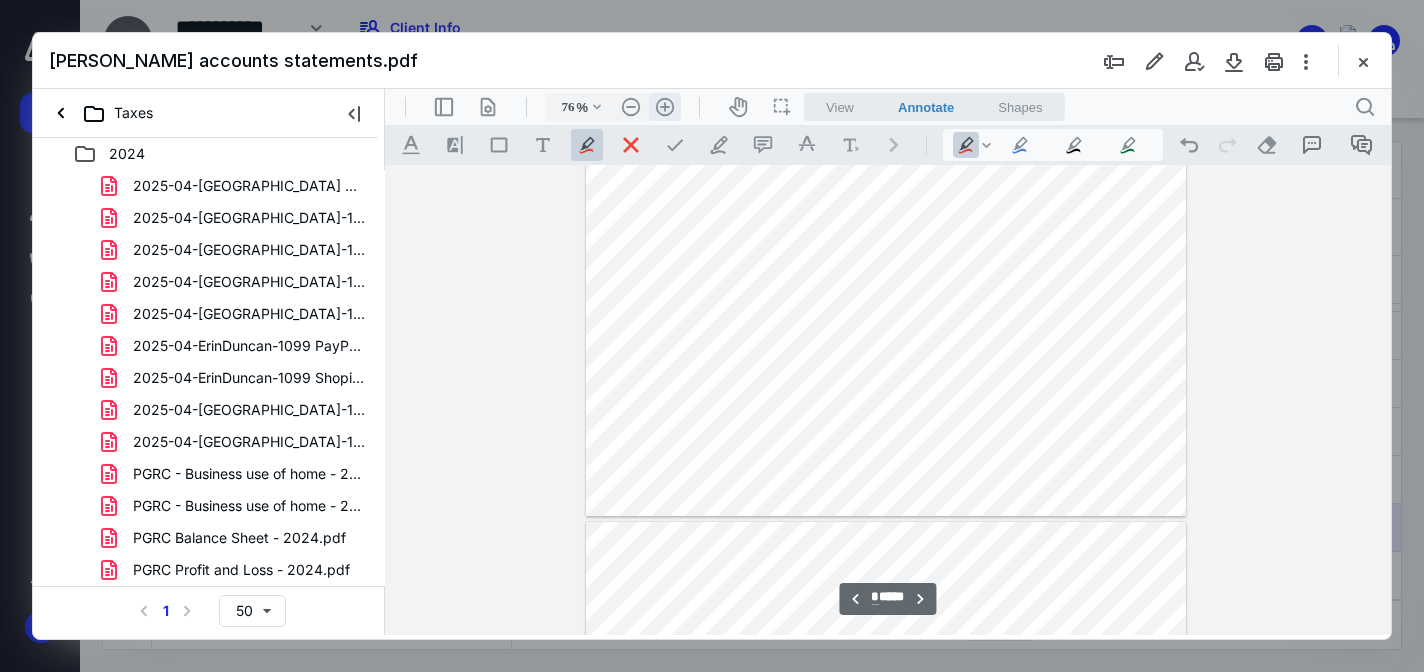 click on ".cls-1{fill:#abb0c4;} icon - header - zoom - in - line" at bounding box center [665, 107] 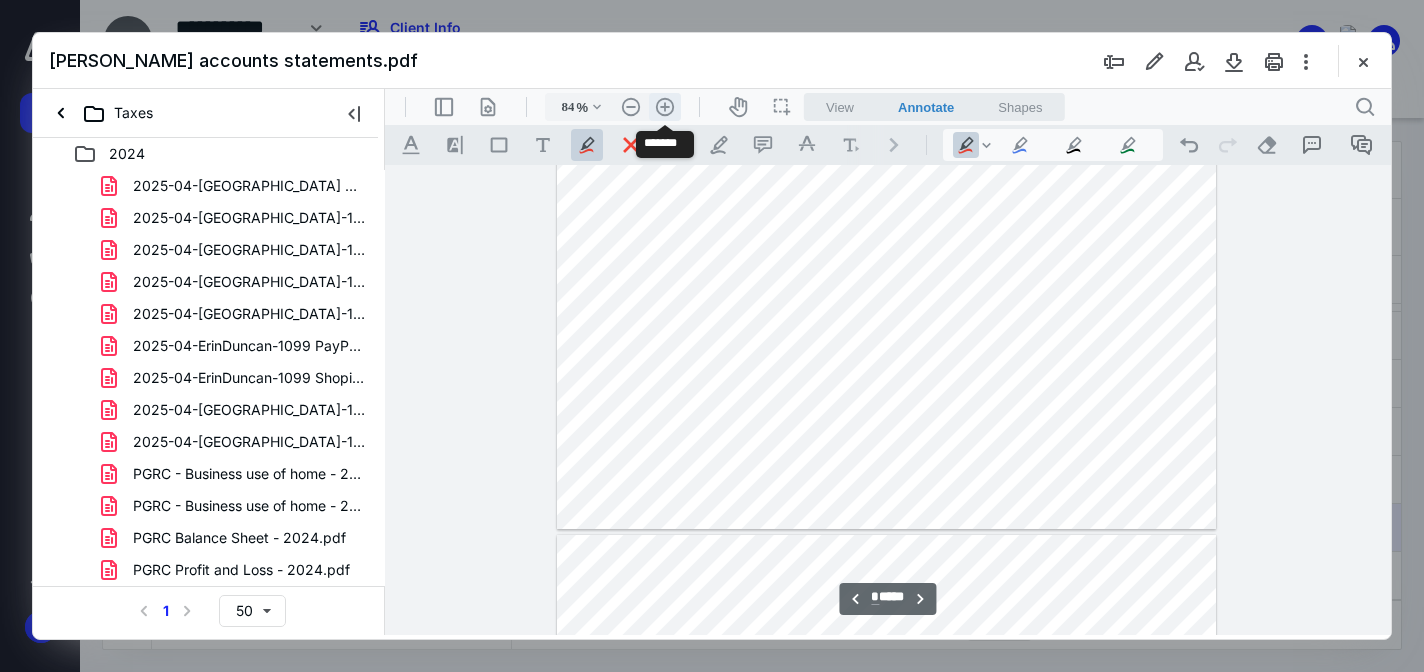 click on ".cls-1{fill:#abb0c4;} icon - header - zoom - in - line" at bounding box center [665, 107] 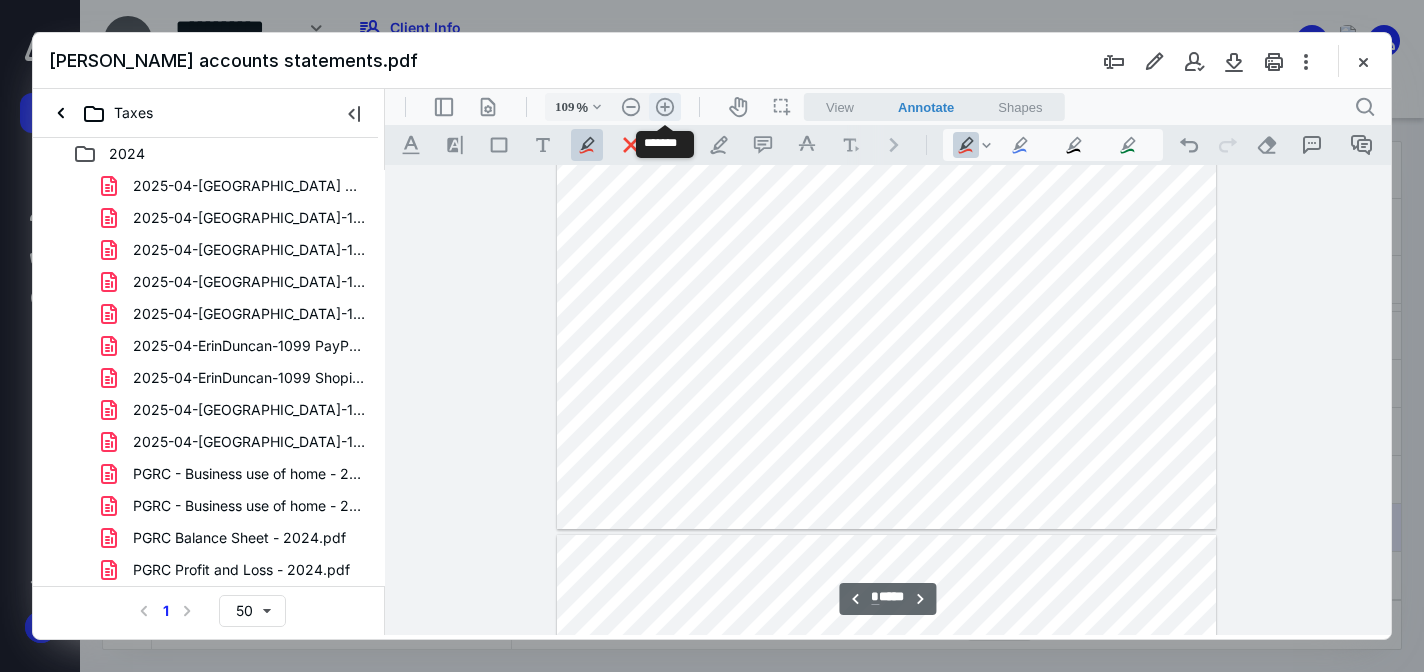 scroll, scrollTop: 4268, scrollLeft: 0, axis: vertical 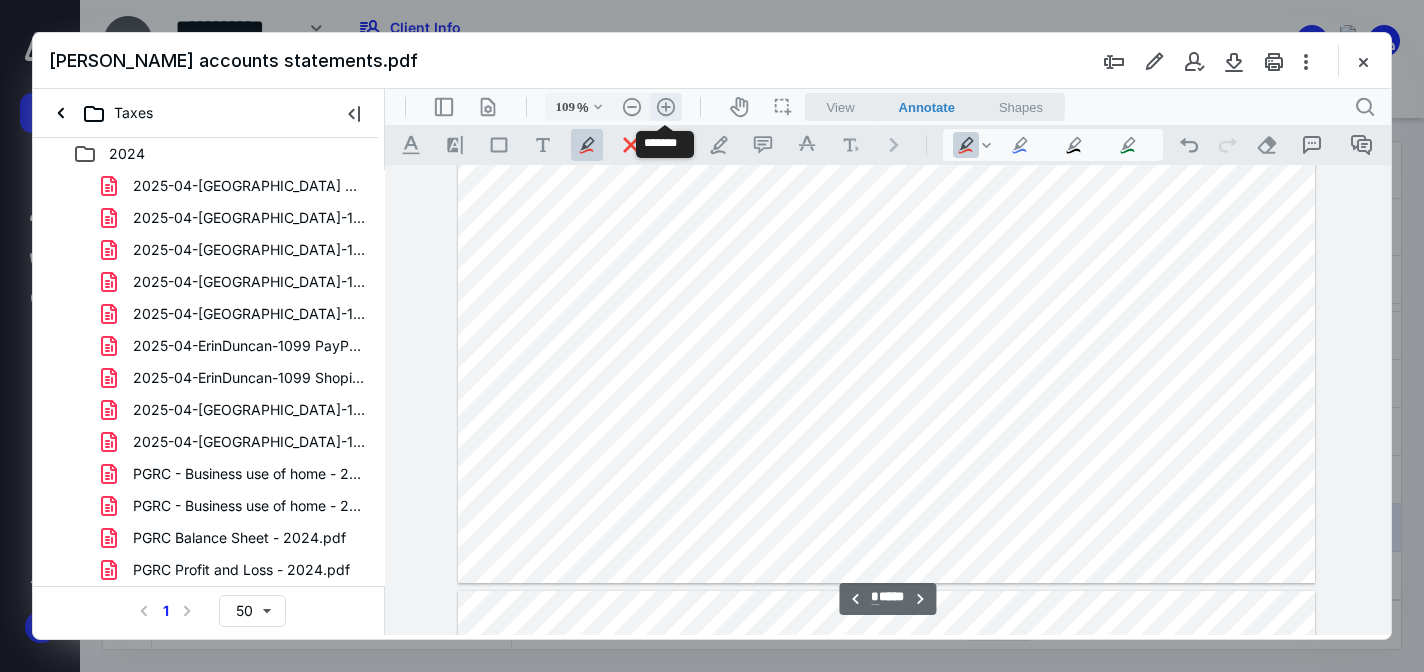 click on ".cls-1{fill:#abb0c4;} icon - header - zoom - in - line" at bounding box center [666, 107] 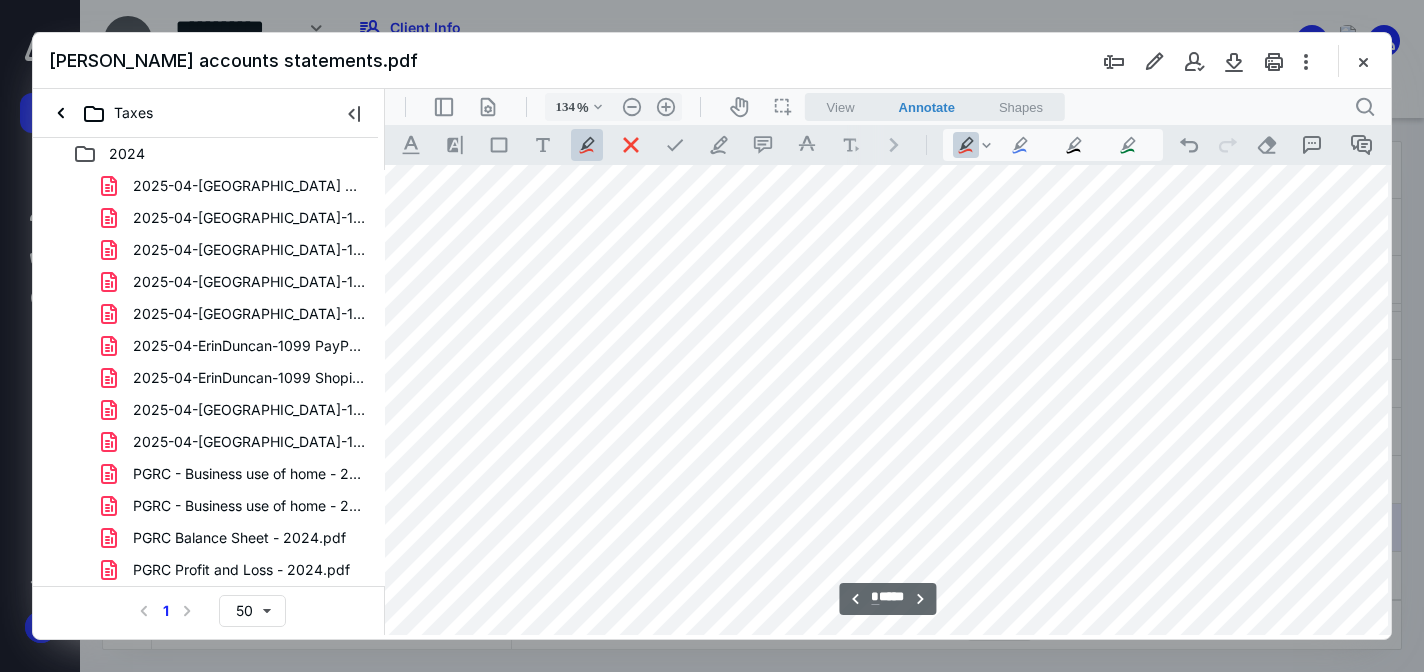 scroll, scrollTop: 6702, scrollLeft: 32, axis: both 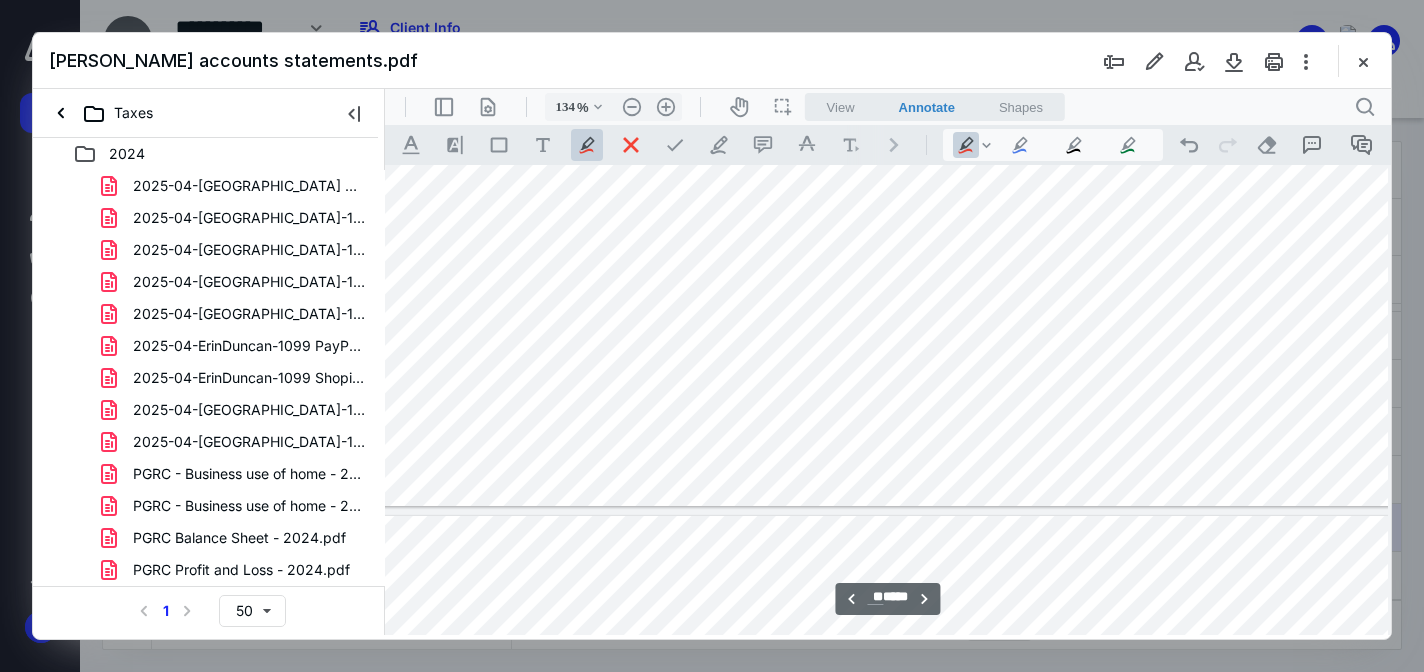 type on "**" 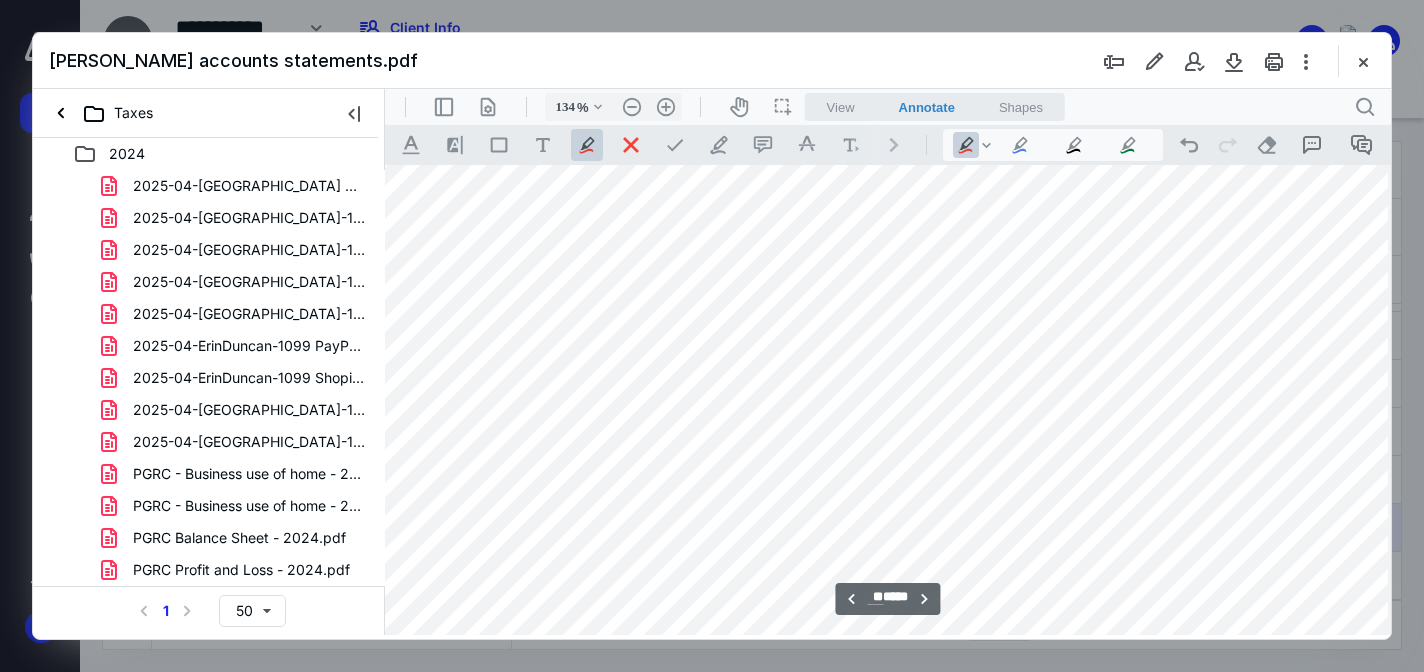 scroll, scrollTop: 8406, scrollLeft: 23, axis: both 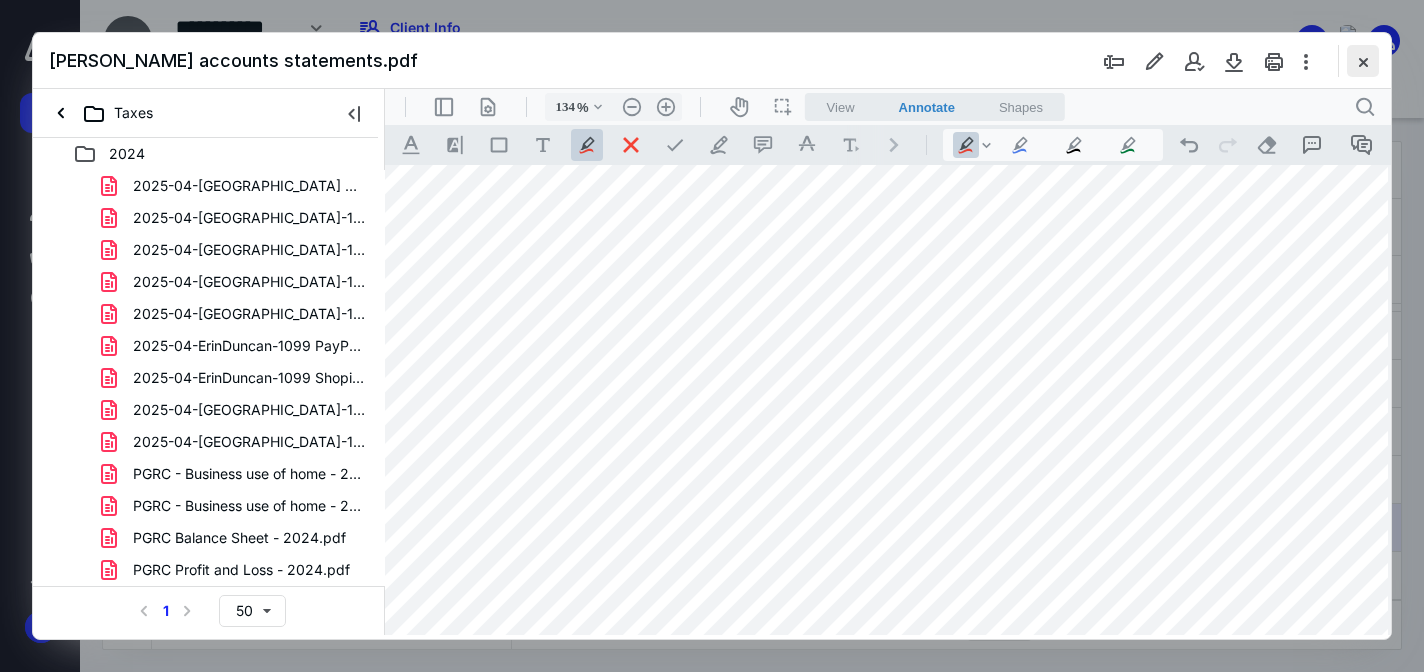 click at bounding box center [1363, 61] 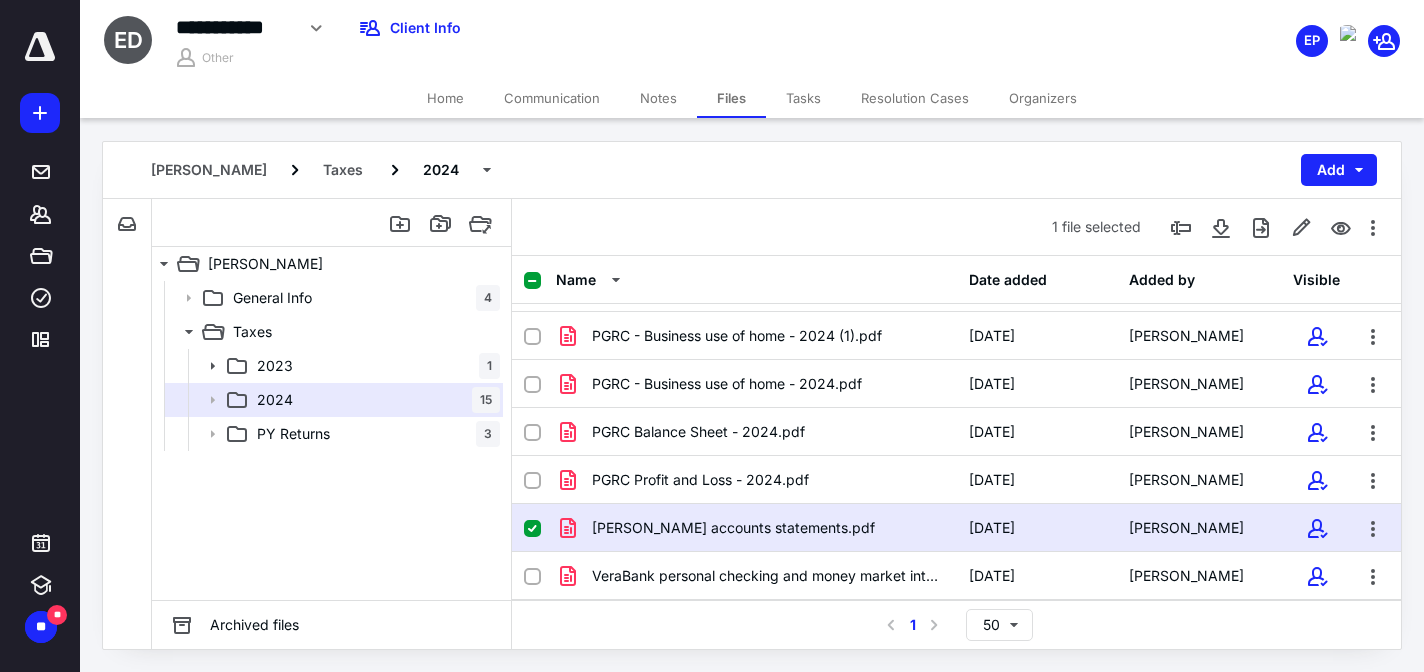 click on "Home" at bounding box center (445, 98) 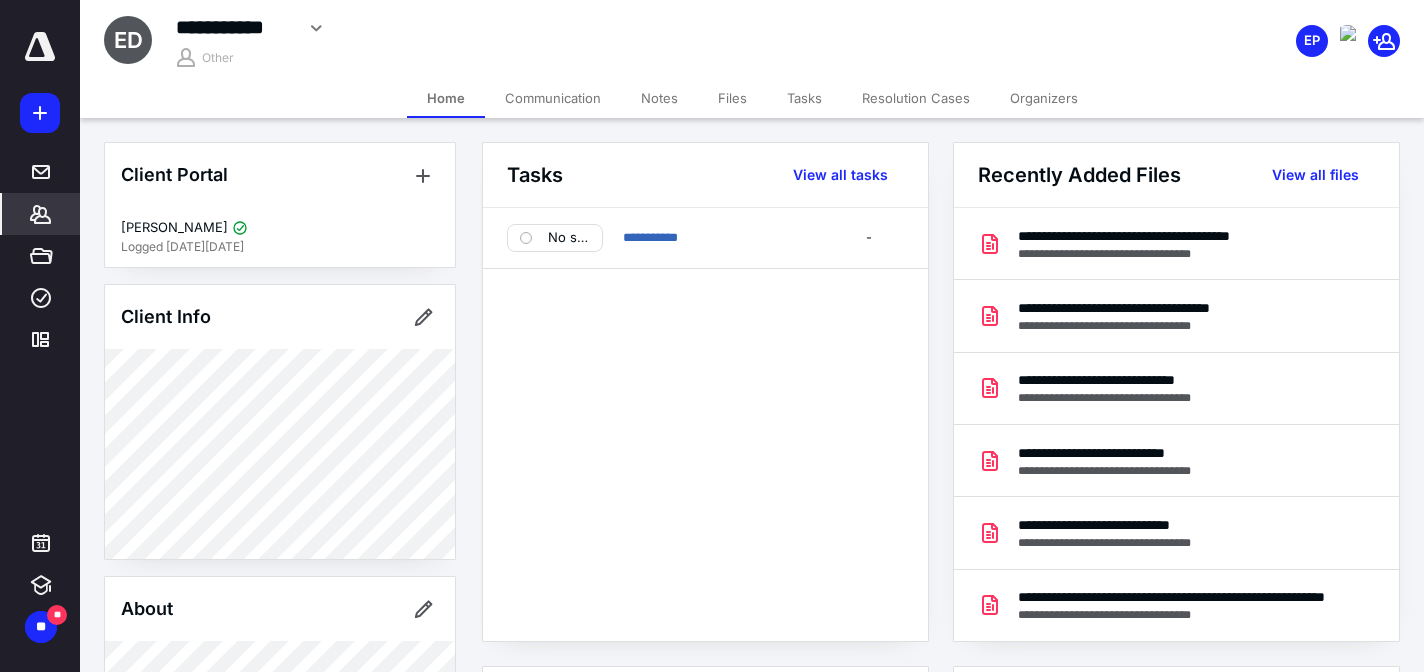 click on "Files" at bounding box center (732, 98) 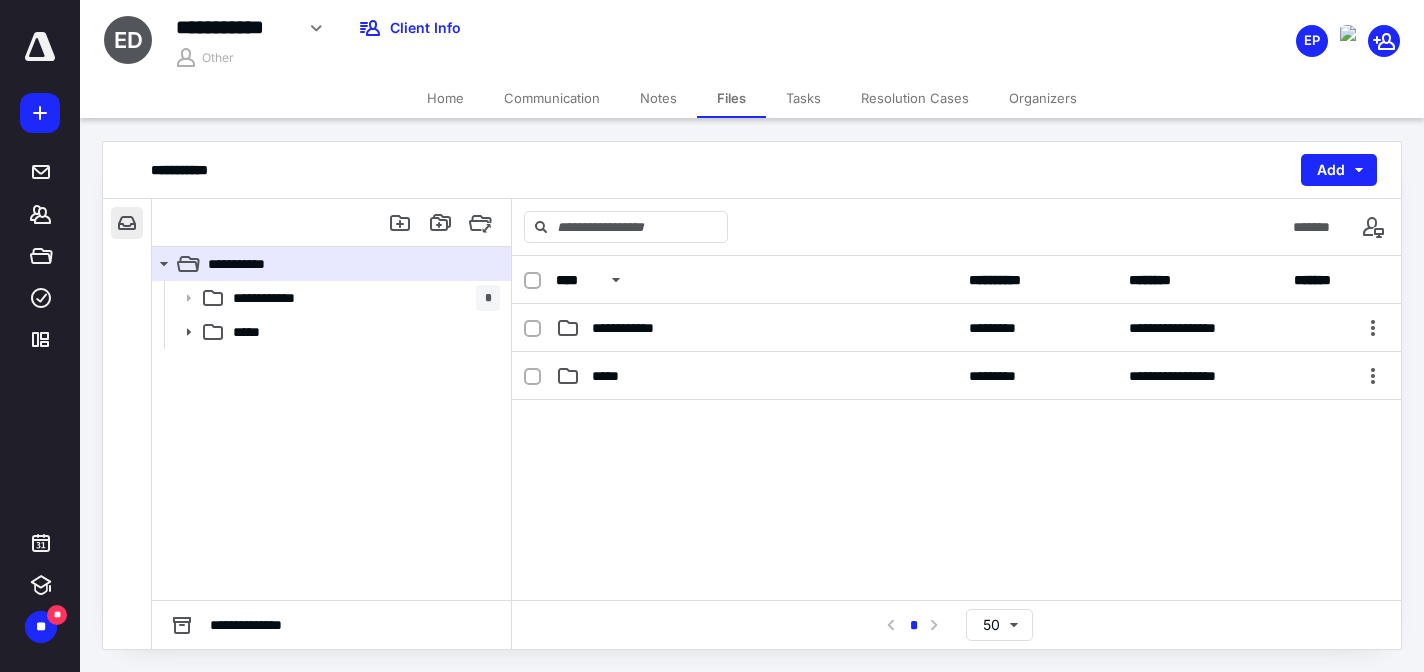 click at bounding box center (127, 223) 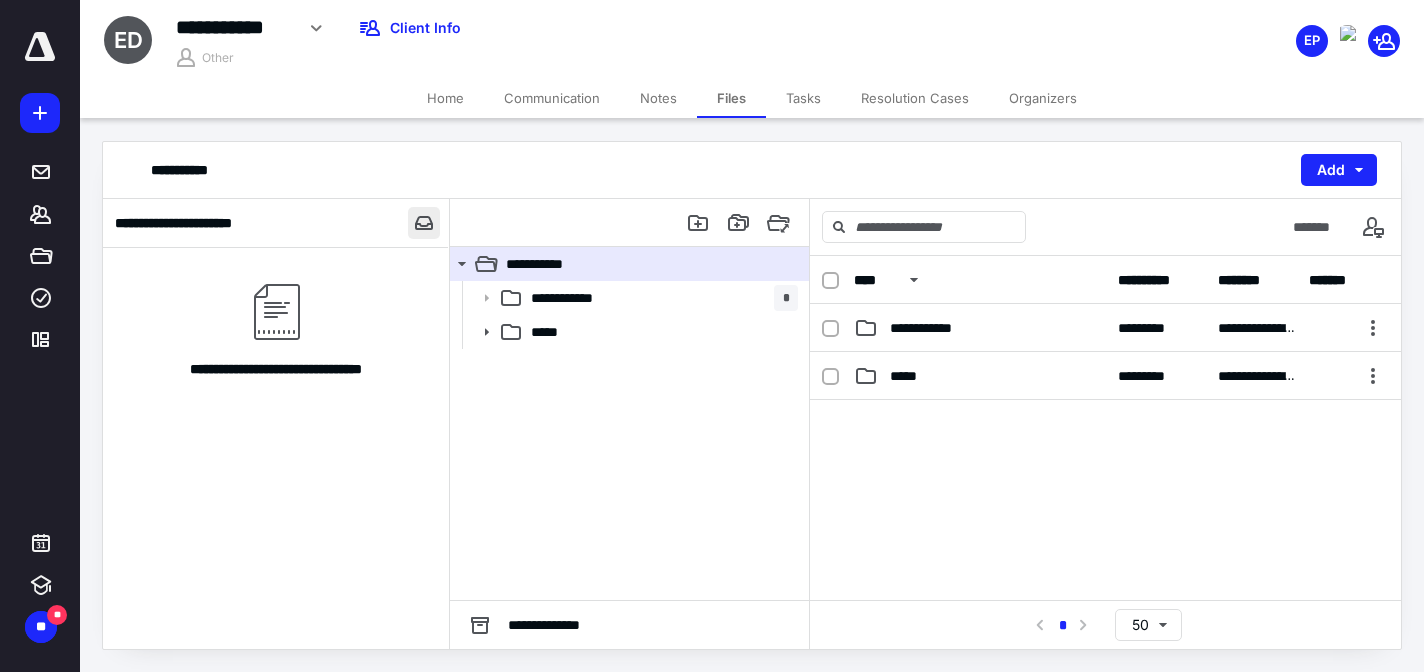 click at bounding box center (424, 223) 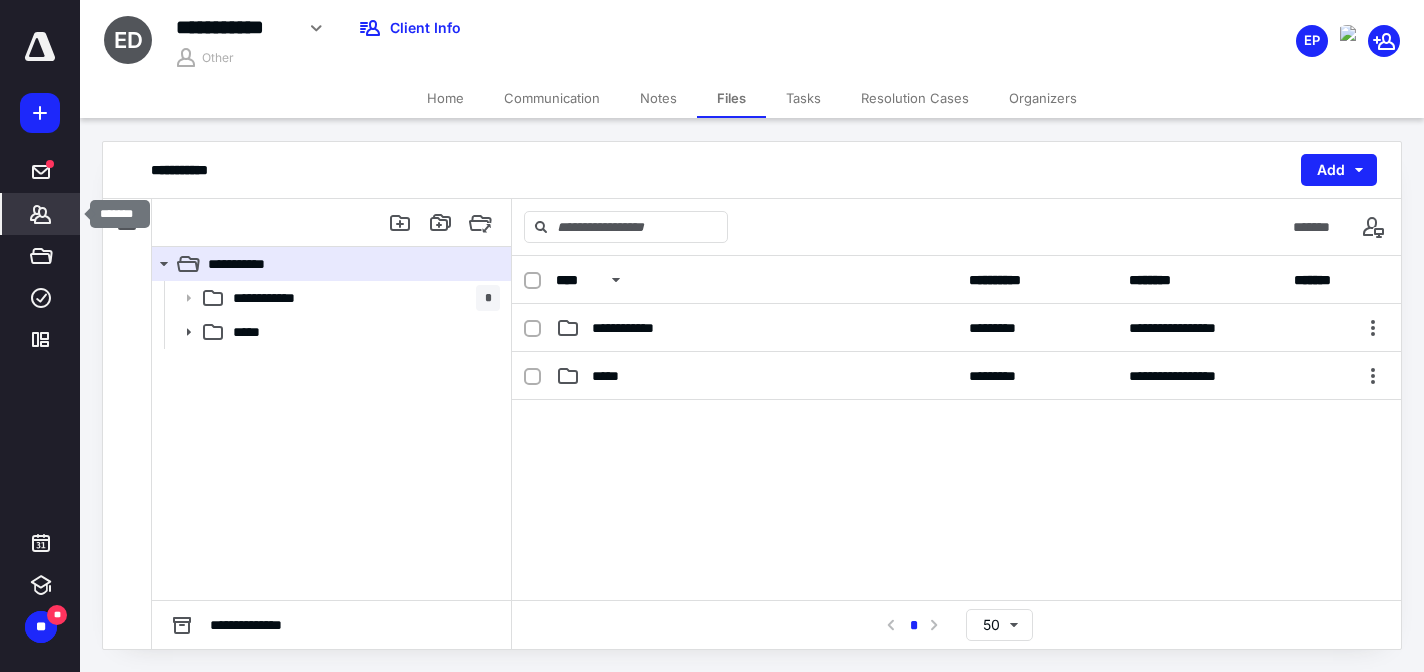click 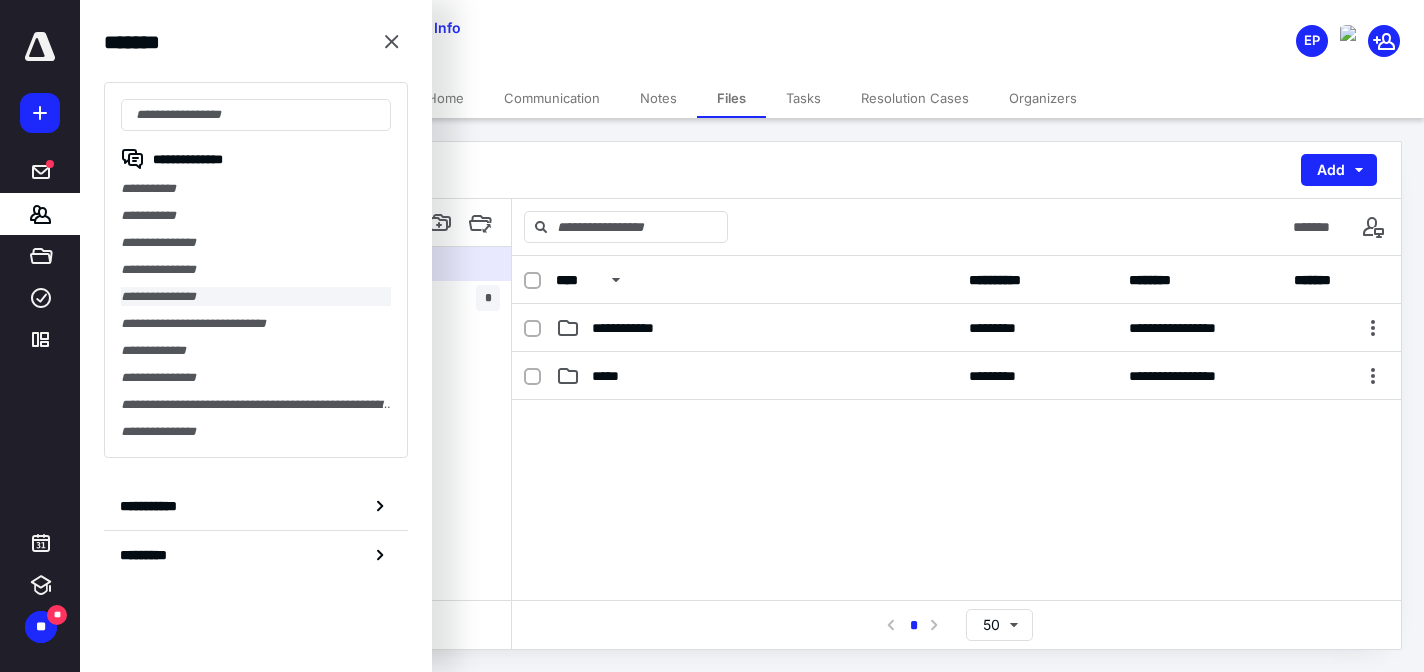 click on "**********" at bounding box center [256, 296] 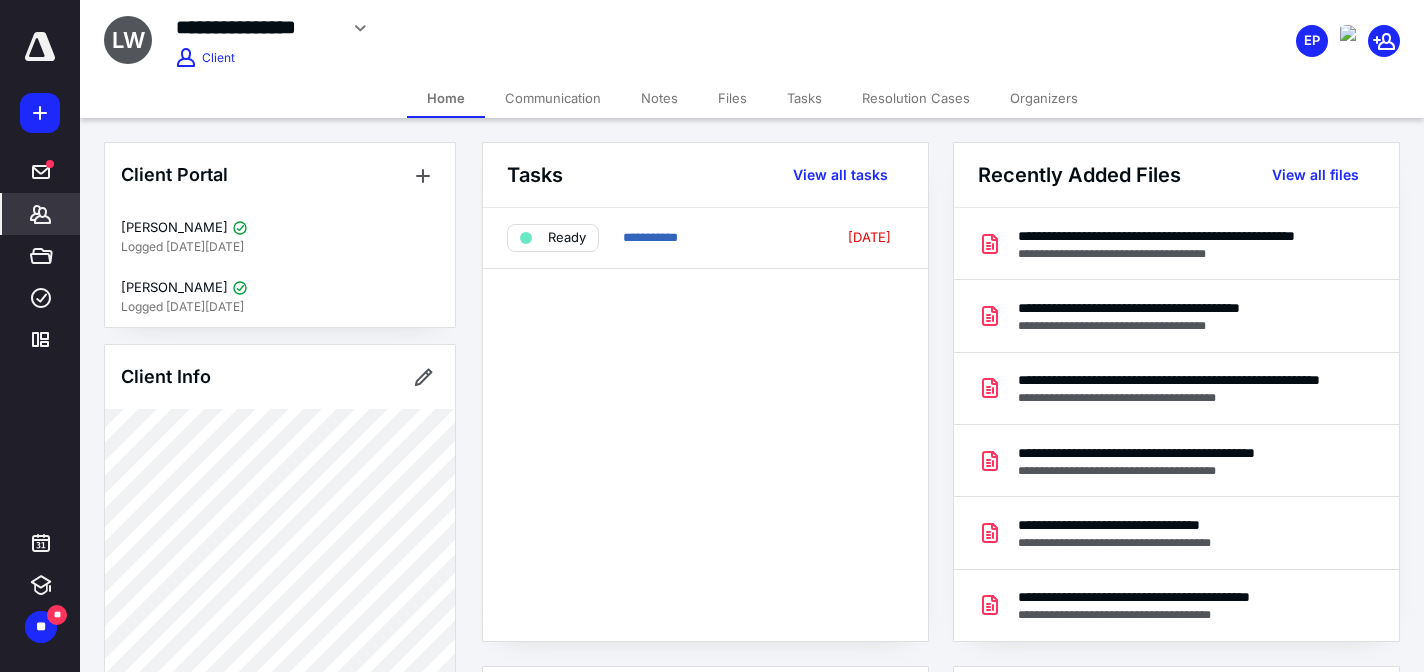 click on "Organizers" at bounding box center (1044, 98) 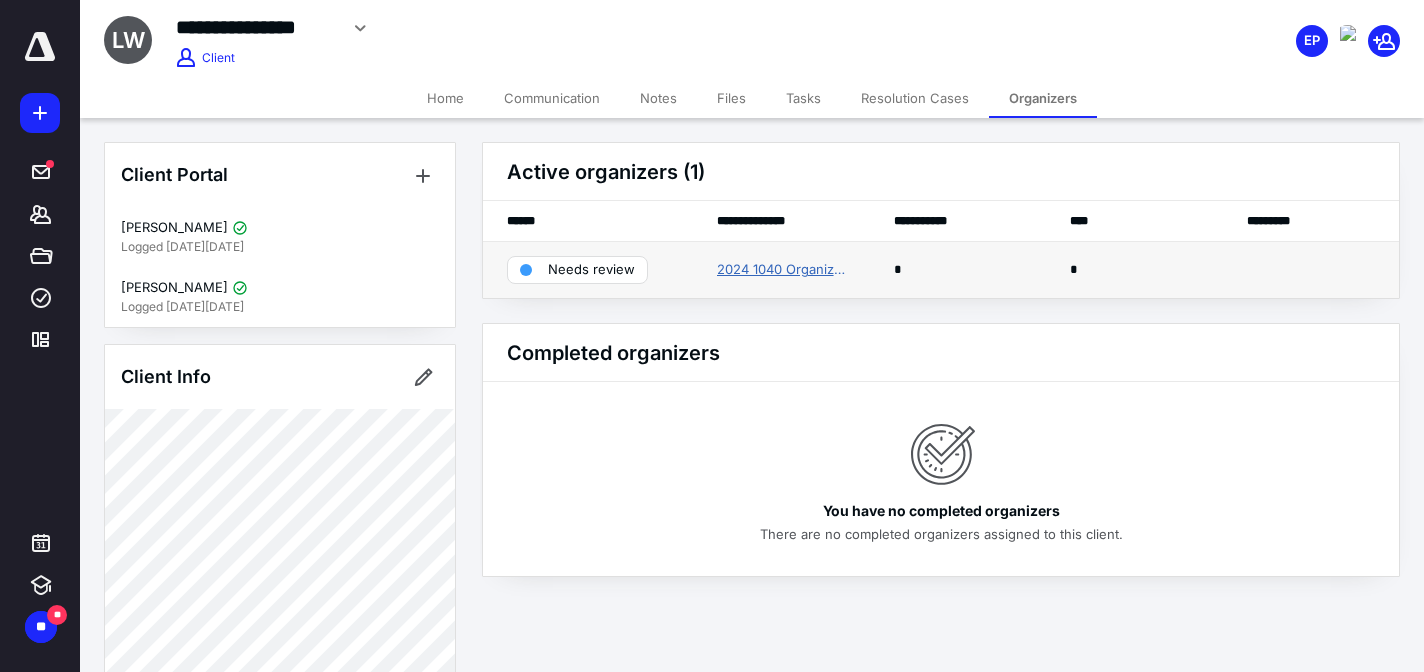 click on "2024 1040 Organizer" at bounding box center (782, 270) 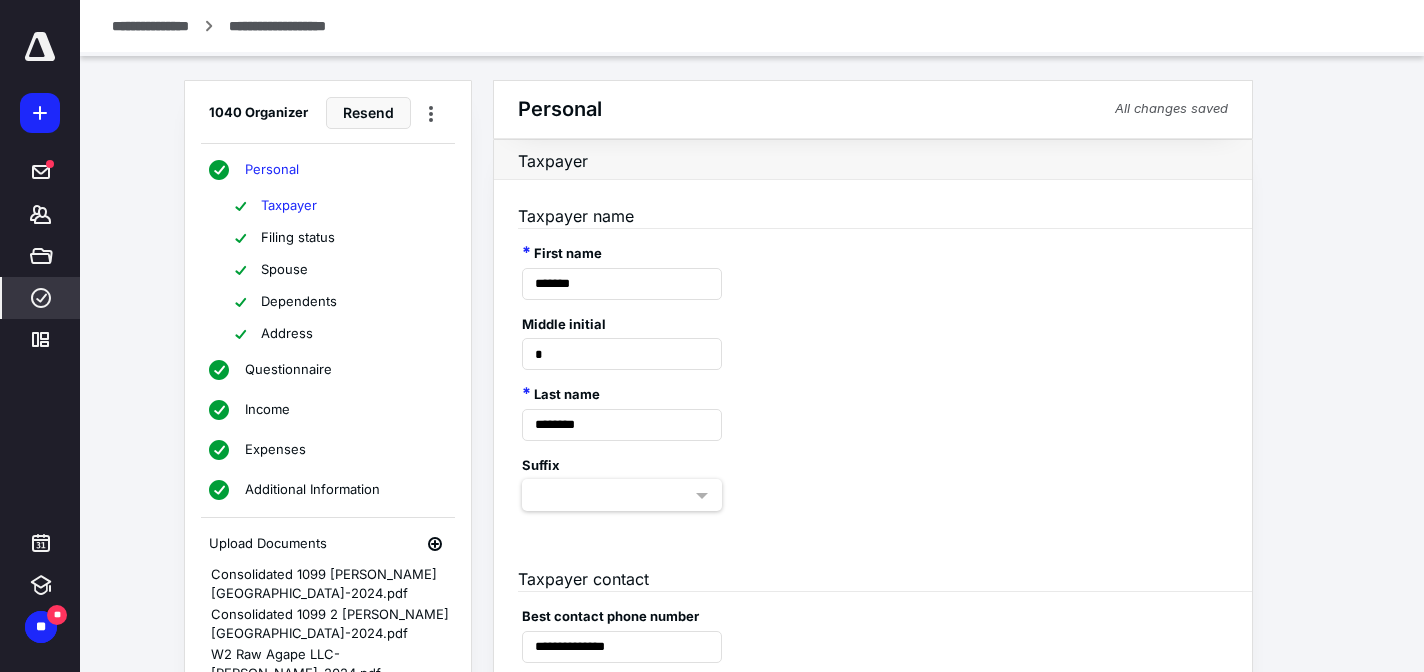 click on "Income" at bounding box center [327, 410] 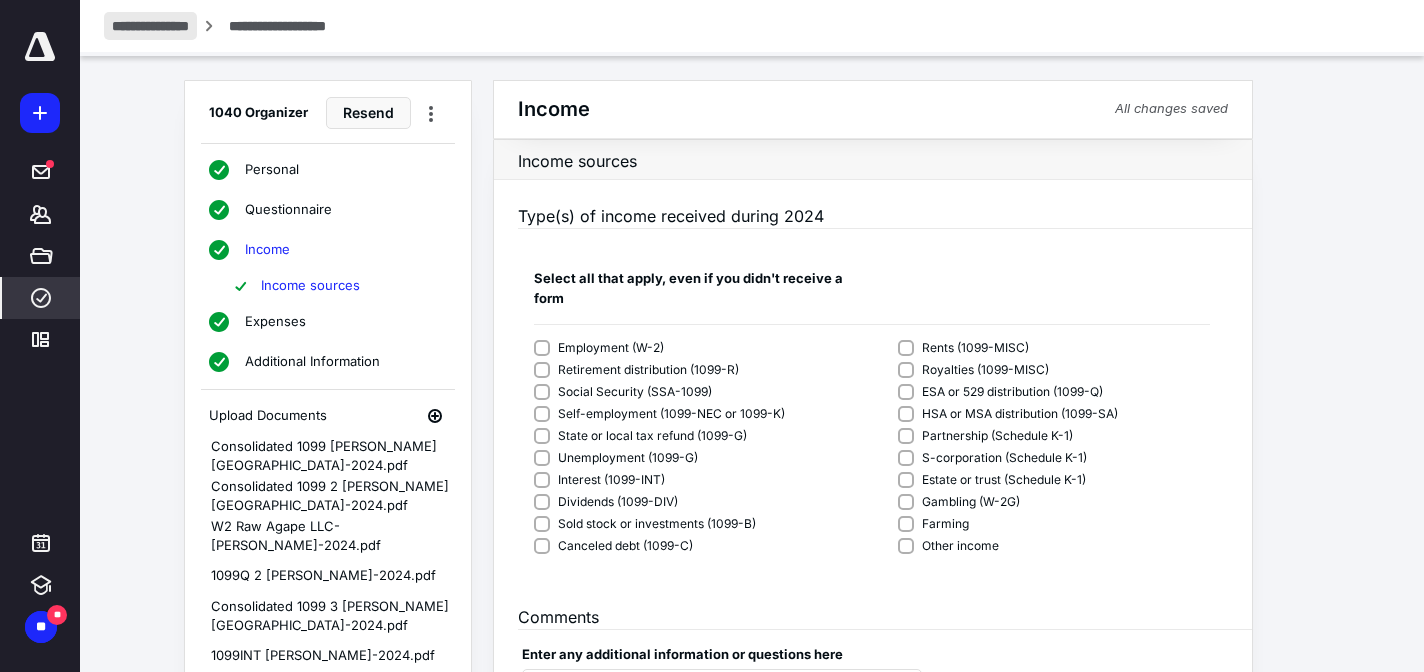 click on "**********" at bounding box center (150, 26) 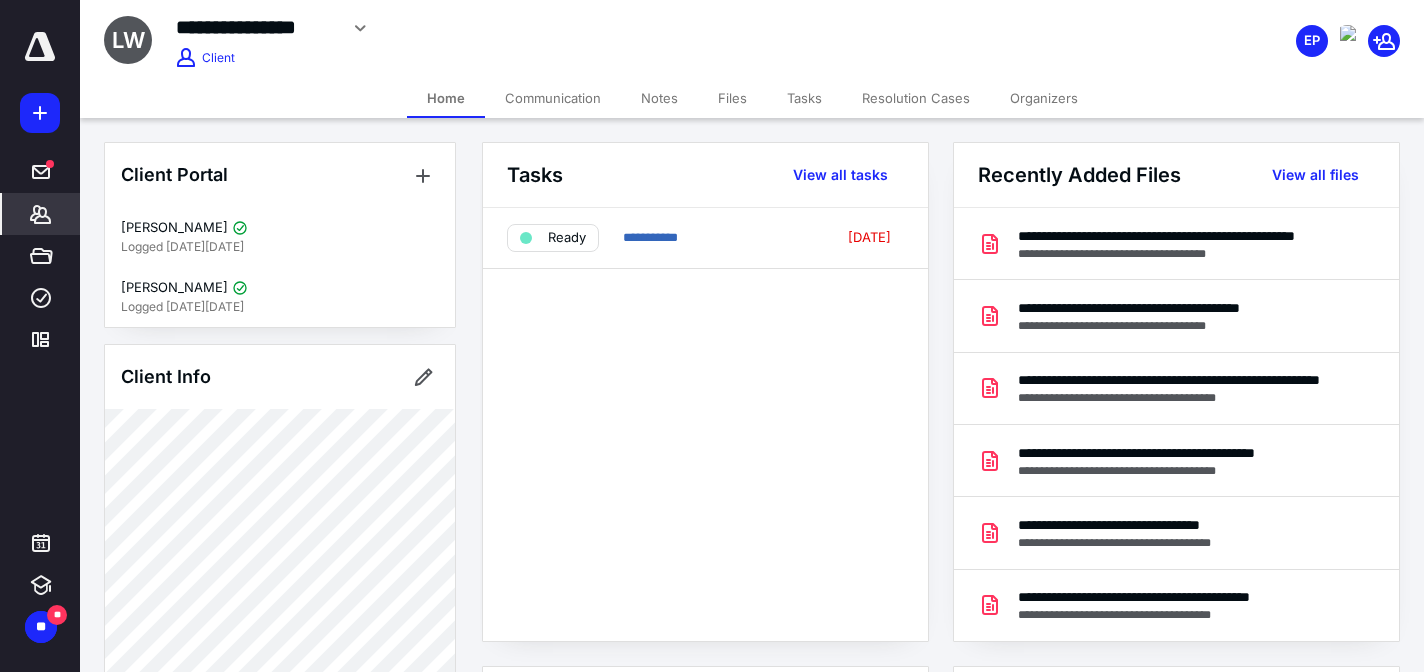 click on "Files" at bounding box center [732, 98] 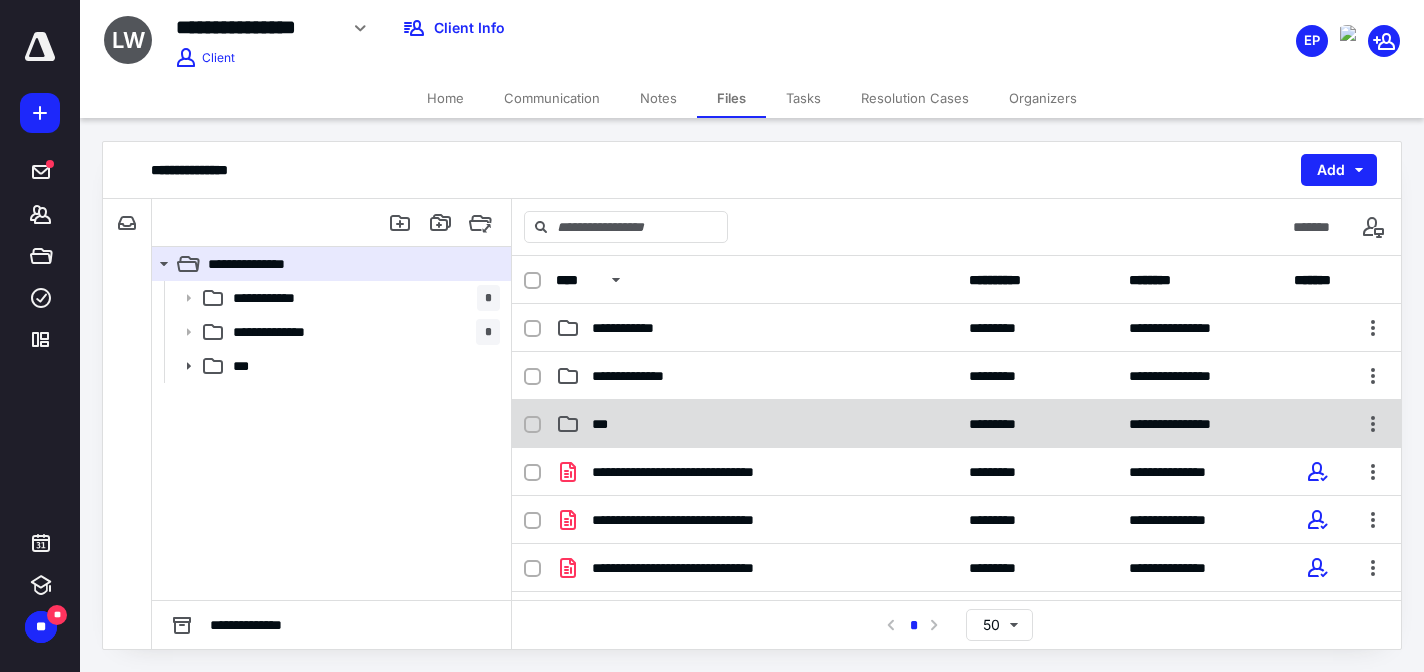 click on "***" at bounding box center (756, 424) 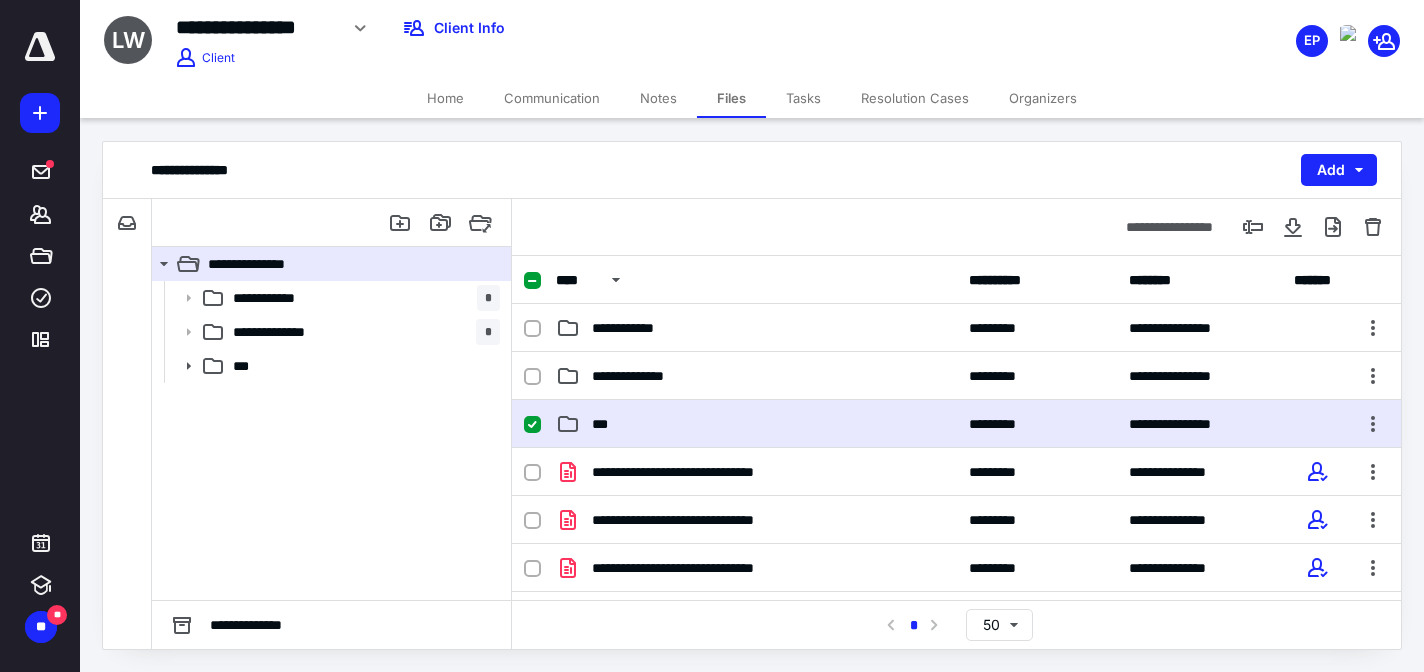 click on "***" at bounding box center [756, 424] 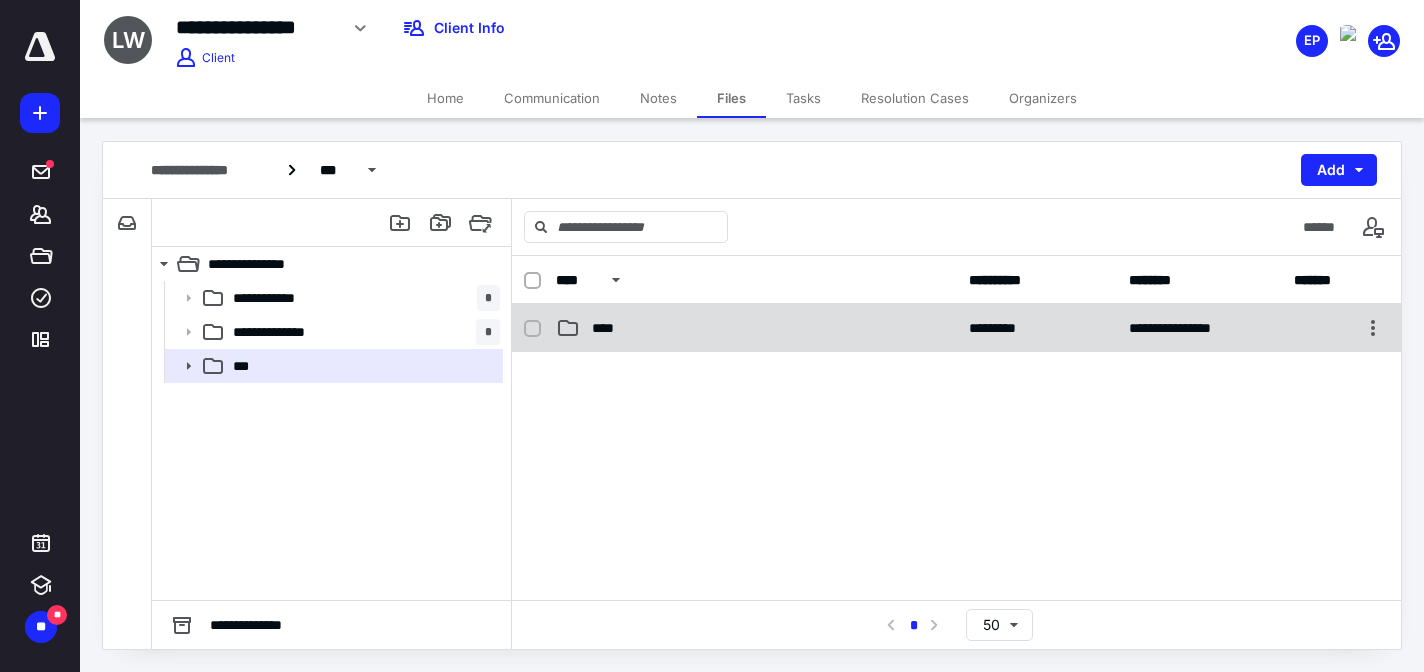 click on "****" at bounding box center (756, 328) 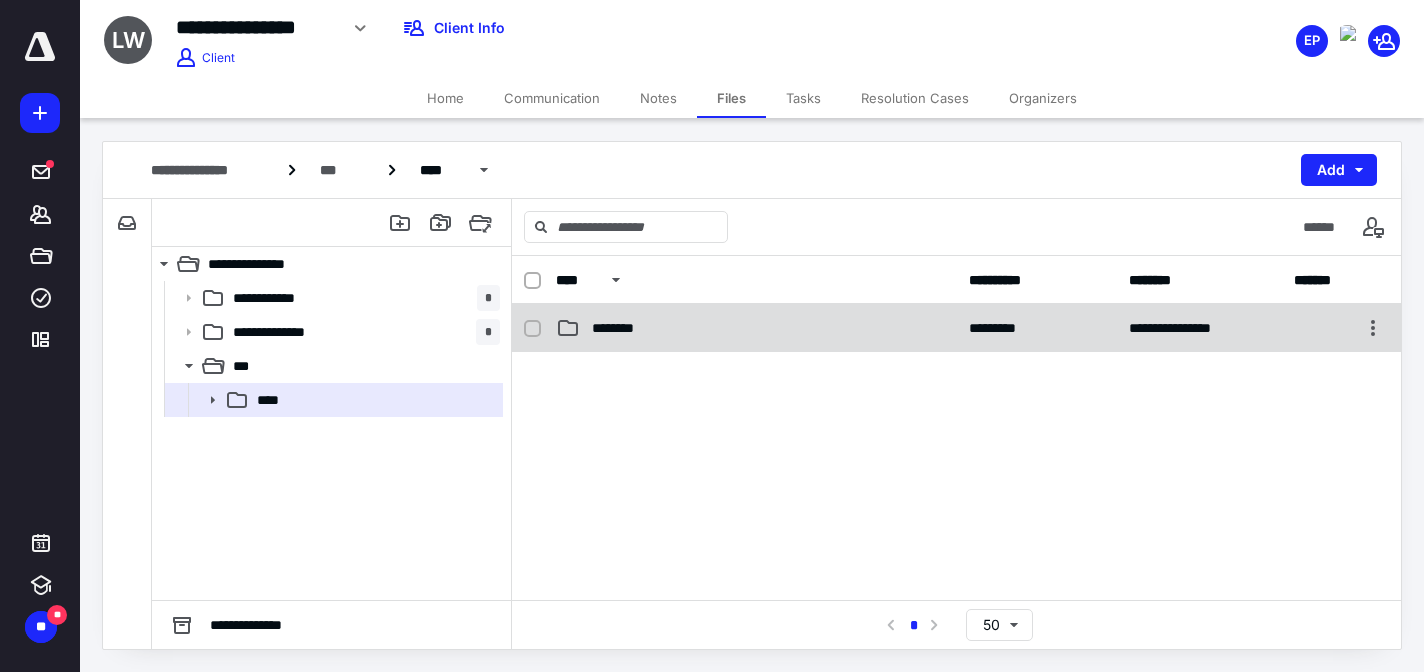 click on "********" at bounding box center (756, 328) 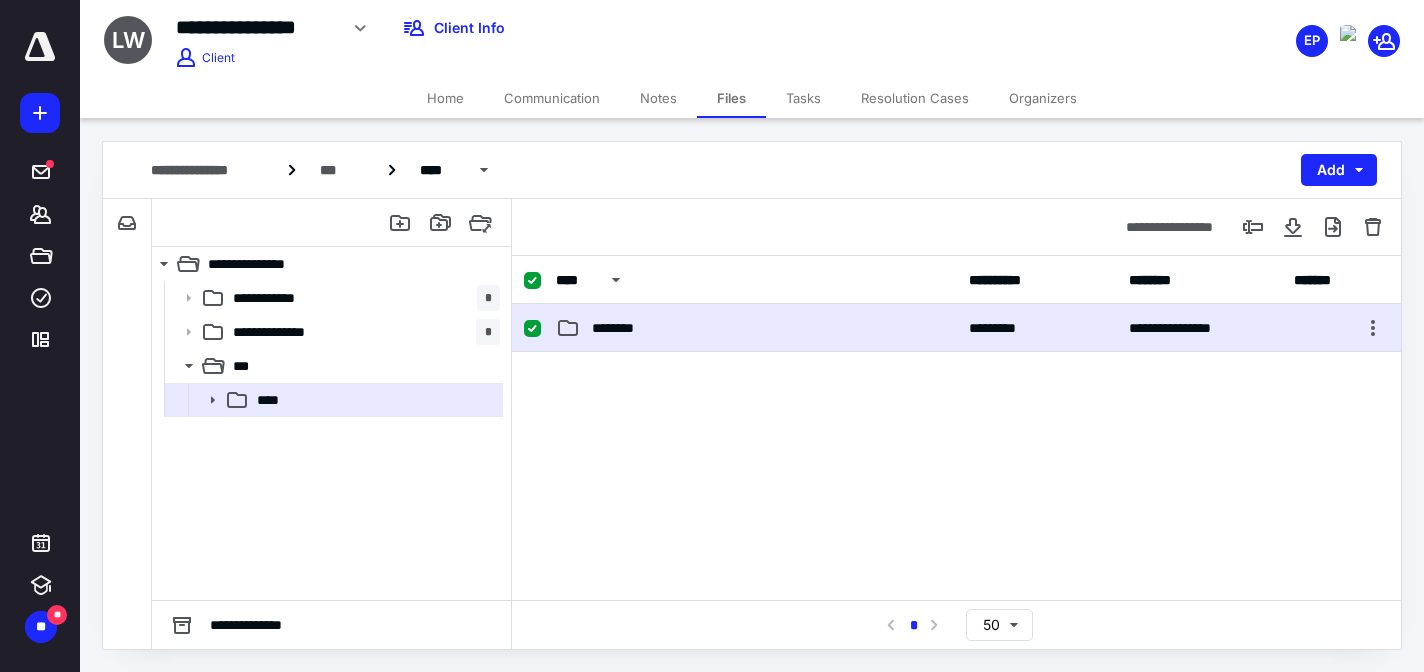 checkbox on "true" 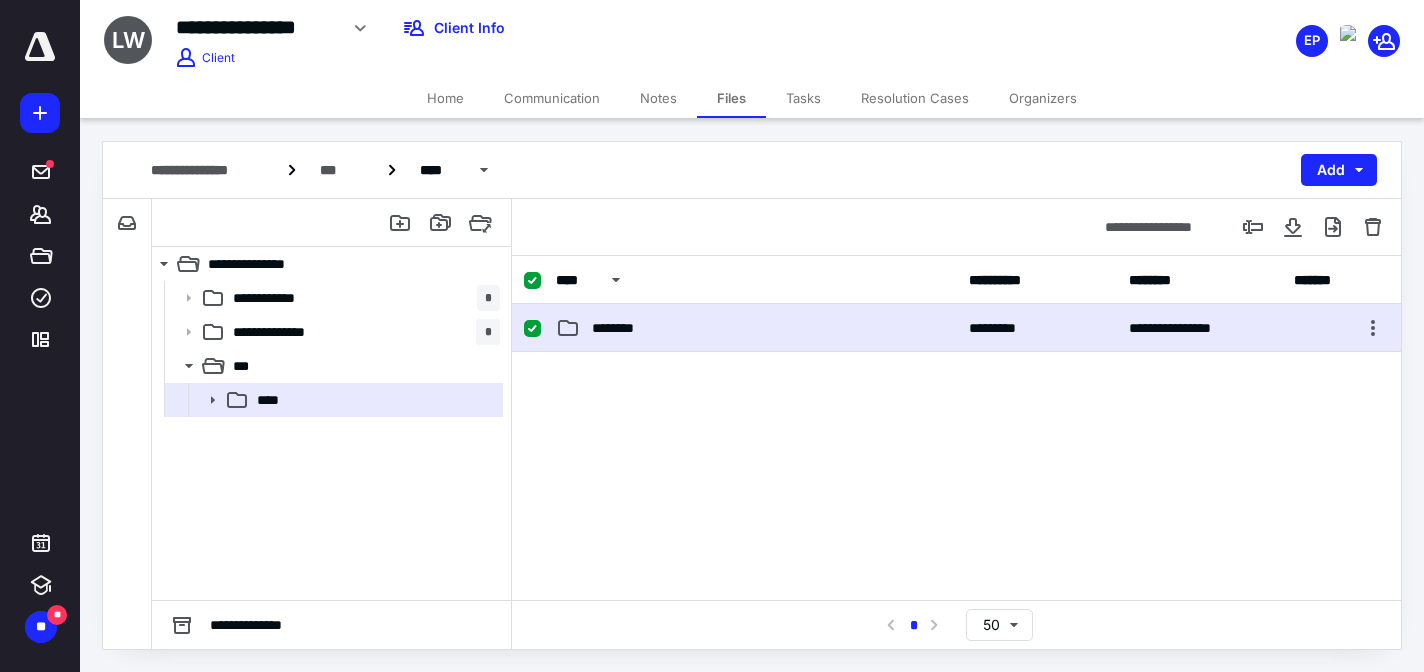 click on "********" at bounding box center [756, 328] 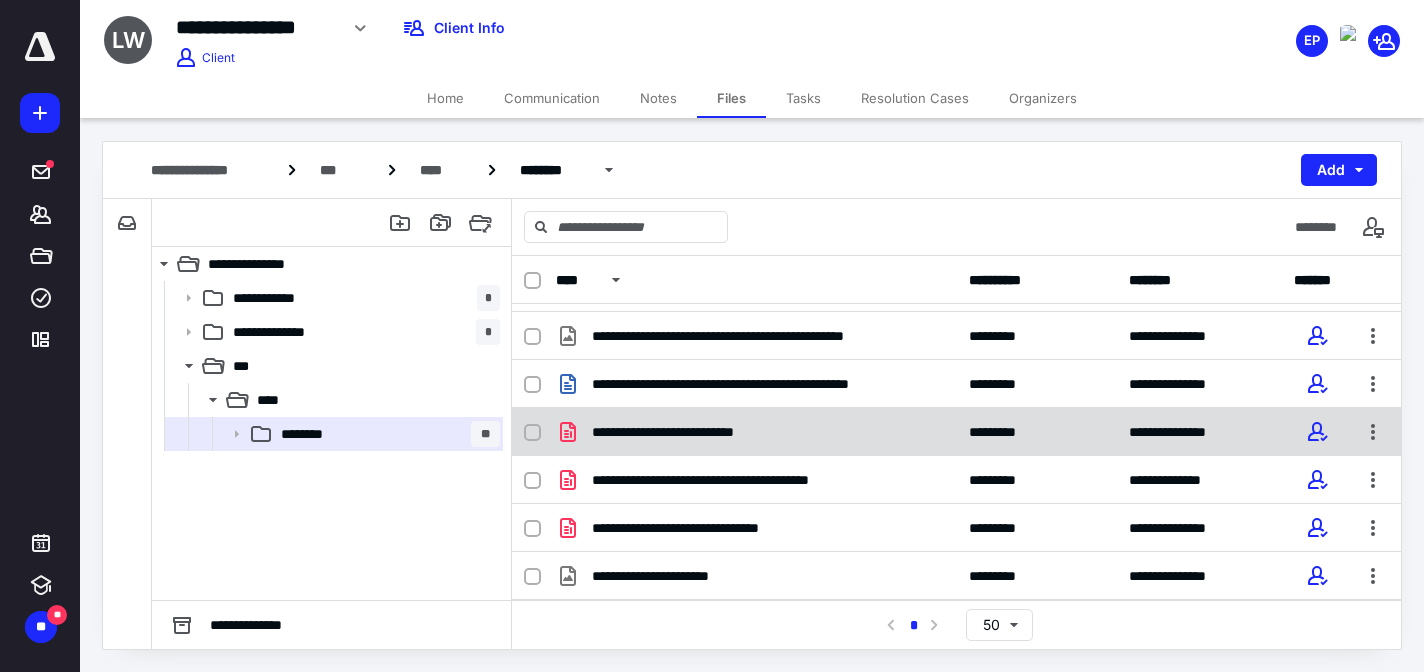 scroll, scrollTop: 1192, scrollLeft: 0, axis: vertical 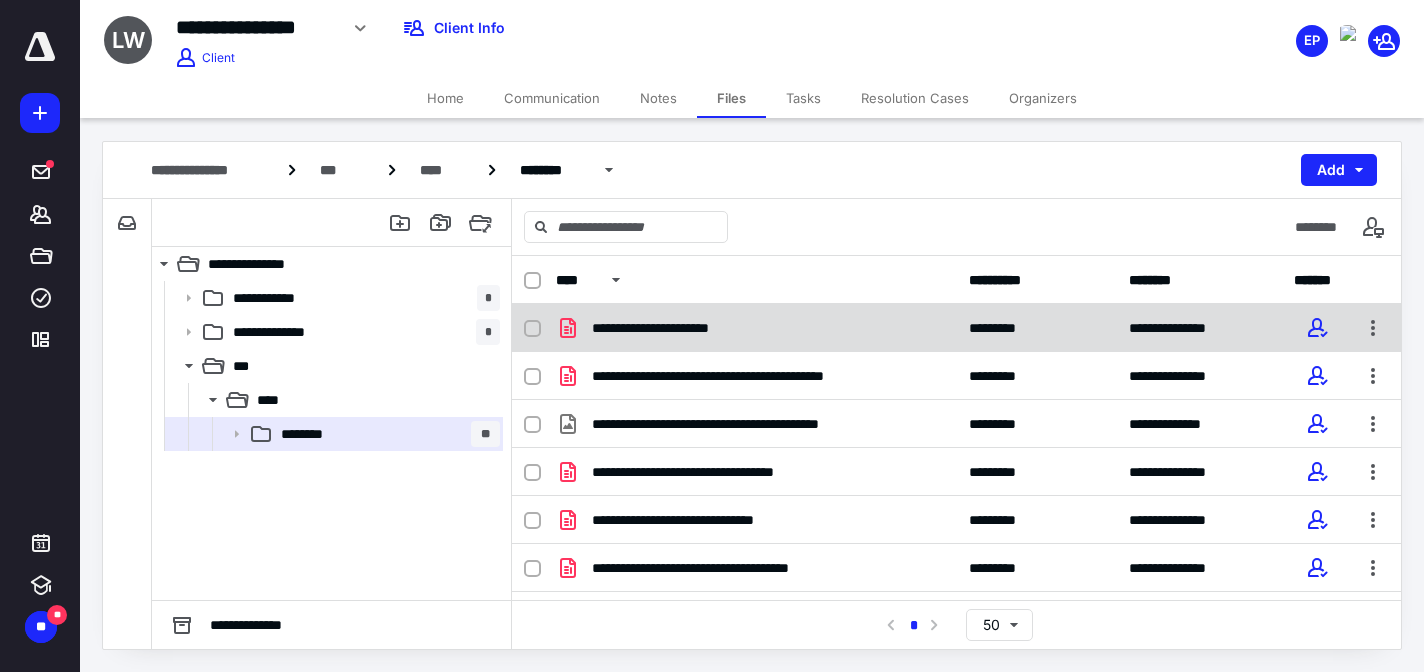 click on "**********" at bounding box center (679, 328) 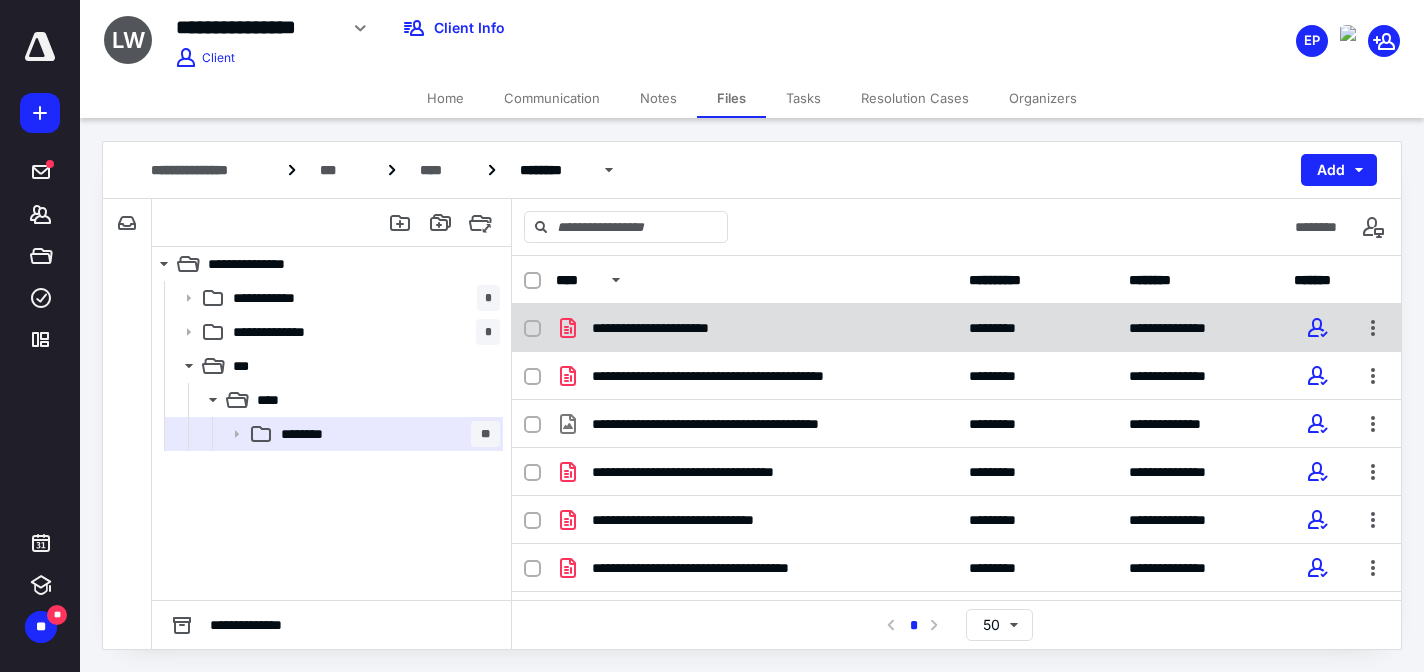 click on "**********" at bounding box center (679, 328) 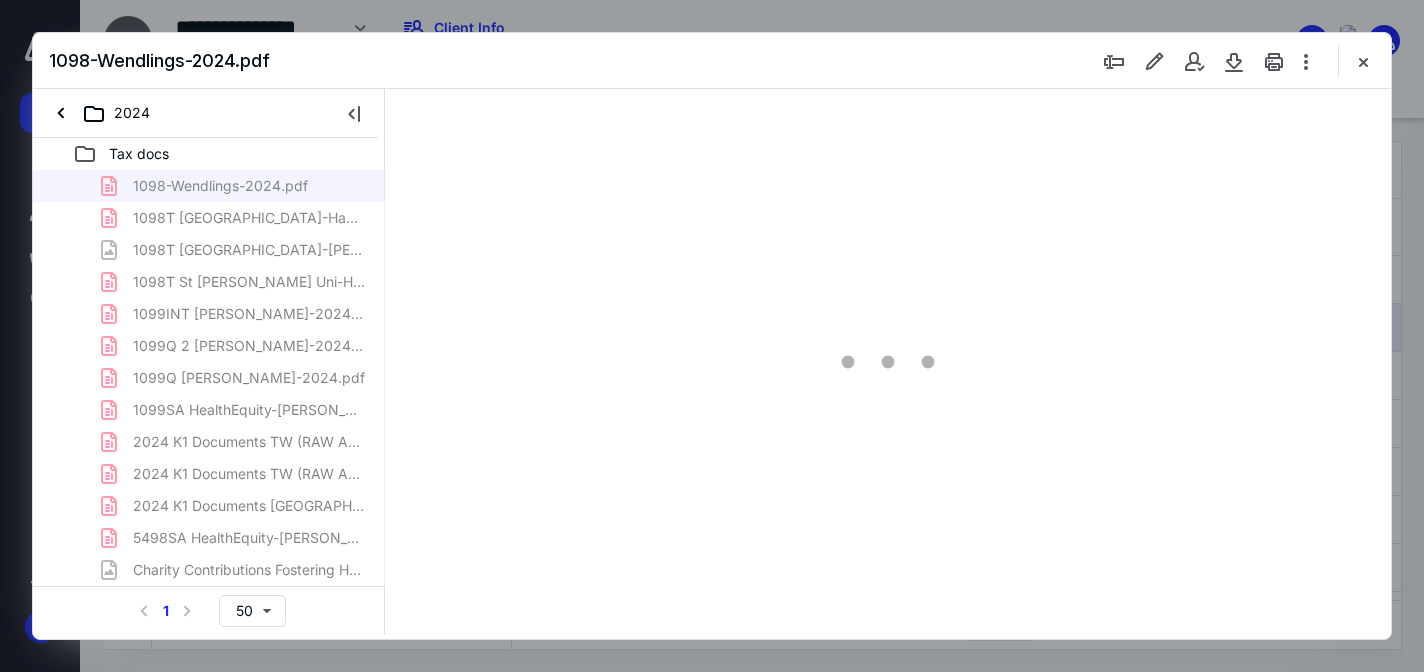 scroll, scrollTop: 0, scrollLeft: 0, axis: both 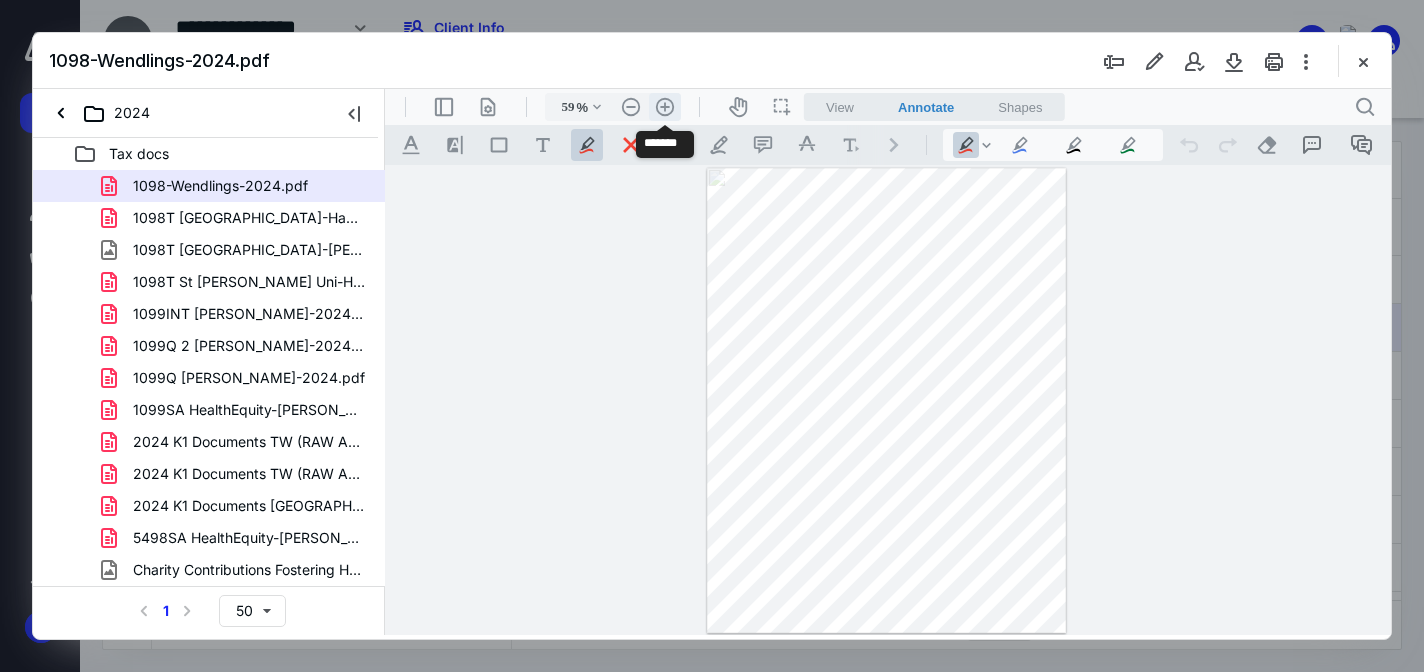 click on ".cls-1{fill:#abb0c4;} icon - header - zoom - in - line" at bounding box center (665, 107) 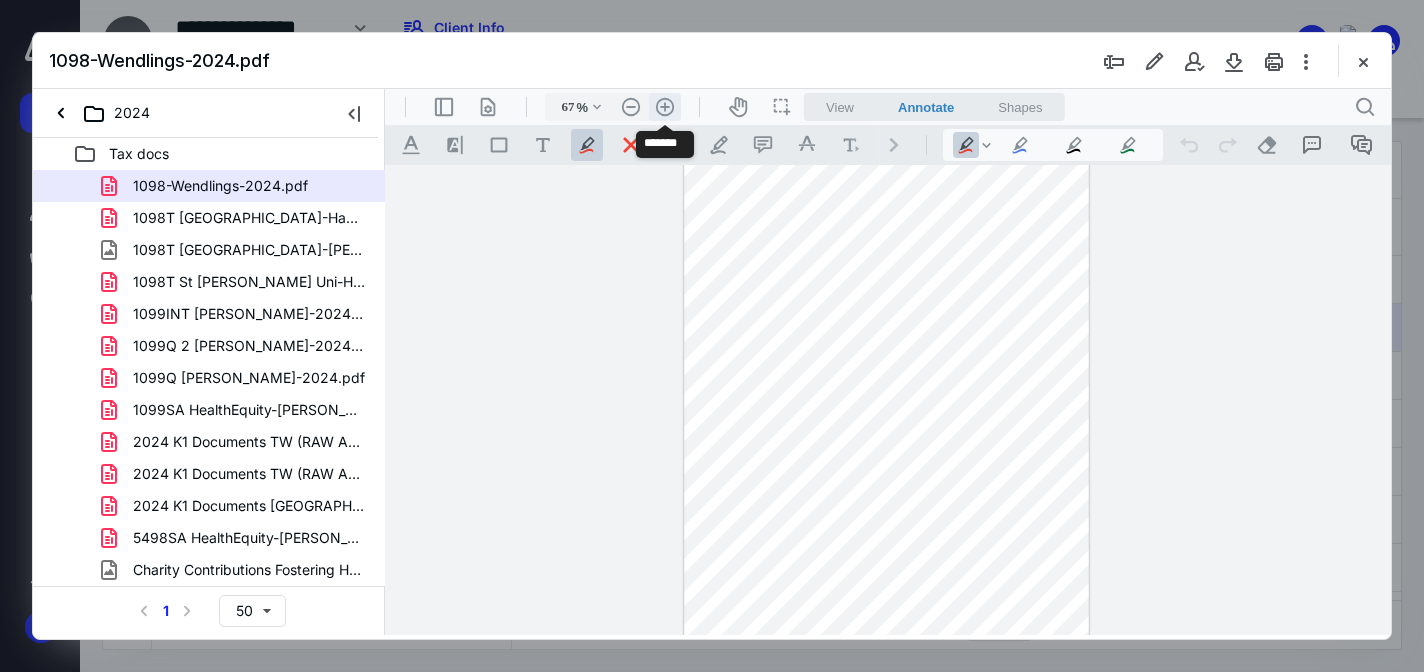 click on ".cls-1{fill:#abb0c4;} icon - header - zoom - in - line" at bounding box center [665, 107] 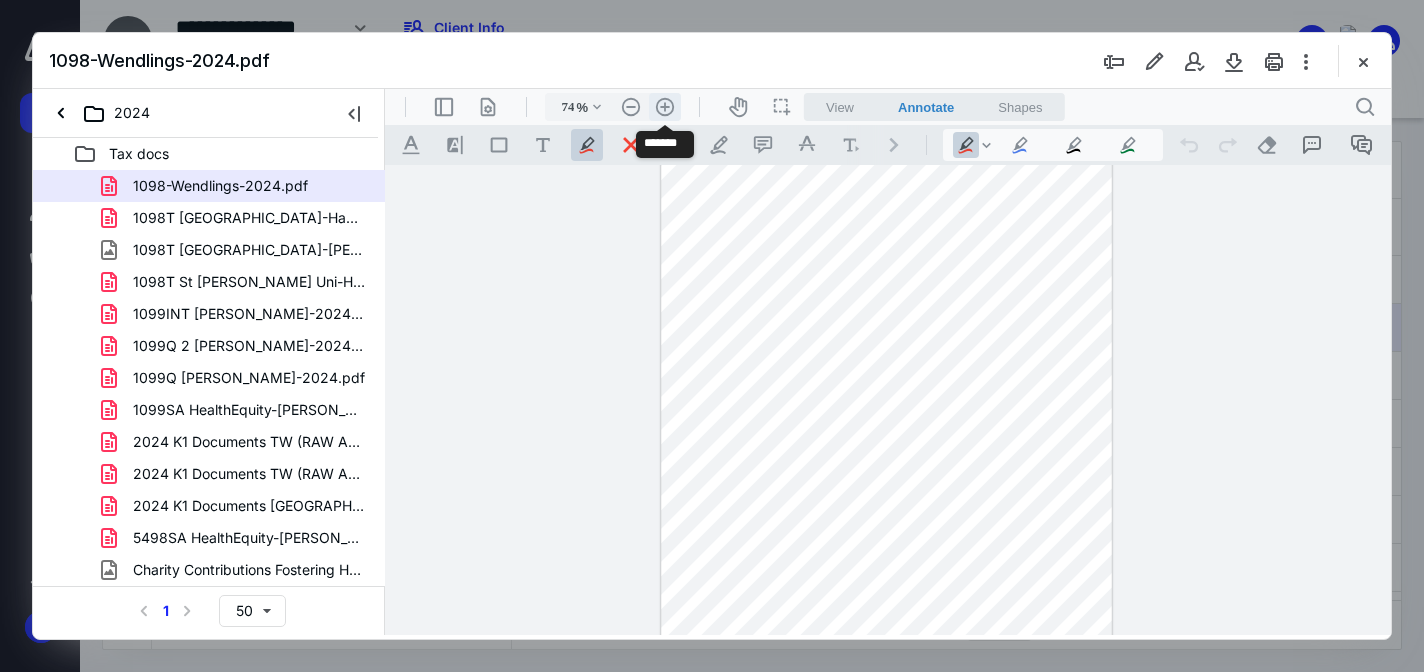 click on ".cls-1{fill:#abb0c4;} icon - header - zoom - in - line" at bounding box center [665, 107] 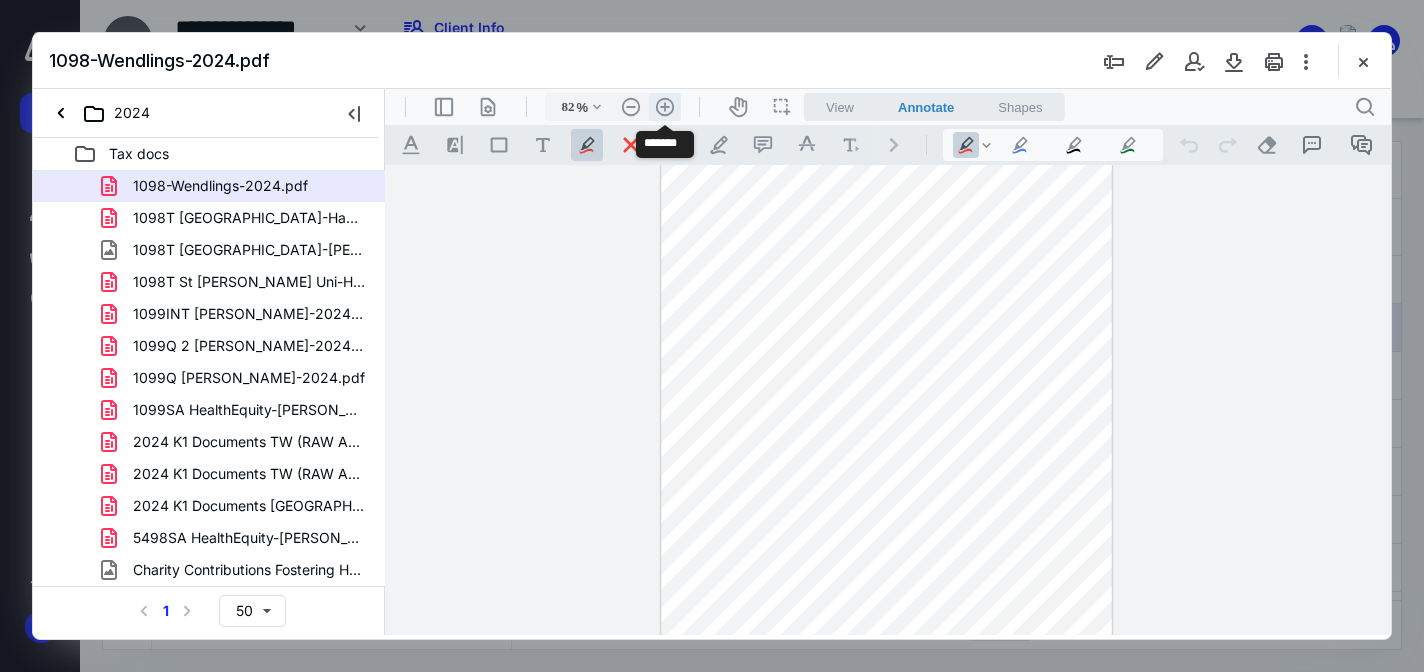 click on ".cls-1{fill:#abb0c4;} icon - header - zoom - in - line" at bounding box center (665, 107) 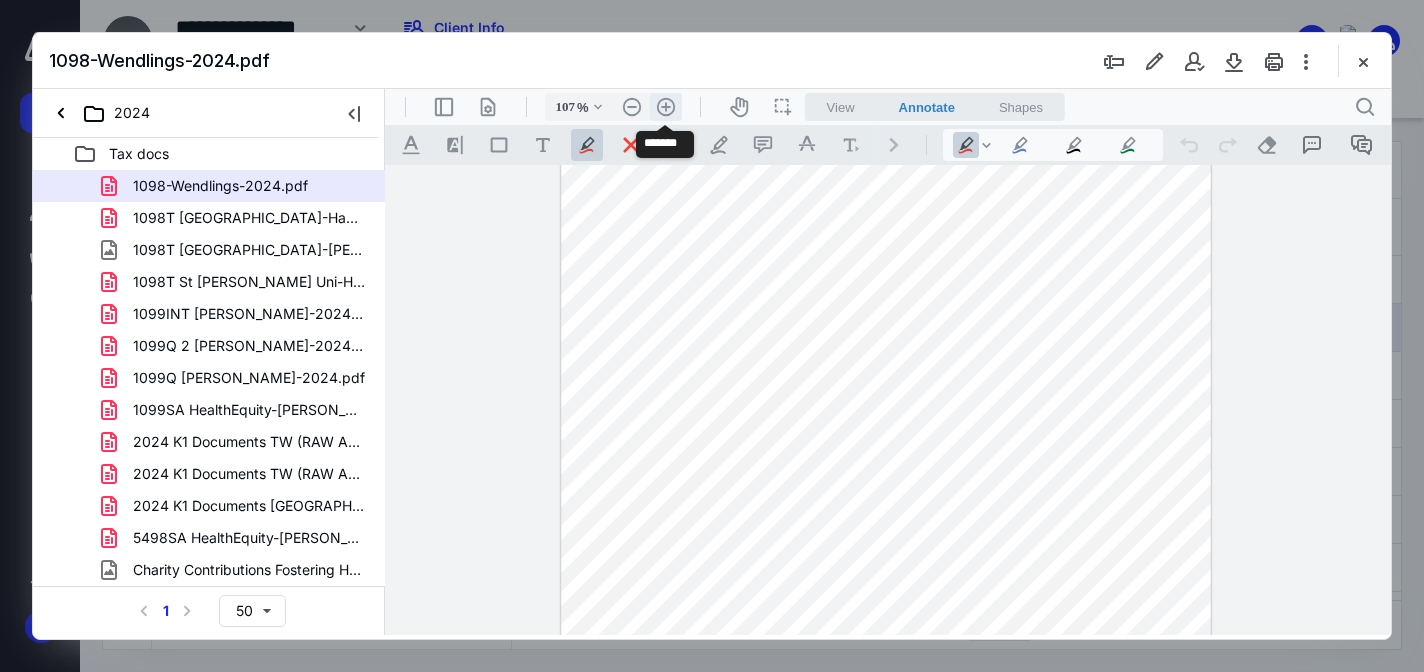 click on ".cls-1{fill:#abb0c4;} icon - header - zoom - in - line" at bounding box center (666, 107) 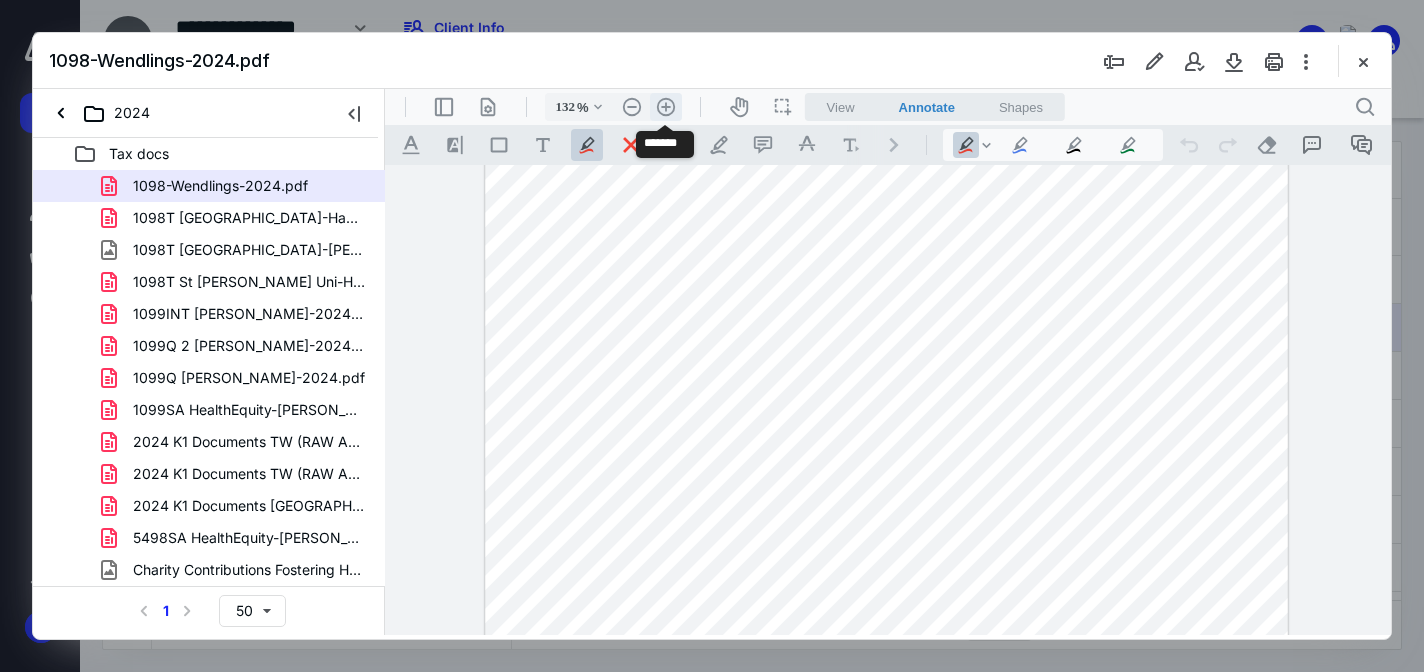 click on ".cls-1{fill:#abb0c4;} icon - header - zoom - in - line" at bounding box center (666, 107) 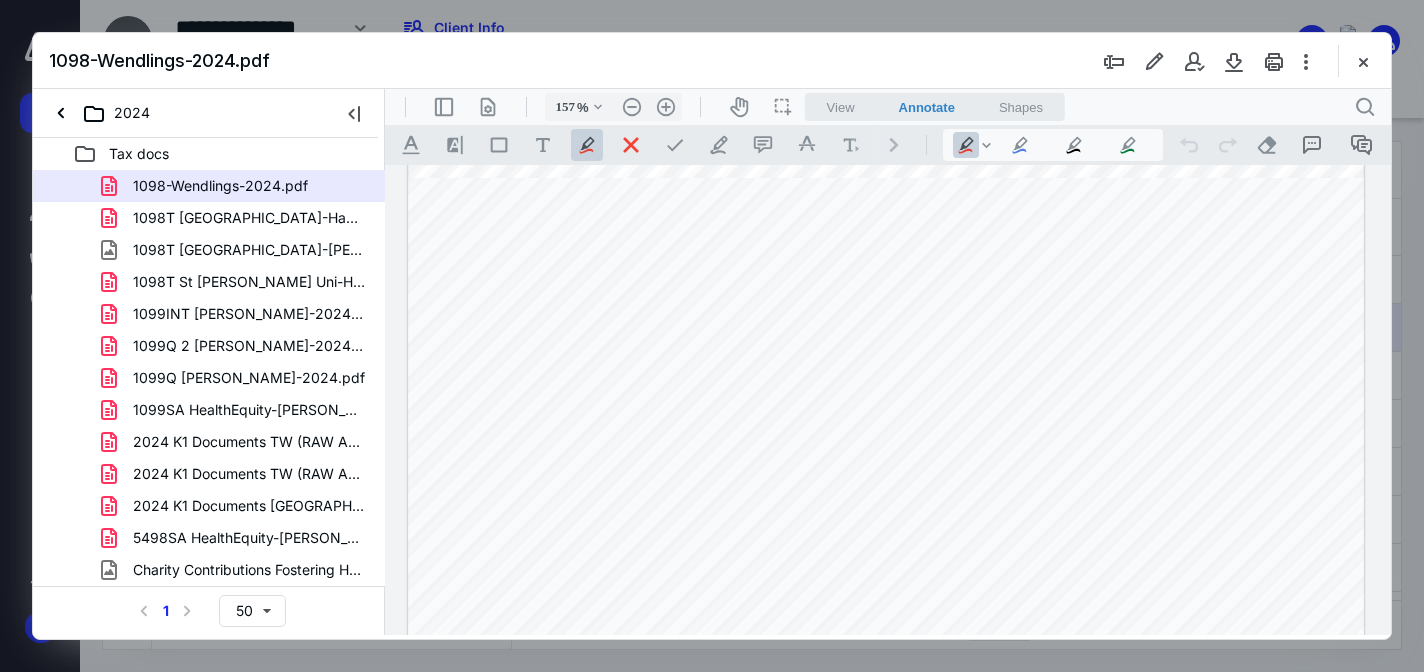 scroll, scrollTop: 410, scrollLeft: 0, axis: vertical 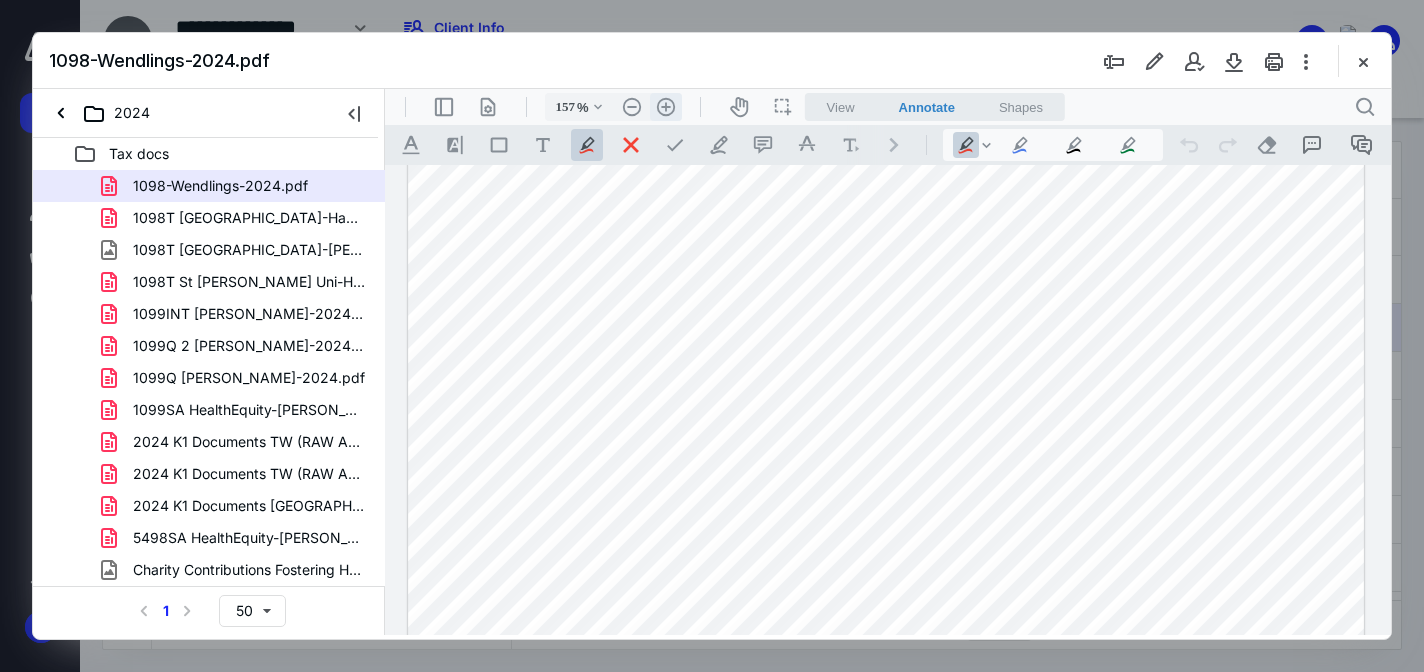click on ".cls-1{fill:#abb0c4;} icon - header - zoom - in - line" at bounding box center (666, 107) 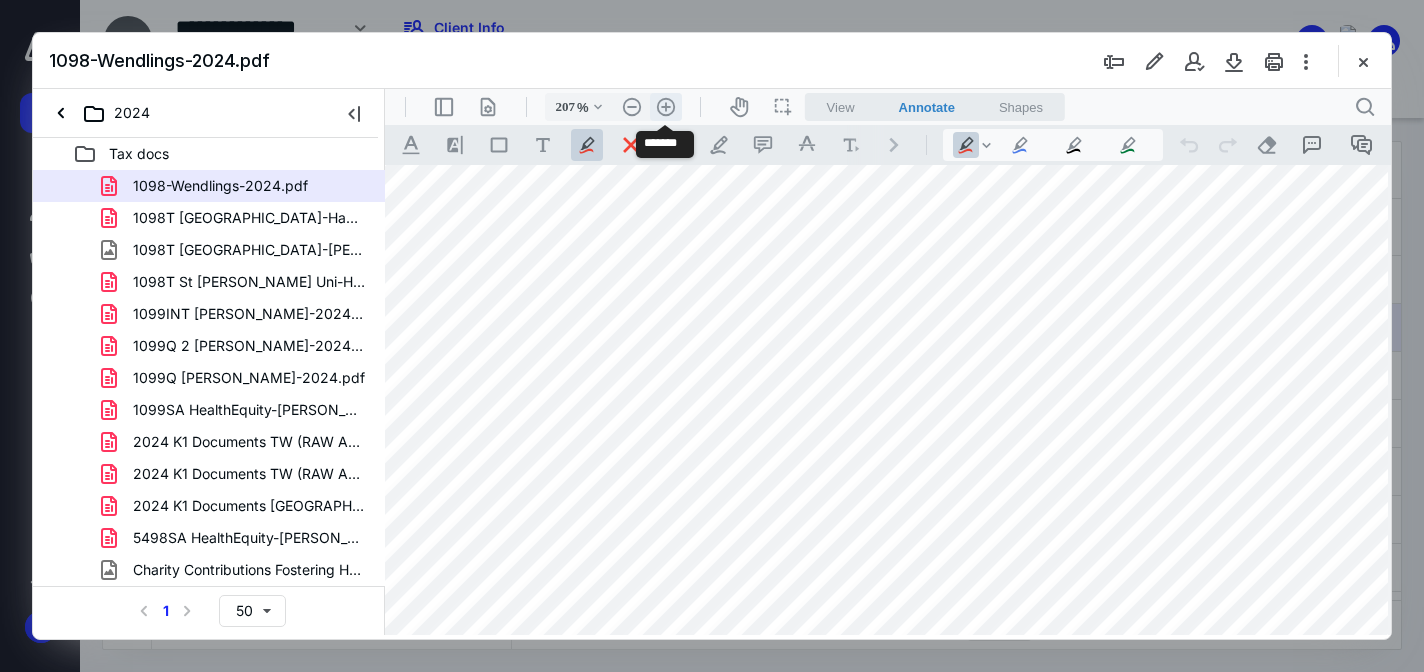 click on ".cls-1{fill:#abb0c4;} icon - header - zoom - in - line" at bounding box center (666, 107) 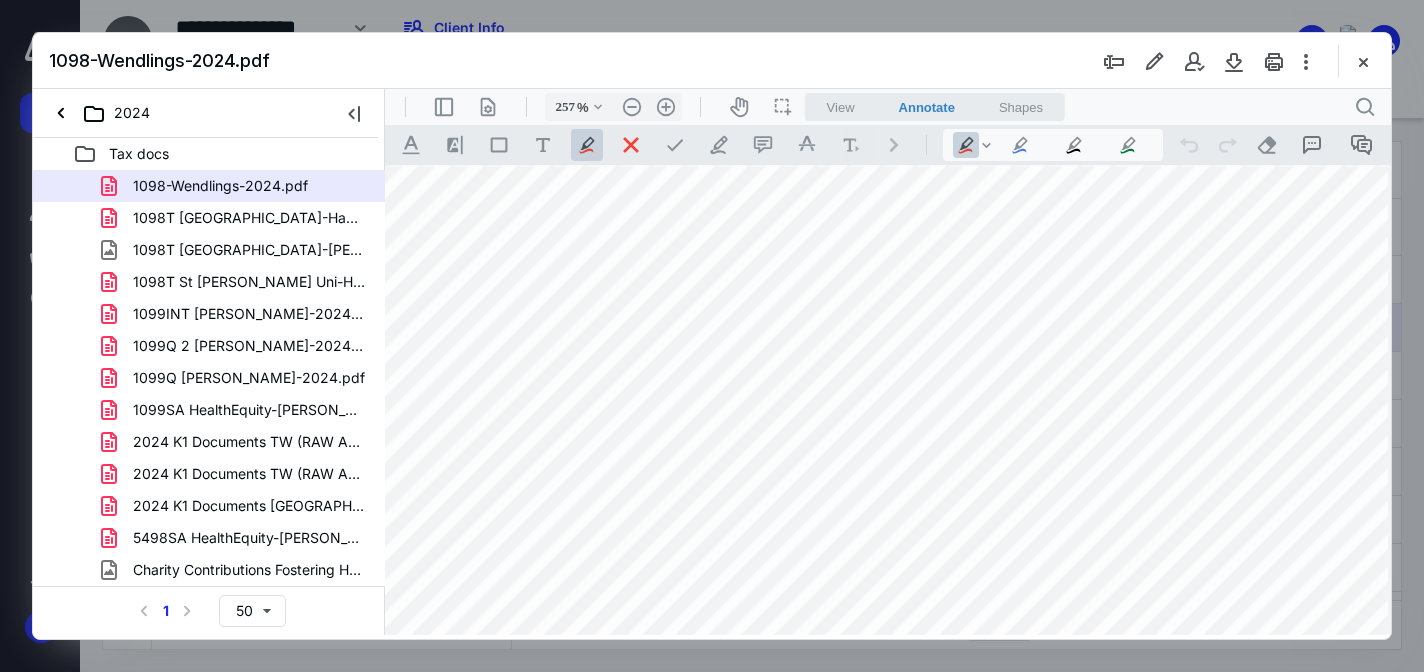 scroll, scrollTop: 845, scrollLeft: 277, axis: both 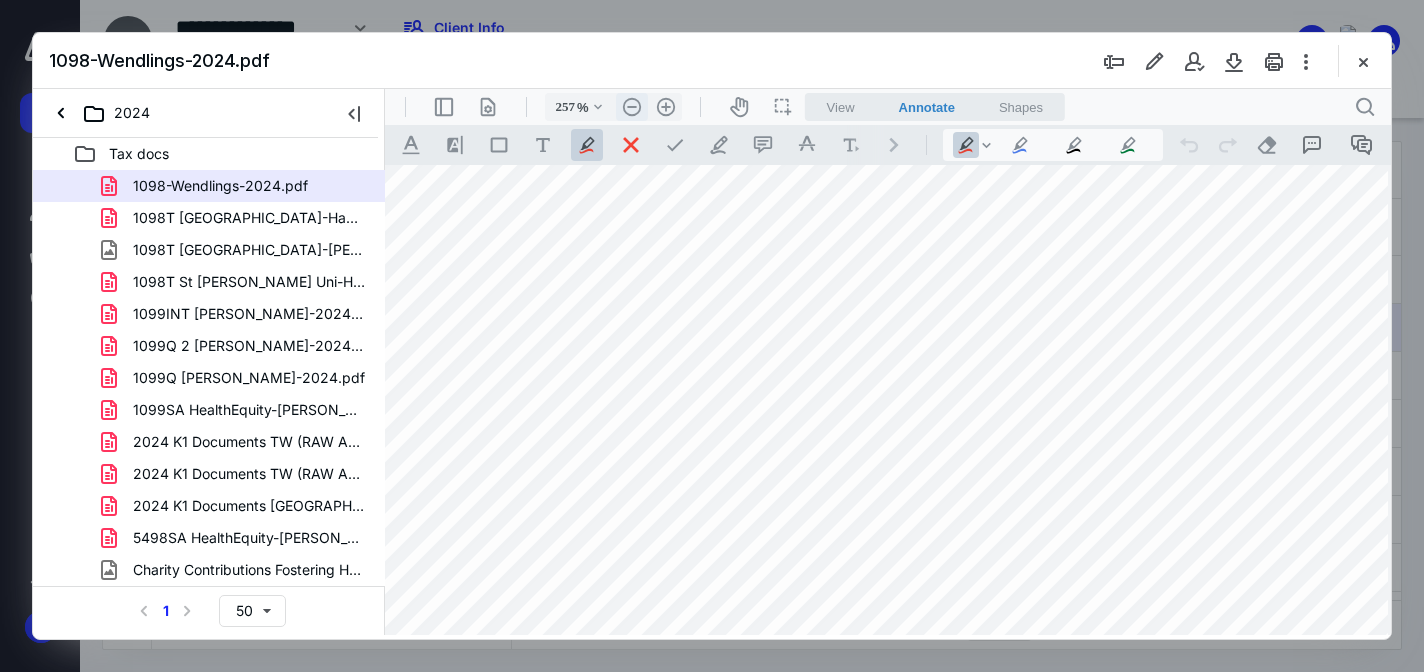 click on ".cls-1{fill:#abb0c4;} icon - header - zoom - out - line" at bounding box center (632, 107) 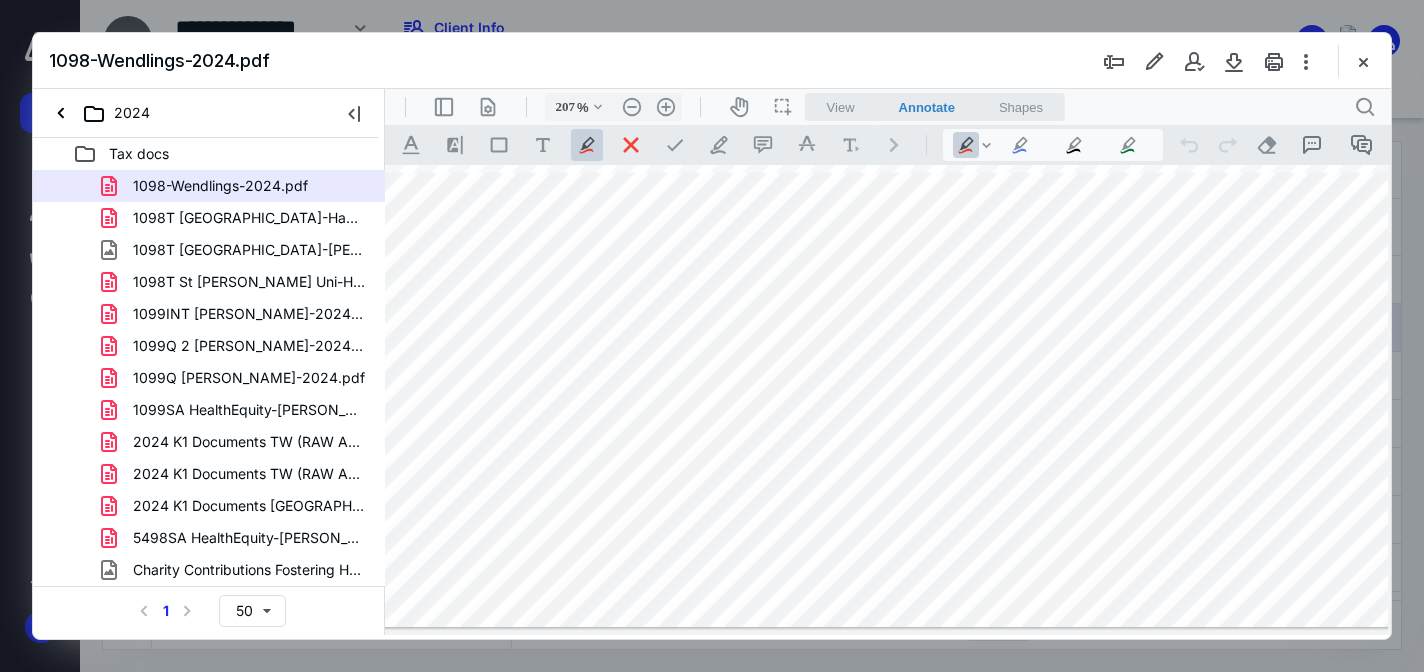 scroll, scrollTop: 1186, scrollLeft: 122, axis: both 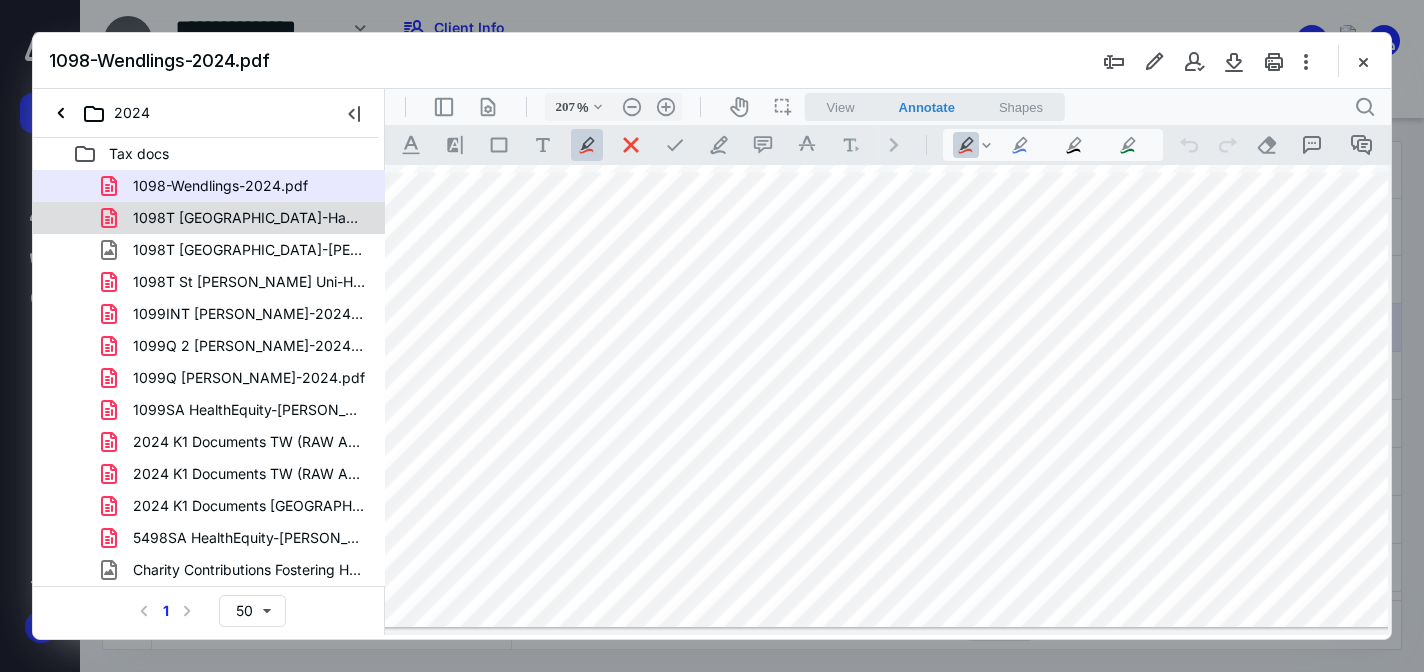 click on "1098T Austin Community College-Hannah-2024.pdf" at bounding box center (249, 218) 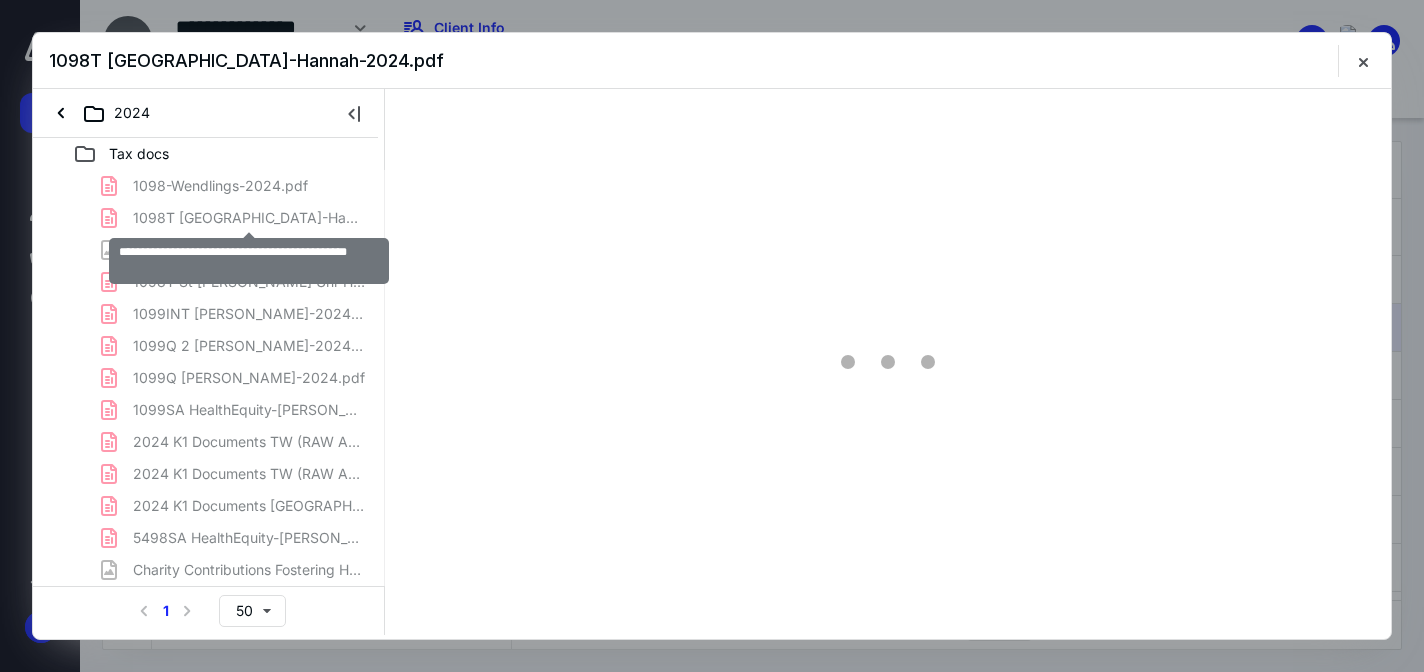 scroll, scrollTop: 0, scrollLeft: 0, axis: both 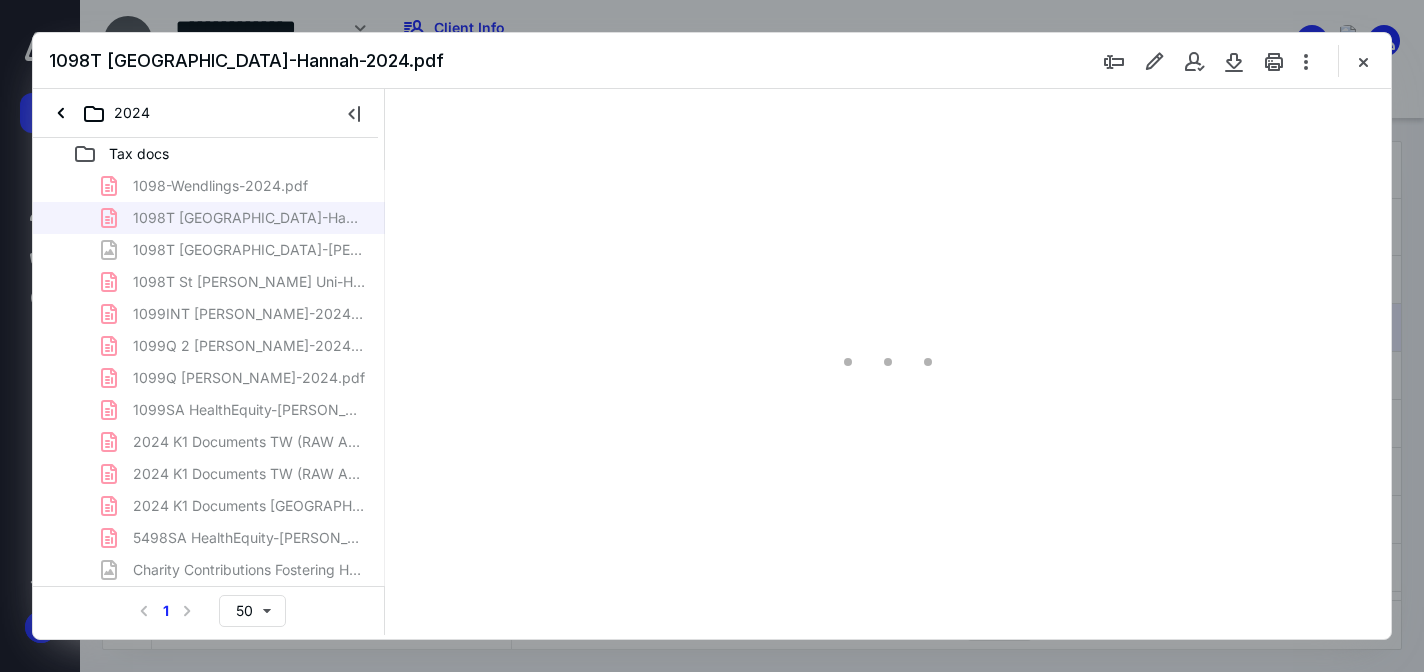 type on "59" 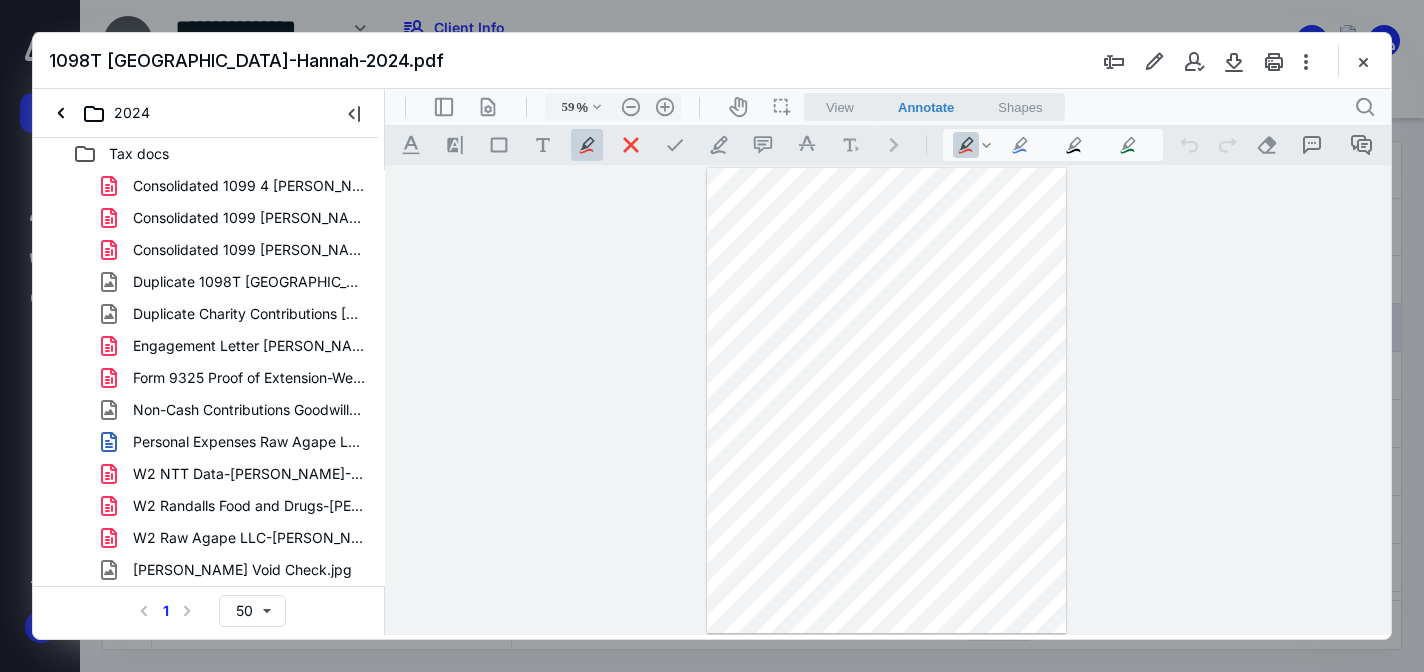 scroll, scrollTop: 576, scrollLeft: 0, axis: vertical 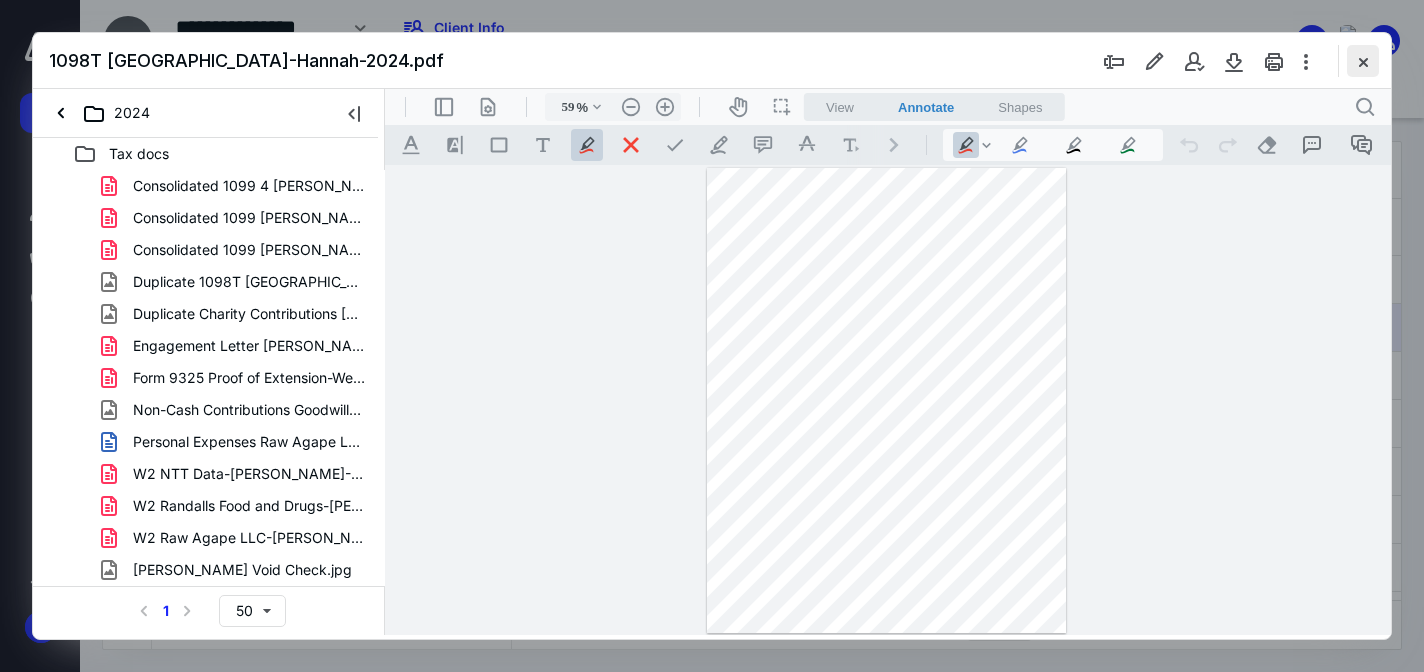 click at bounding box center (1363, 61) 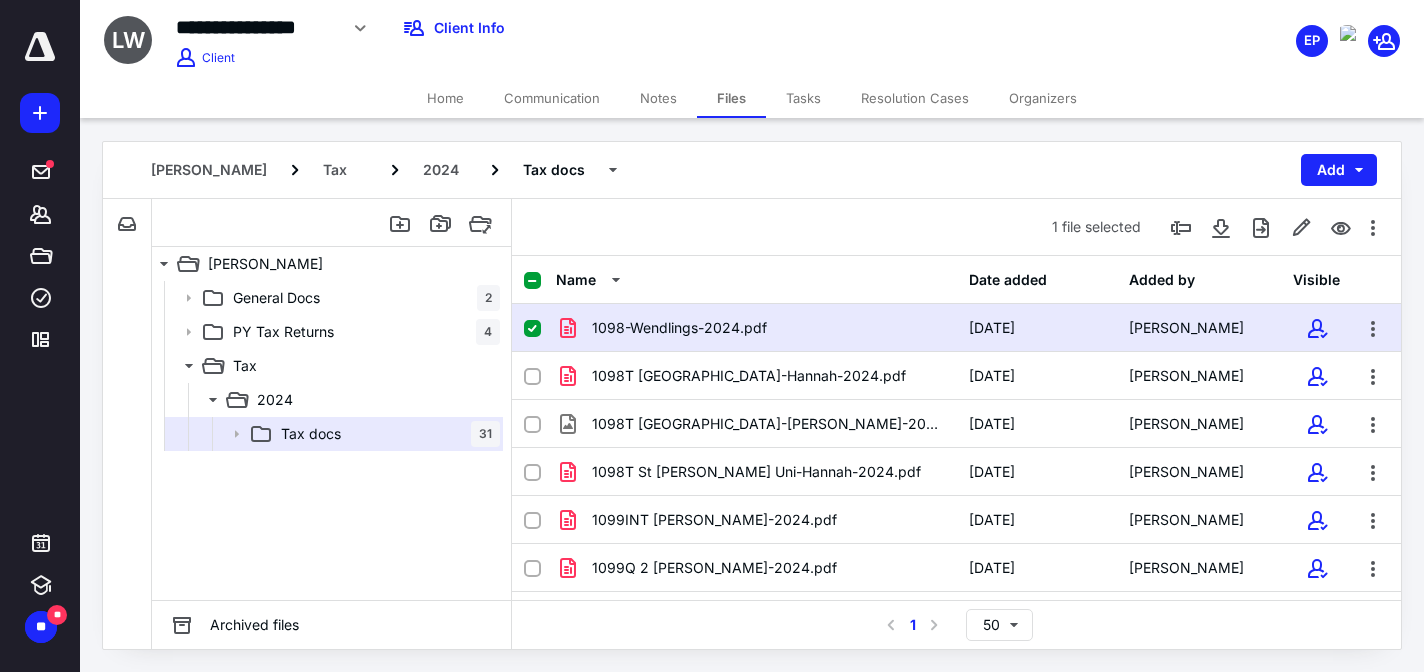 click on "Organizers" at bounding box center (1043, 98) 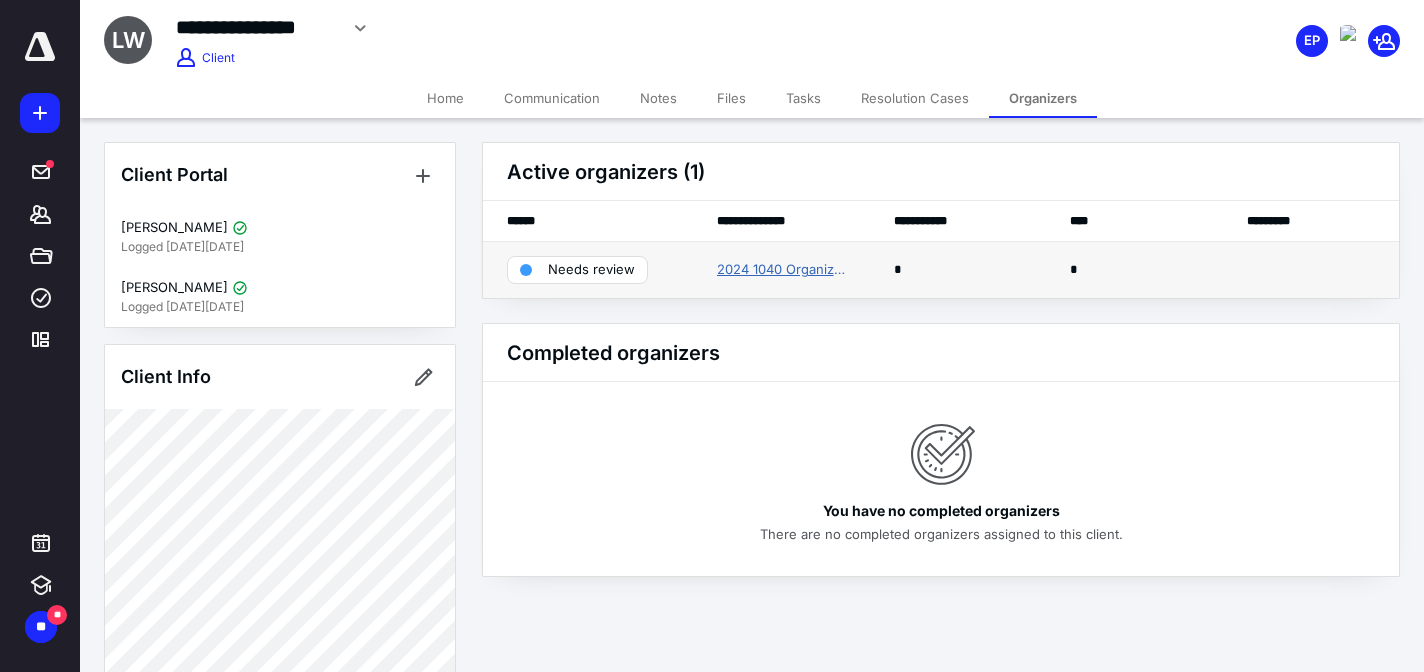click on "2024 1040 Organizer" at bounding box center [782, 270] 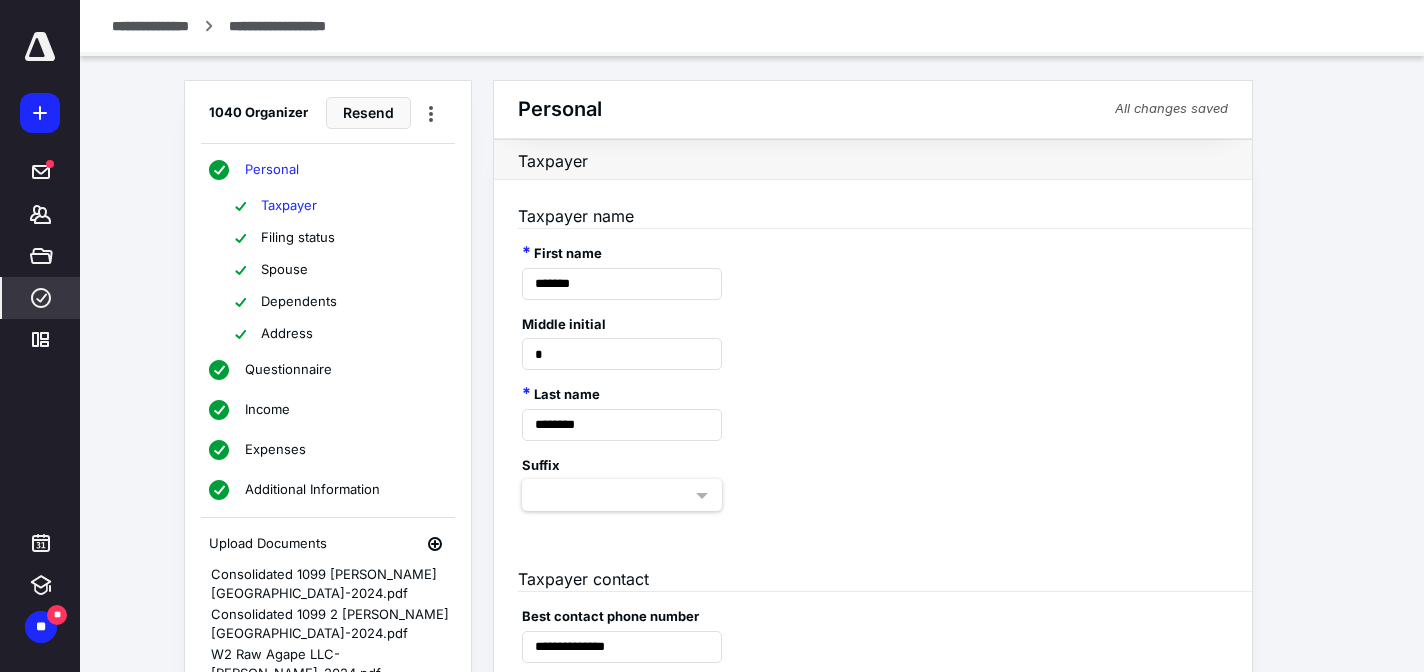 click on "Dependents" at bounding box center (299, 302) 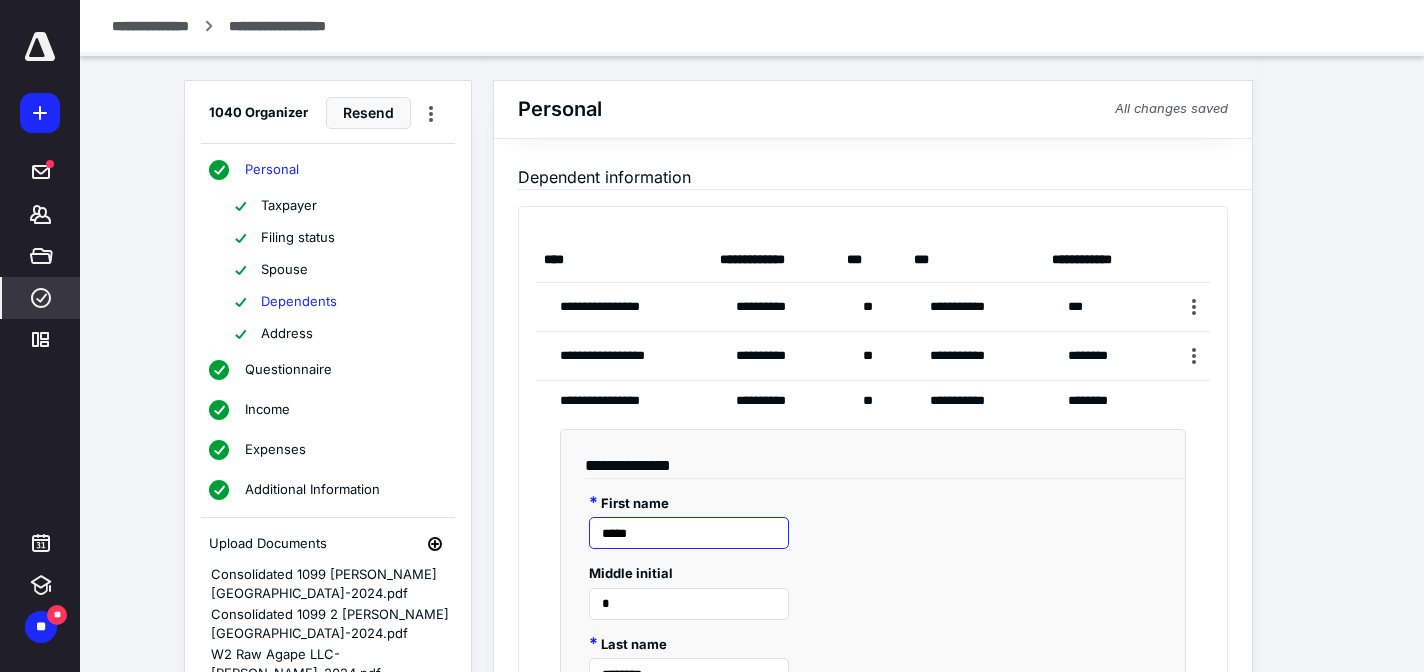 scroll, scrollTop: 124, scrollLeft: 0, axis: vertical 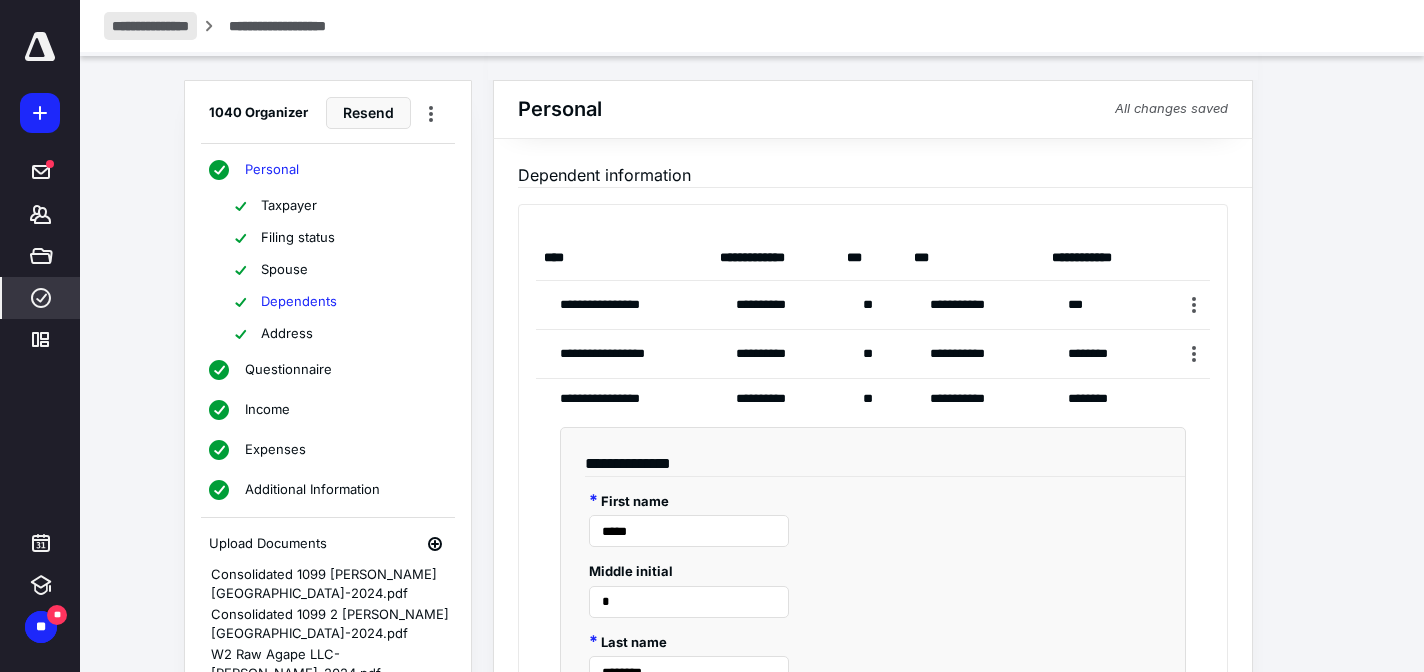 click on "**********" at bounding box center [150, 26] 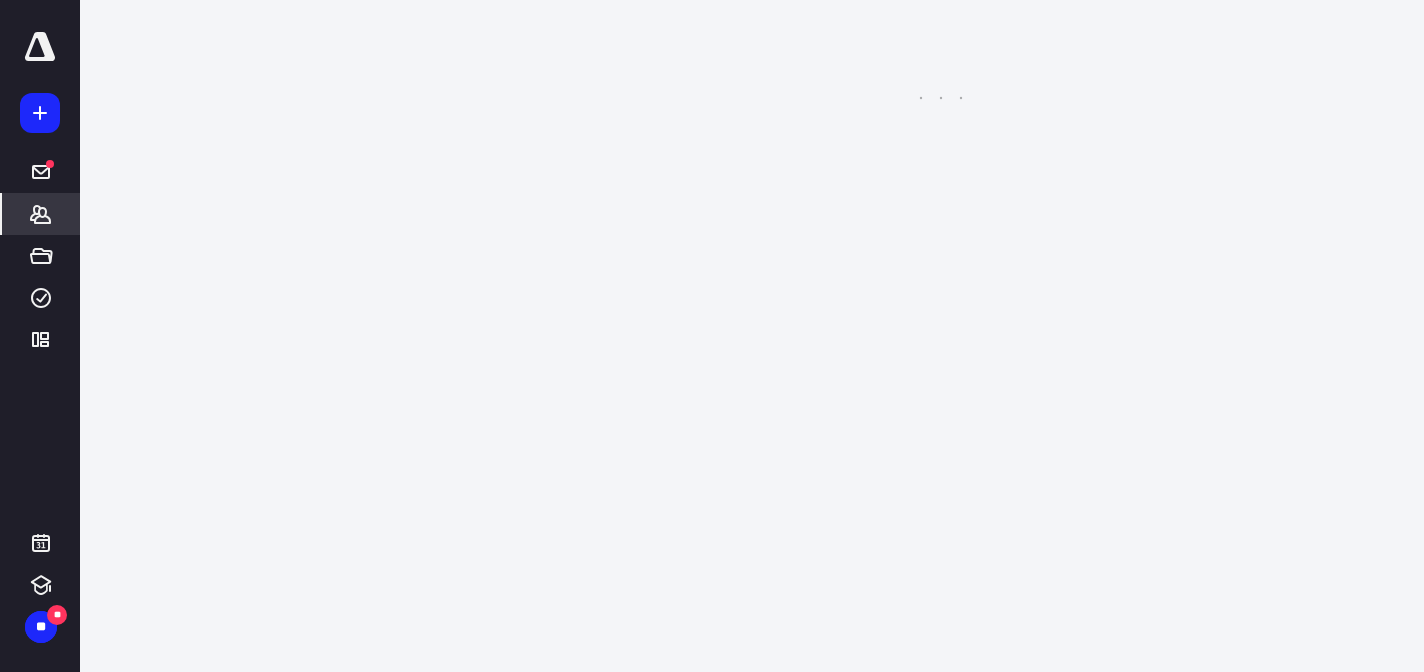scroll, scrollTop: 0, scrollLeft: 0, axis: both 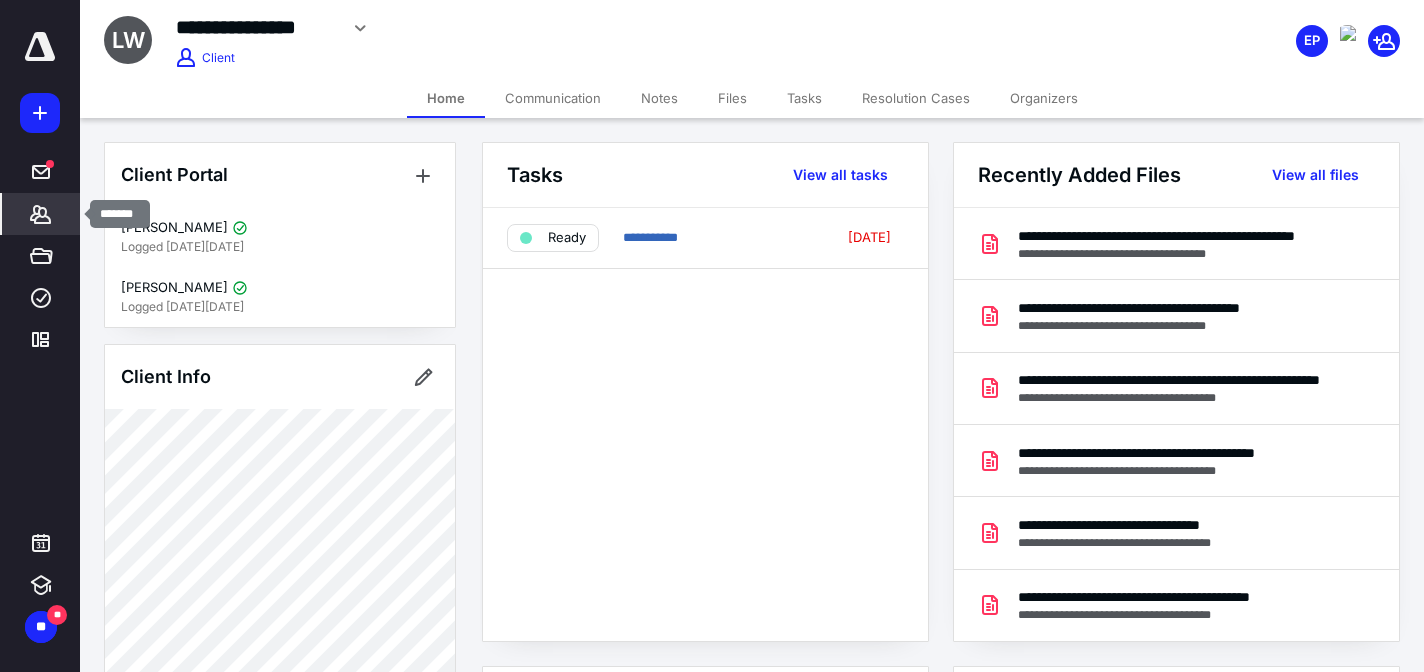 click on "*******" at bounding box center (41, 214) 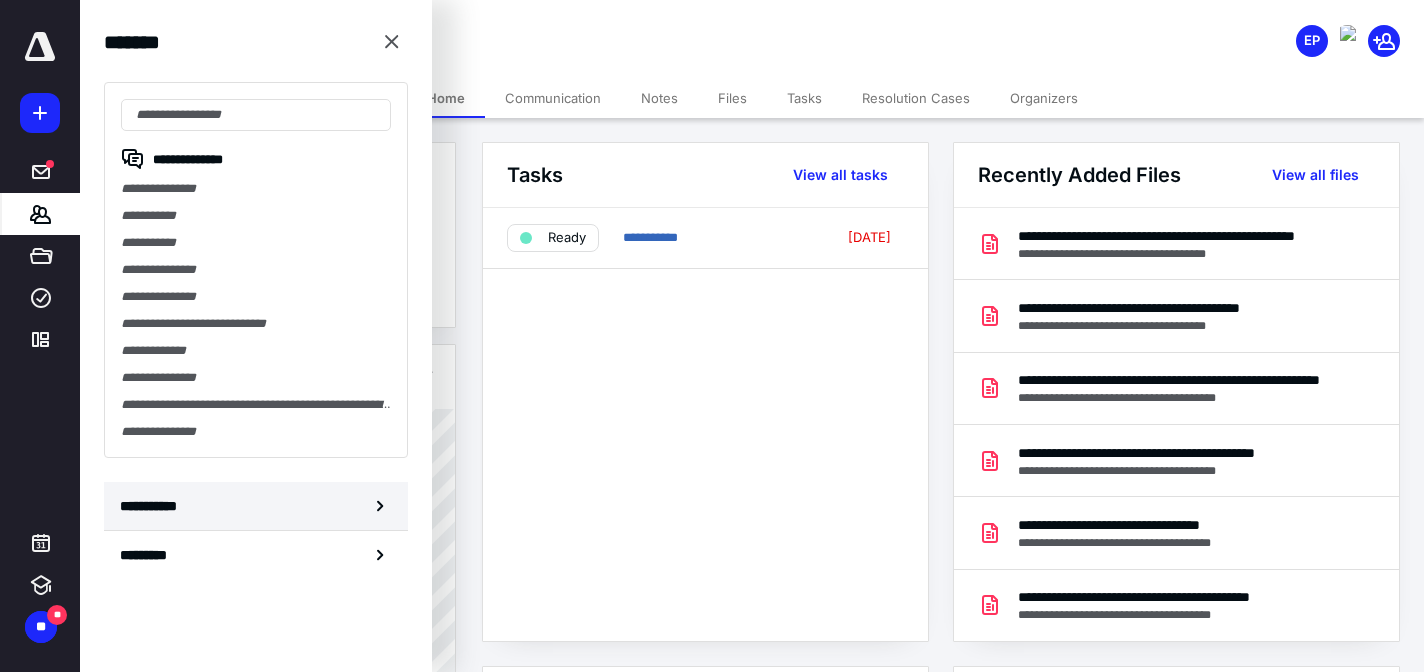 click on "**********" at bounding box center [256, 506] 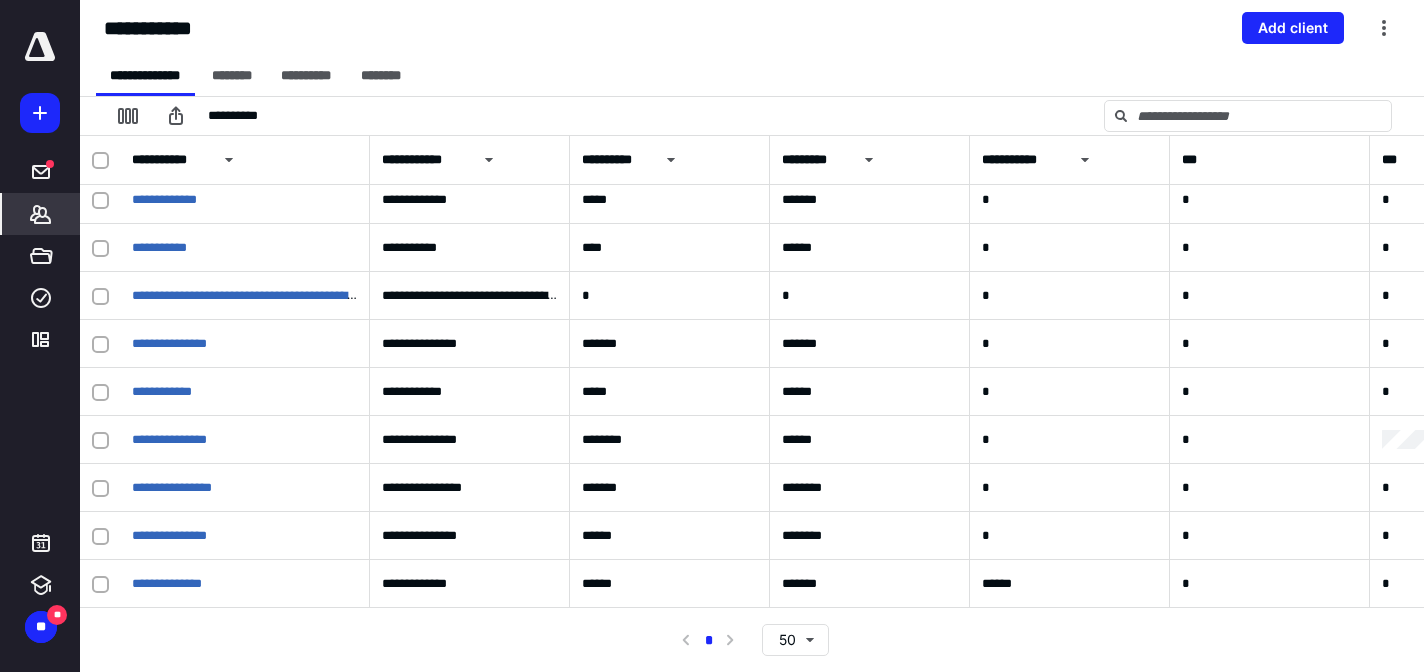 scroll, scrollTop: 729, scrollLeft: 0, axis: vertical 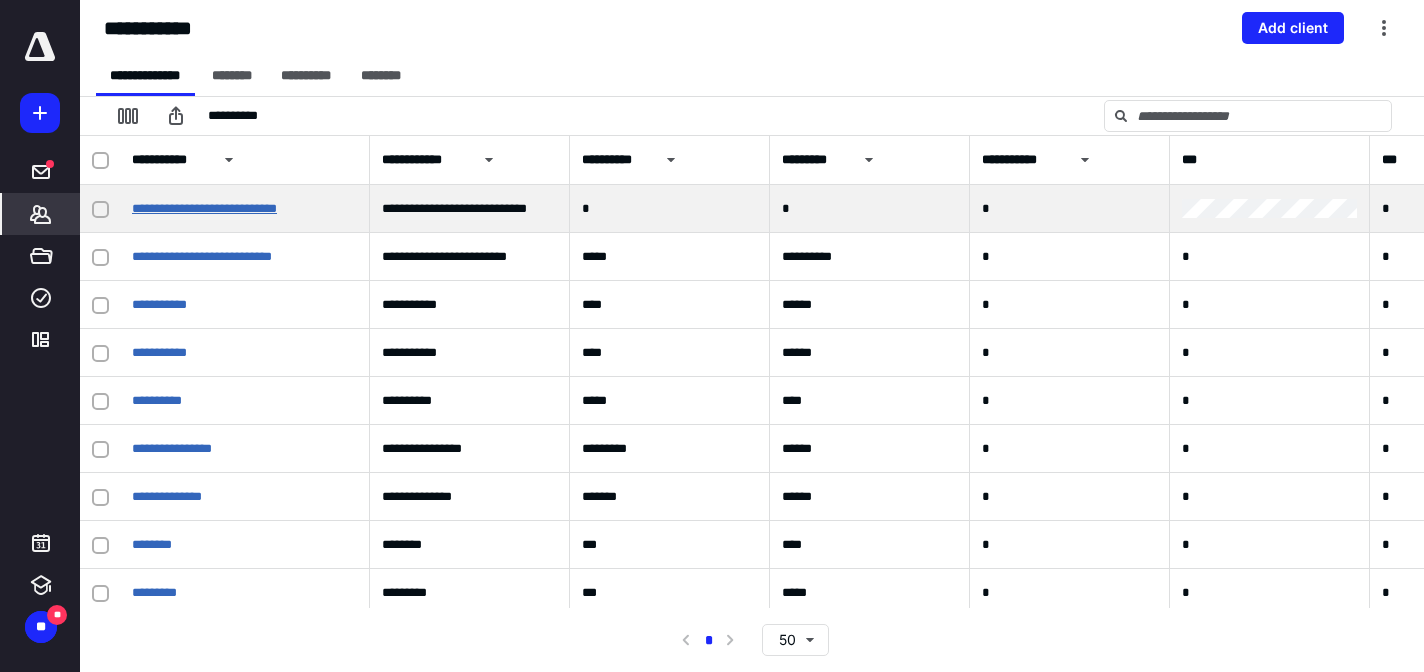 click on "**********" at bounding box center (204, 208) 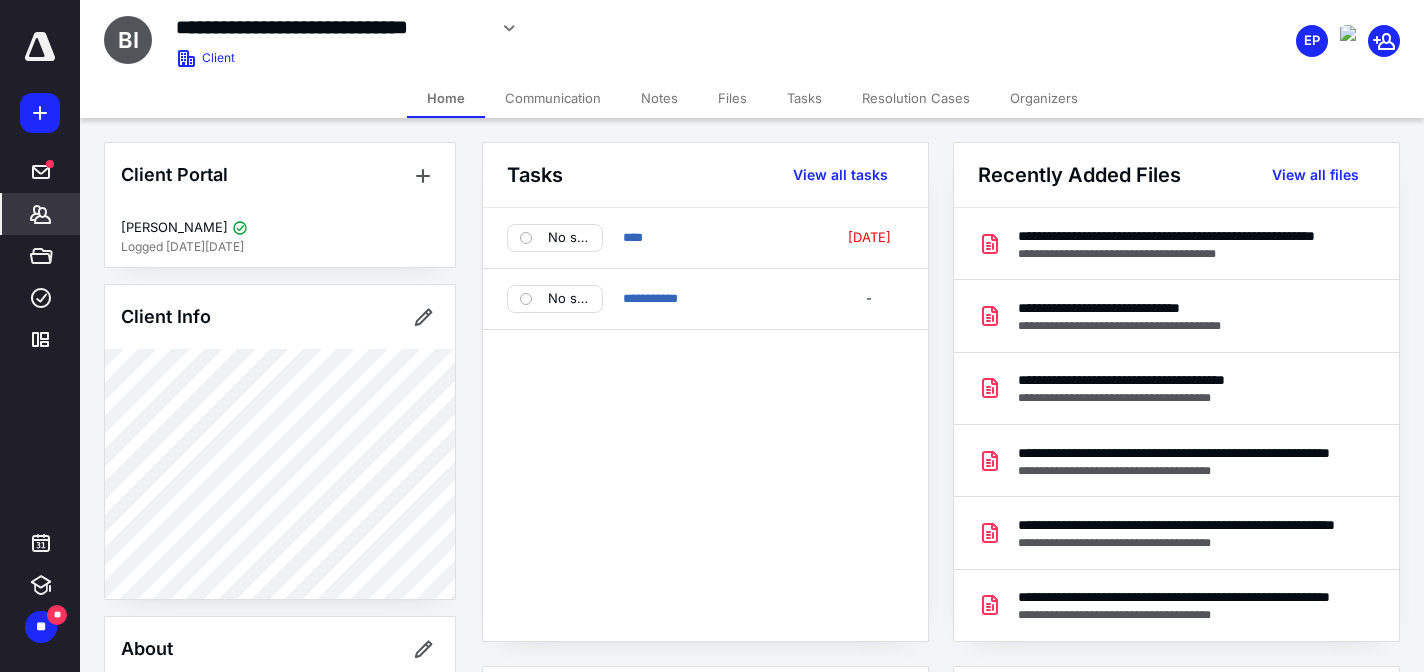 click on "Files" at bounding box center (732, 98) 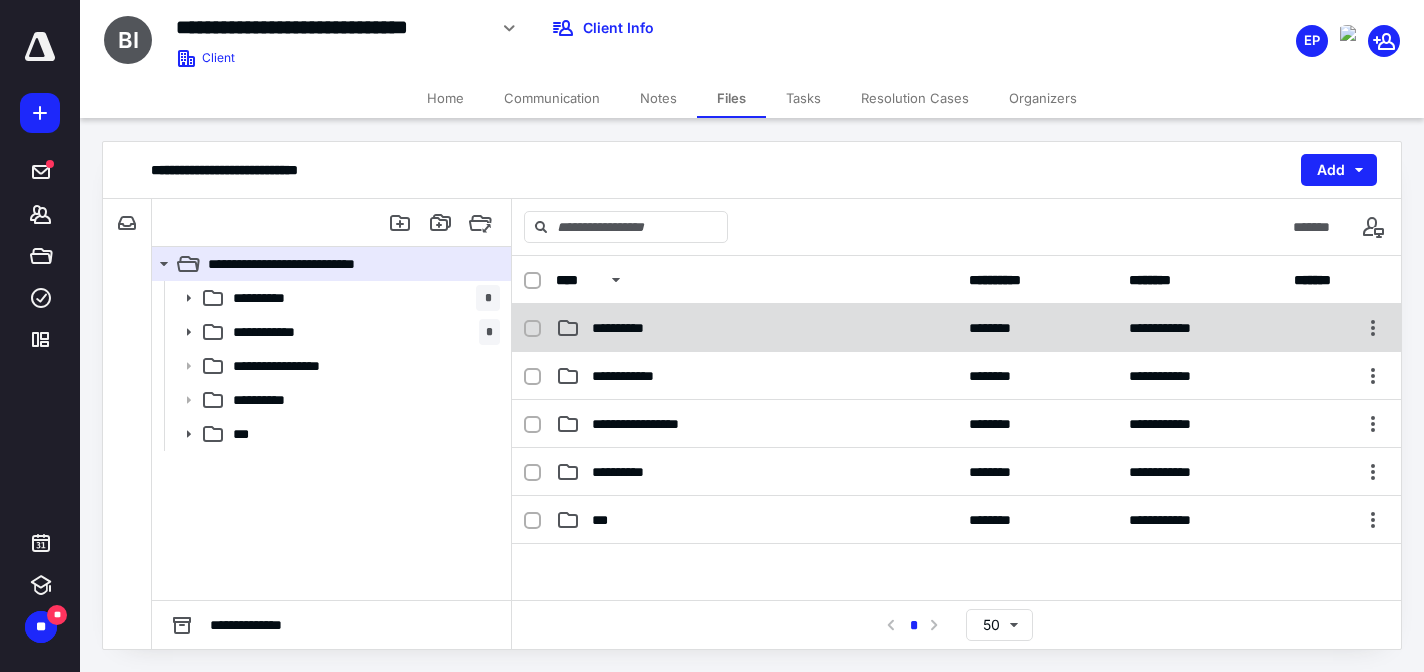 click on "**********" at bounding box center [956, 328] 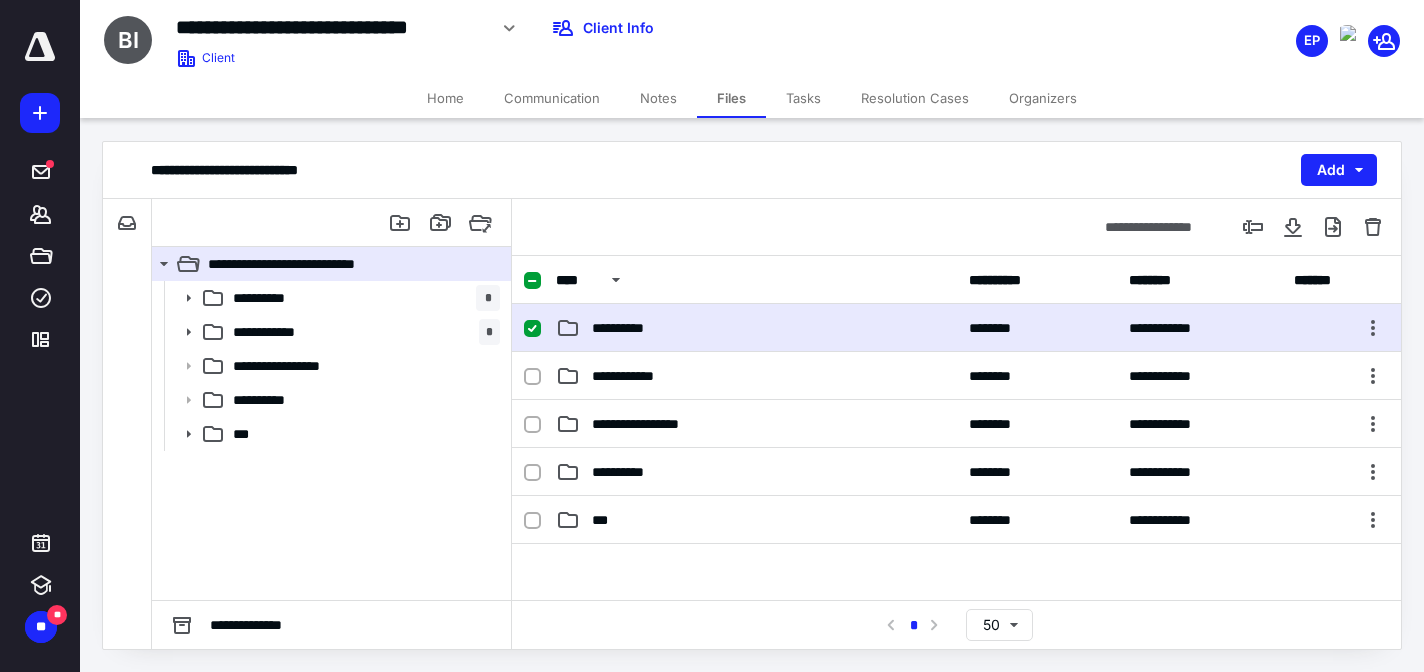 click on "**********" at bounding box center [956, 328] 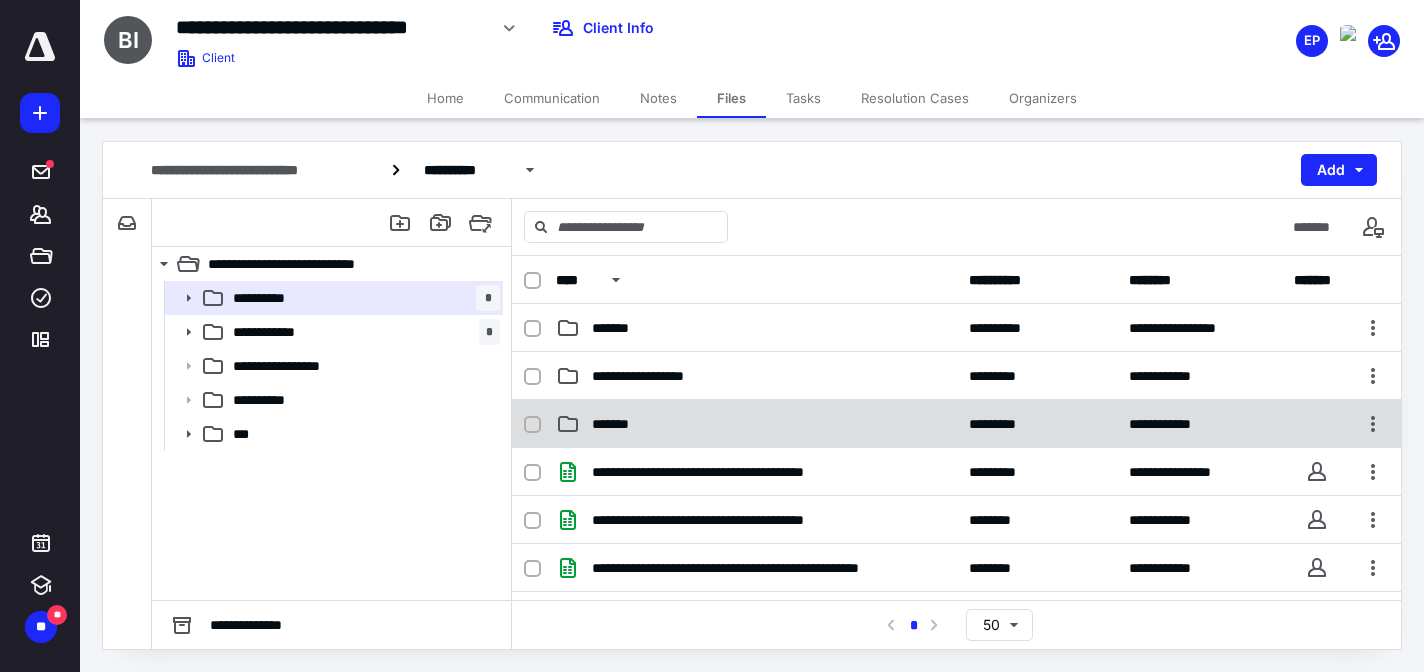 click on "*******" at bounding box center (756, 424) 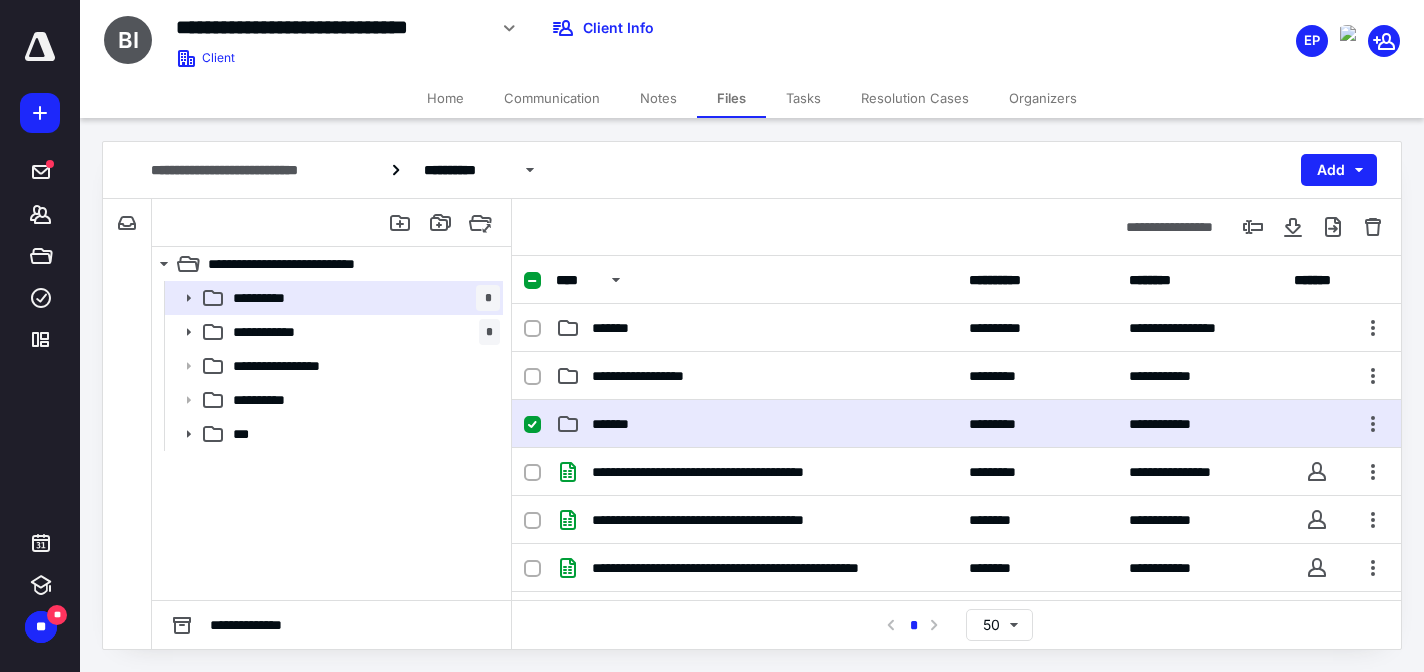 checkbox on "true" 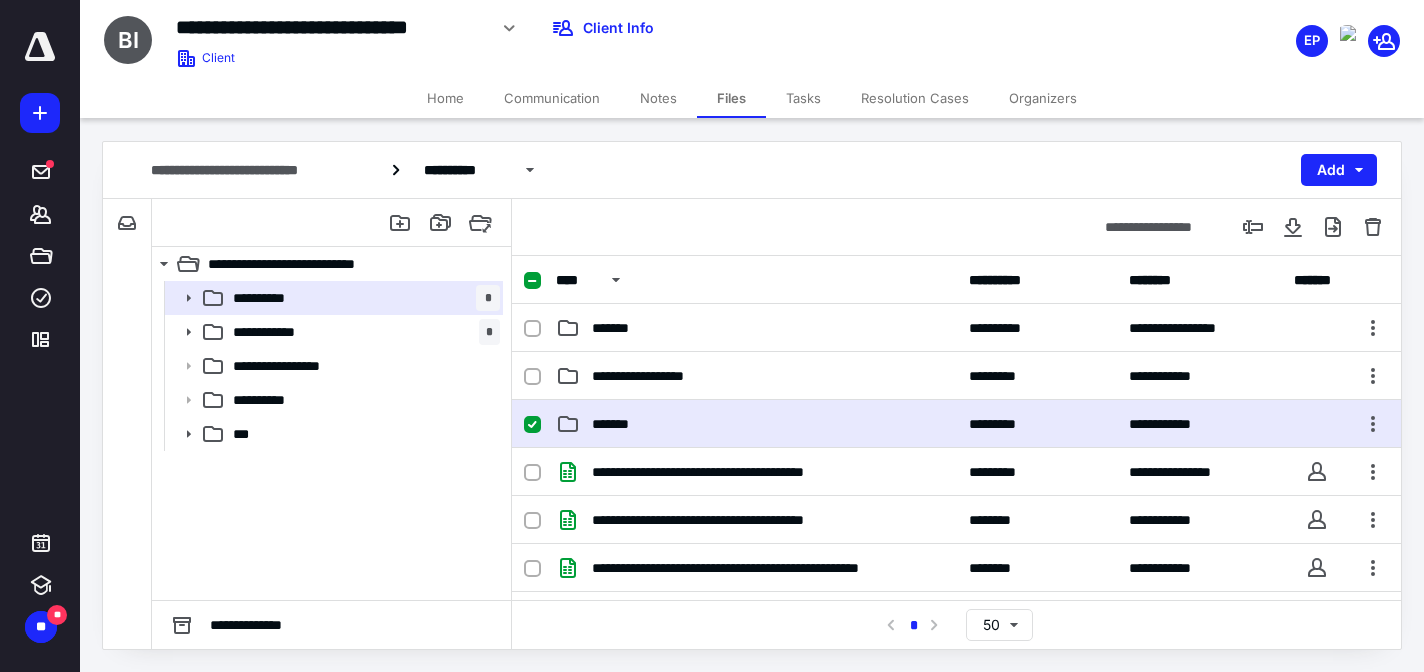 click on "*******" at bounding box center [756, 424] 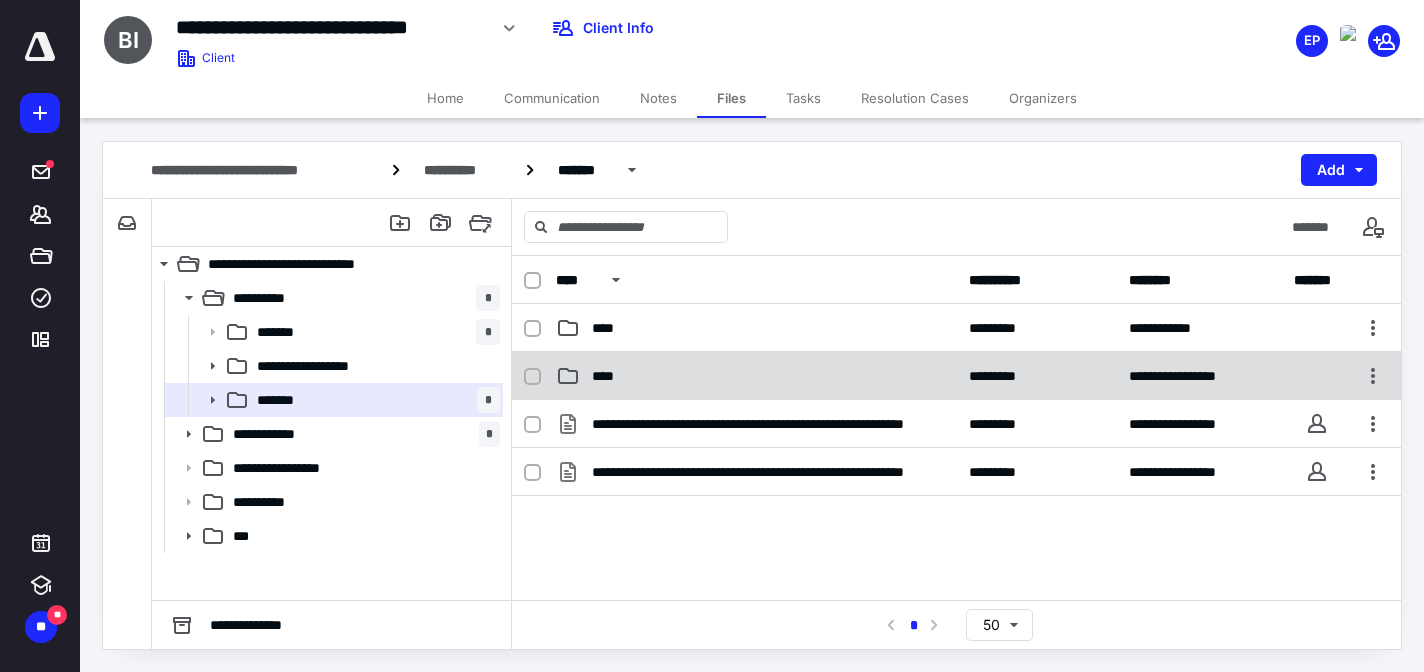 click on "**********" at bounding box center [956, 376] 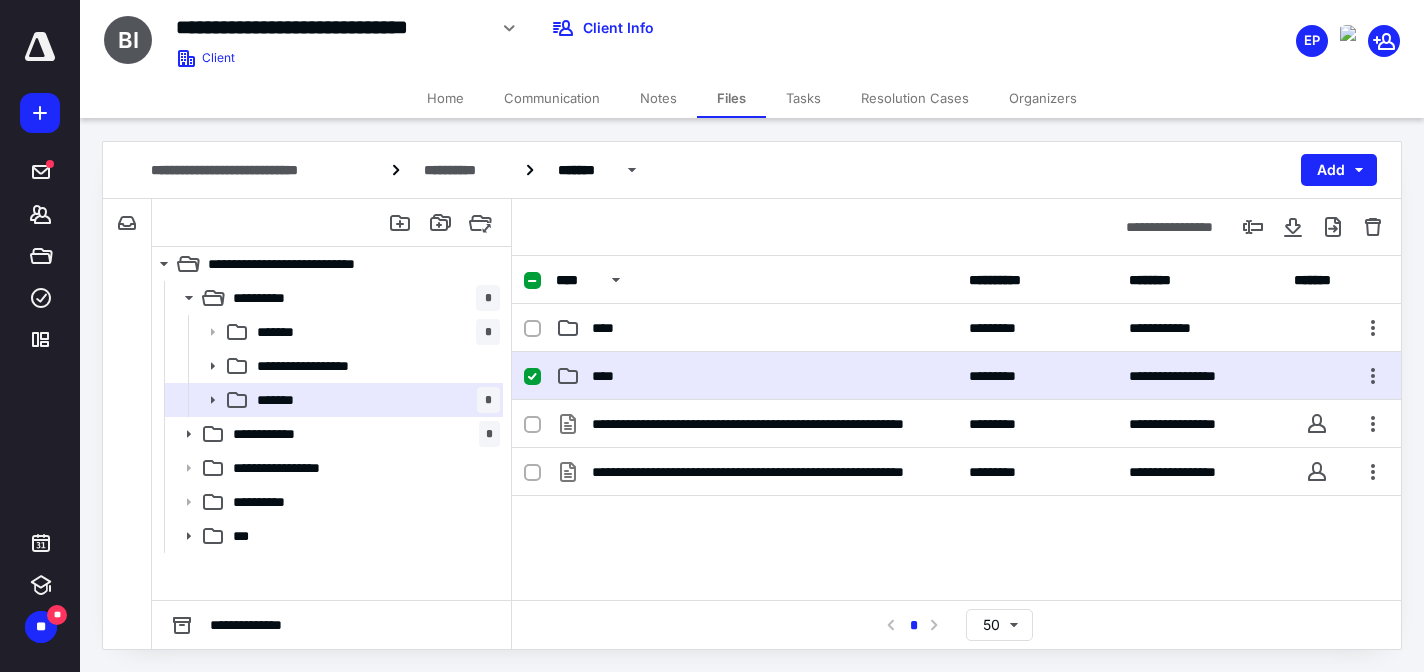 click on "**********" at bounding box center (956, 376) 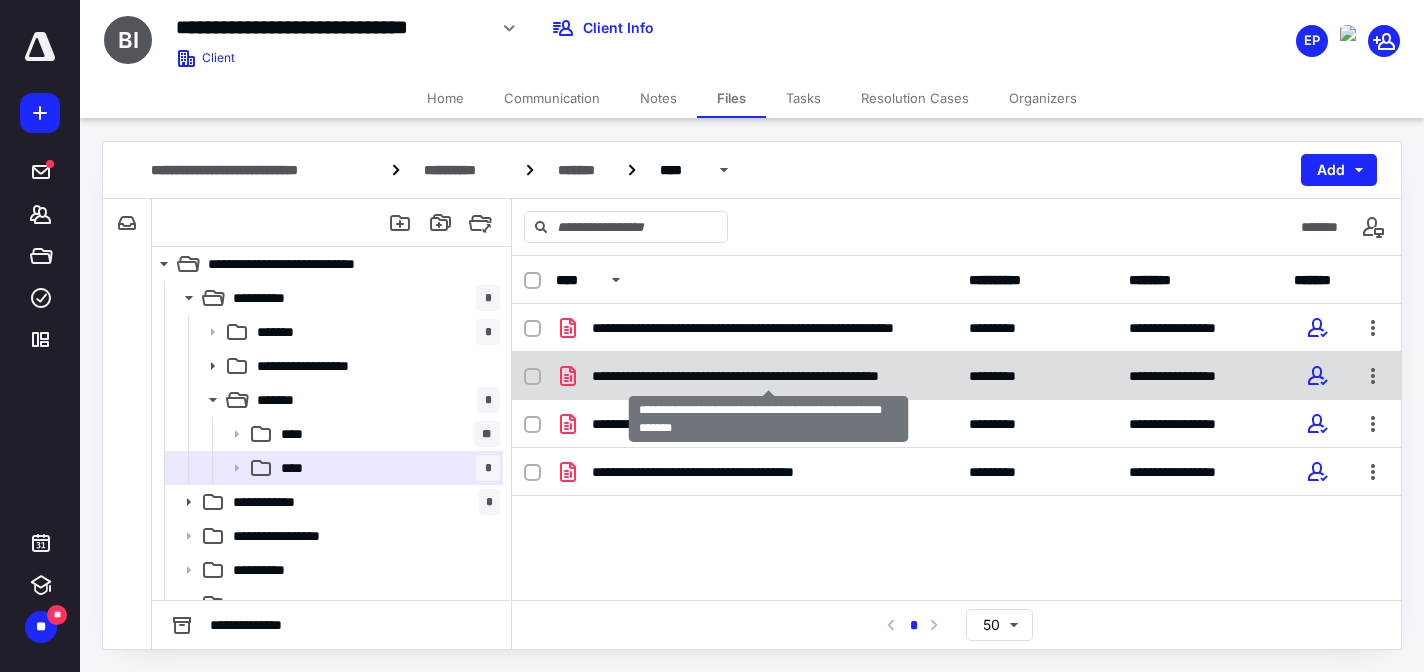 click on "**********" at bounding box center (768, 376) 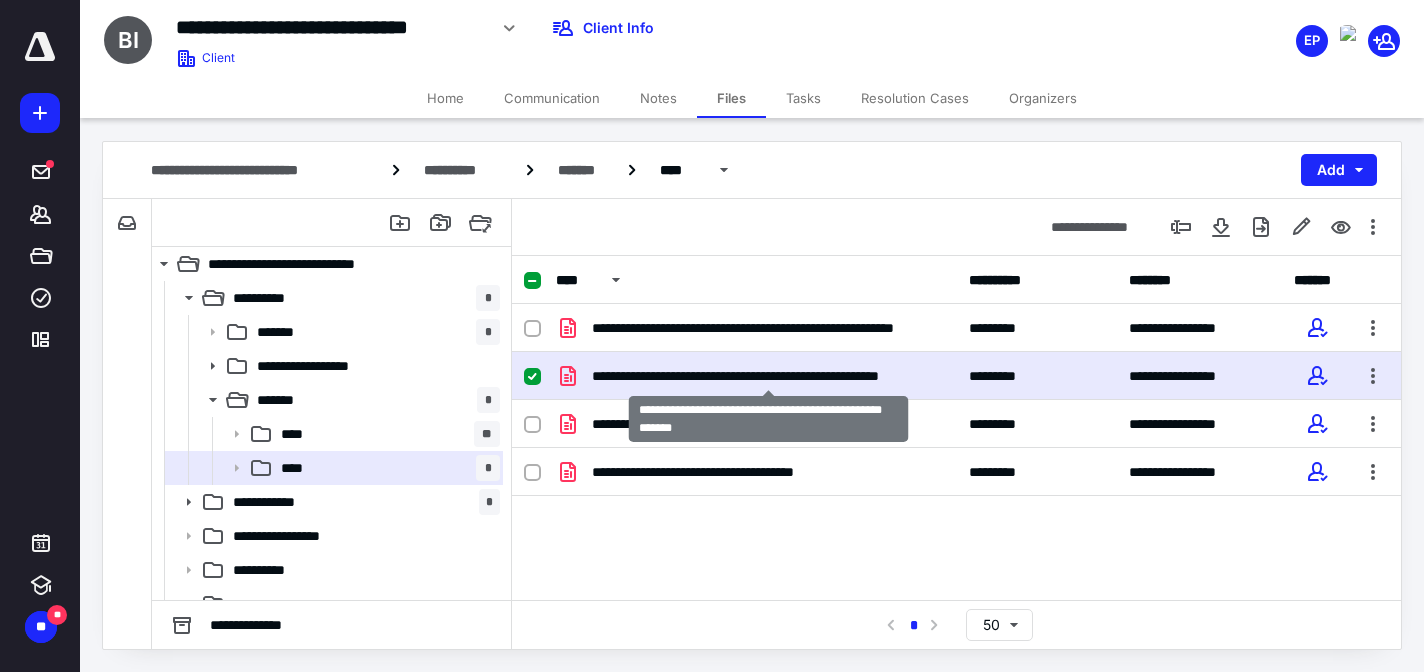 click on "**********" at bounding box center (768, 376) 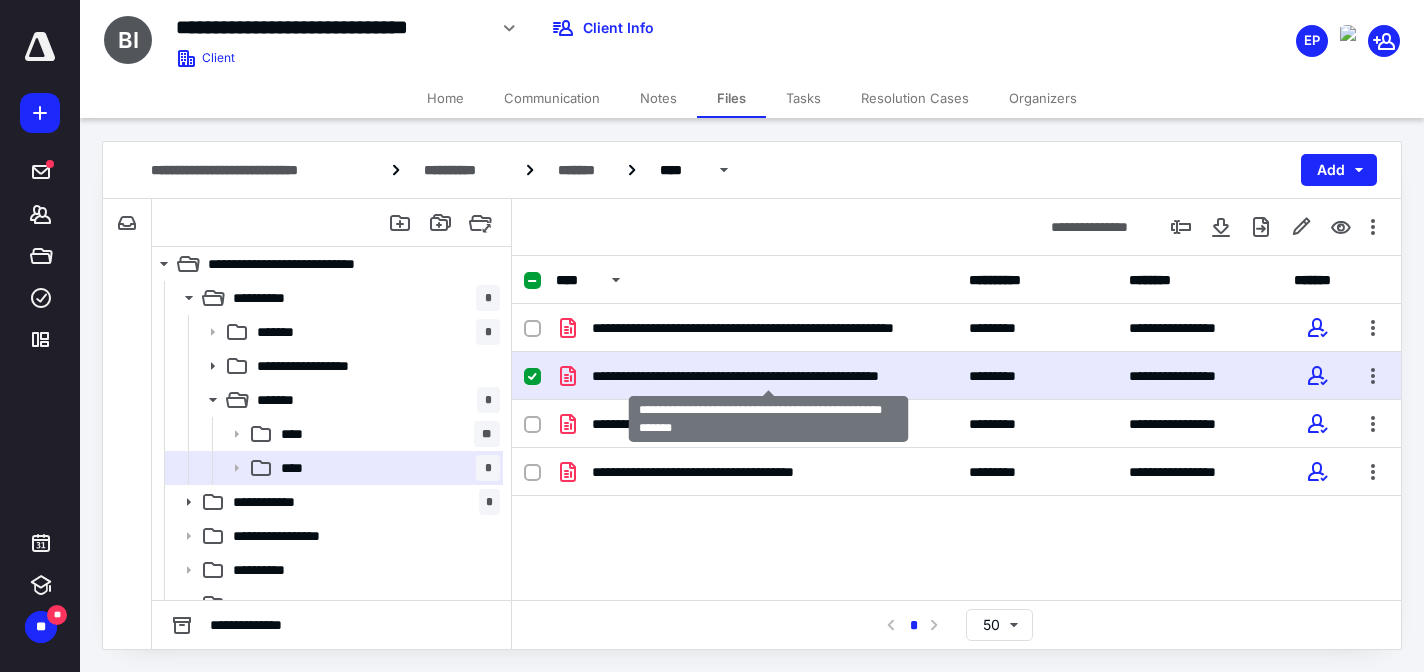 click on "**********" at bounding box center [768, 376] 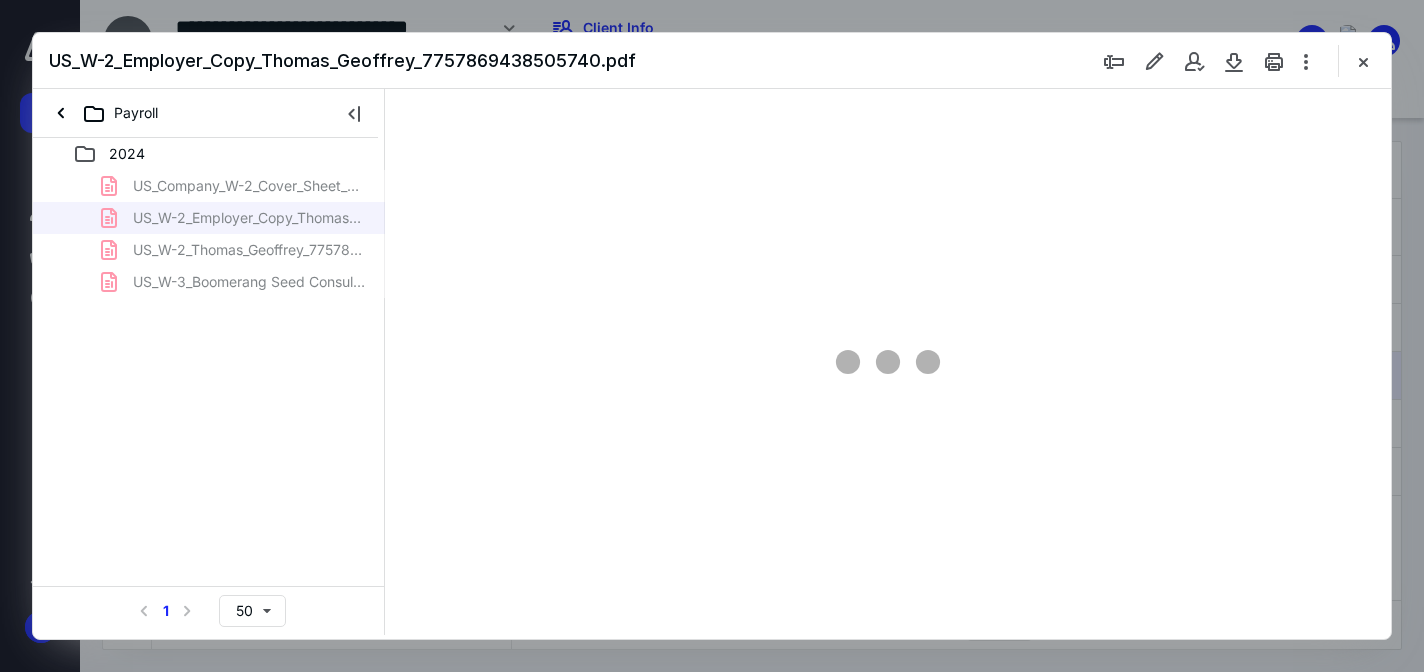 scroll, scrollTop: 0, scrollLeft: 0, axis: both 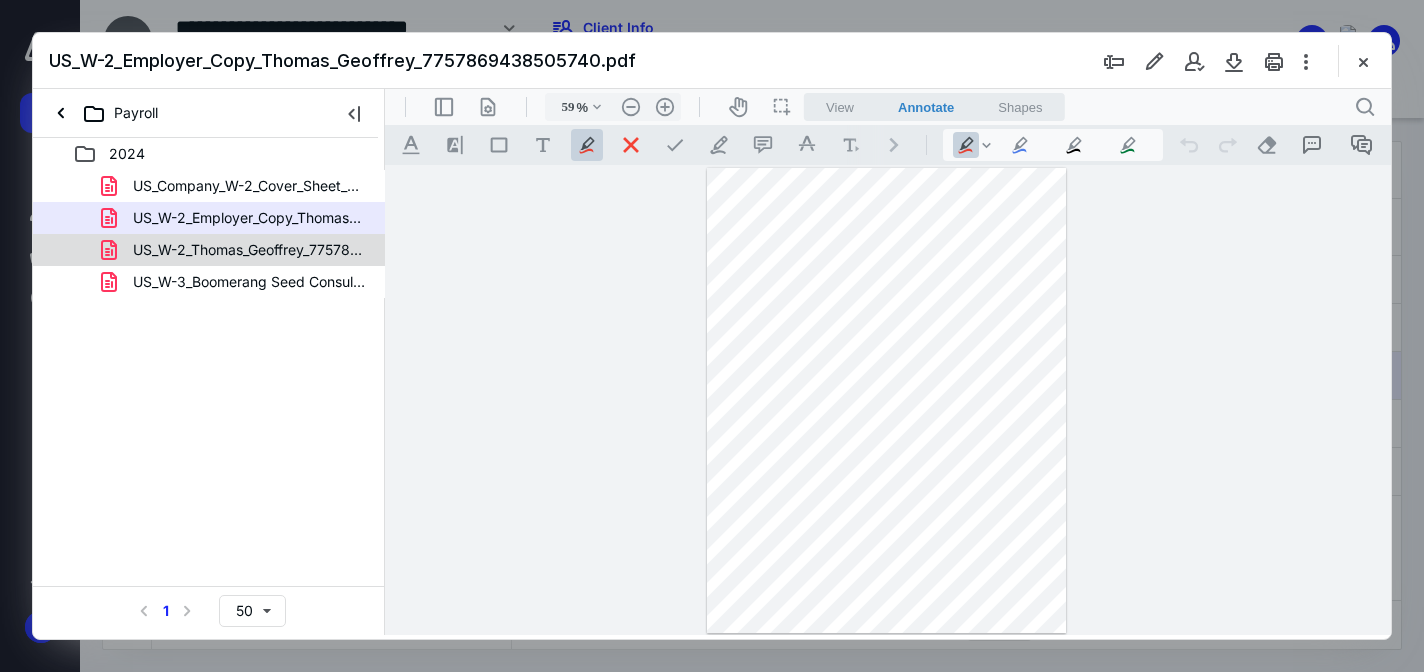 click on "US_W-2_Thomas_Geoffrey_7757869438505740.pdf" at bounding box center [249, 250] 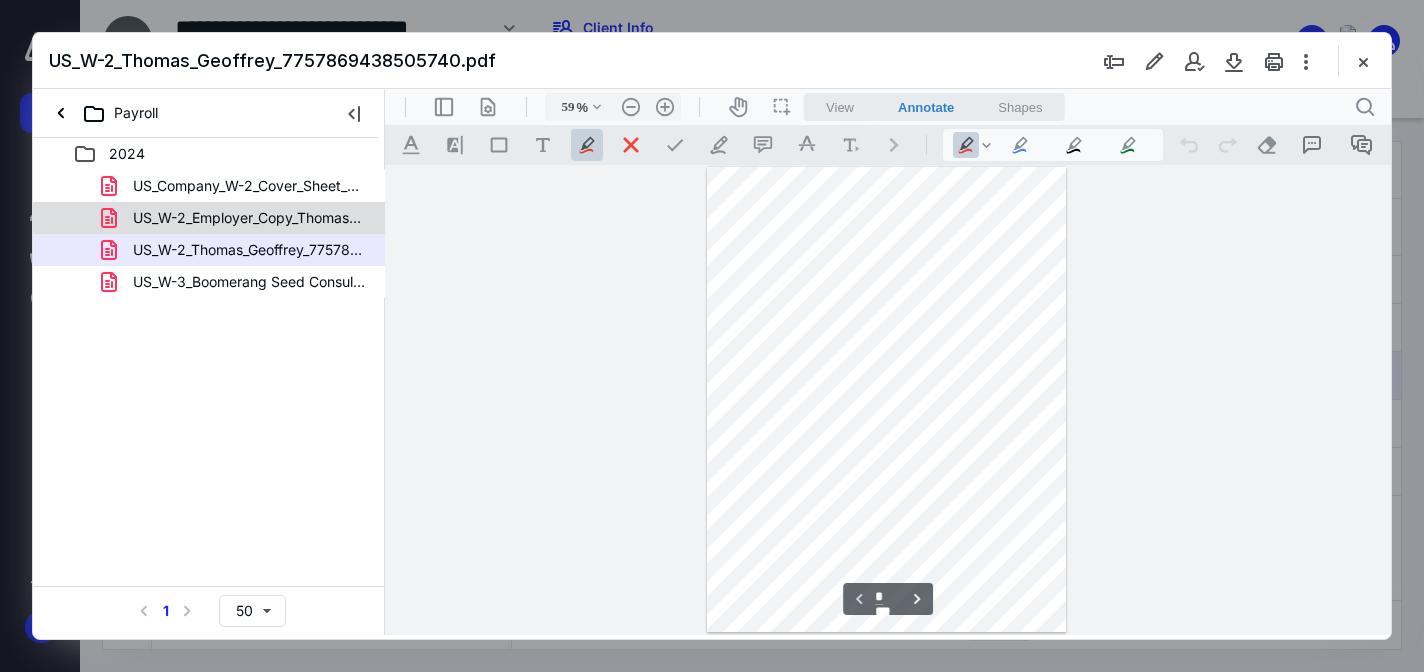click on "US_W-2_Employer_Copy_Thomas_Geoffrey_7757869438505740.pdf" at bounding box center [249, 218] 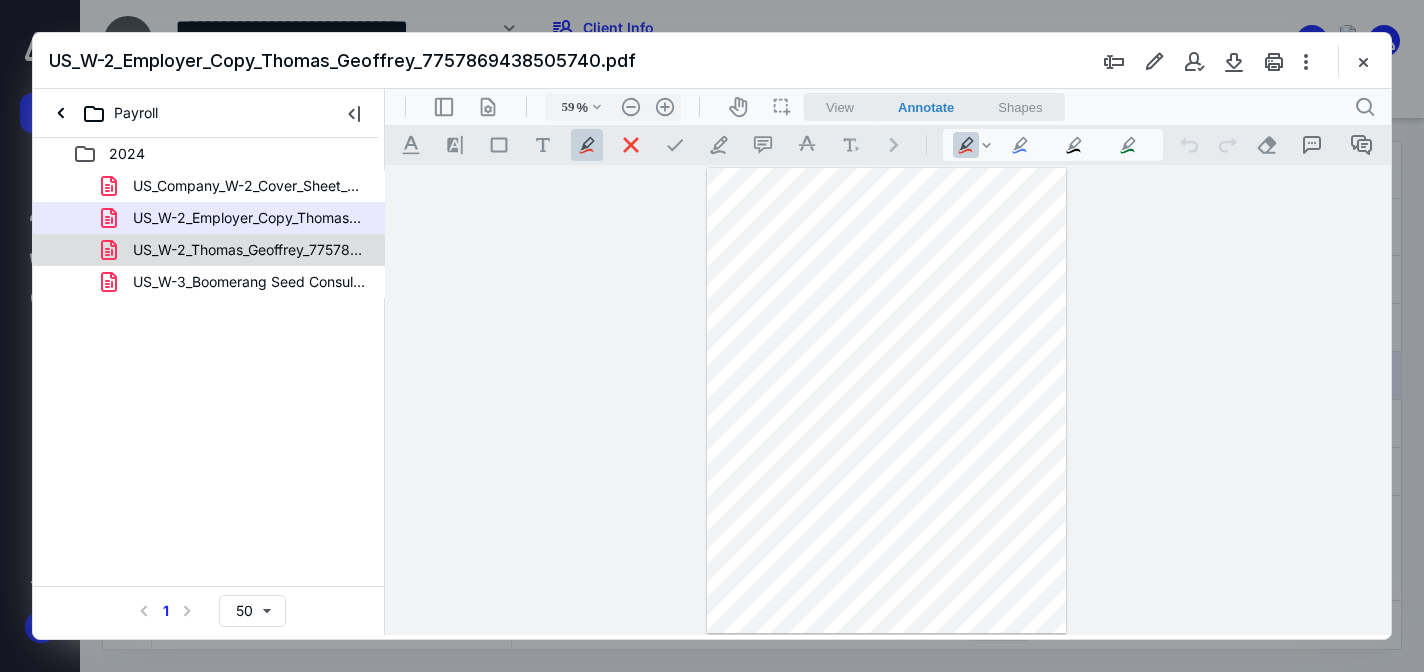 click on "US_W-2_Thomas_Geoffrey_7757869438505740.pdf" at bounding box center [249, 250] 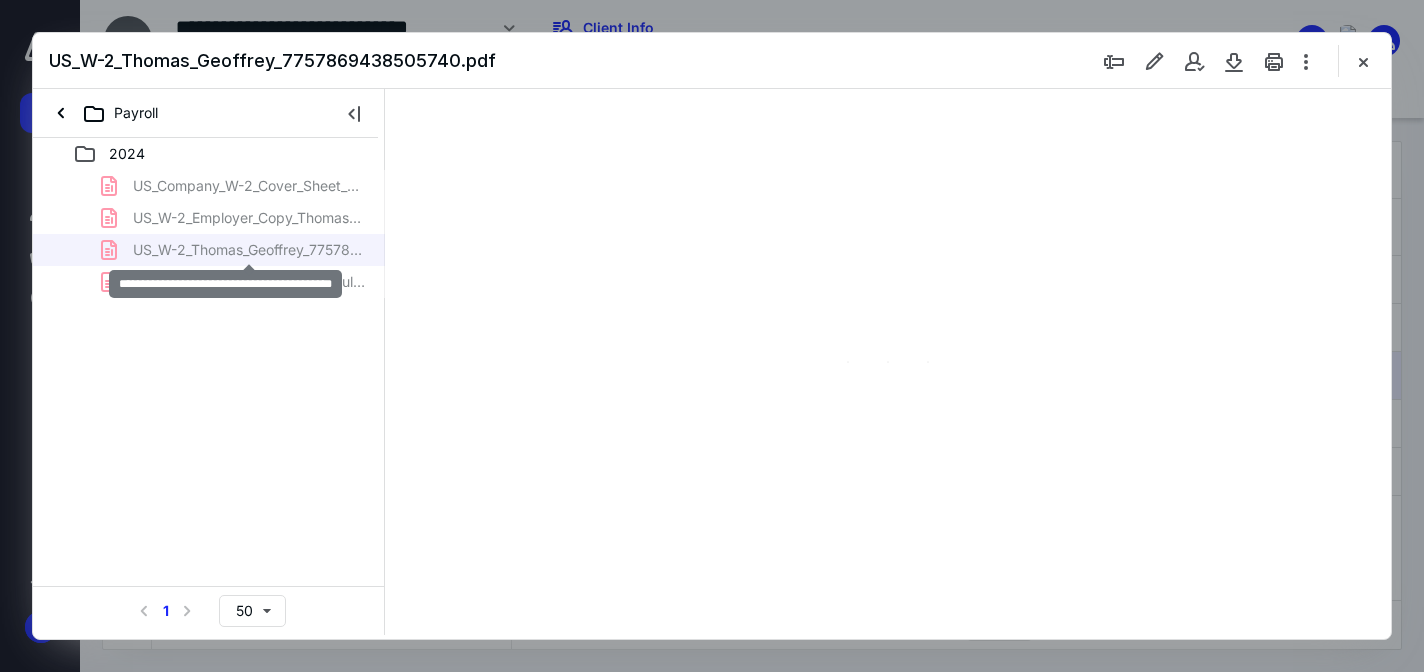 type on "59" 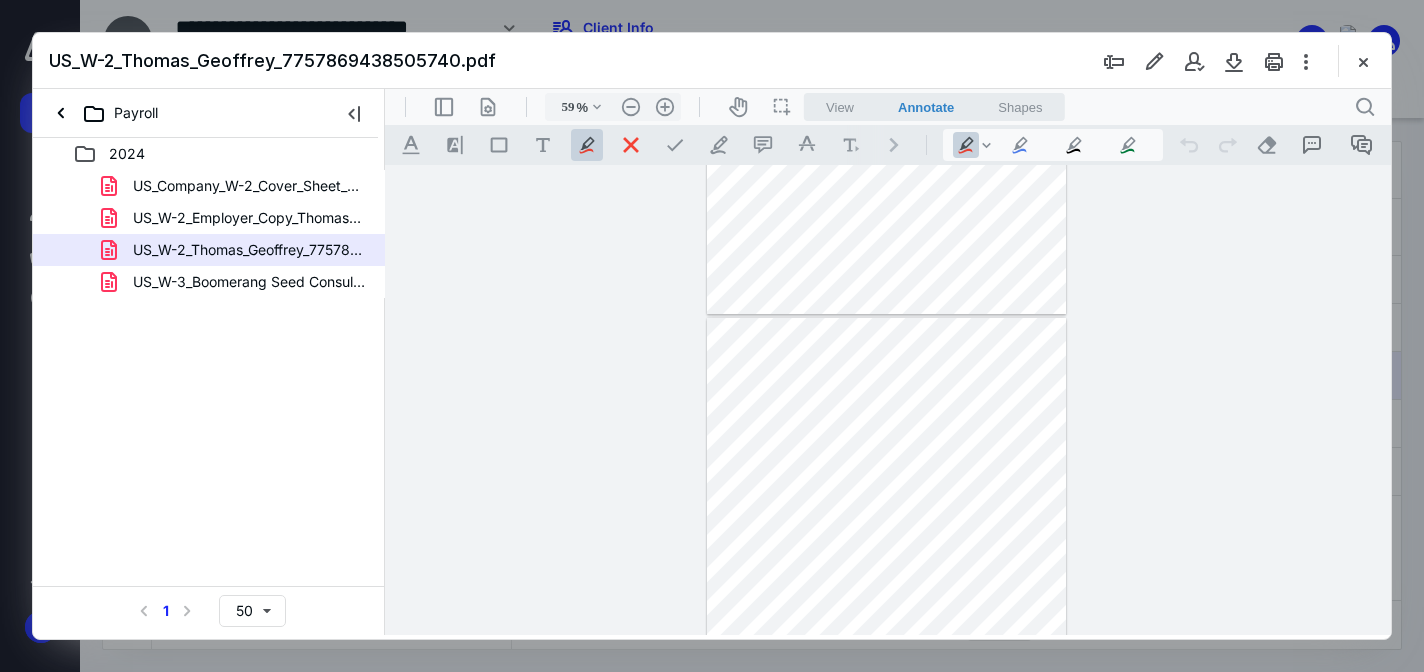 type on "*" 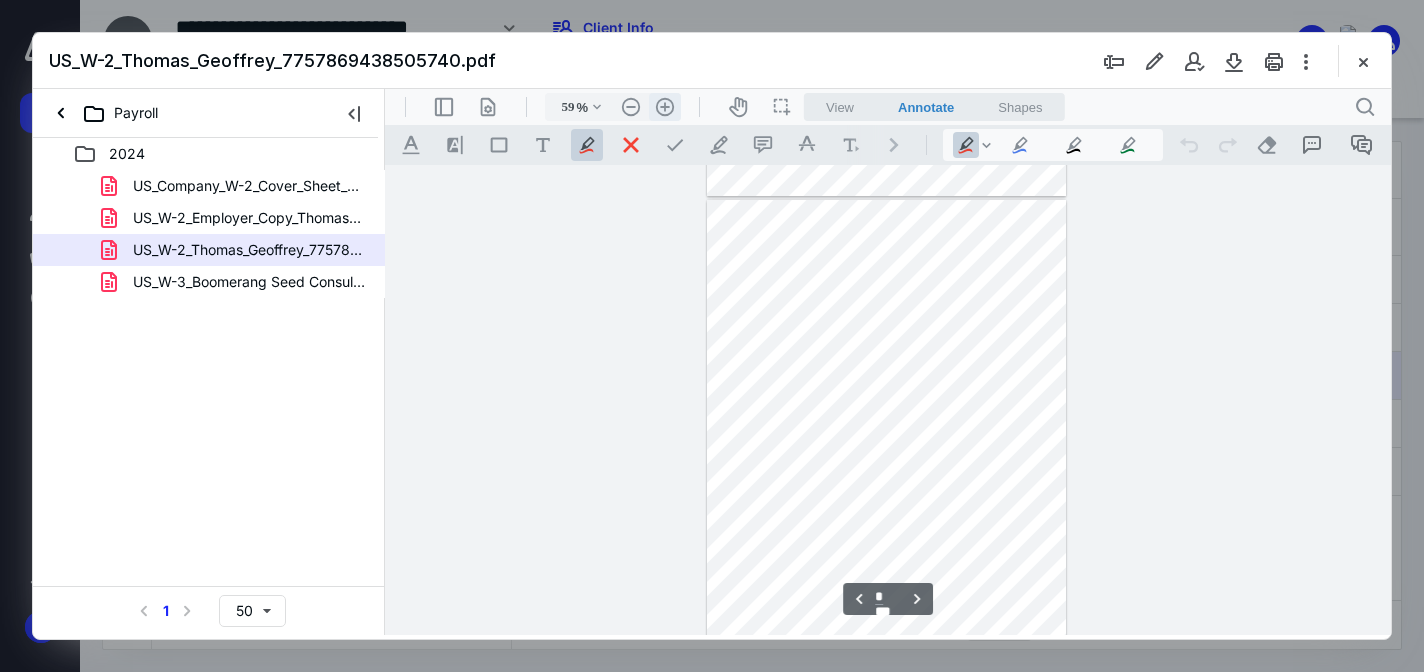 click on ".cls-1{fill:#abb0c4;} icon - header - zoom - in - line" at bounding box center (665, 107) 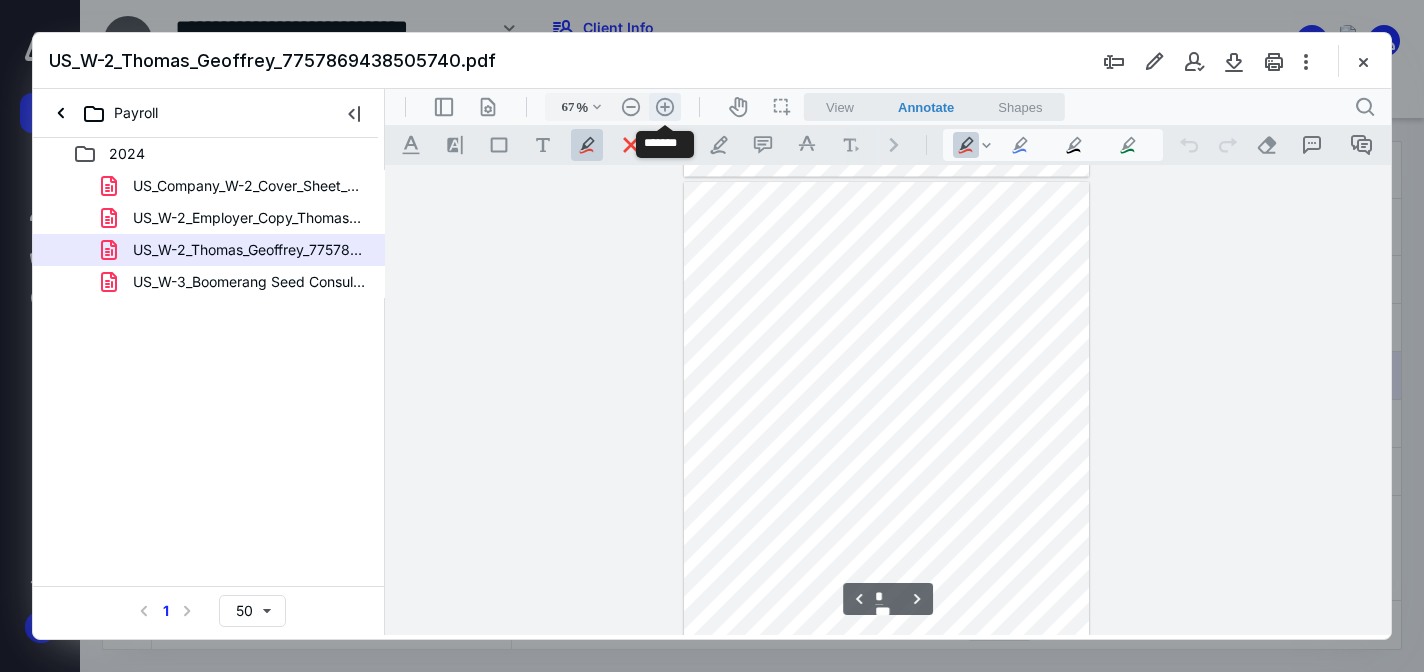 click on ".cls-1{fill:#abb0c4;} icon - header - zoom - in - line" at bounding box center (665, 107) 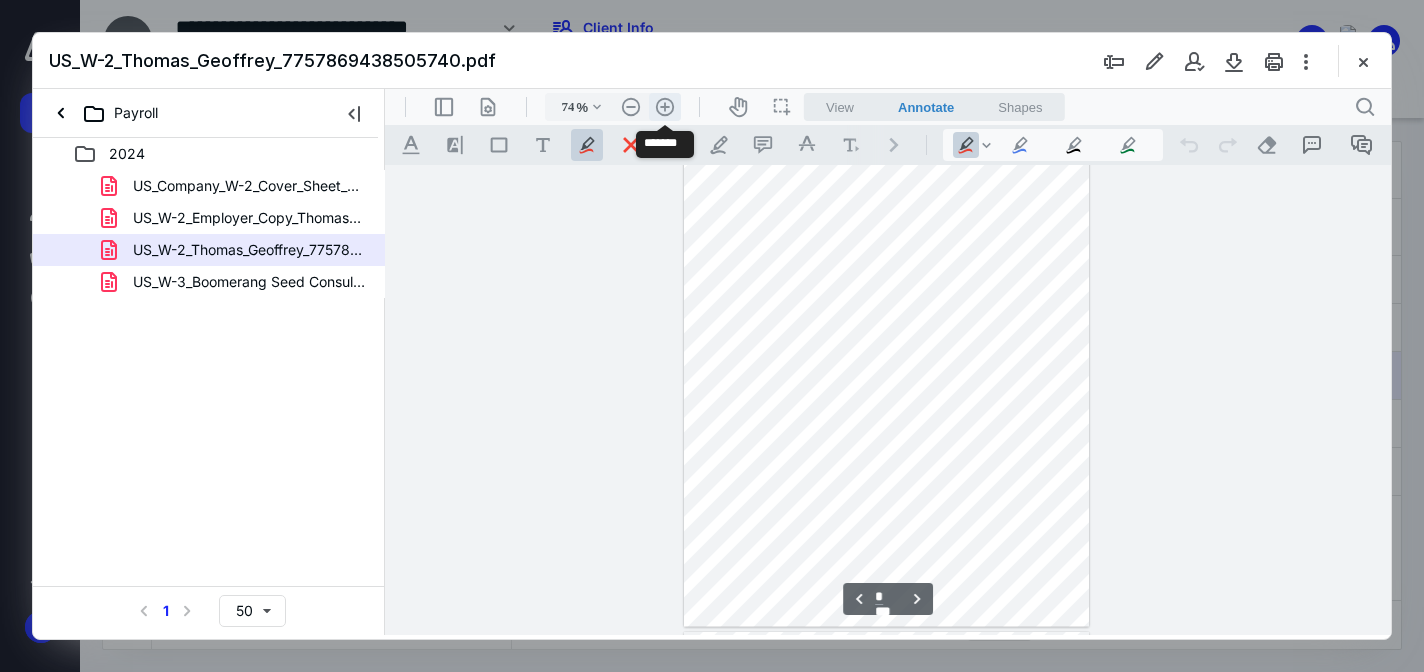 click on ".cls-1{fill:#abb0c4;} icon - header - zoom - in - line" at bounding box center [665, 107] 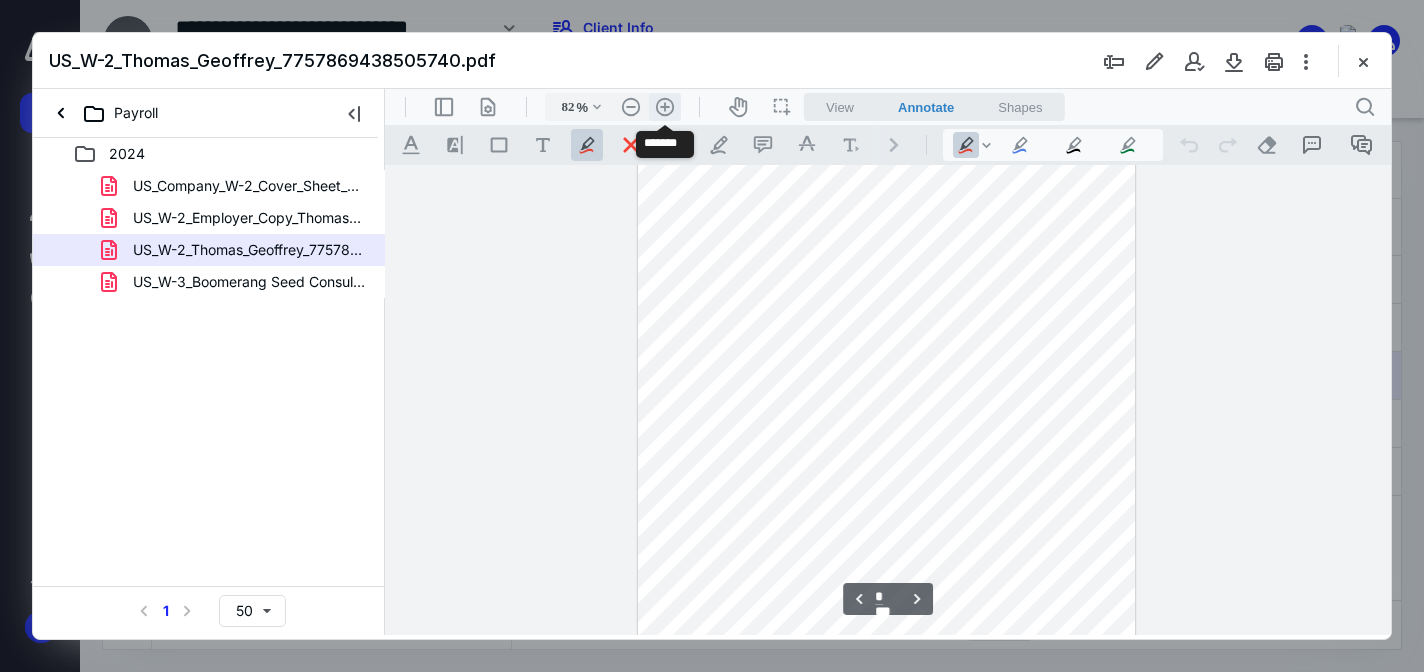 click on ".cls-1{fill:#abb0c4;} icon - header - zoom - in - line" at bounding box center (665, 107) 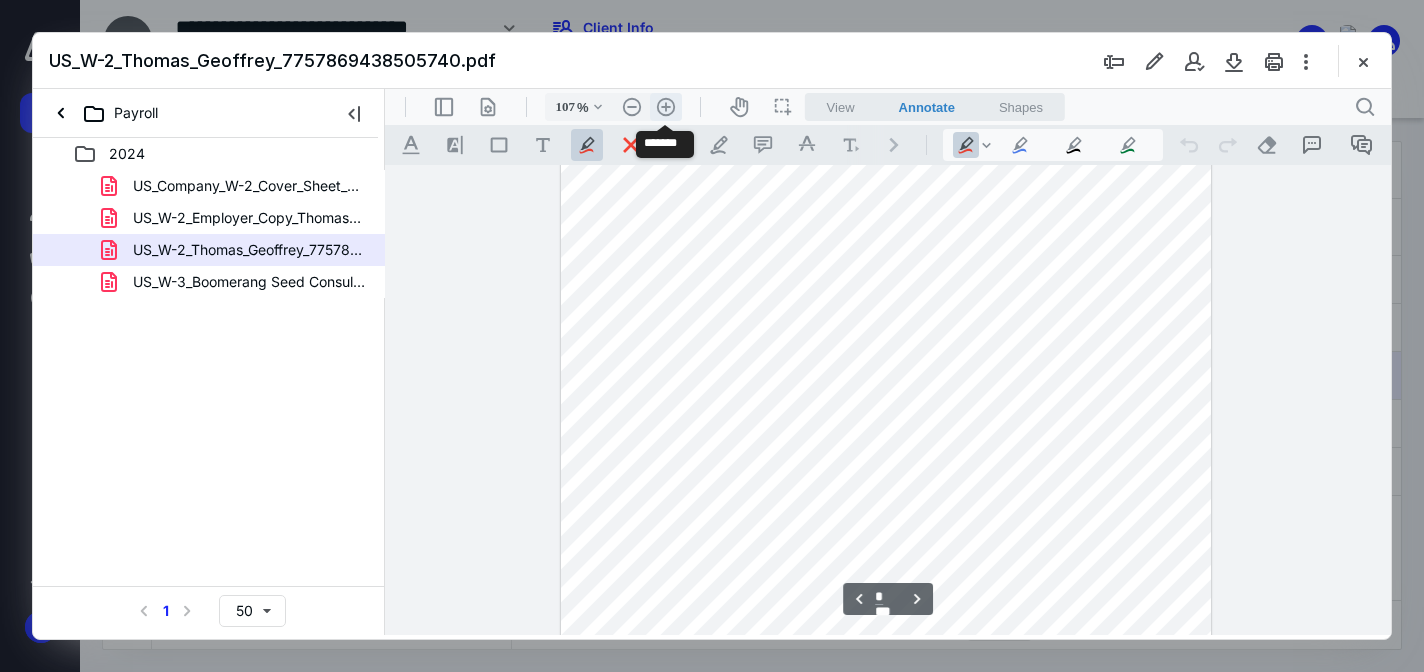 click on ".cls-1{fill:#abb0c4;} icon - header - zoom - in - line" at bounding box center (666, 107) 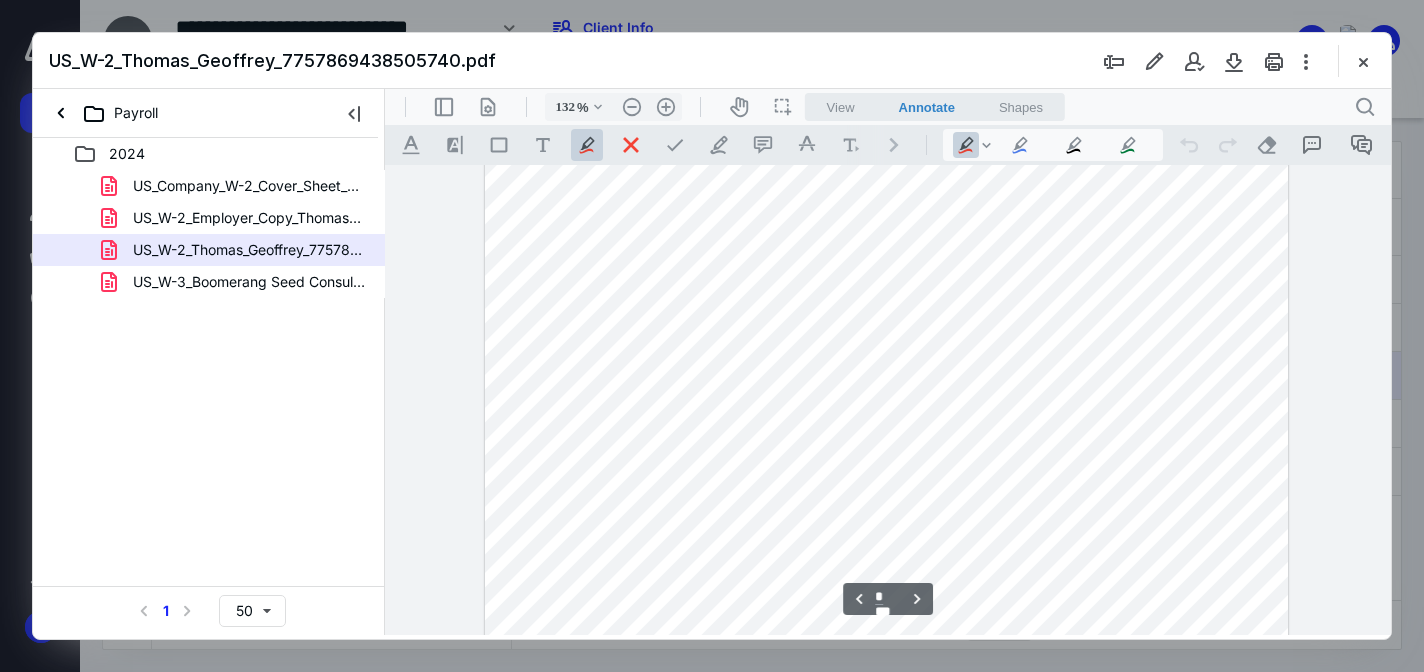 scroll, scrollTop: 1057, scrollLeft: 0, axis: vertical 